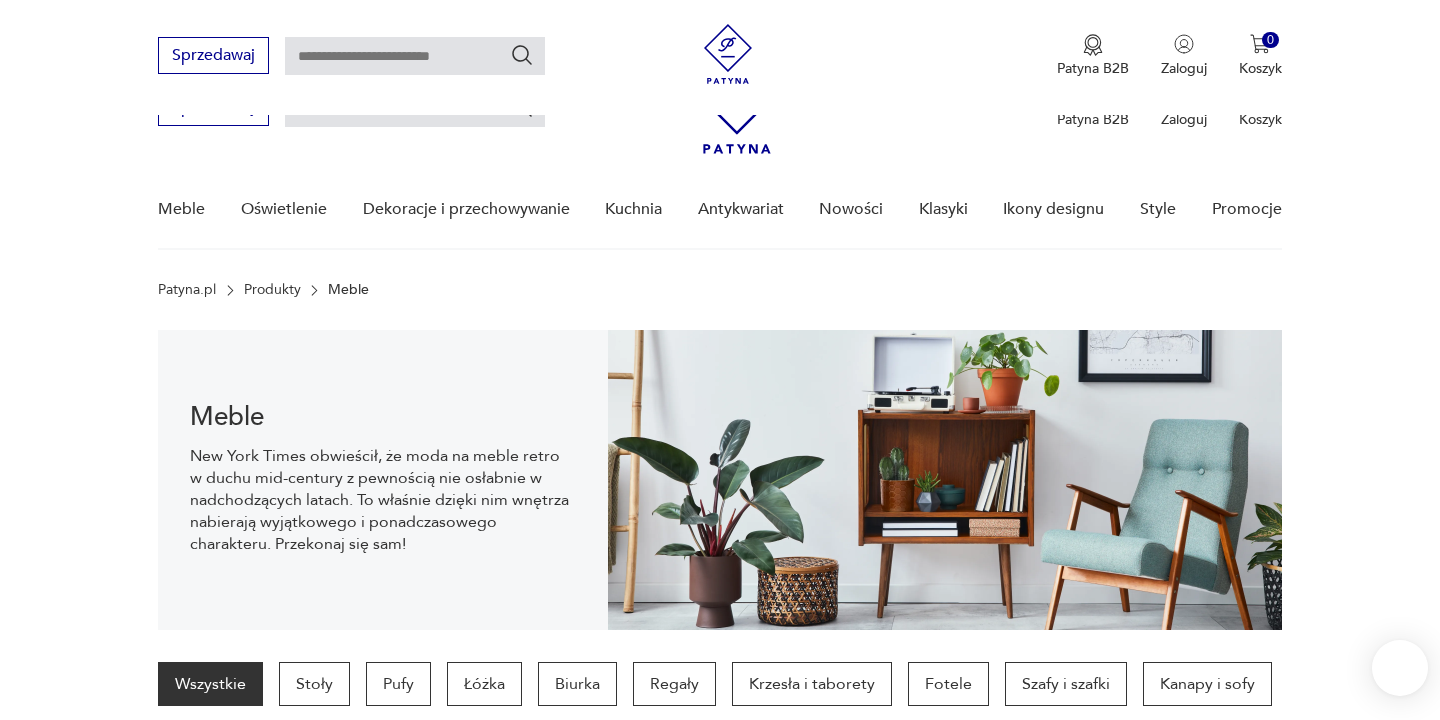scroll, scrollTop: 403, scrollLeft: 0, axis: vertical 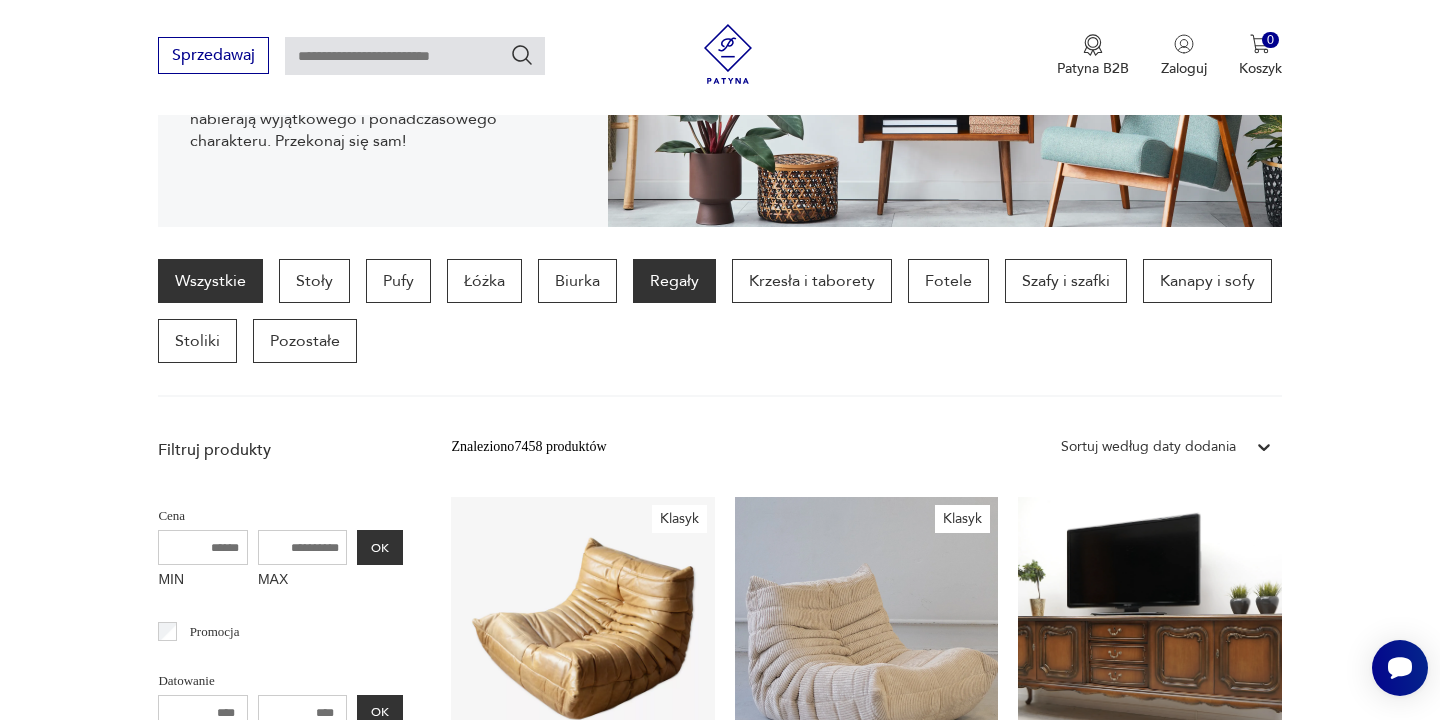 click on "Regały" at bounding box center [674, 281] 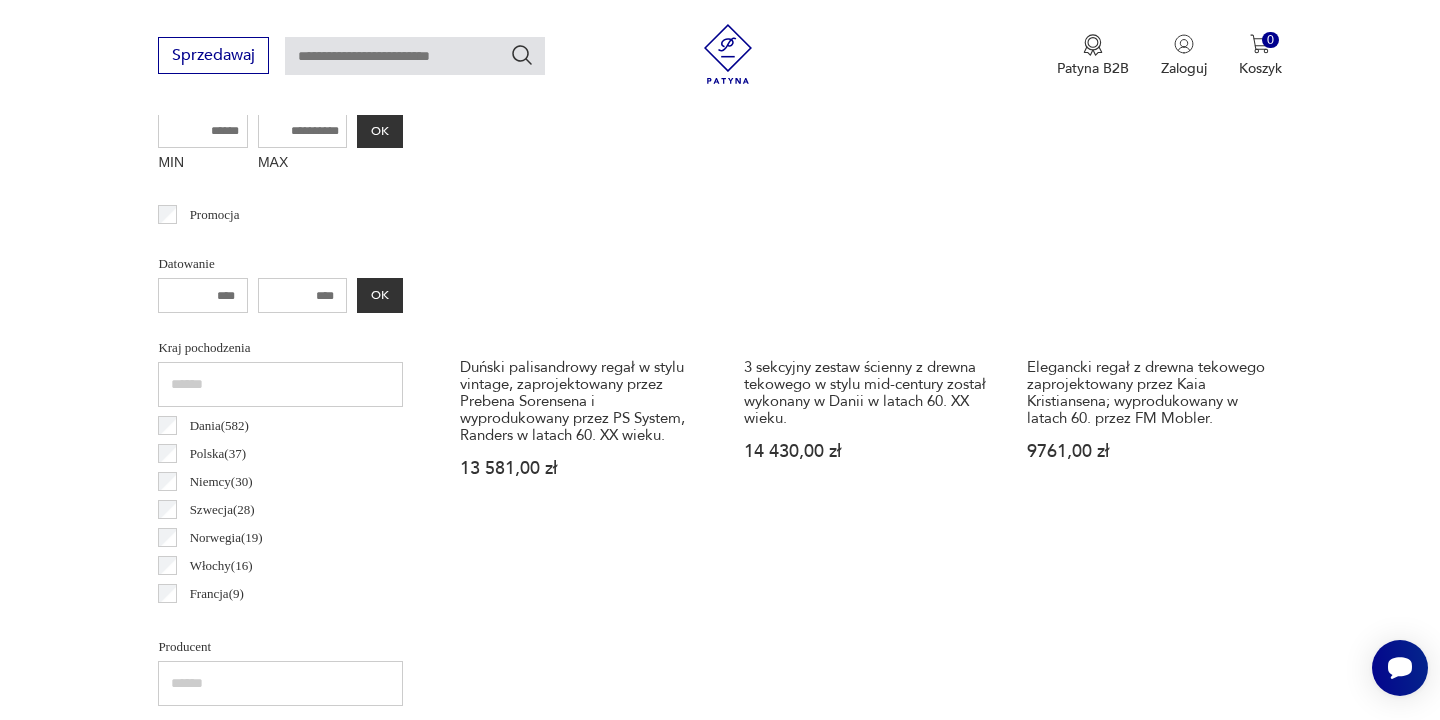 scroll, scrollTop: 820, scrollLeft: 0, axis: vertical 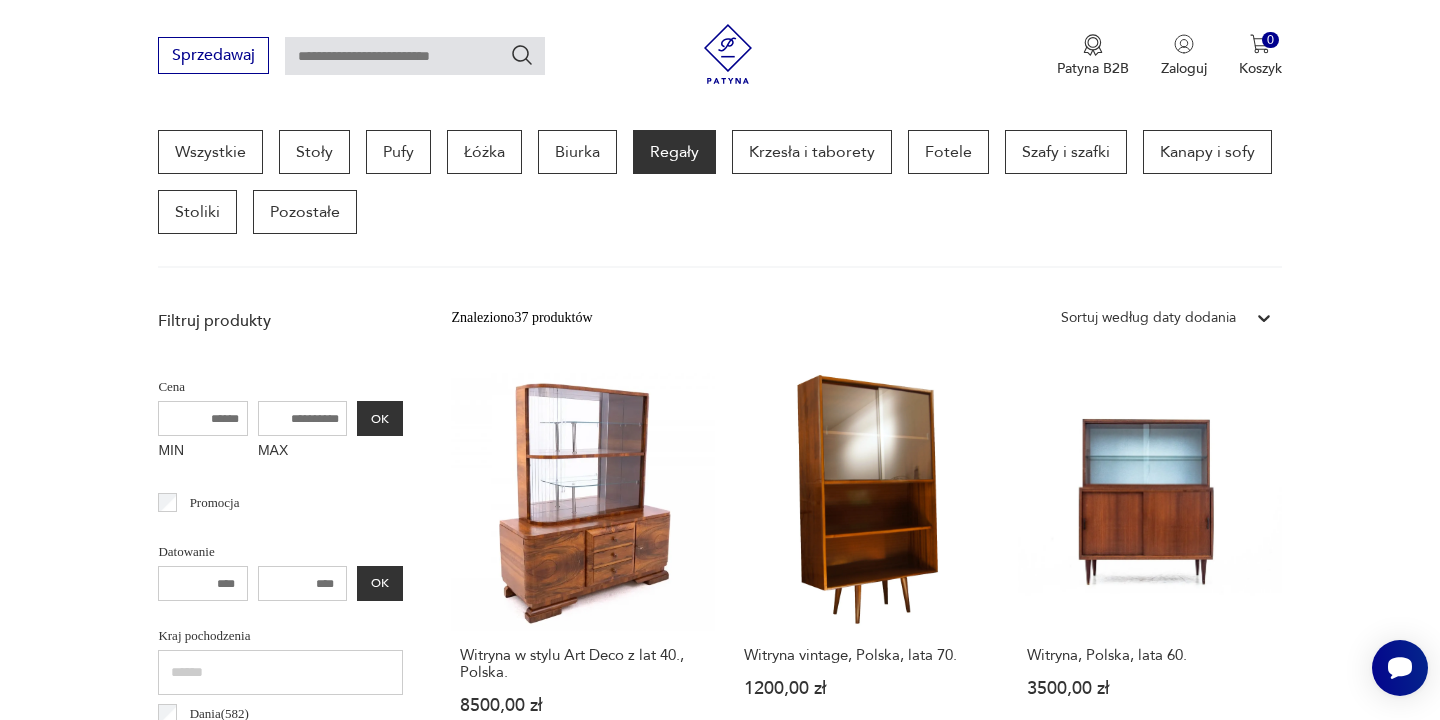 click on "Filtruj produkty Cena MIN MAX OK Promocja Datowanie OK Kraj pochodzenia [COUNTRY]  ( 582 ) [COUNTRY]  ( 37 ) [COUNTRY]  ( 30 ) [COUNTRY]  ( 28 ) [COUNTRY]  ( 19 ) [COUNTRY]  ( 16 ) [COUNTRY]  ( 9 ) [COUNTRY]  ( 6 ) Producent Projektant Typ biblioteczka bufet inny komoda kredens sideboard string witryna Stan przedmiotu Klasyk Kolor Tag art deco Bauhaus Bavaria black friday Cepelia ceramika Chodzież Ćmielów Tworzywo chrom drewno inne metal palisander sklejka teak tworzywo sztuczne Wyczyść filtry Znaleziono  37   produktów Filtruj Sortuj według daty dodania Sortuj według daty dodania Witryna w stylu Art Deco z lat 40., [COUNTRY]. 8500,00 zł Witryna vintage, [COUNTRY], lata 70. 1200,00 zł Witryna, [COUNTRY], lata 60. 3500,00 zł Biblioteka w stylu Art Deco, [COUNTRY], rok około 1930. 11 900,00 zł Orzechowa biblioteka Art Deco, [COUNTRY], lata 30. 12 000,00 zł Odnowiona serwantka, kredens, biblioteka, komoda z nadstawką art deco 4900,00 zł Witryna w stylu Art Deco, lata 40., [COUNTRY]. 9500,00 zł 7900,00 zł Klasyk 1" at bounding box center [720, 1688] 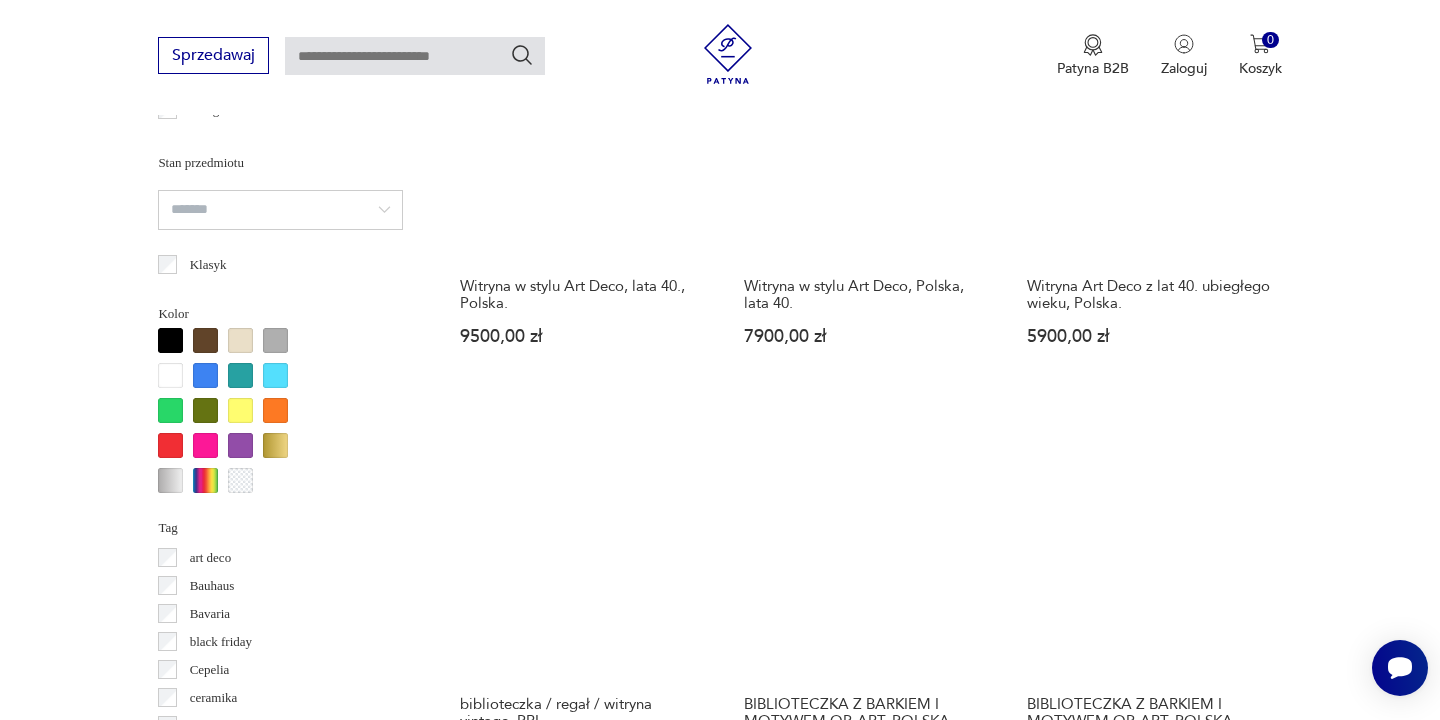 scroll, scrollTop: 1757, scrollLeft: 0, axis: vertical 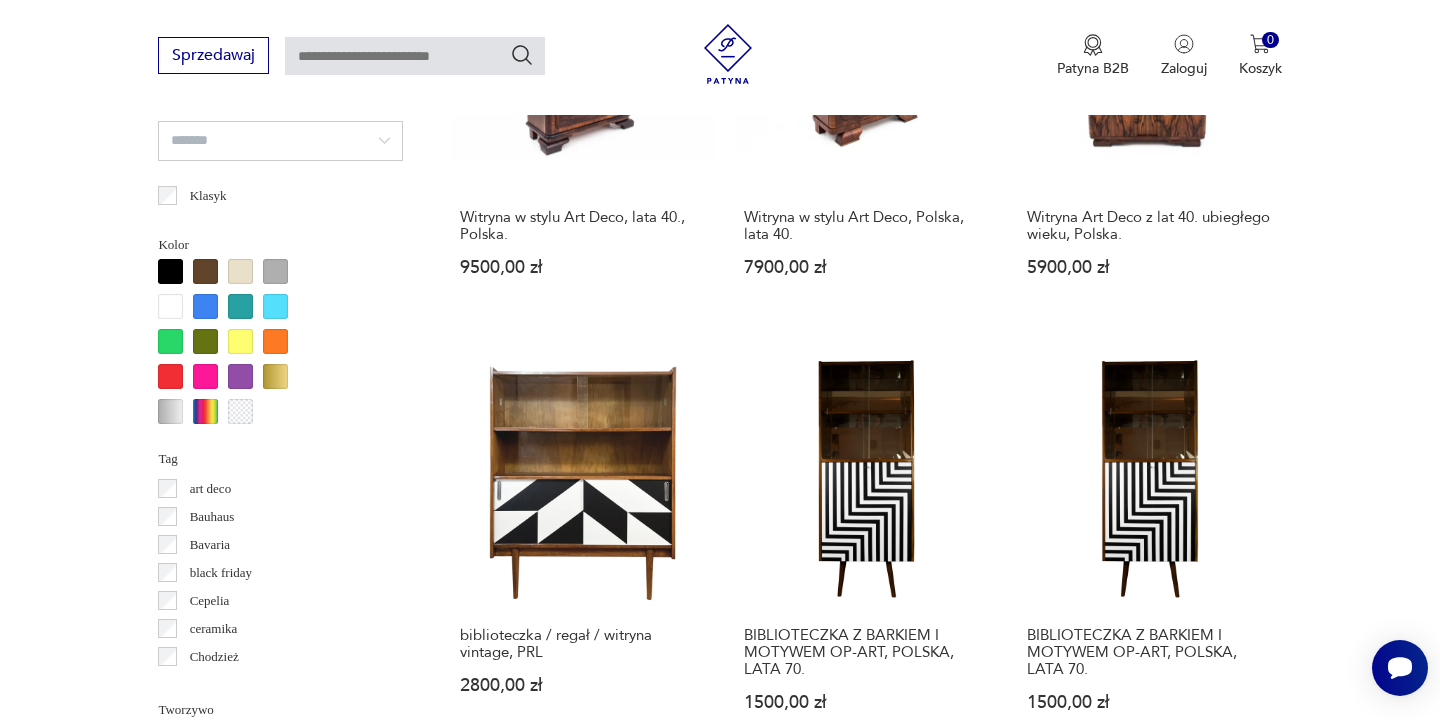click on "2" at bounding box center [1126, 1672] 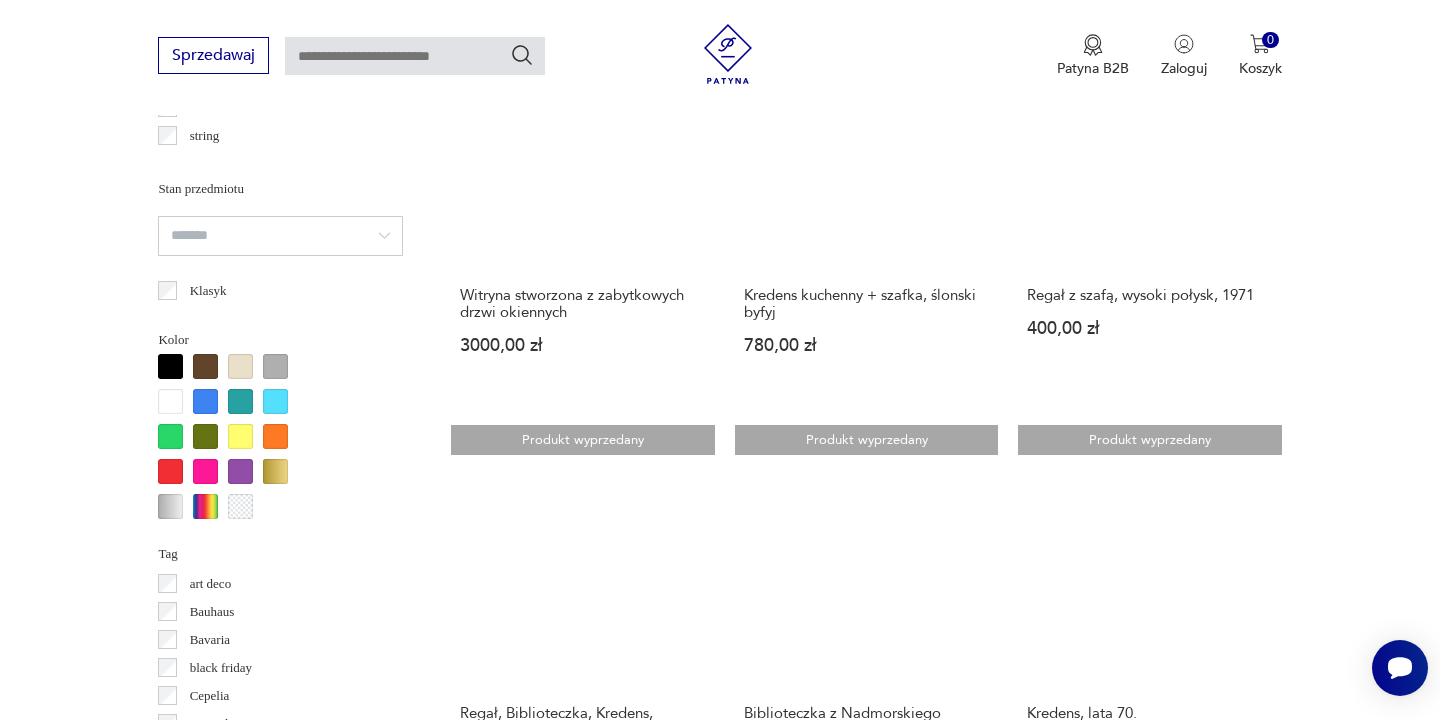 scroll, scrollTop: 1727, scrollLeft: 0, axis: vertical 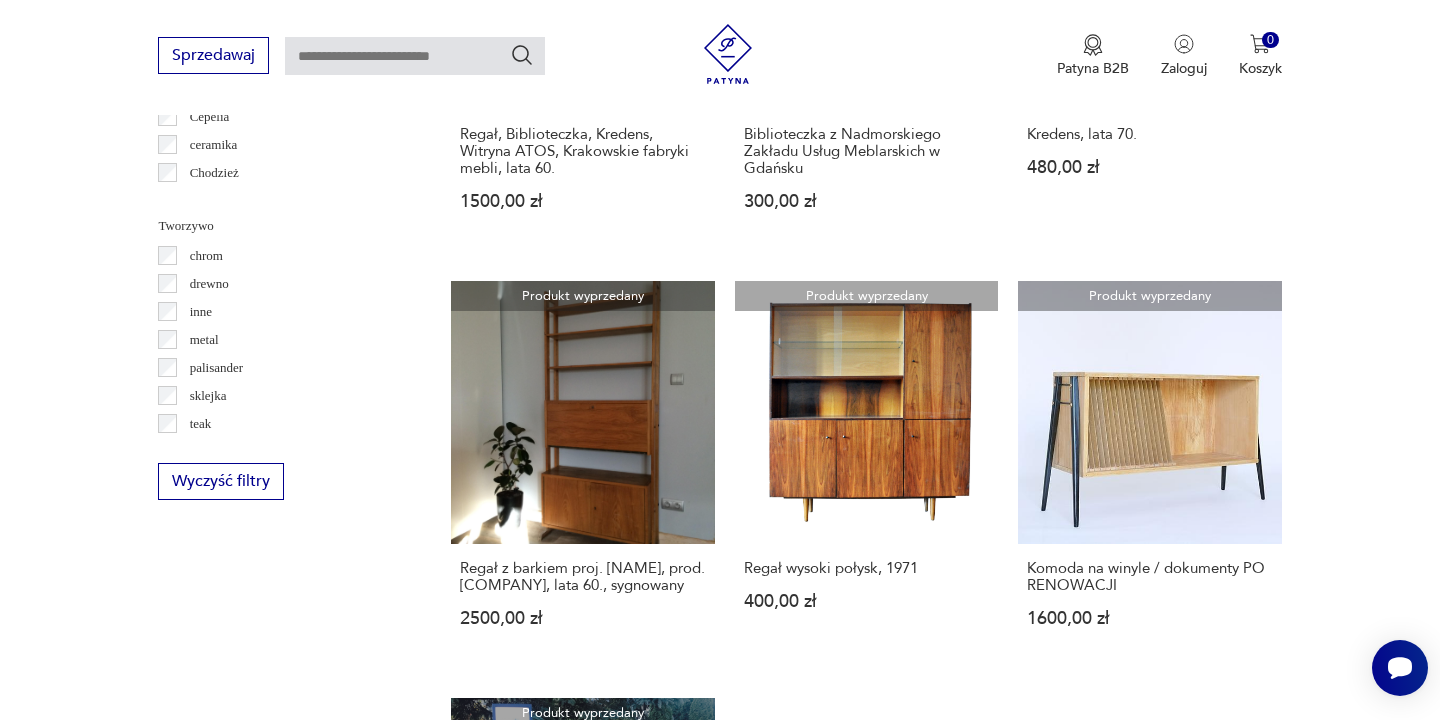 click on "3" at bounding box center [1172, 1188] 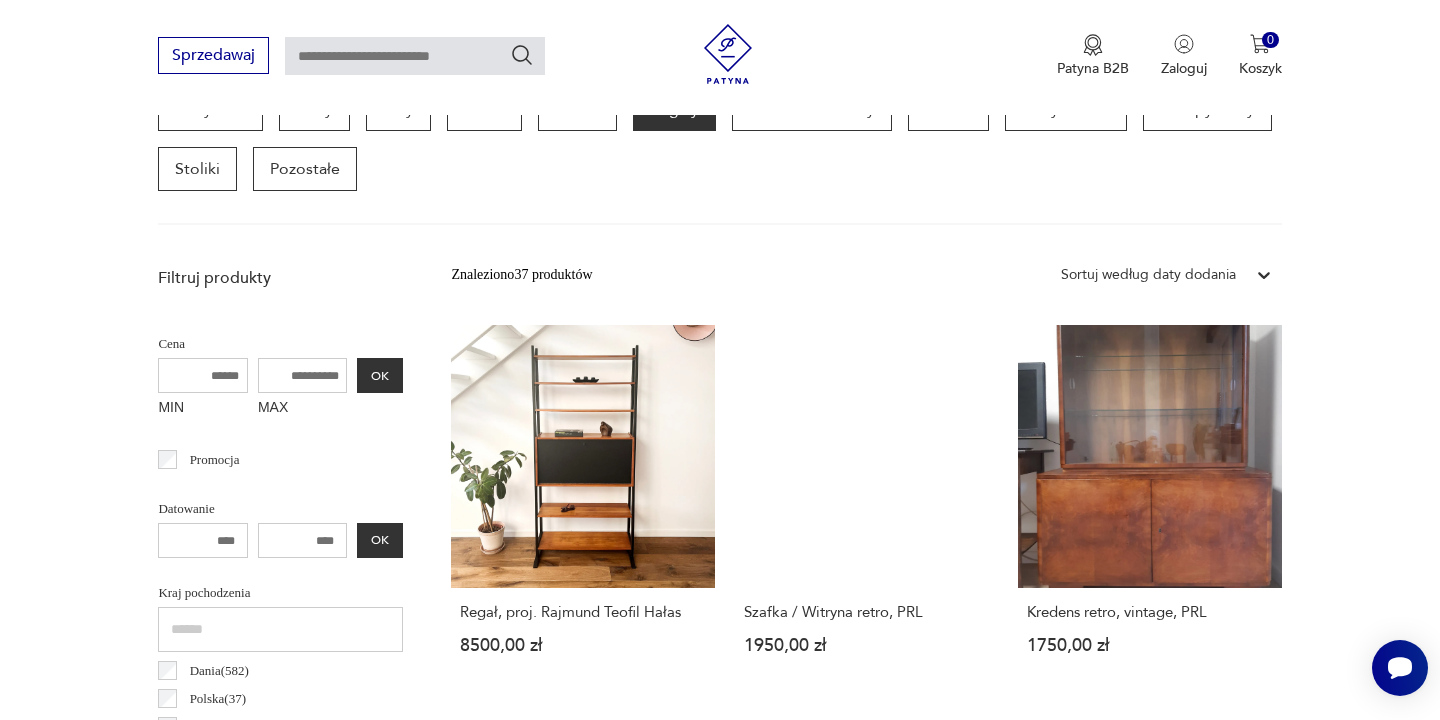 scroll, scrollTop: 532, scrollLeft: 0, axis: vertical 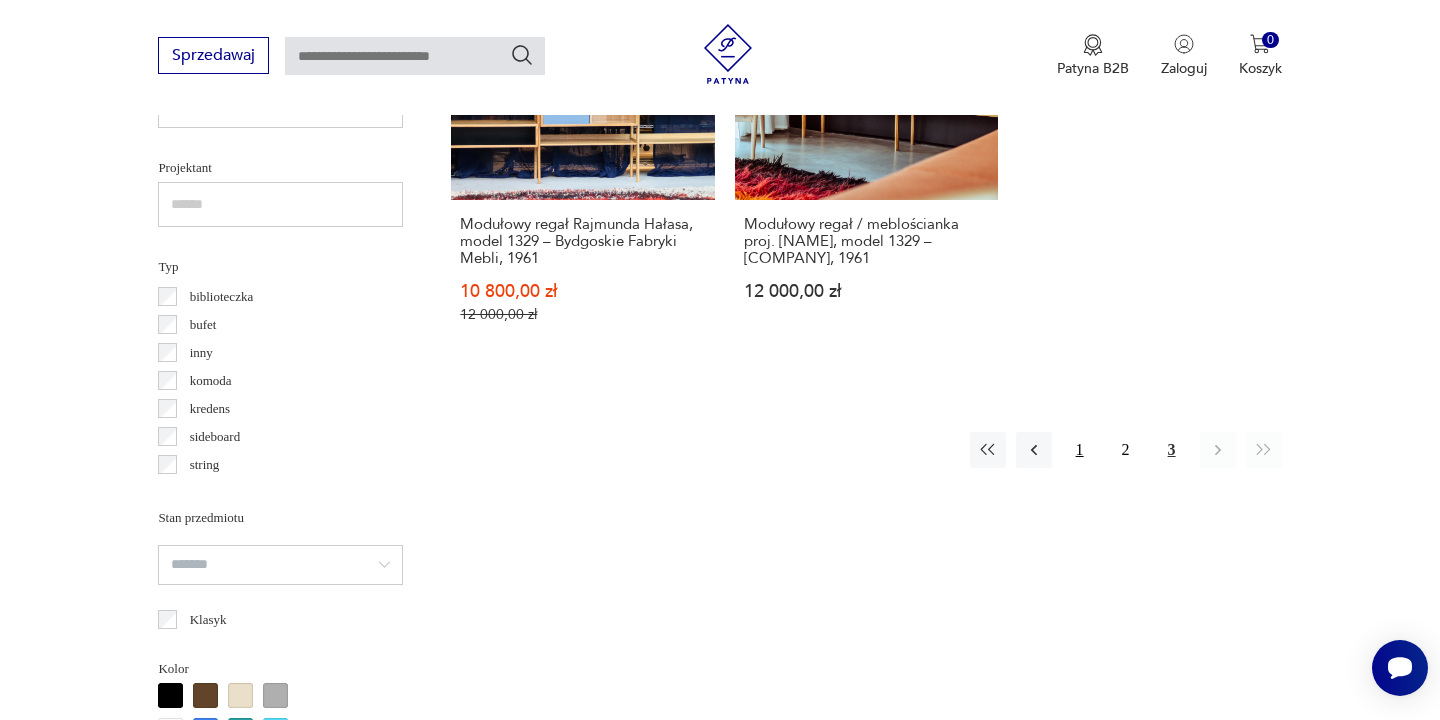 click on "1" at bounding box center [1080, 450] 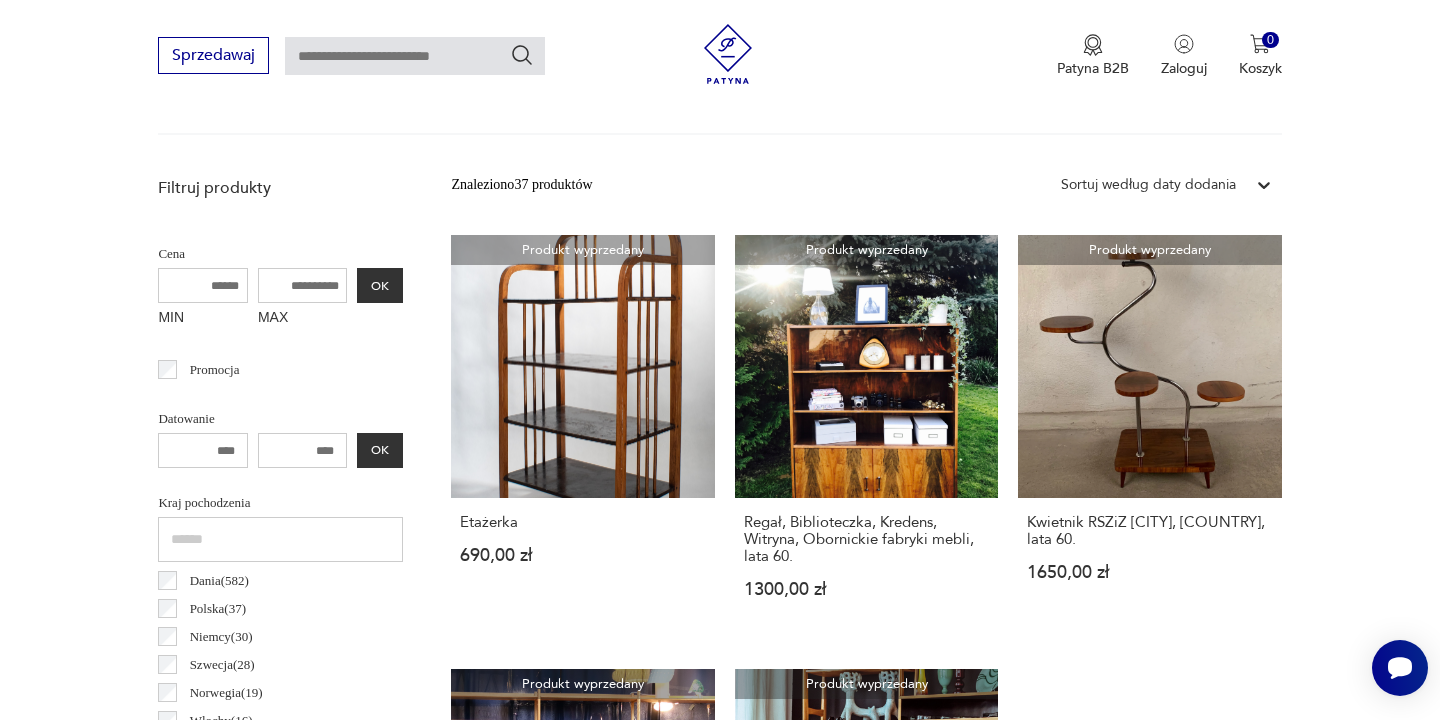 scroll, scrollTop: 532, scrollLeft: 0, axis: vertical 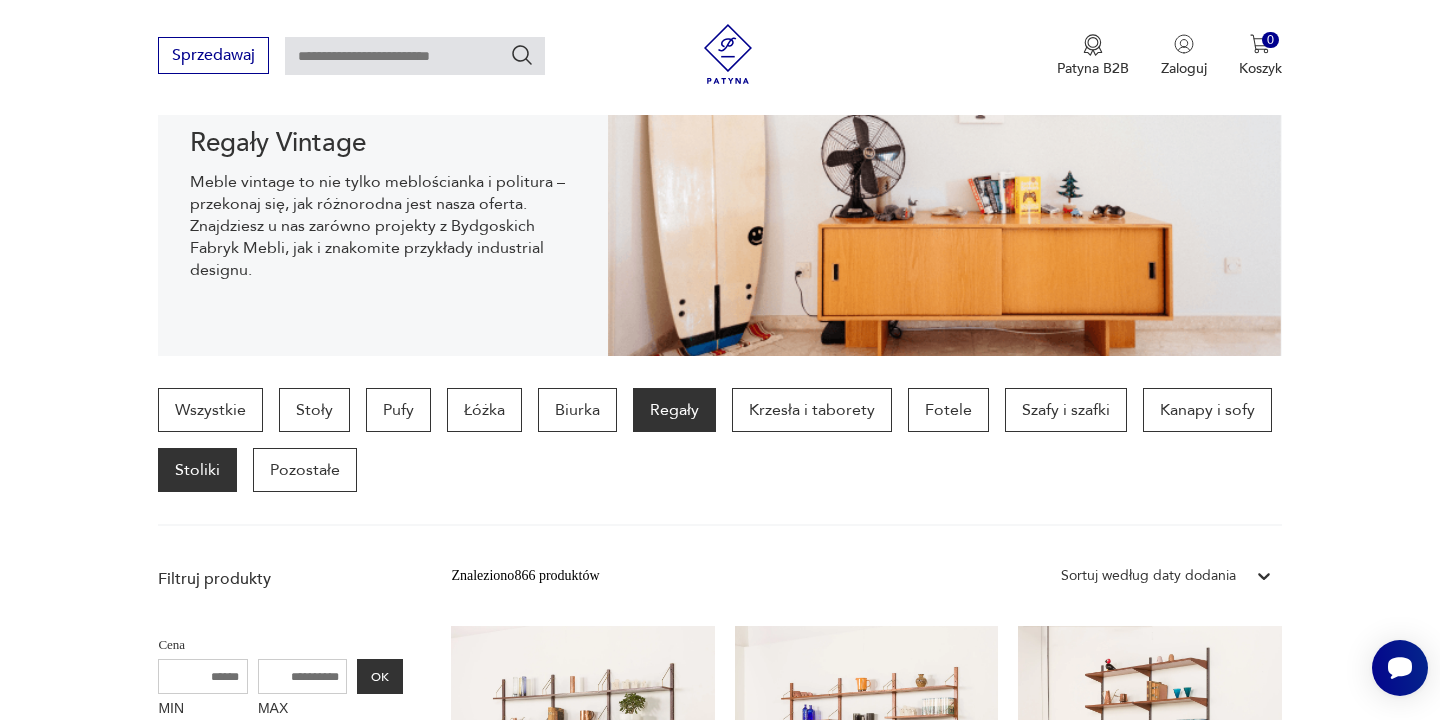 click on "Stoliki" at bounding box center (197, 470) 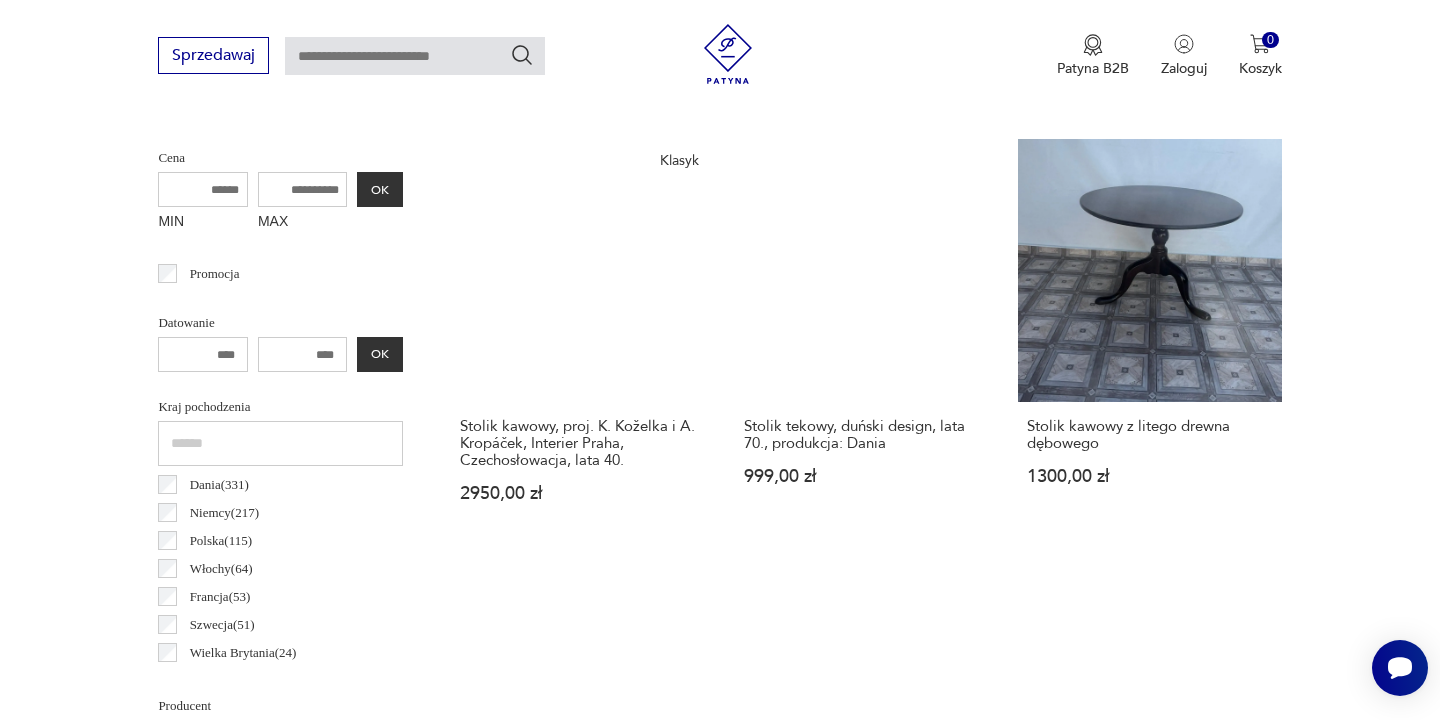 scroll, scrollTop: 782, scrollLeft: 0, axis: vertical 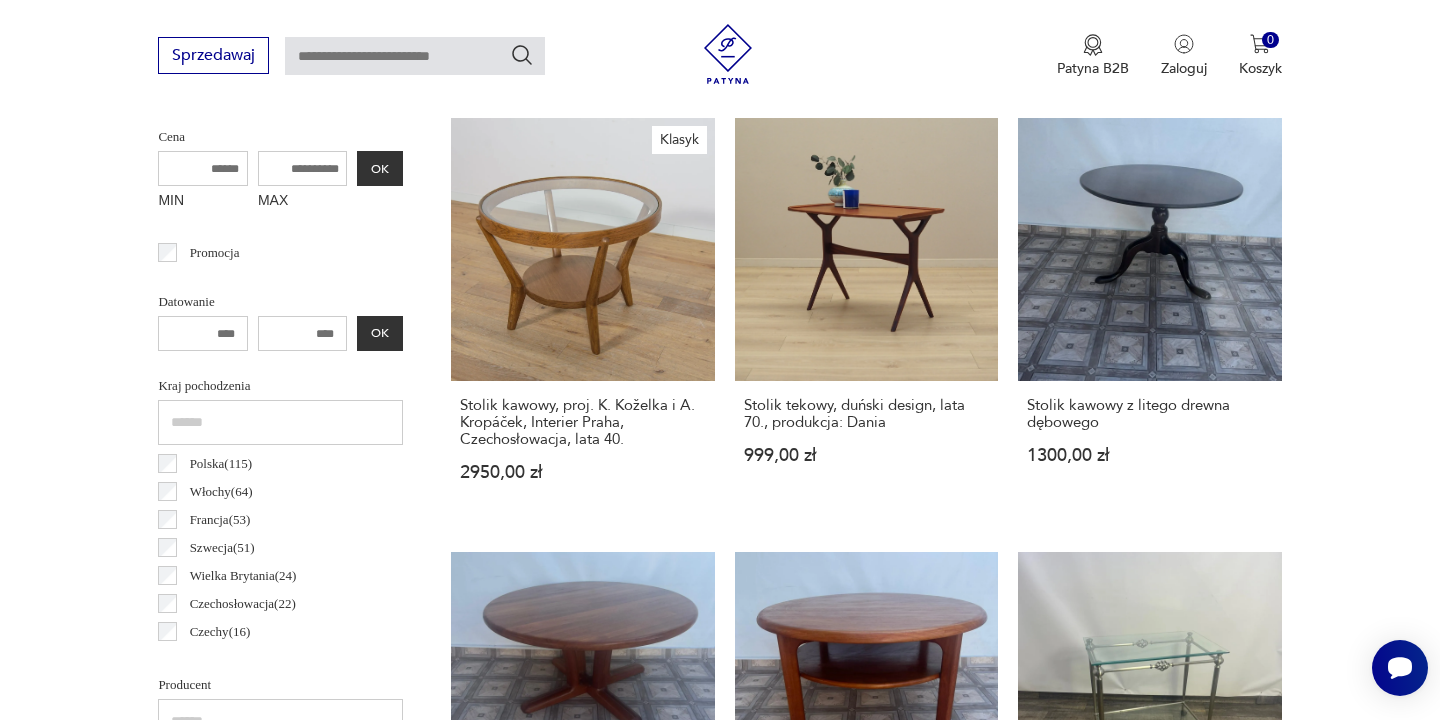 click on "Polska  ( 115 )" at bounding box center (221, 464) 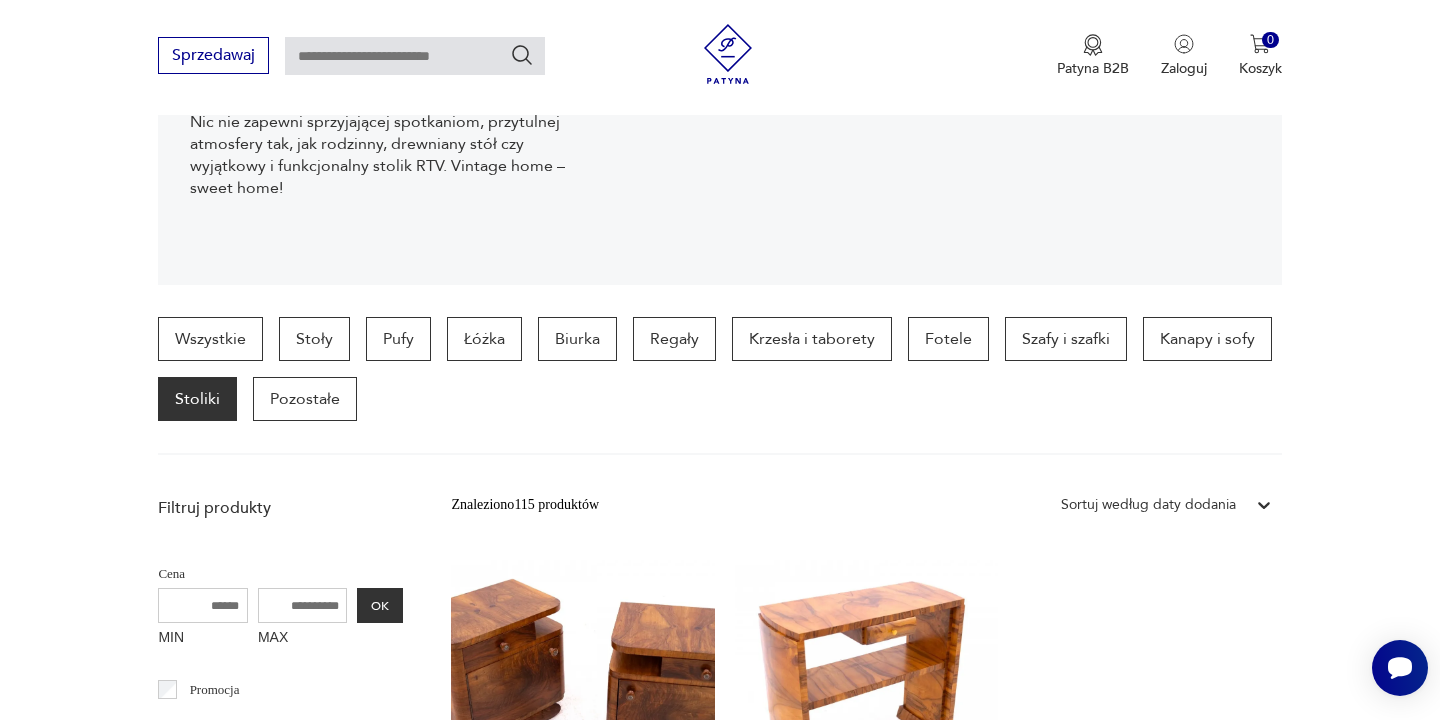 scroll, scrollTop: 332, scrollLeft: 0, axis: vertical 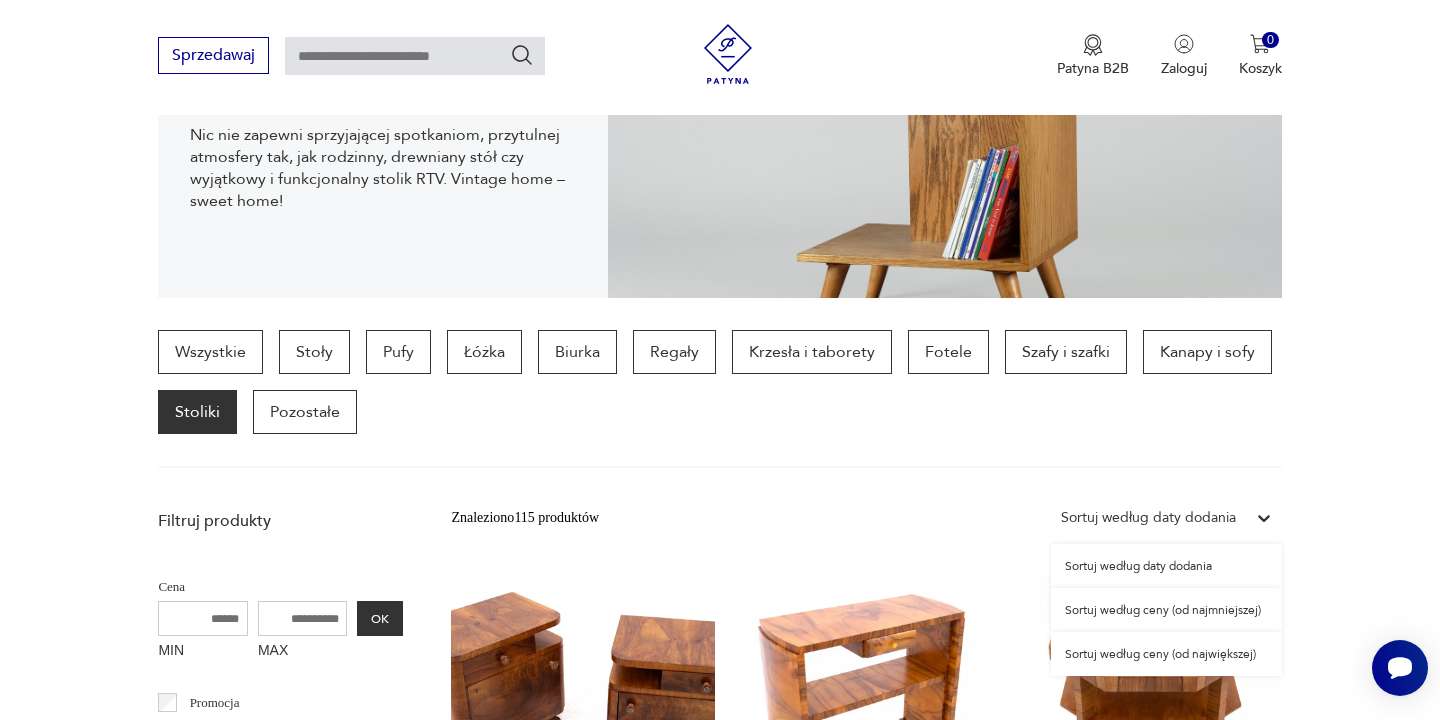 click on "Sortuj według daty dodania" at bounding box center [1148, 518] 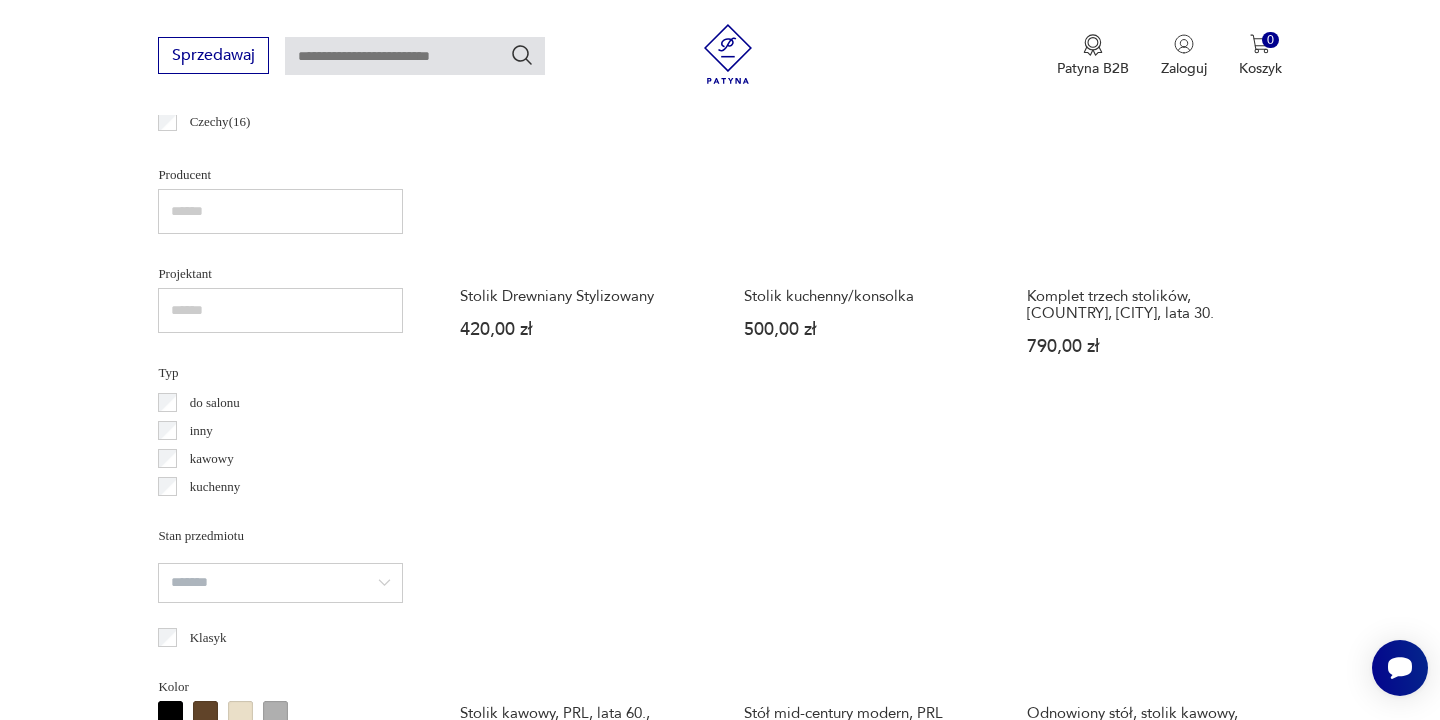 scroll, scrollTop: 1298, scrollLeft: 0, axis: vertical 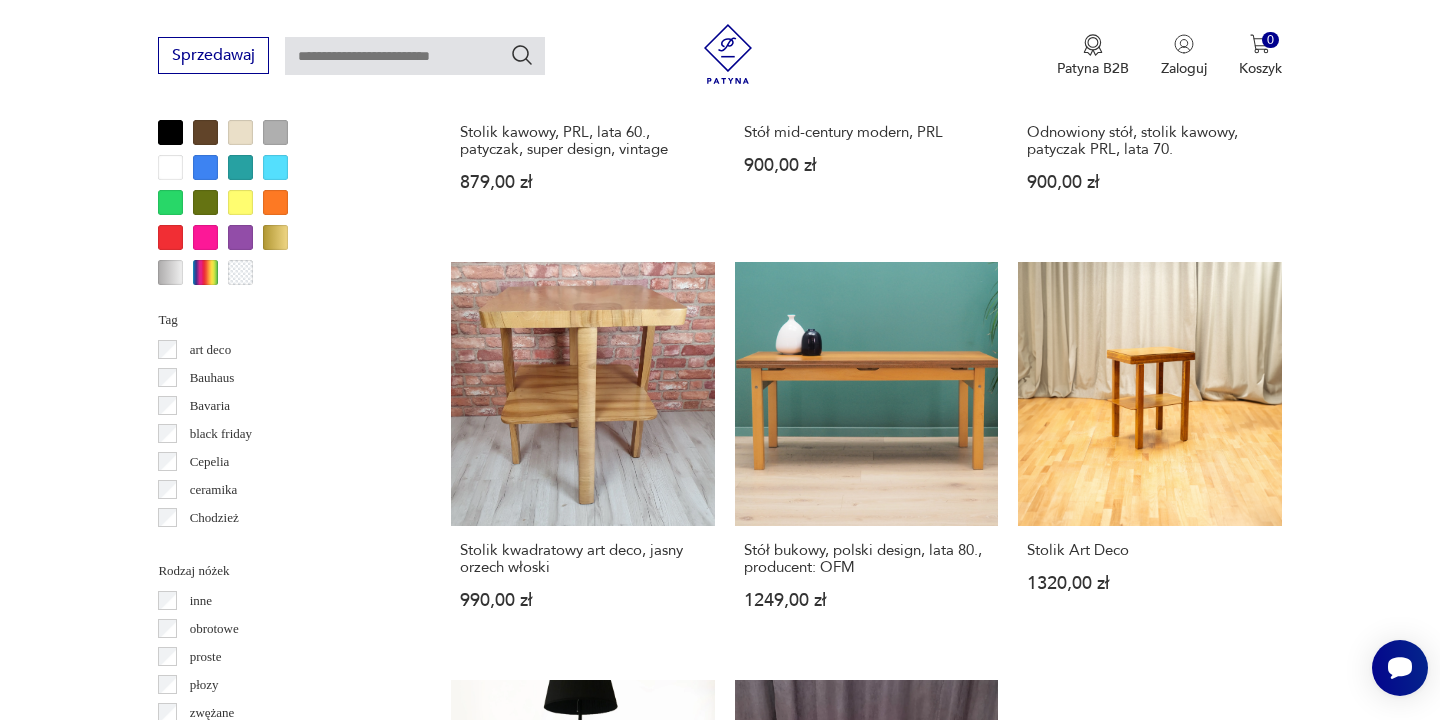 click on "2" at bounding box center (896, 1570) 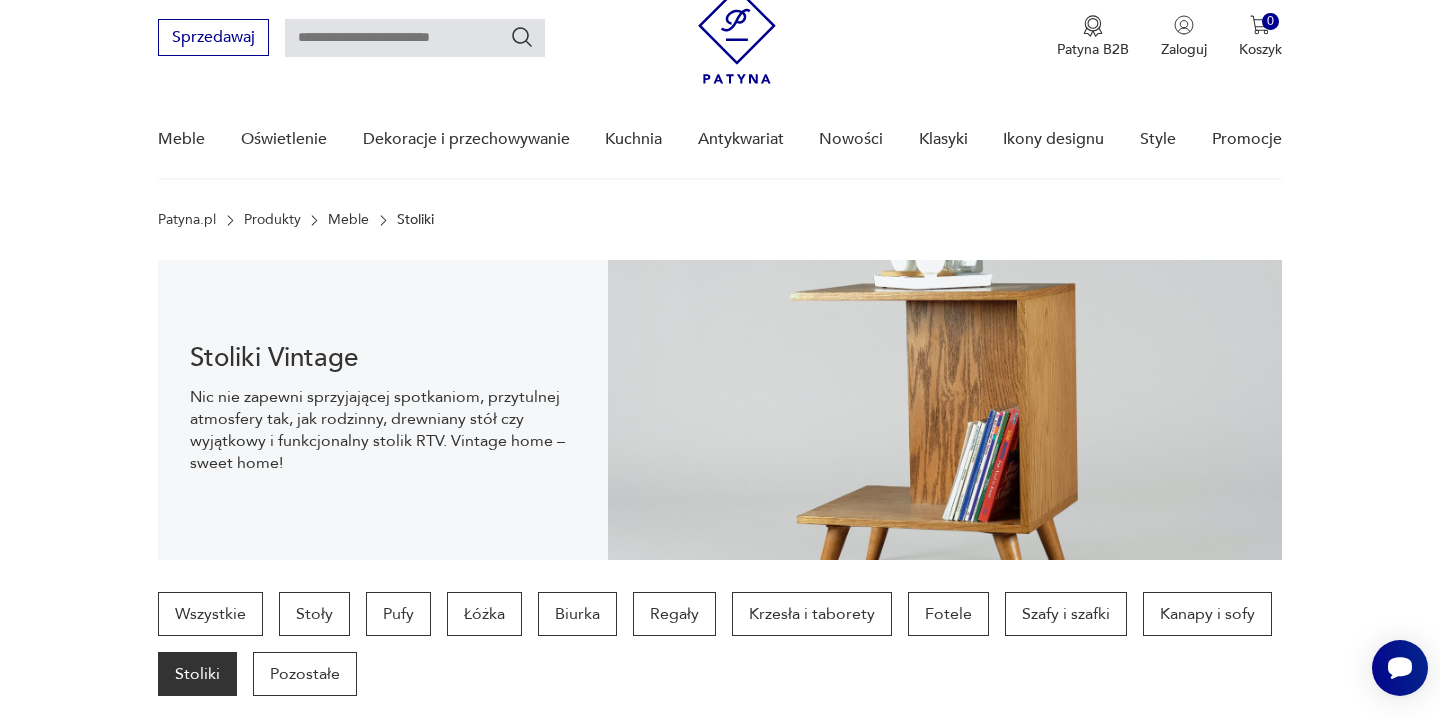 scroll, scrollTop: 92, scrollLeft: 0, axis: vertical 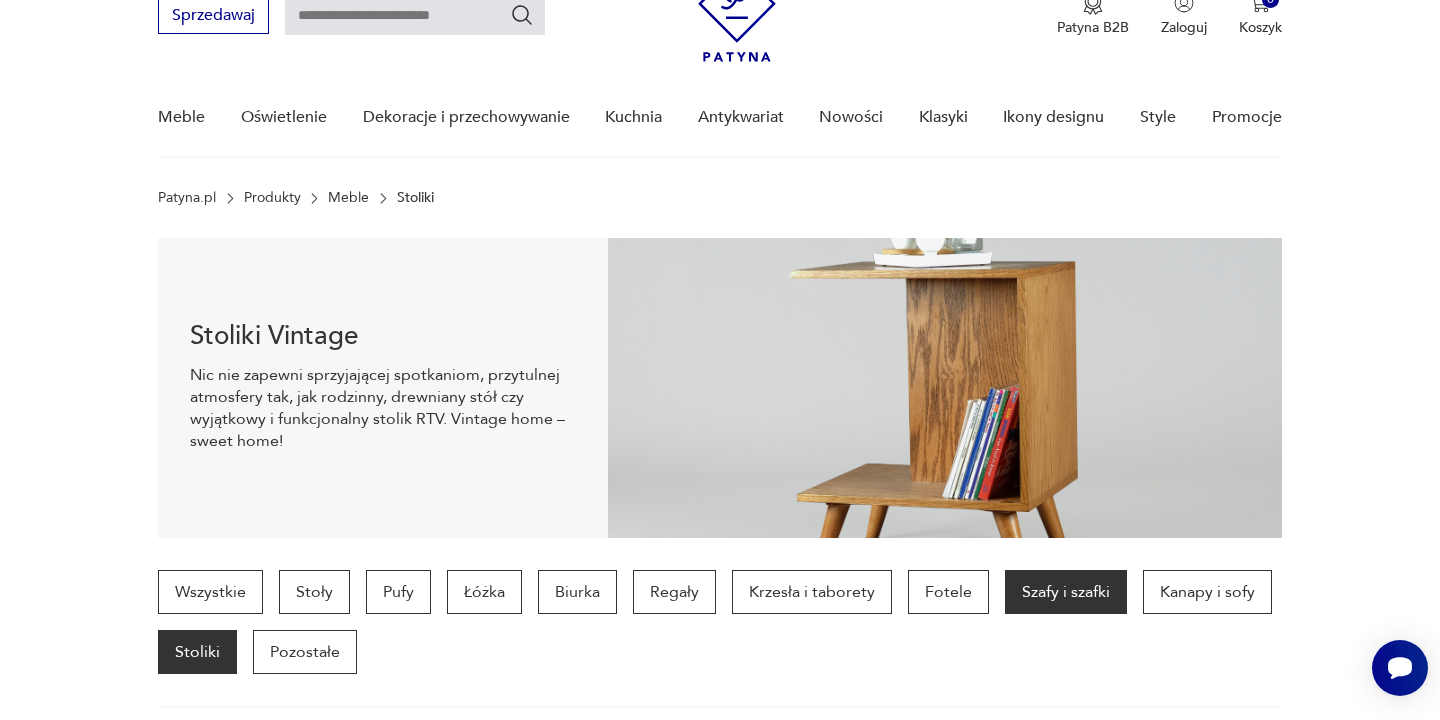 click on "Szafy i szafki" at bounding box center [1066, 592] 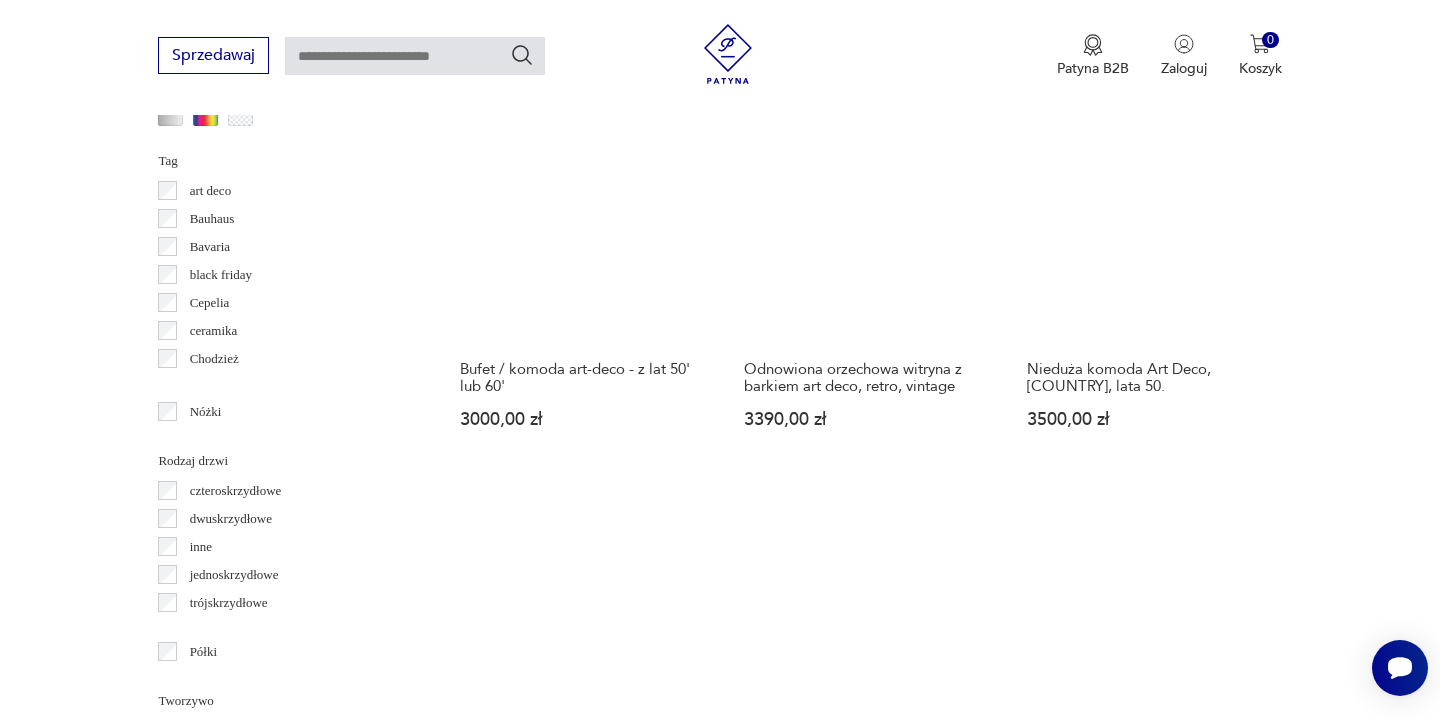 scroll, scrollTop: 2123, scrollLeft: 0, axis: vertical 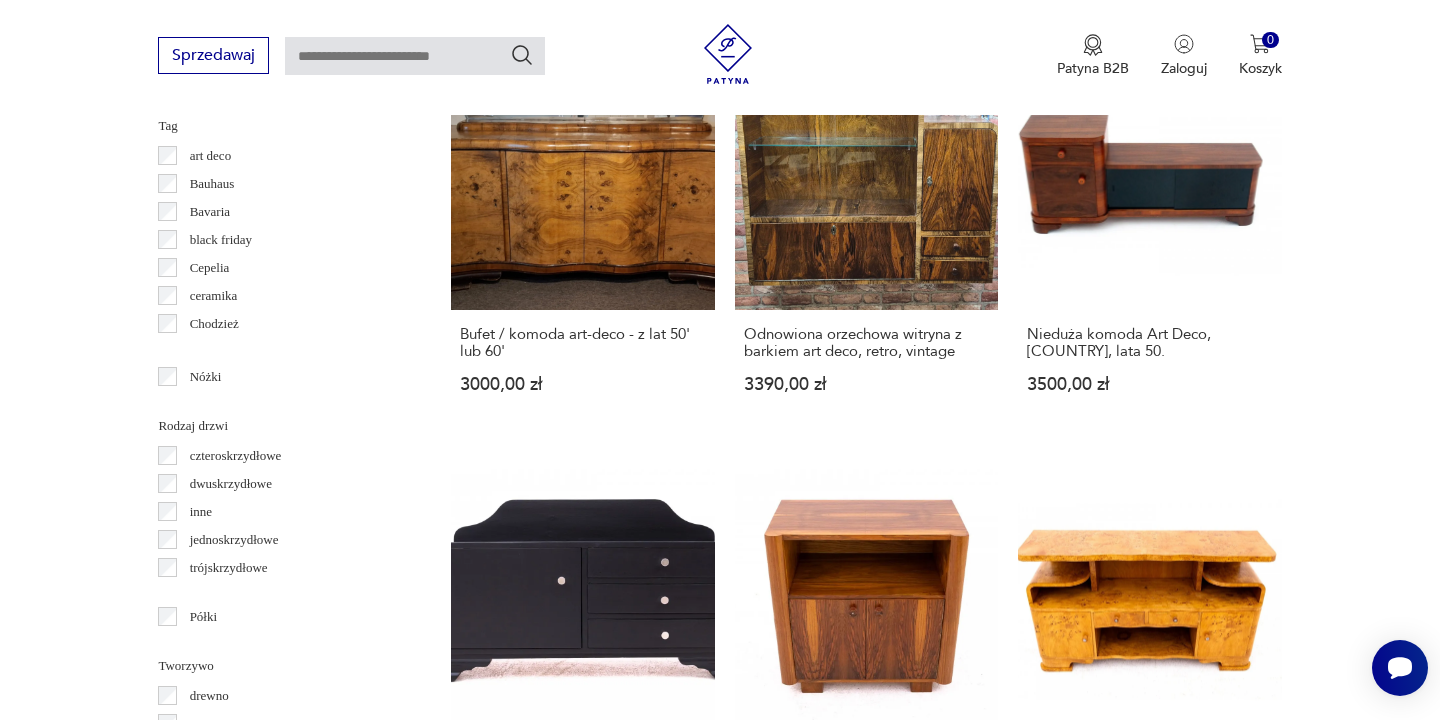 click on "1" at bounding box center [896, 1394] 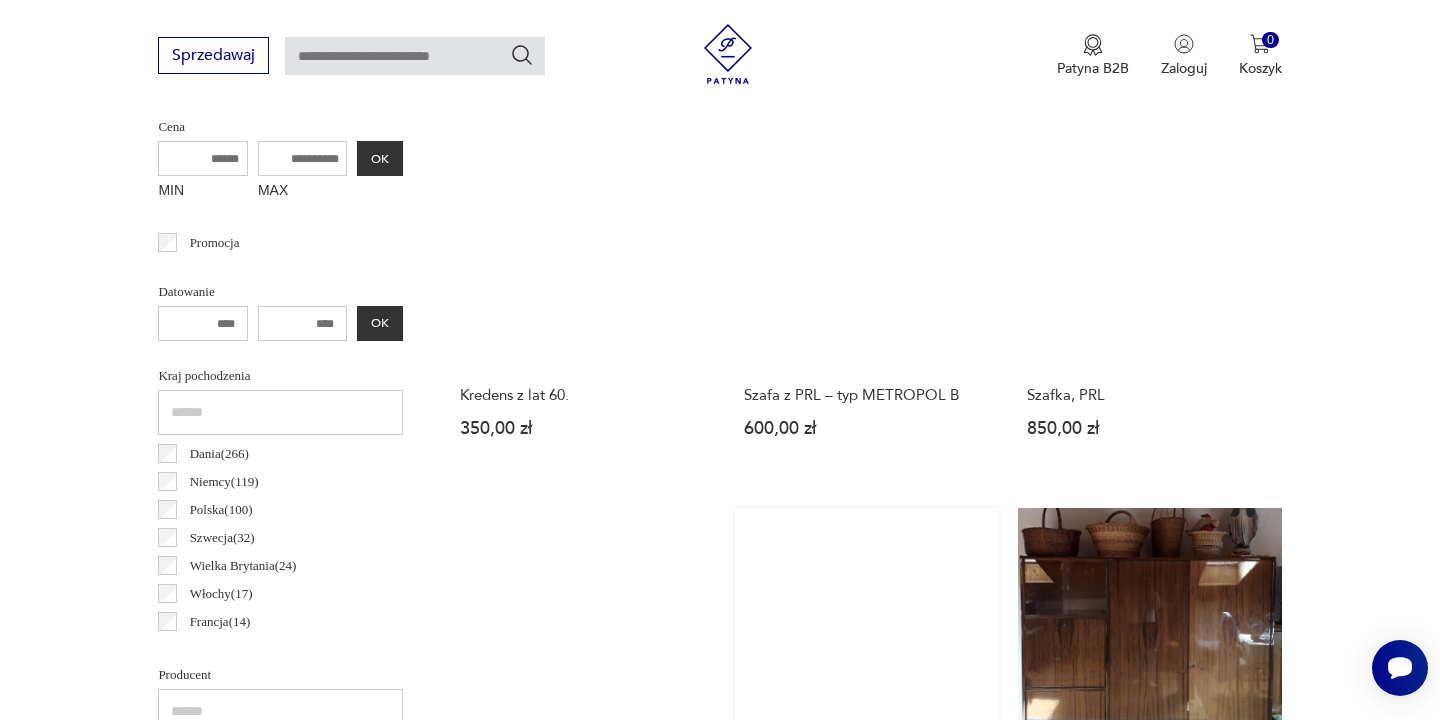 scroll, scrollTop: 771, scrollLeft: 0, axis: vertical 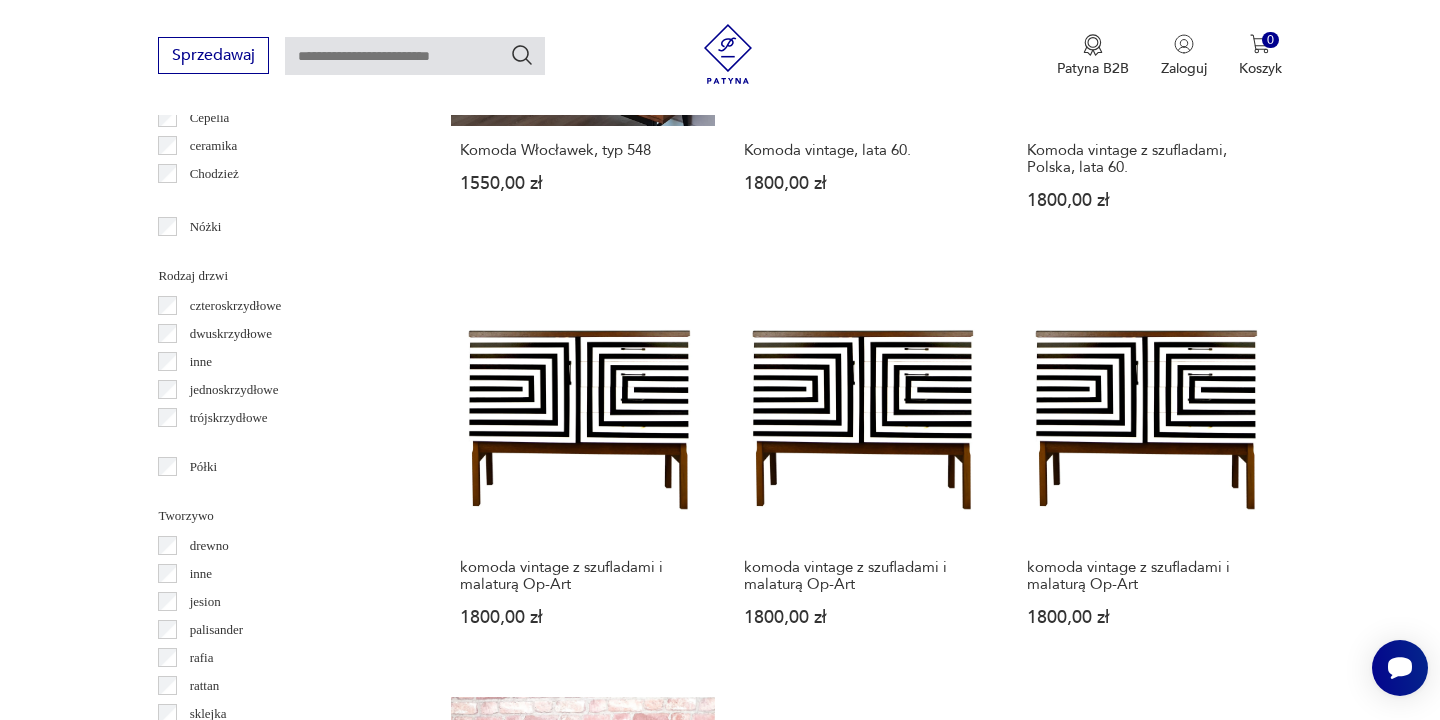 click on "3" at bounding box center (988, 1187) 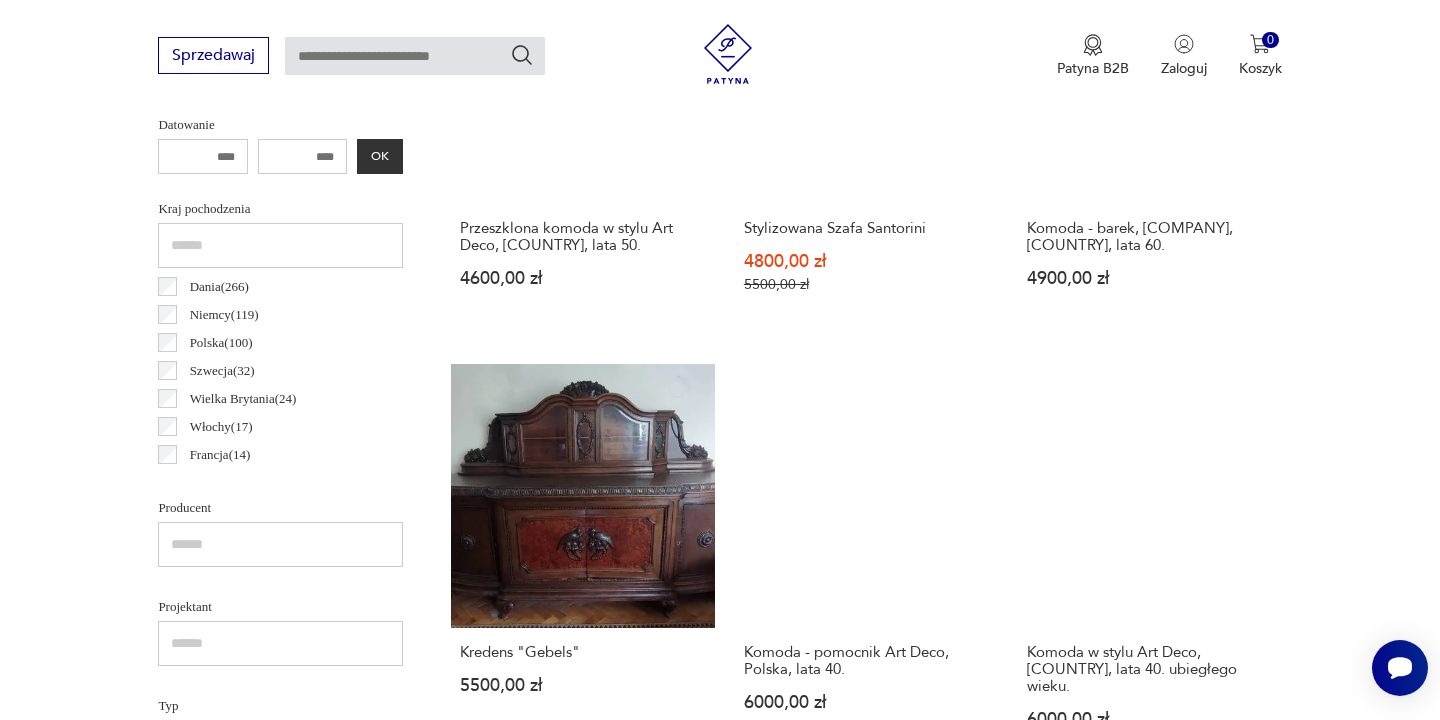 scroll, scrollTop: 1043, scrollLeft: 0, axis: vertical 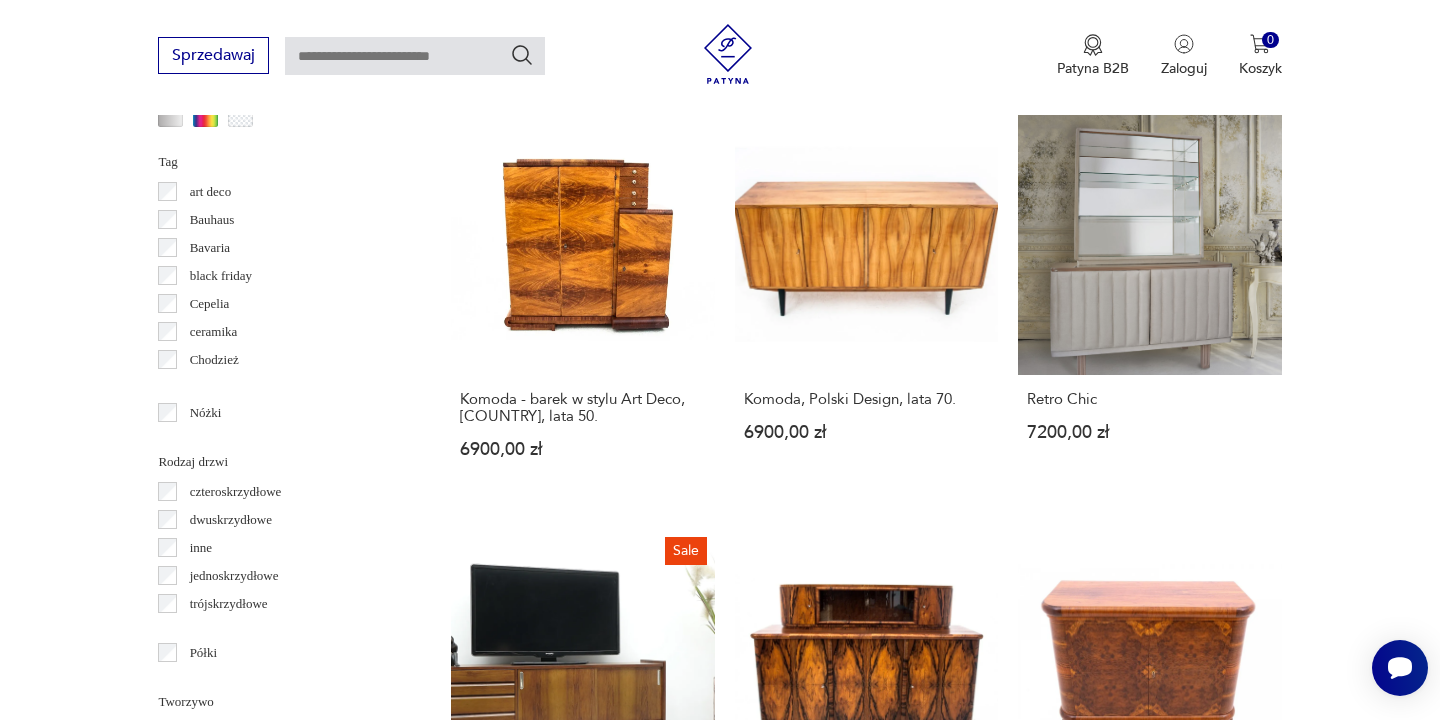 click on "2" at bounding box center (942, 1442) 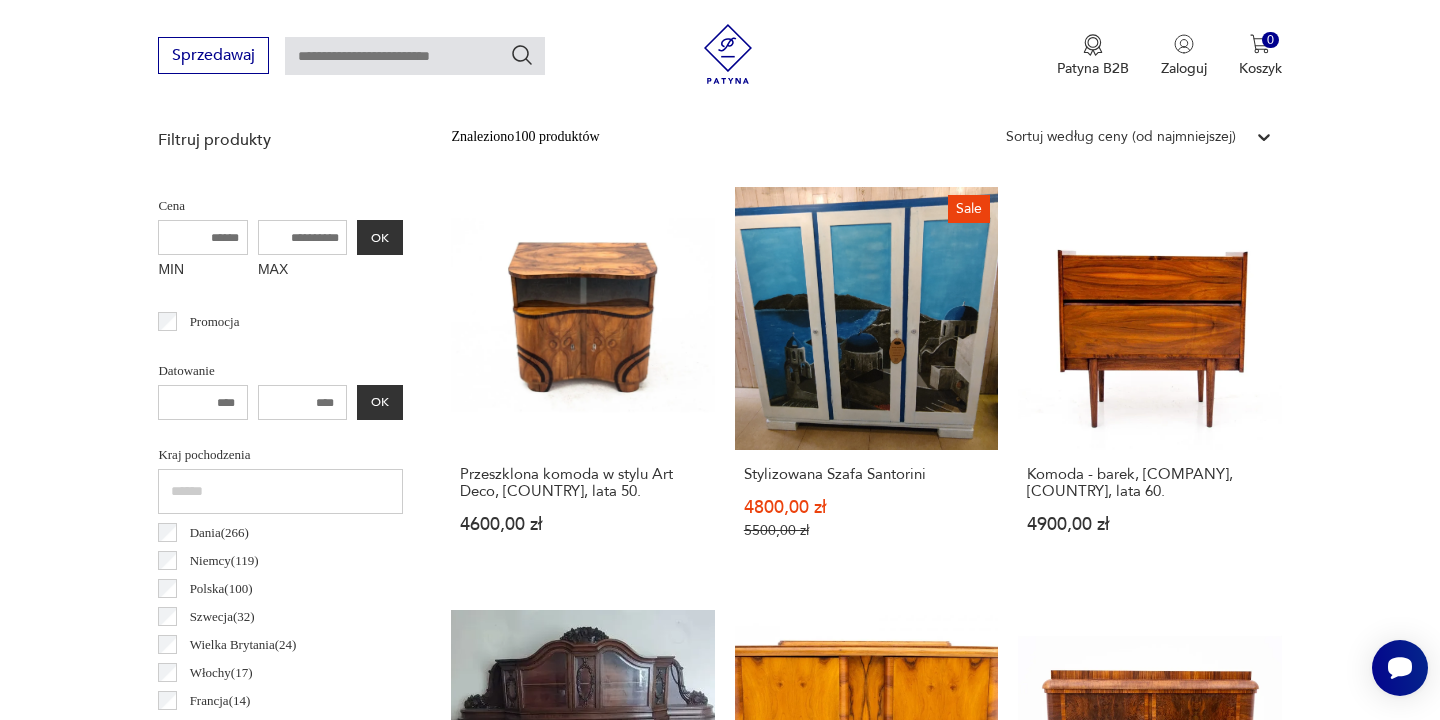scroll, scrollTop: 532, scrollLeft: 0, axis: vertical 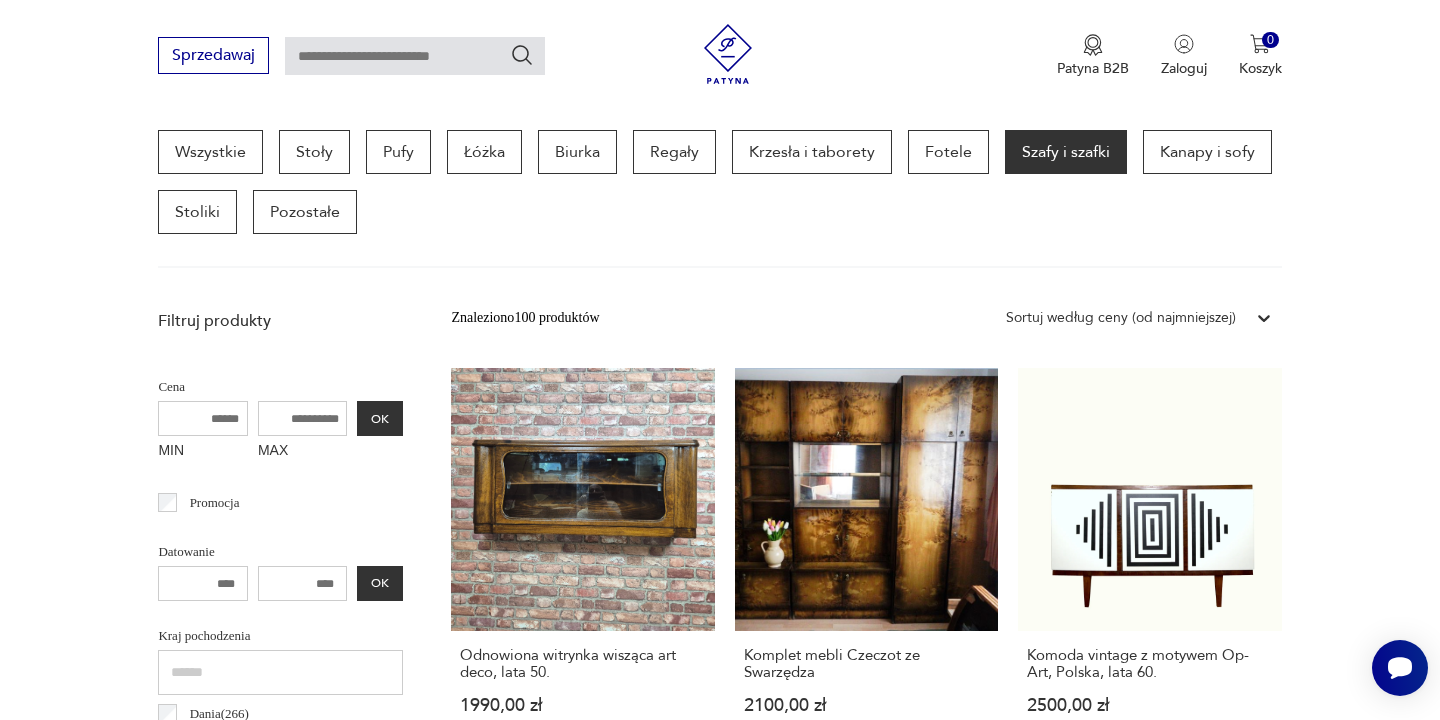 click on "Klasyk Komplet witryna/biblioteczka + mała komoda, Bytomskie Fabryki Mebli, super stan 2600,00 zł" at bounding box center [582, 986] 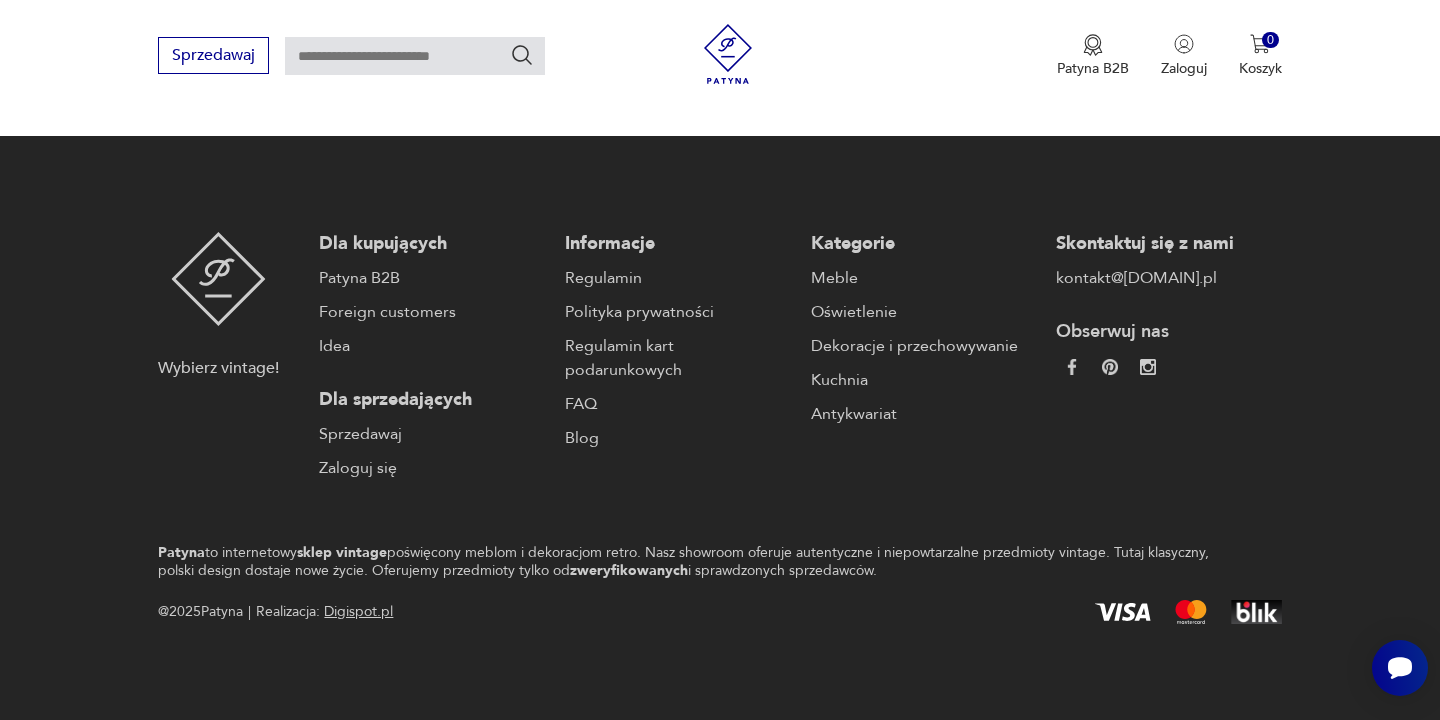 scroll, scrollTop: 0, scrollLeft: 0, axis: both 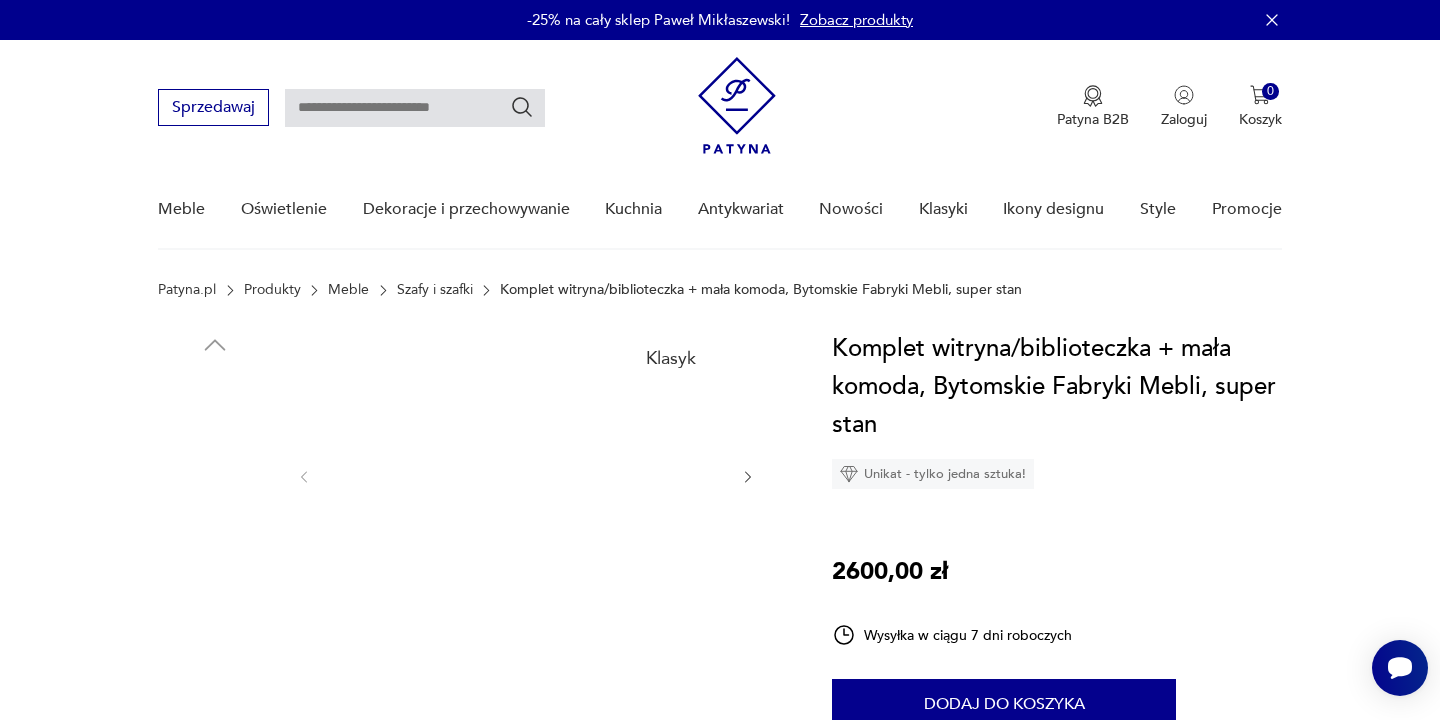click at bounding box center [526, 475] 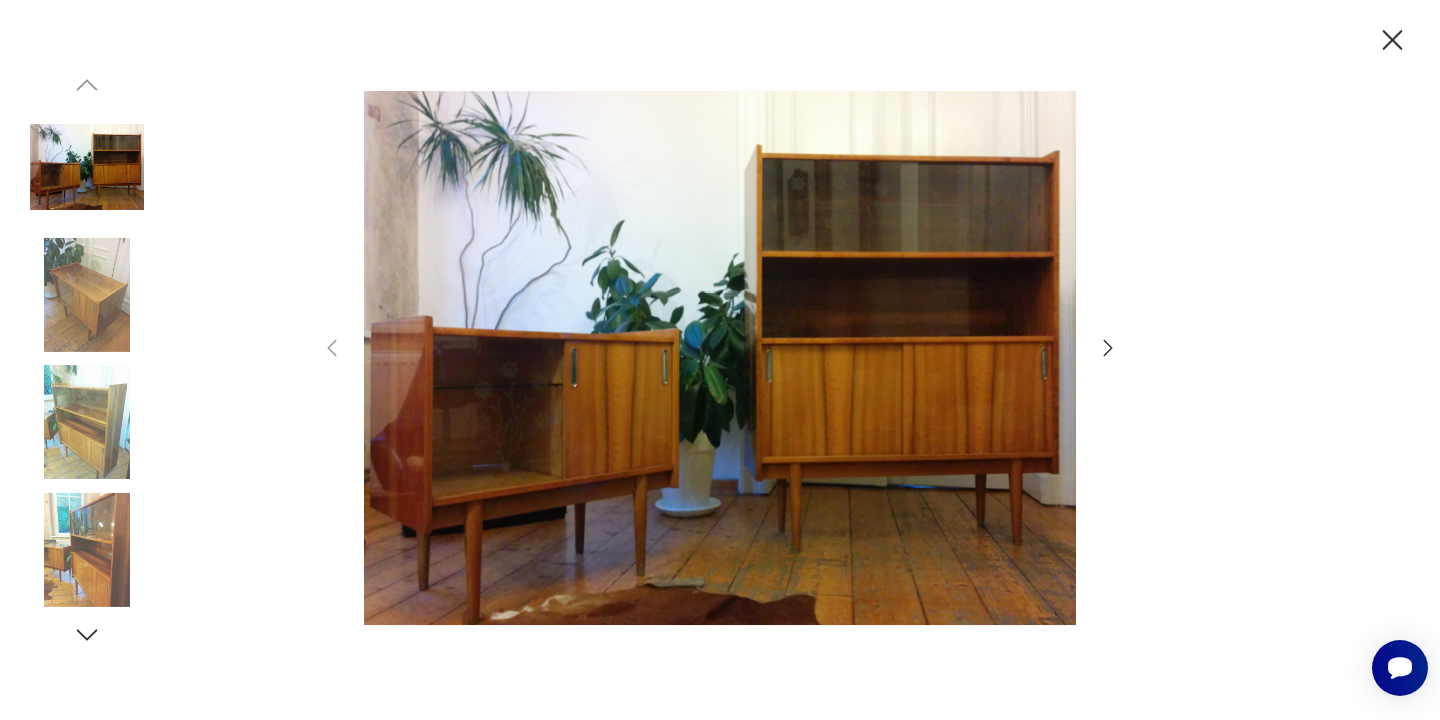 click at bounding box center (87, 295) 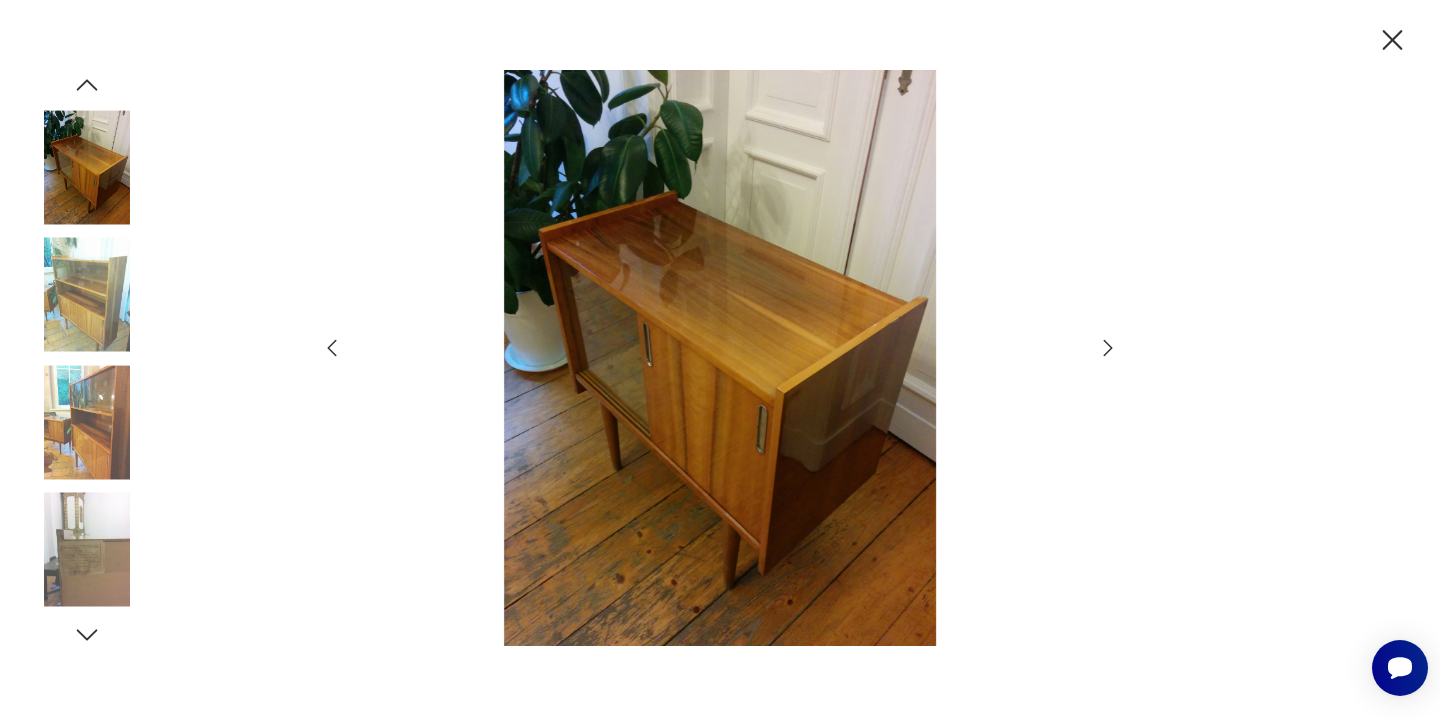 click at bounding box center [87, 295] 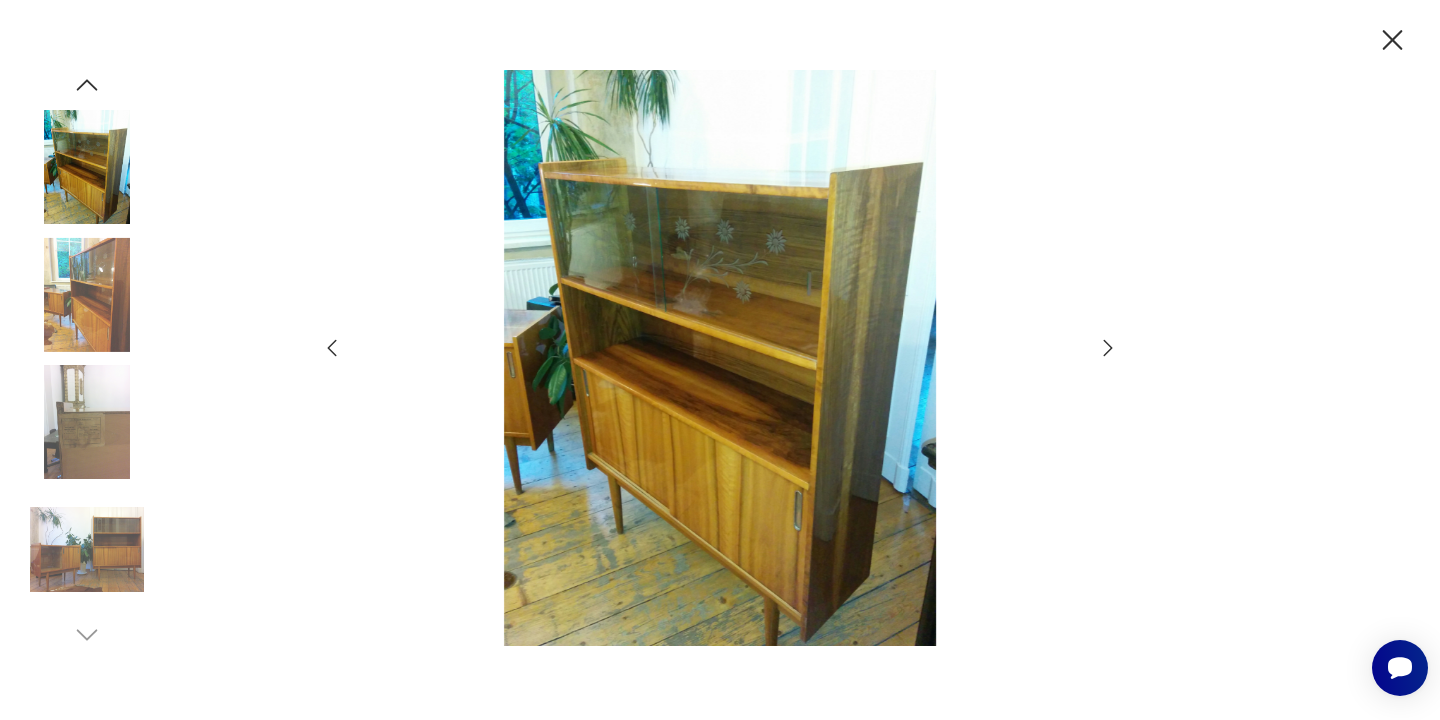 click at bounding box center (87, 167) 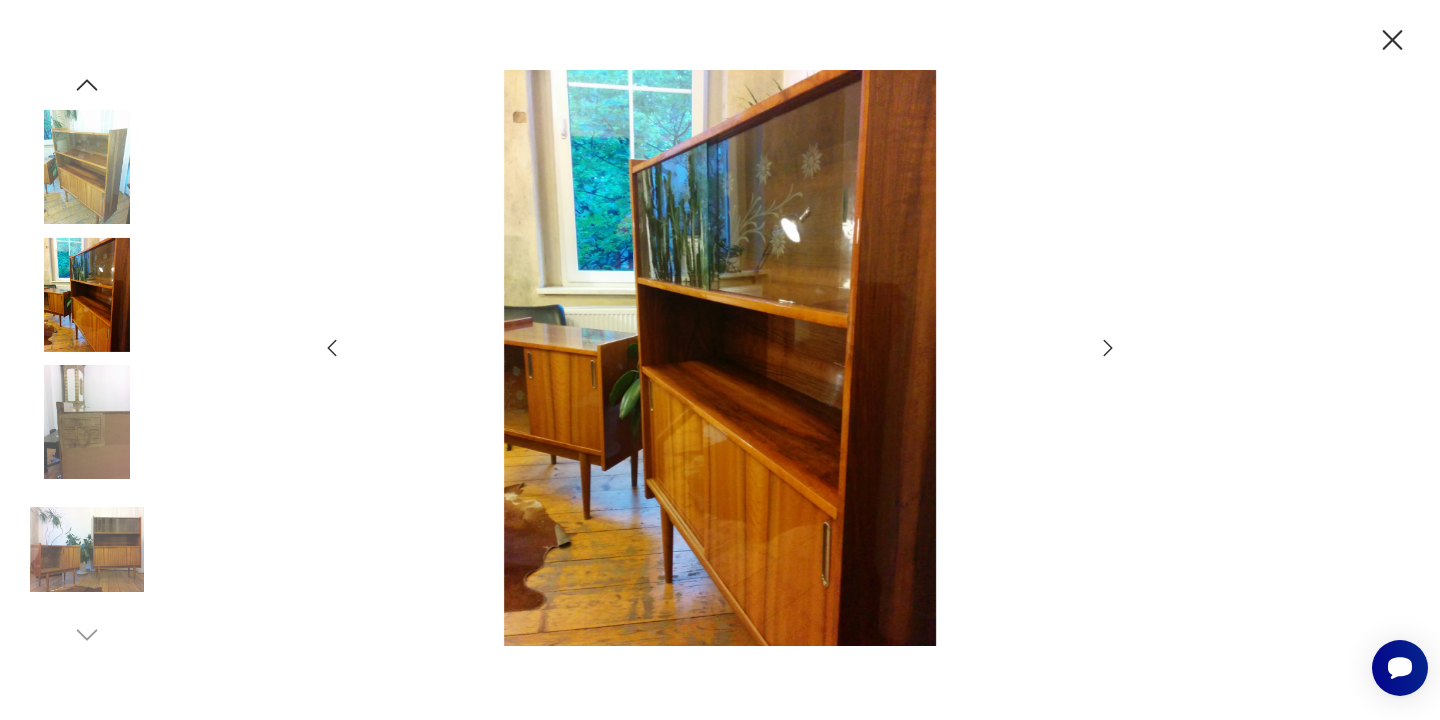 click at bounding box center [87, 422] 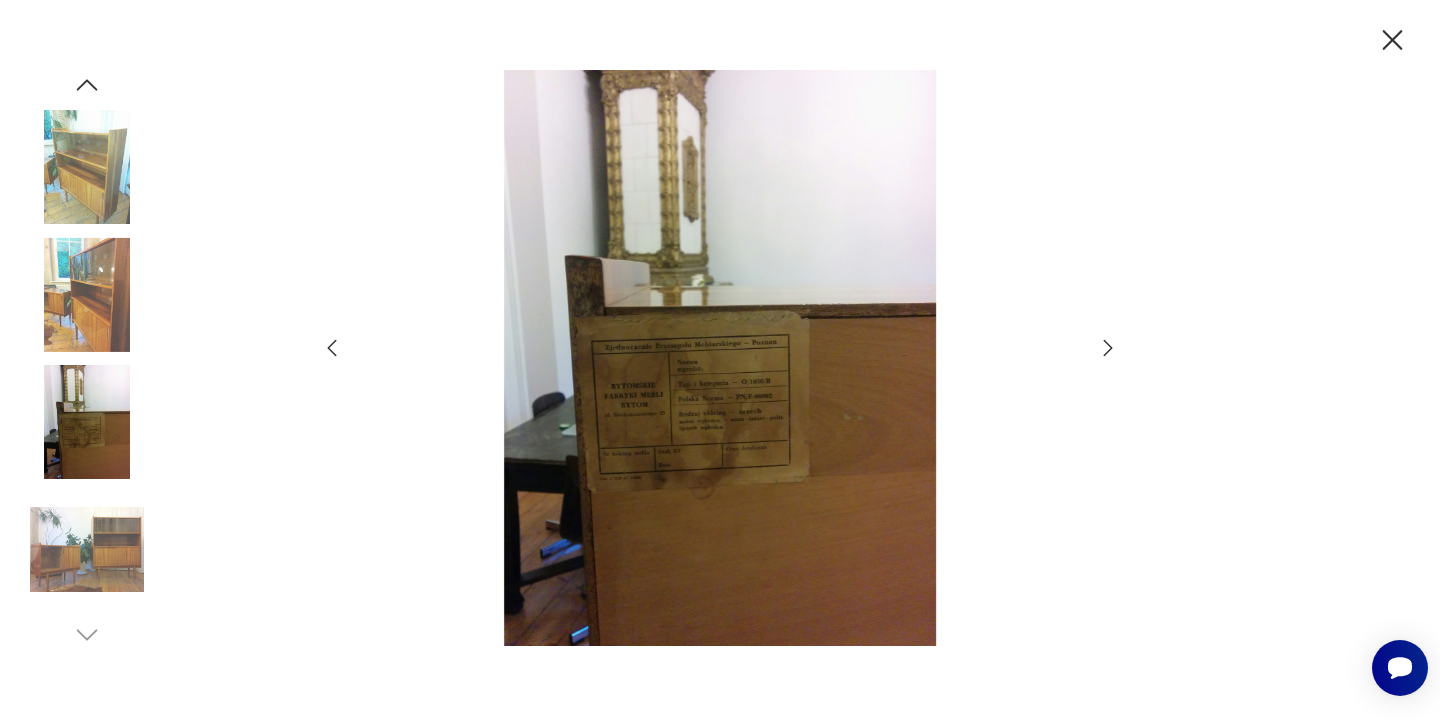 click at bounding box center [87, 550] 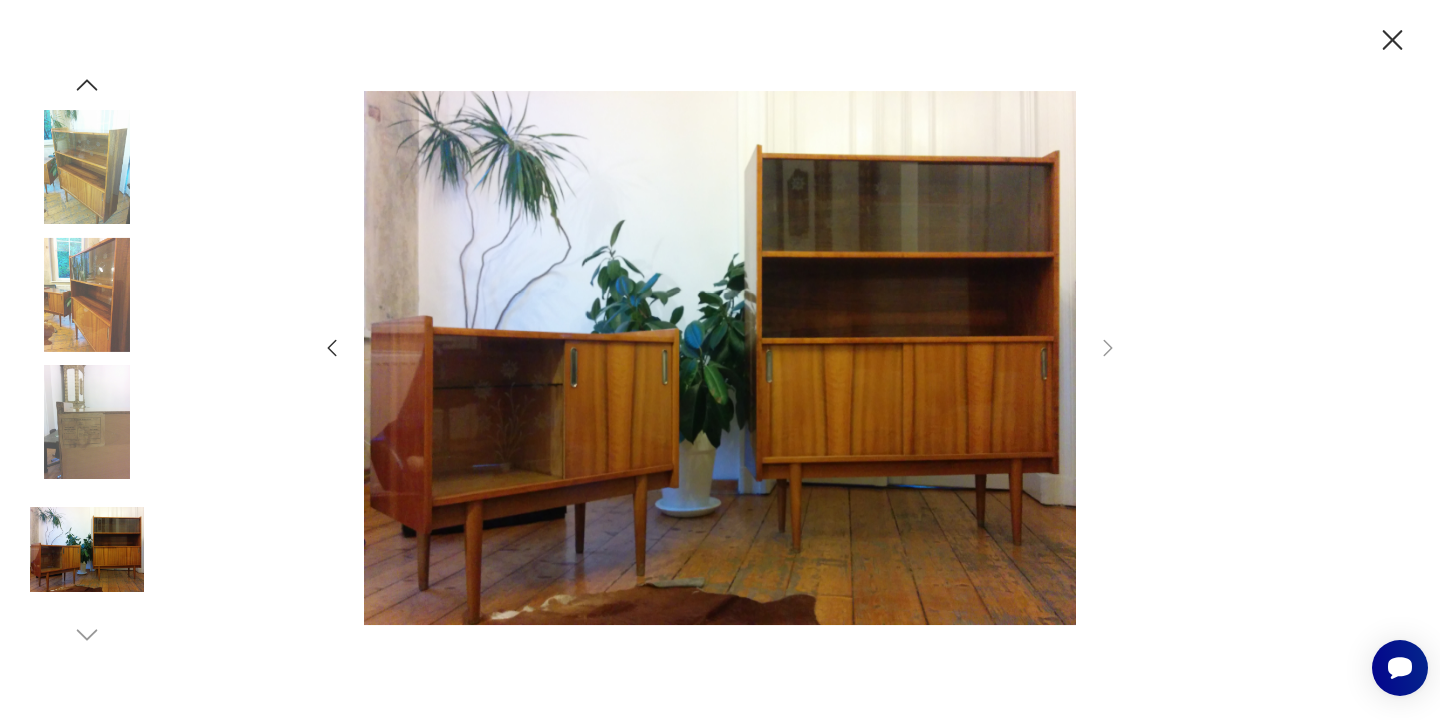 click at bounding box center [87, 295] 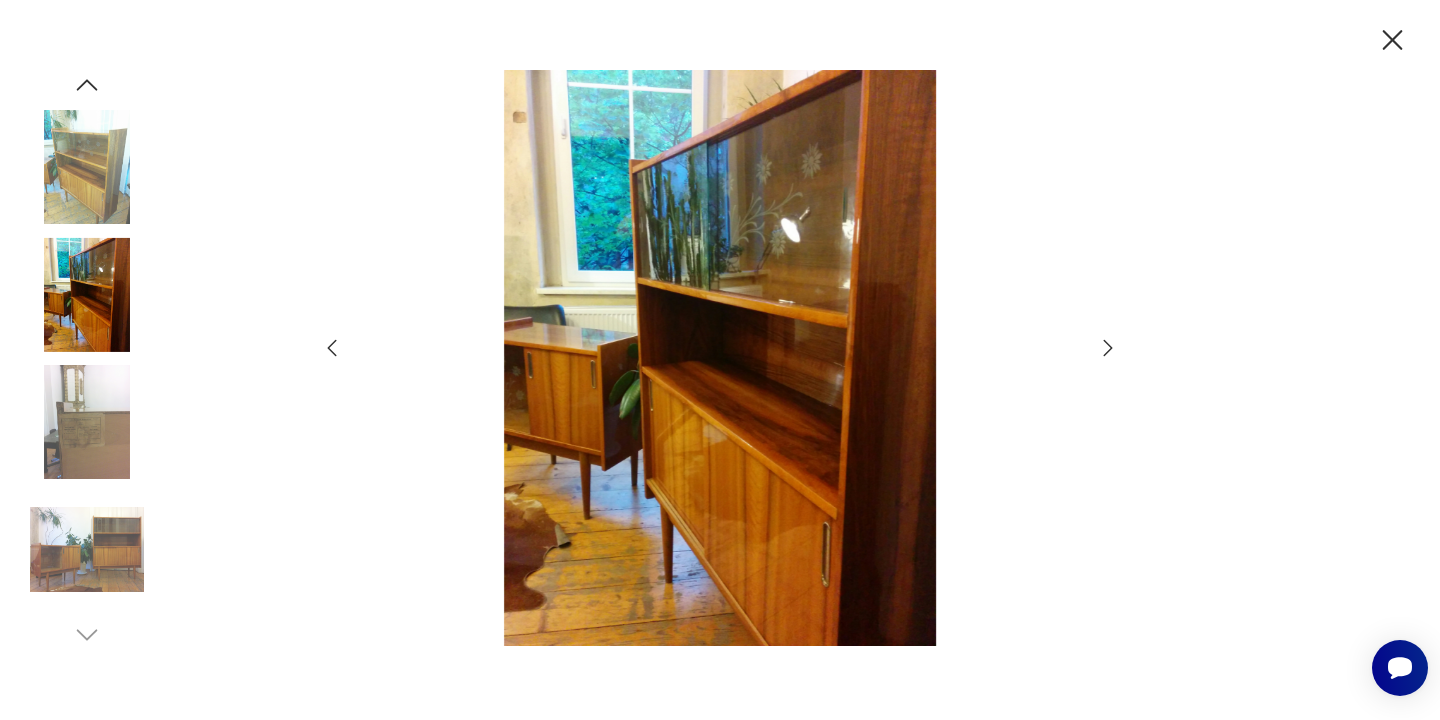 click at bounding box center (87, 167) 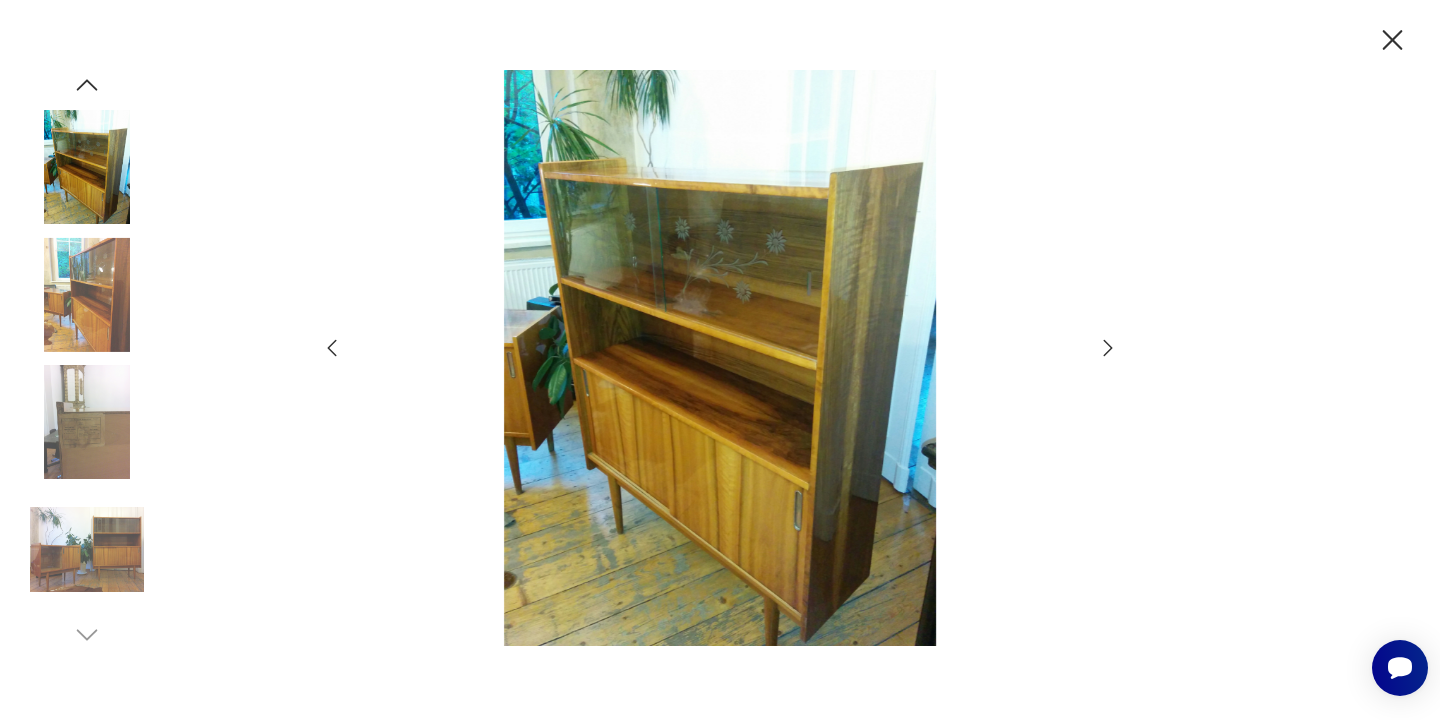 click 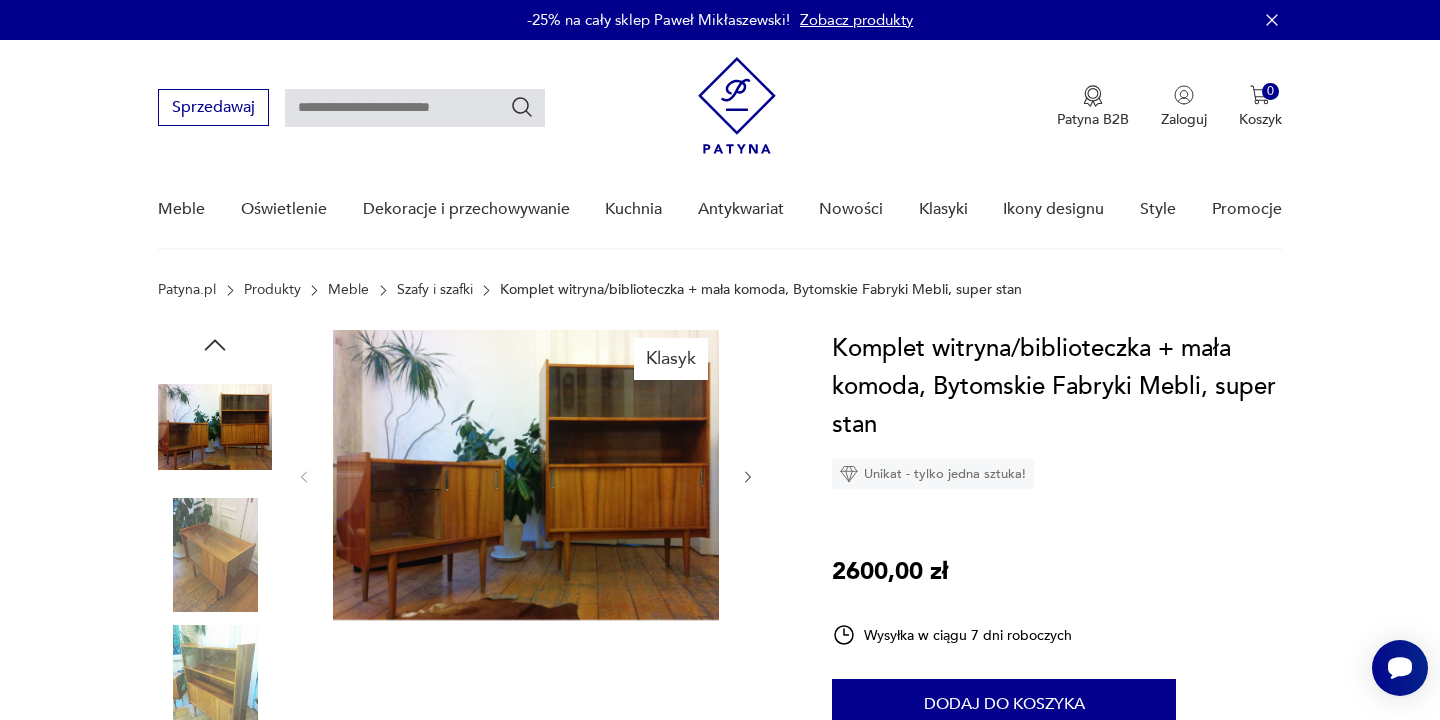 click on "Meble" at bounding box center [348, 290] 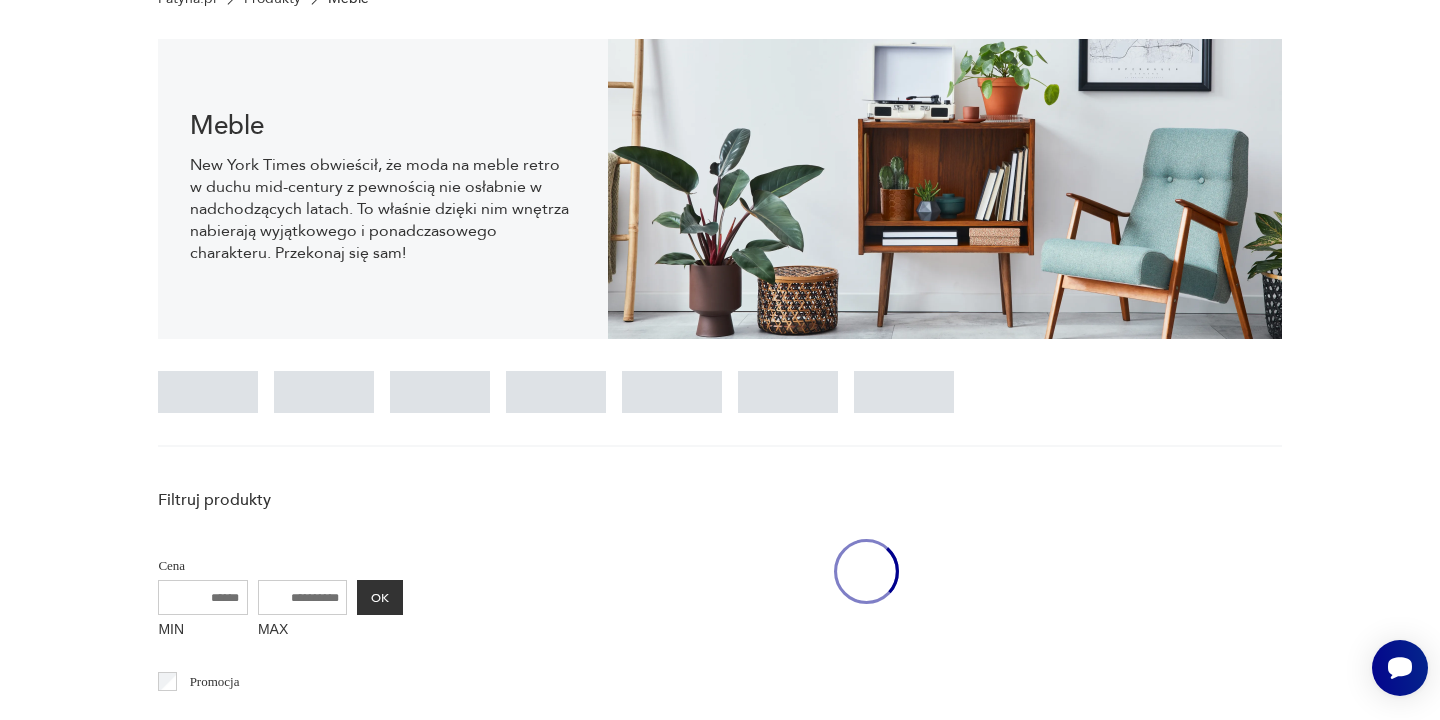 scroll, scrollTop: 415, scrollLeft: 0, axis: vertical 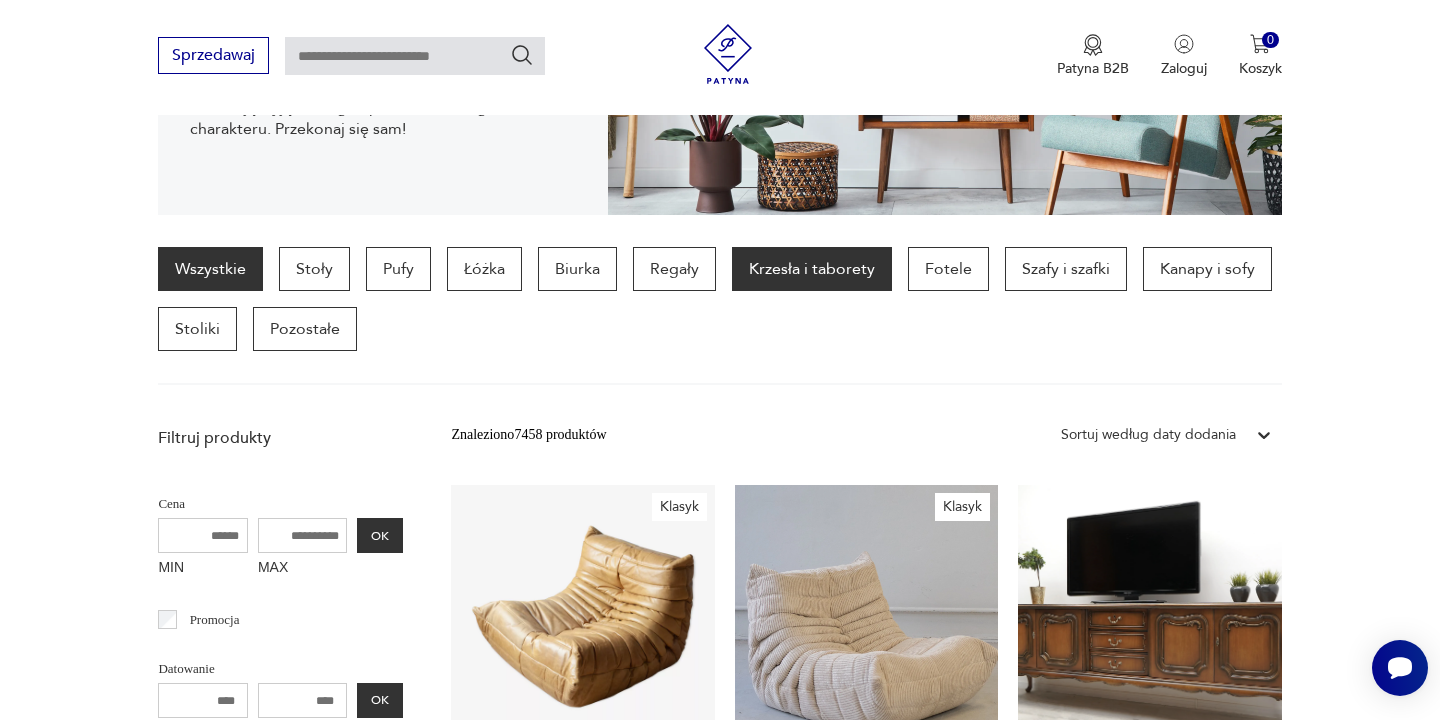 click on "Krzesła i taborety" at bounding box center (812, 269) 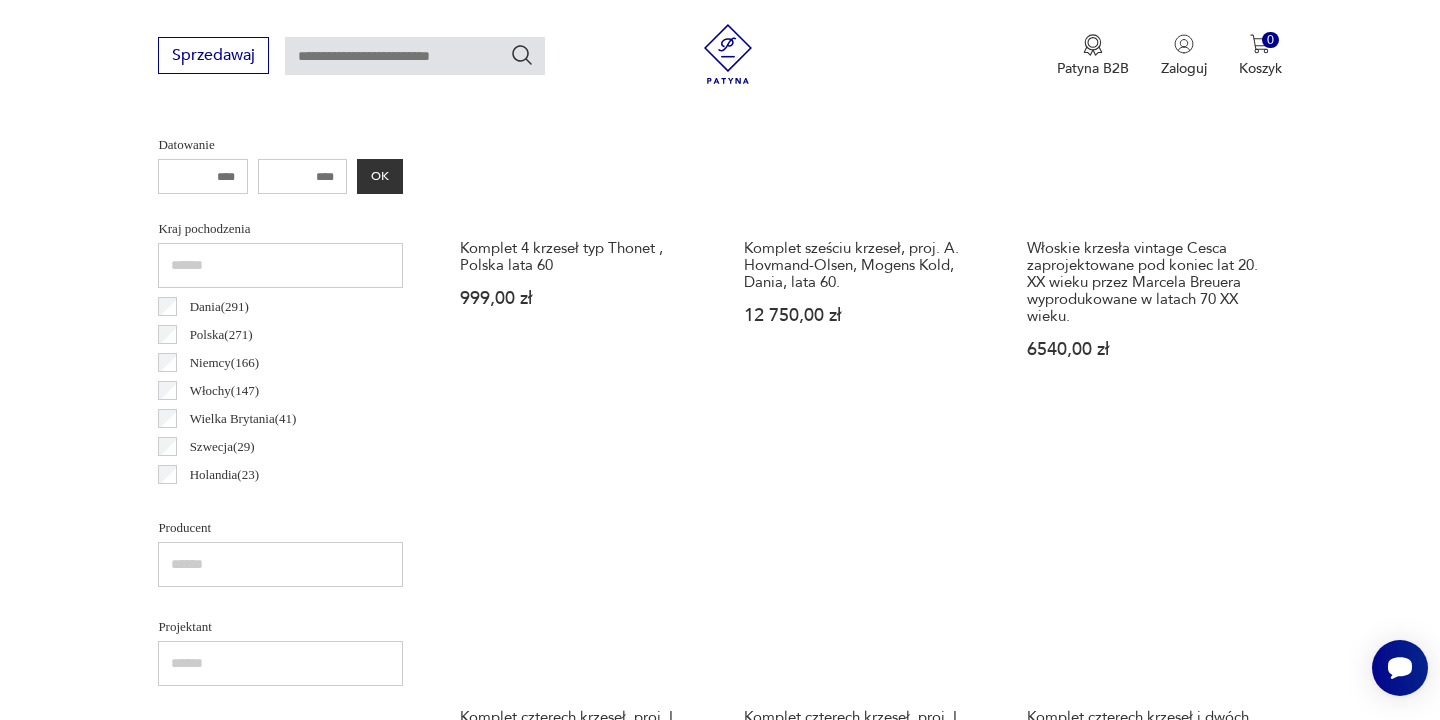 scroll, scrollTop: 940, scrollLeft: 0, axis: vertical 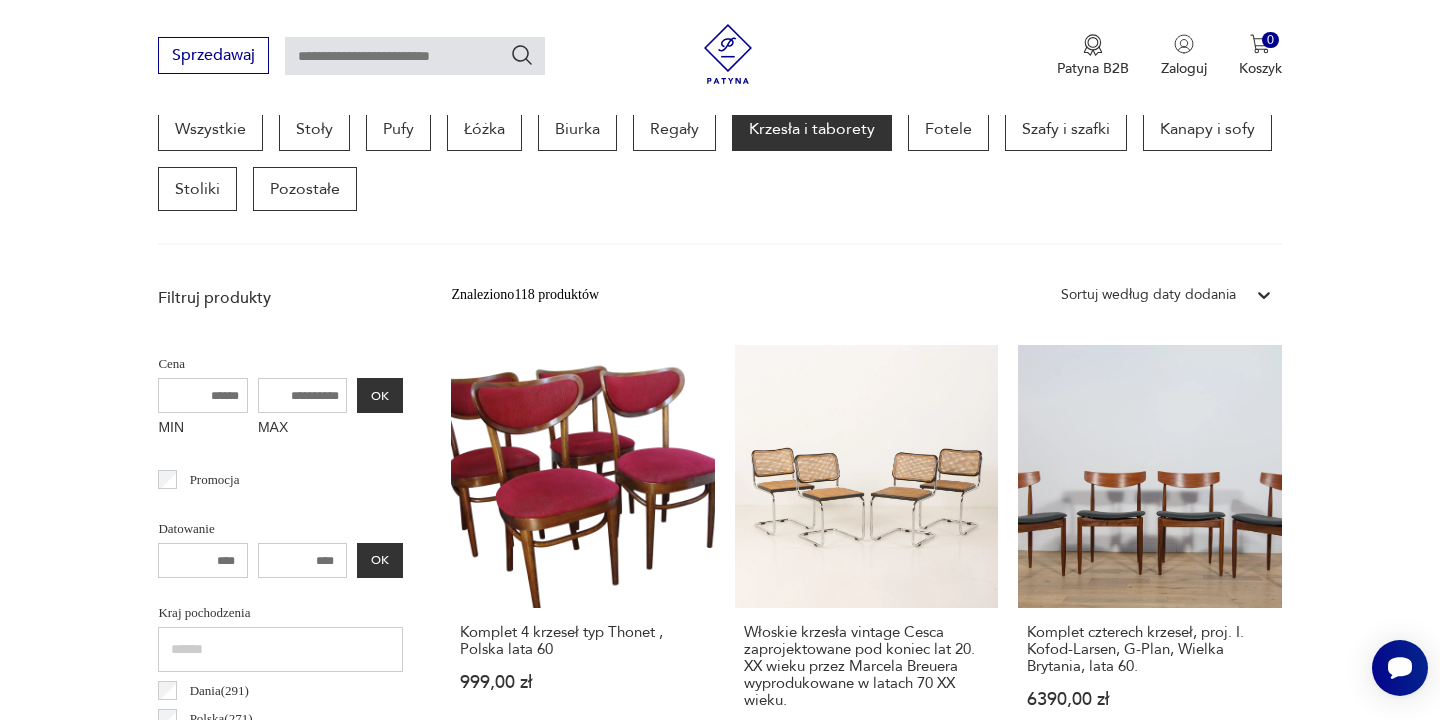 click on "MAX" at bounding box center (303, 395) 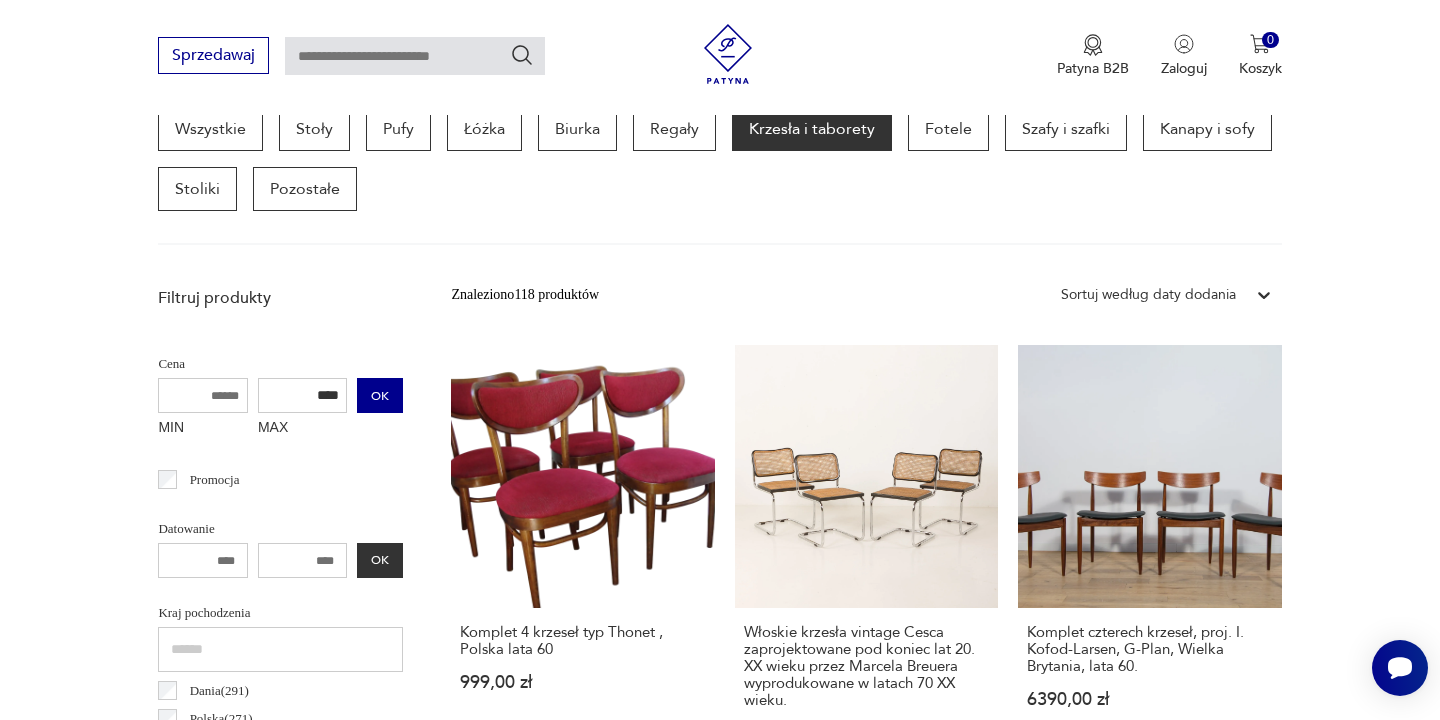 type on "****" 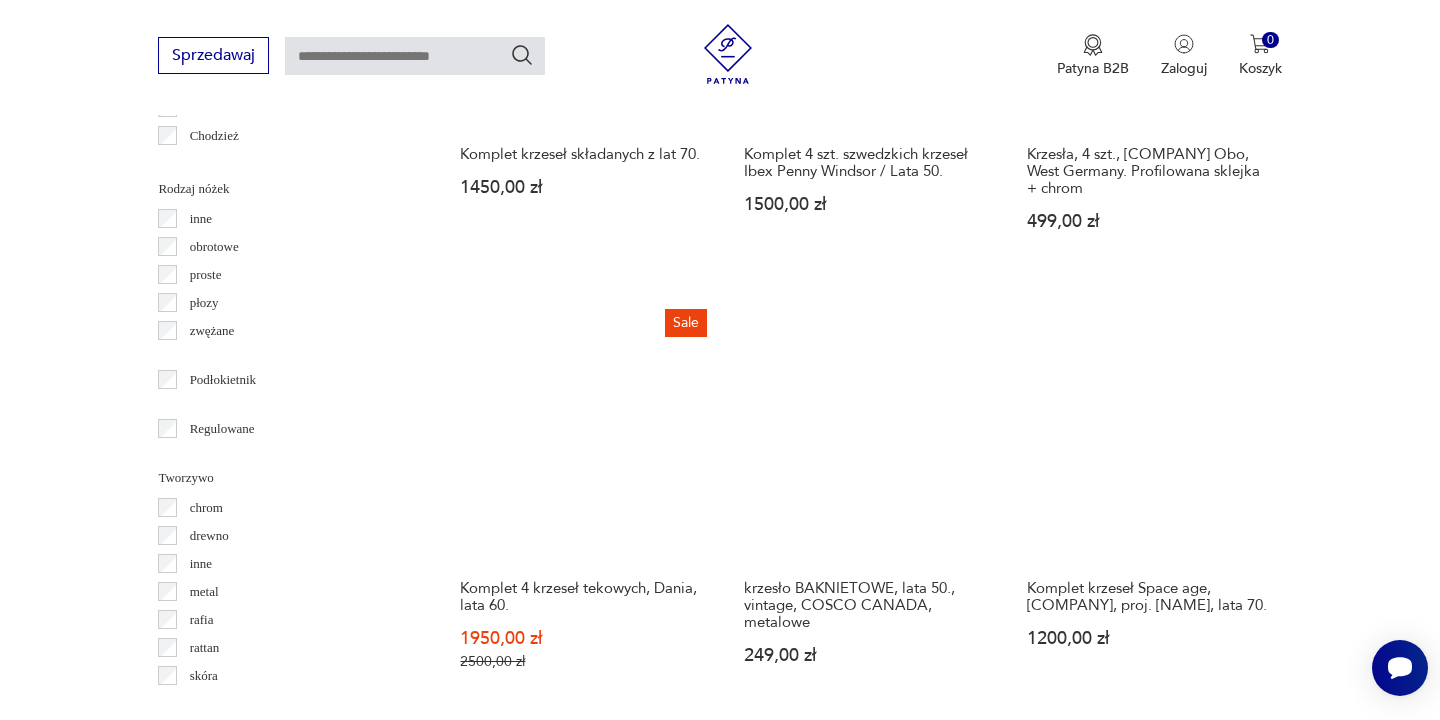 scroll, scrollTop: 2320, scrollLeft: 0, axis: vertical 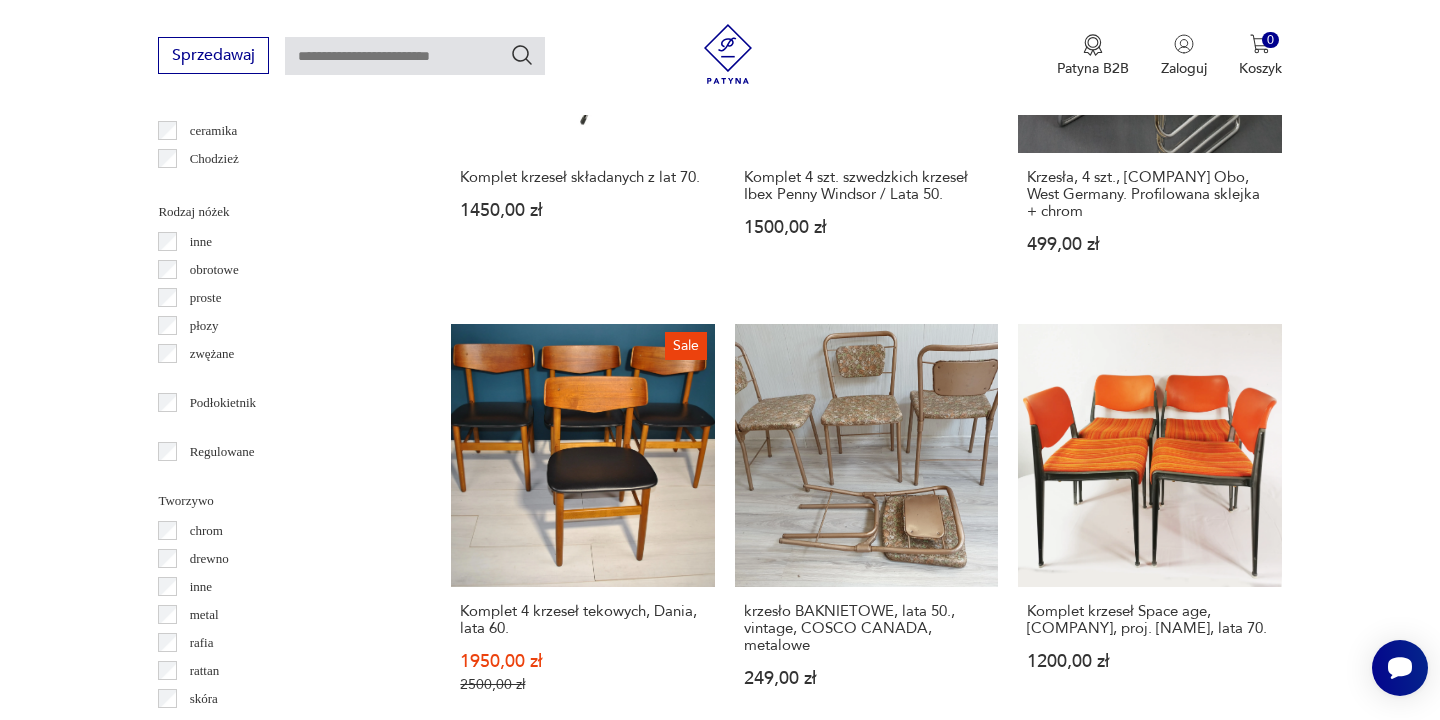 click on "2" at bounding box center (1172, 1237) 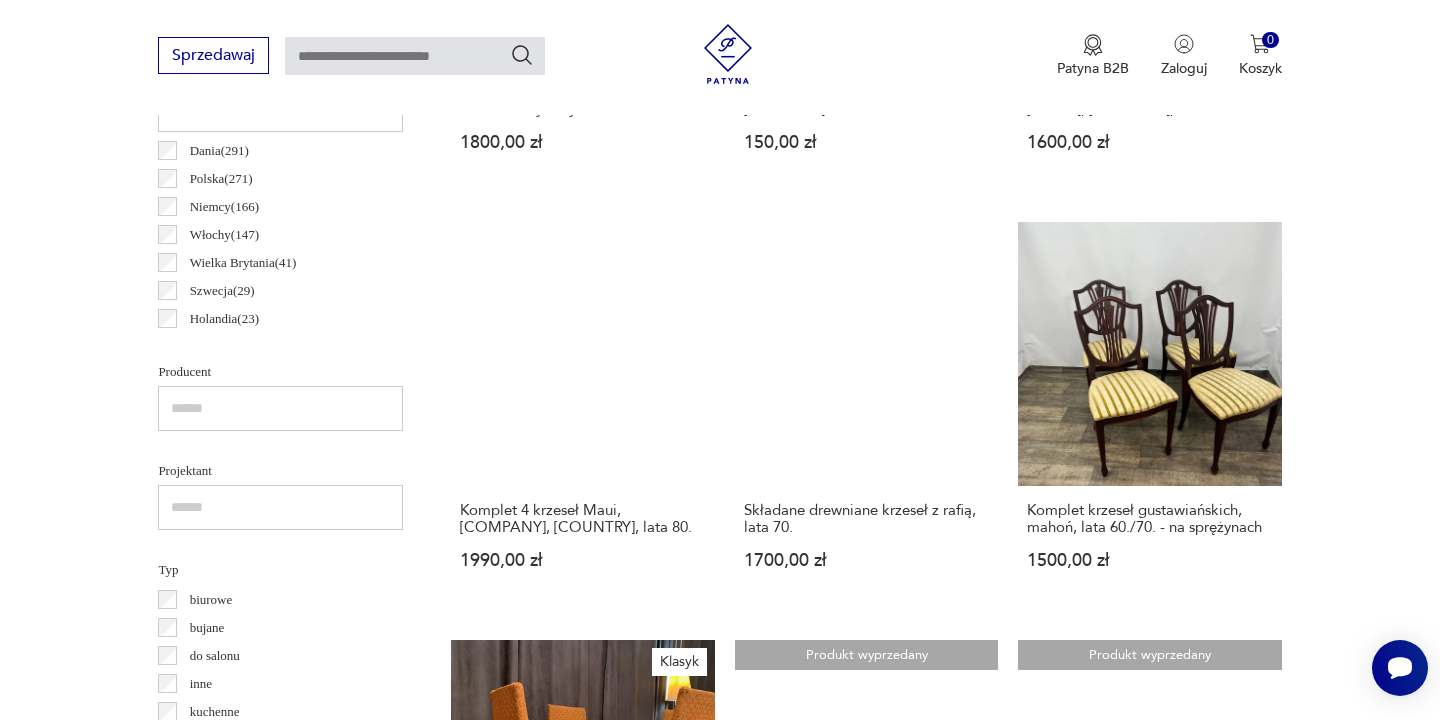 scroll, scrollTop: 1095, scrollLeft: 0, axis: vertical 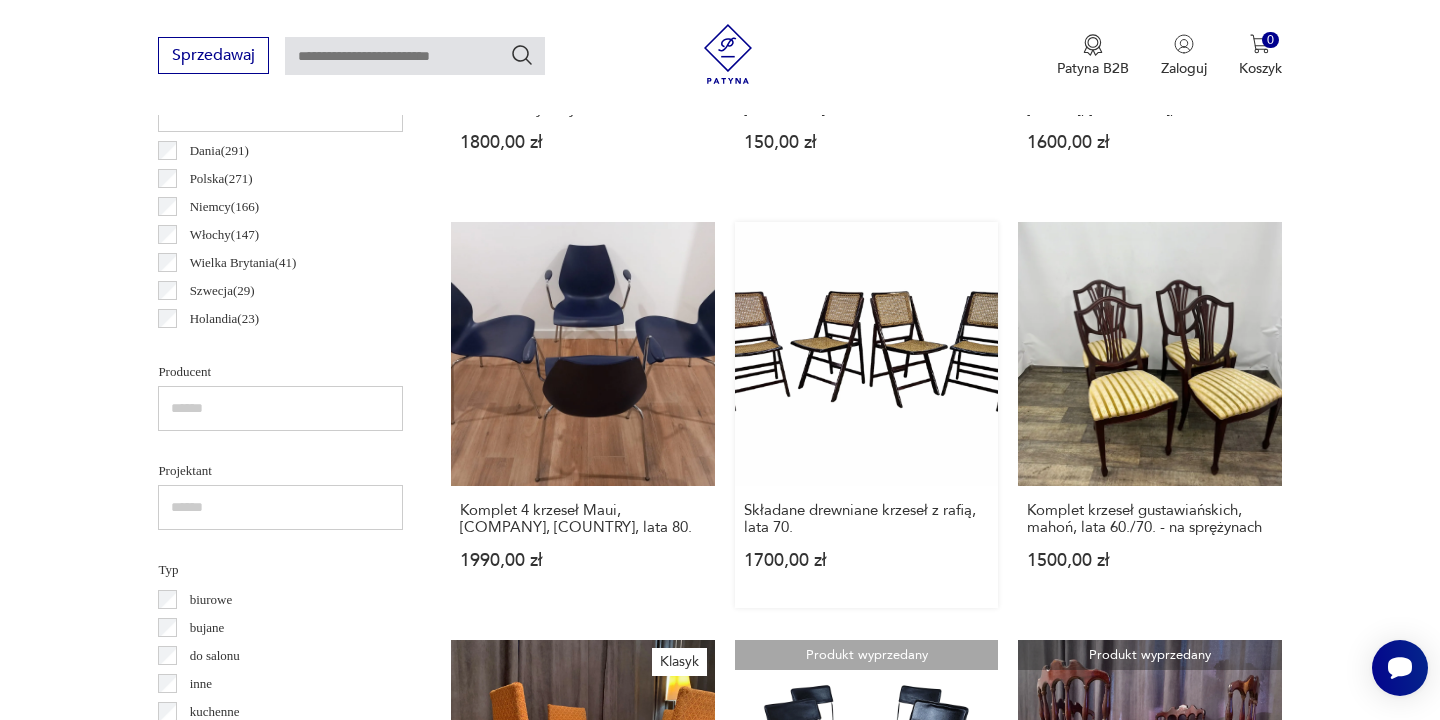 click on "Składane drewniane krzesła z rafią, lata 70. 1700,00 zł" at bounding box center [866, 414] 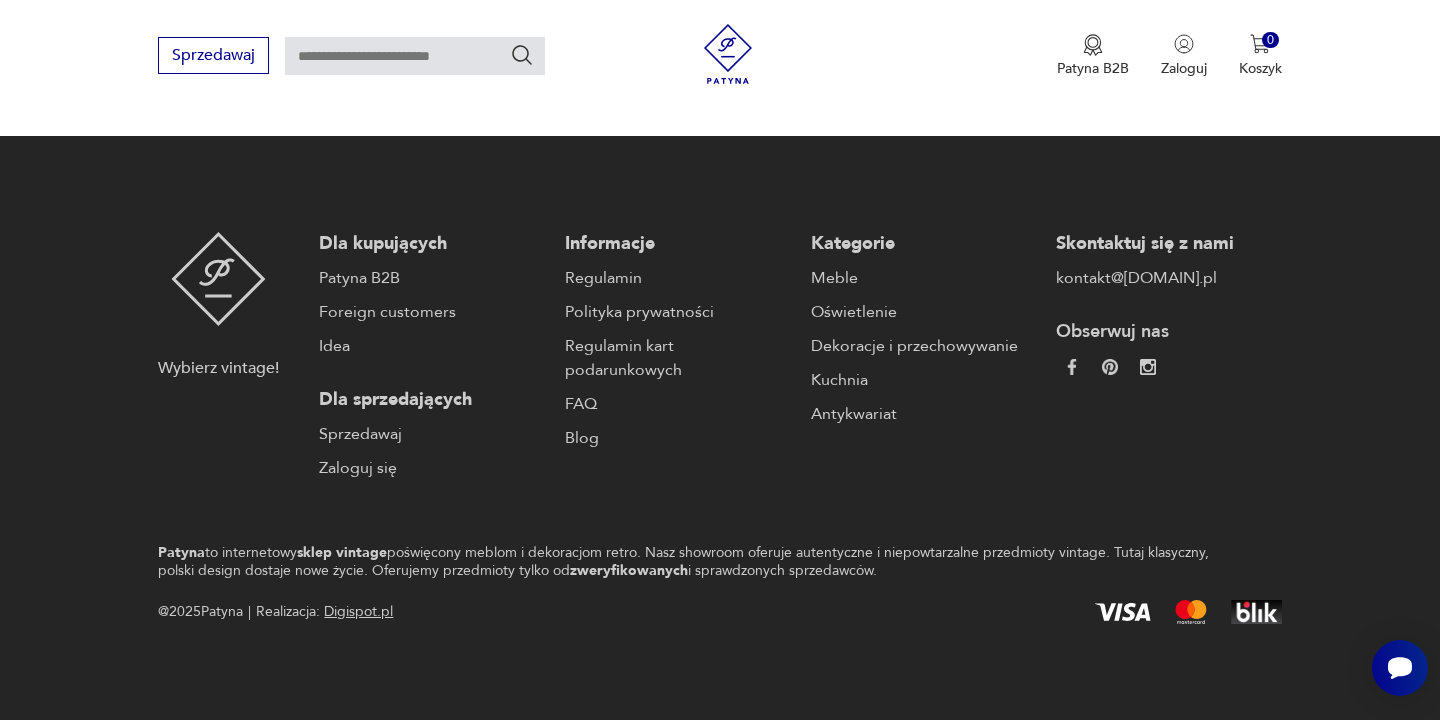 scroll, scrollTop: 0, scrollLeft: 0, axis: both 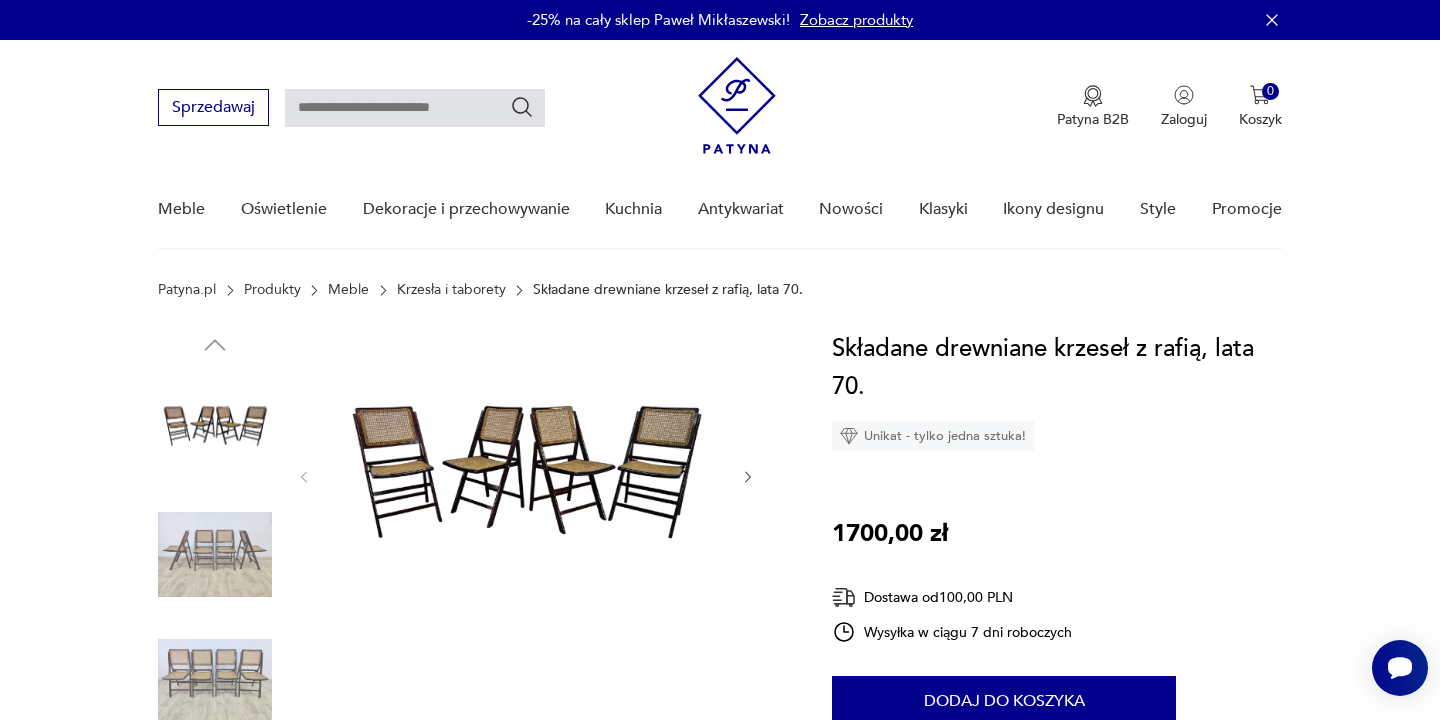 click 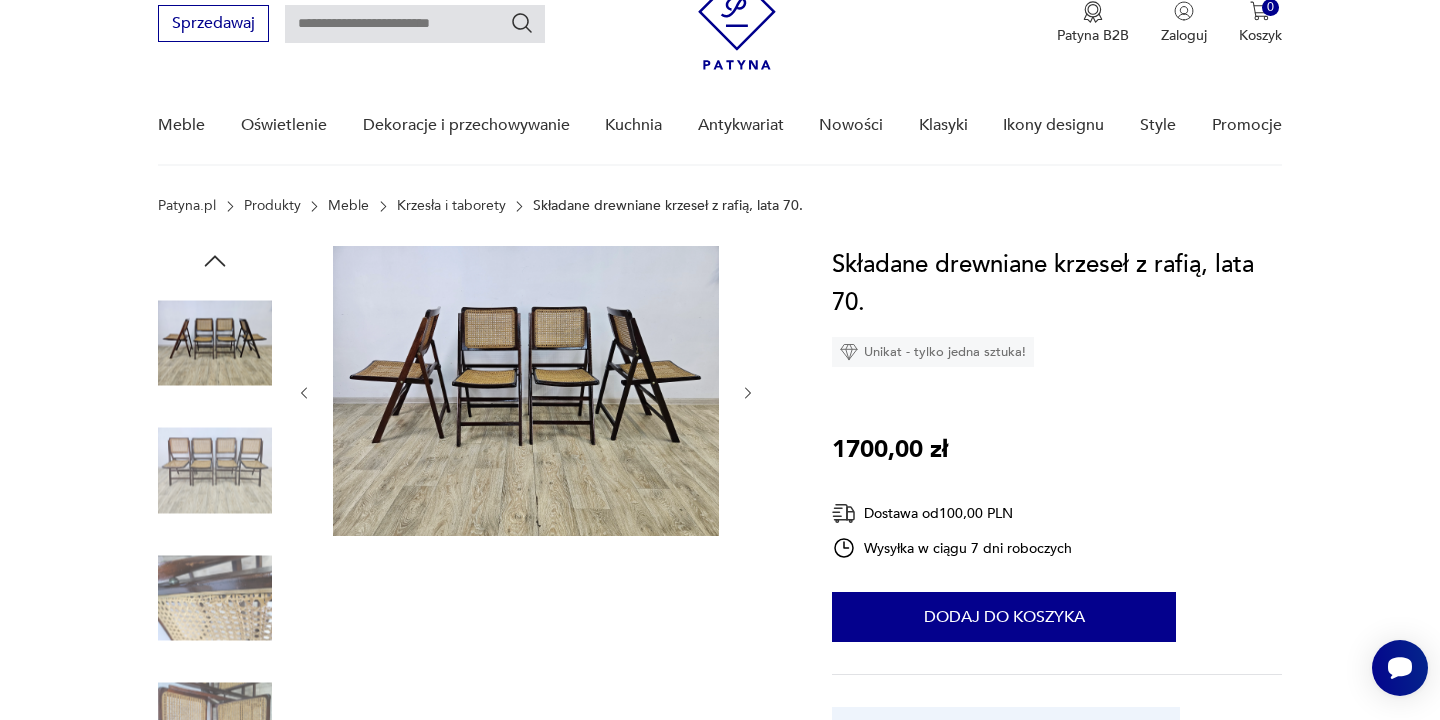 scroll, scrollTop: 84, scrollLeft: 0, axis: vertical 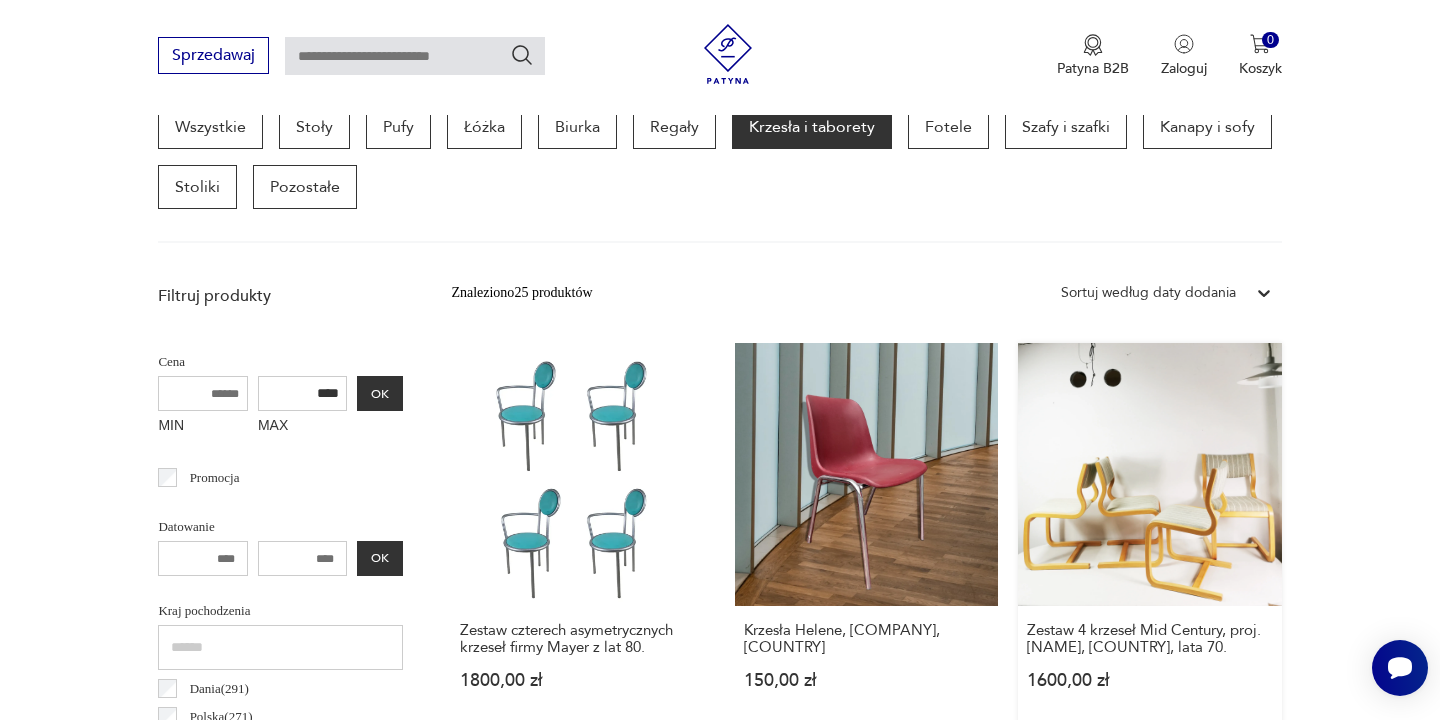 click on "Zestaw 4 krzeseł Mid Century, proj. Magnus Olesen, Dania, lata 70. 1600,00 zł" at bounding box center [1149, 535] 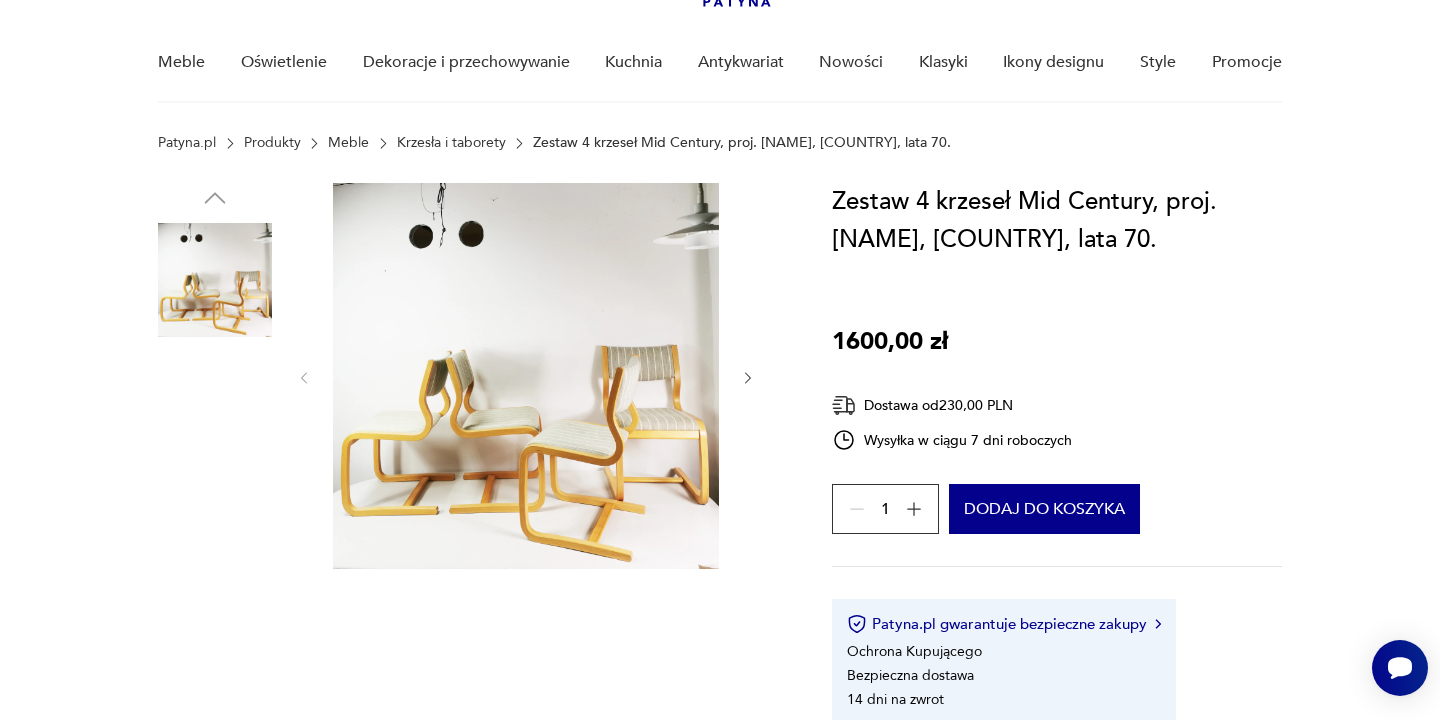 scroll, scrollTop: 148, scrollLeft: 0, axis: vertical 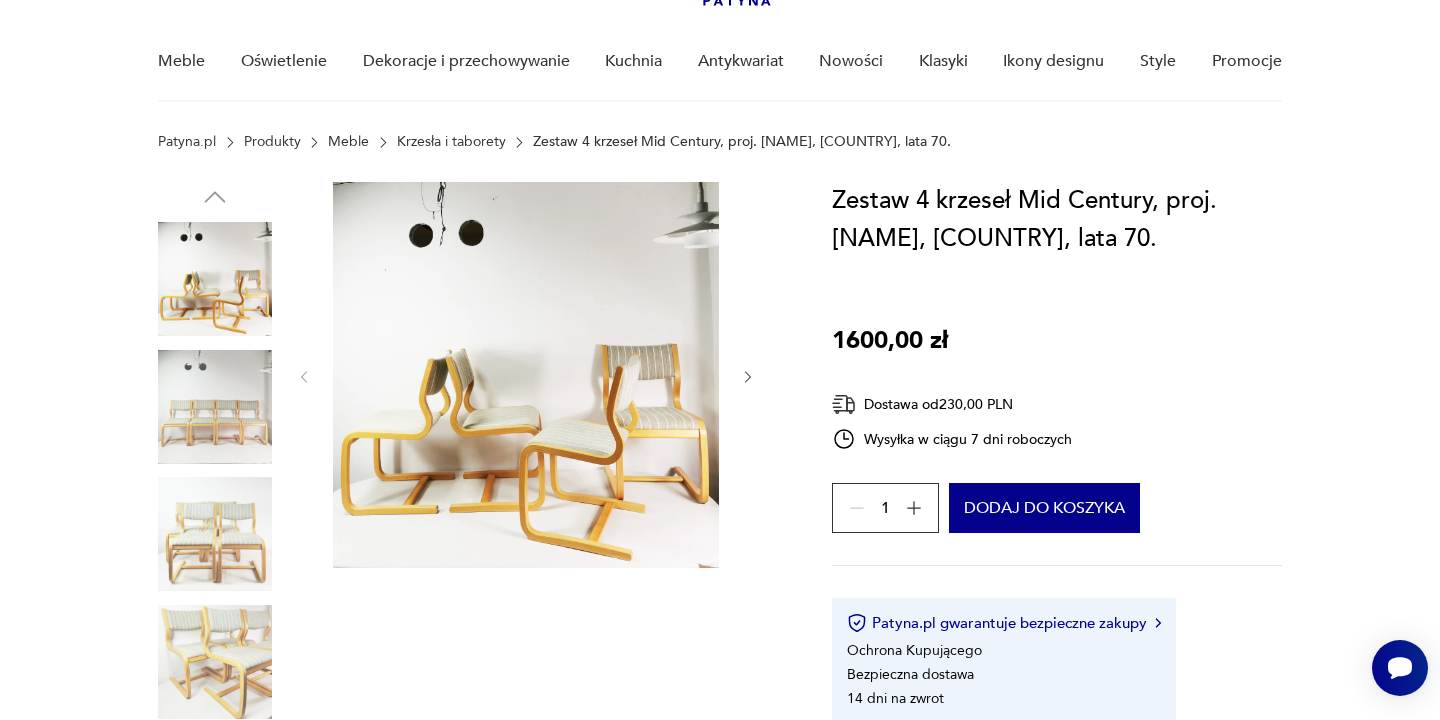 click at bounding box center (215, 279) 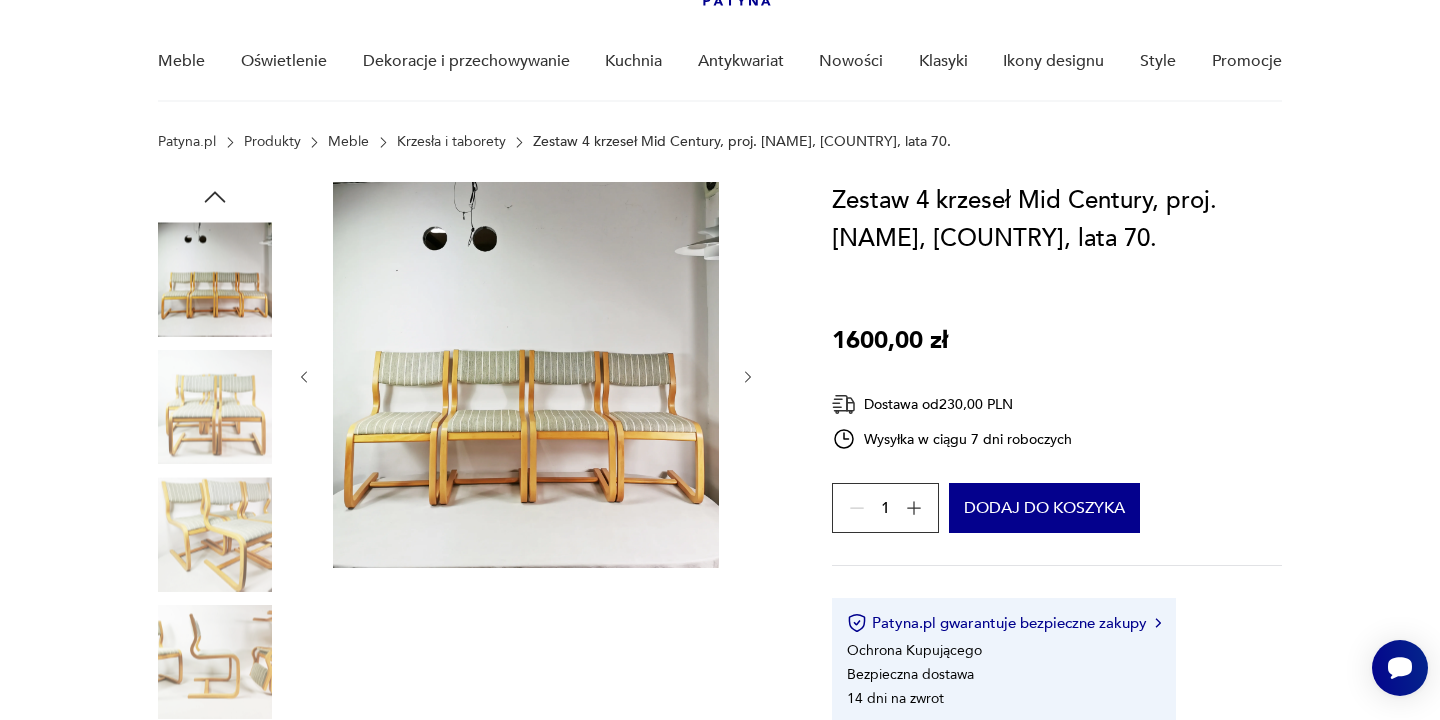 click at bounding box center [215, 407] 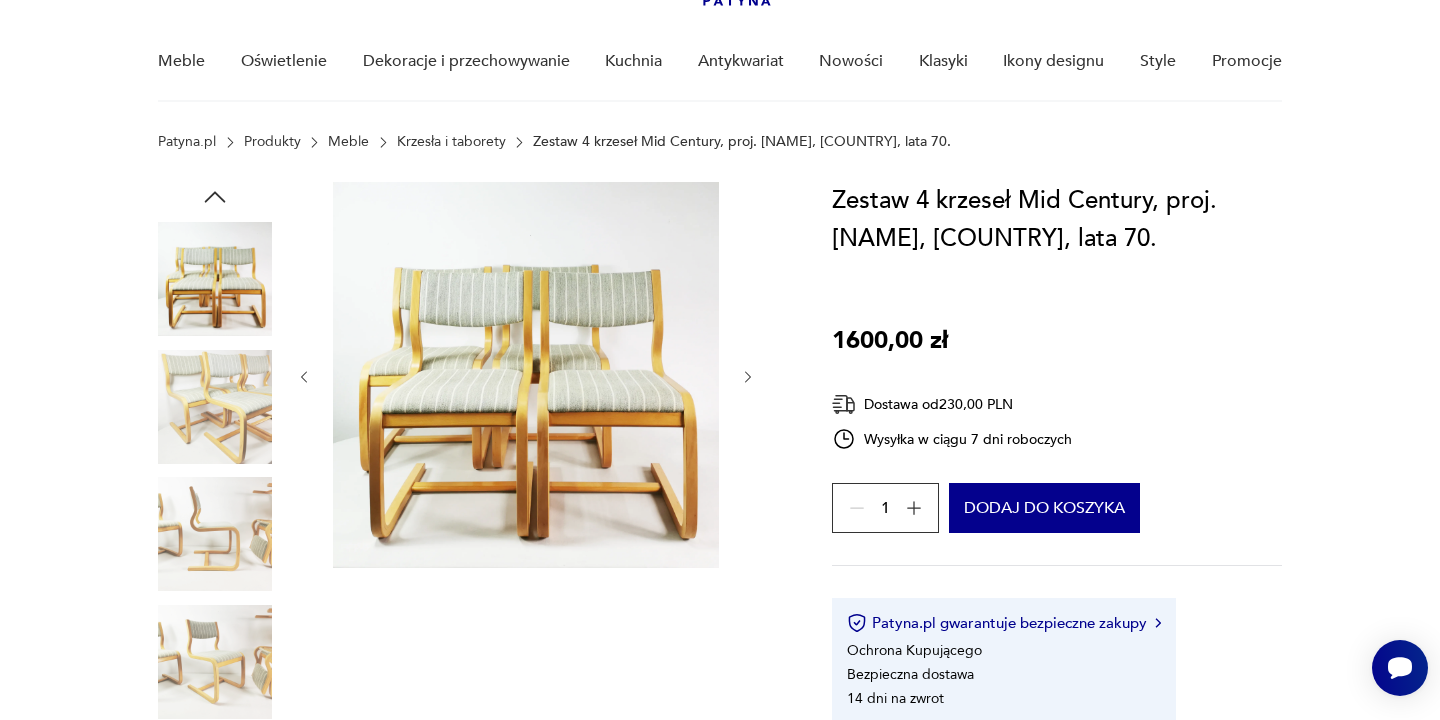 click at bounding box center (215, 407) 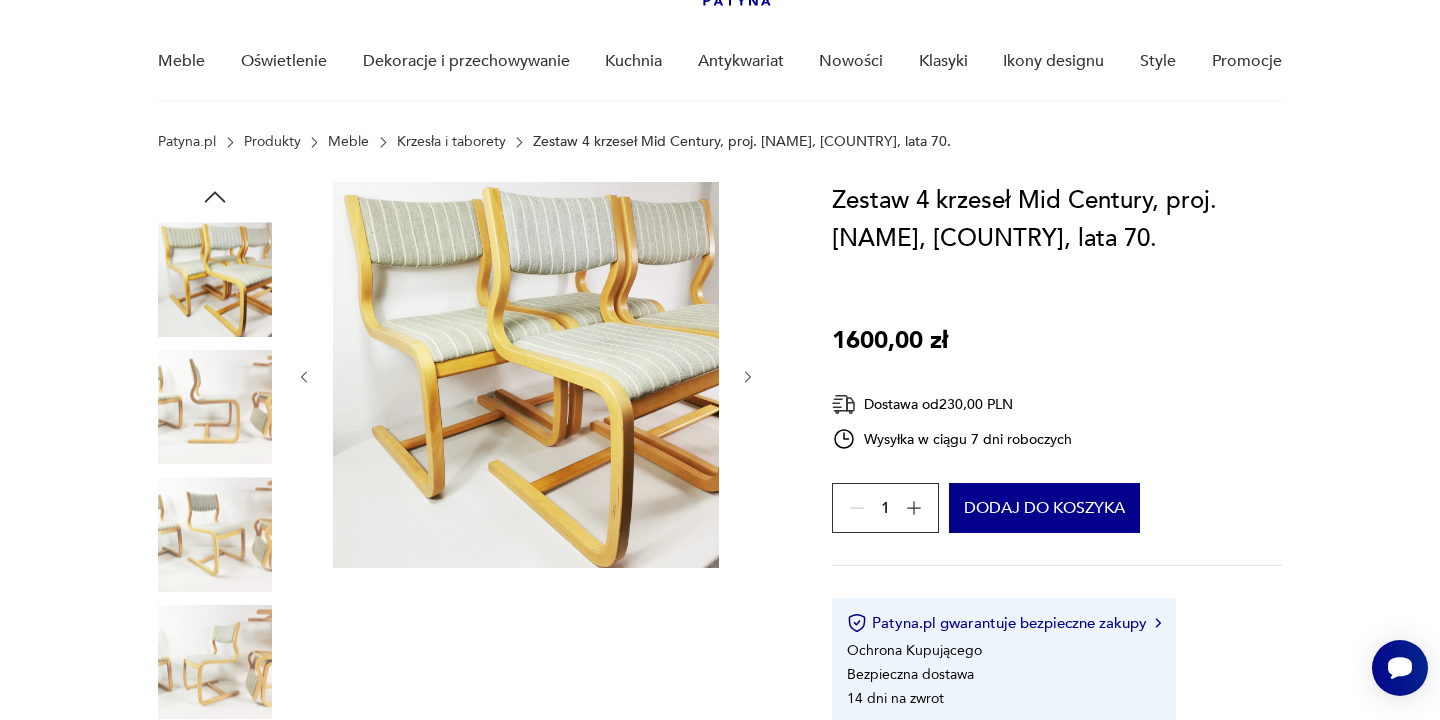 click at bounding box center (526, 375) 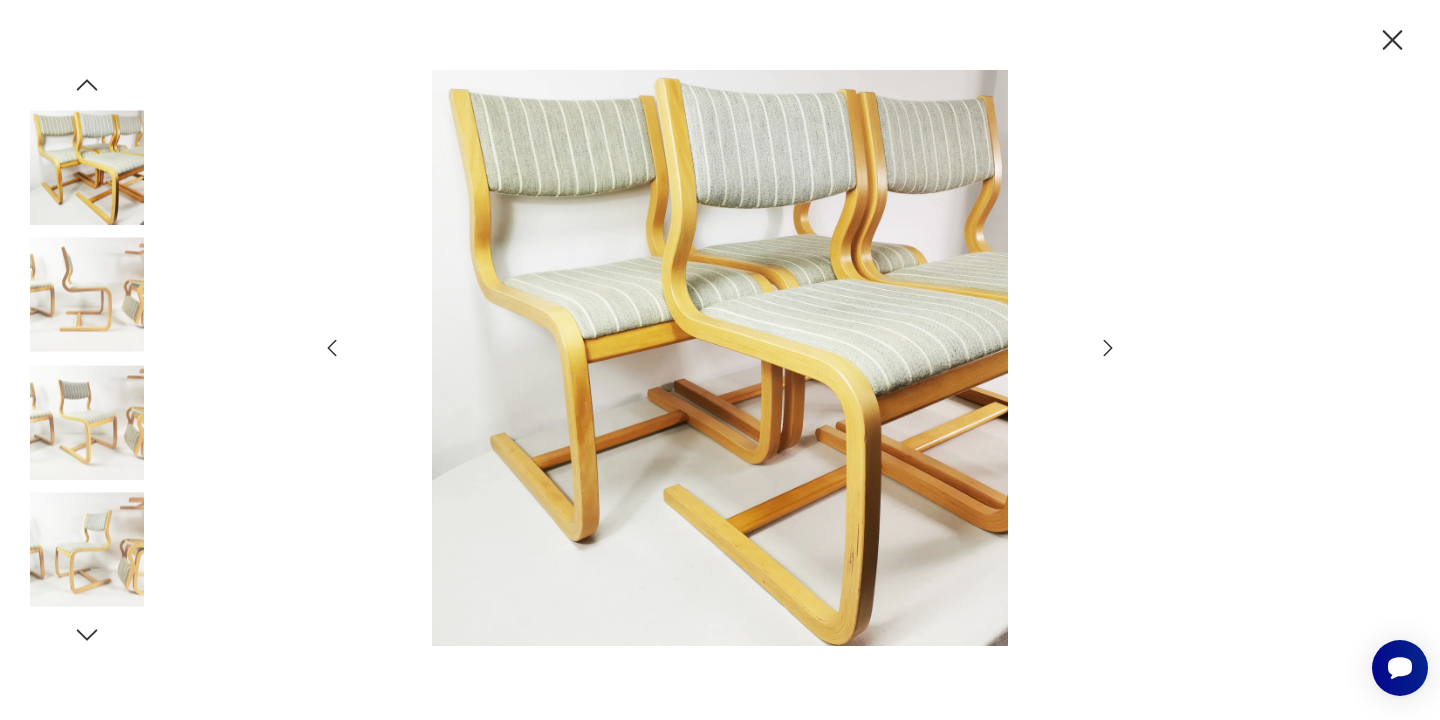 click 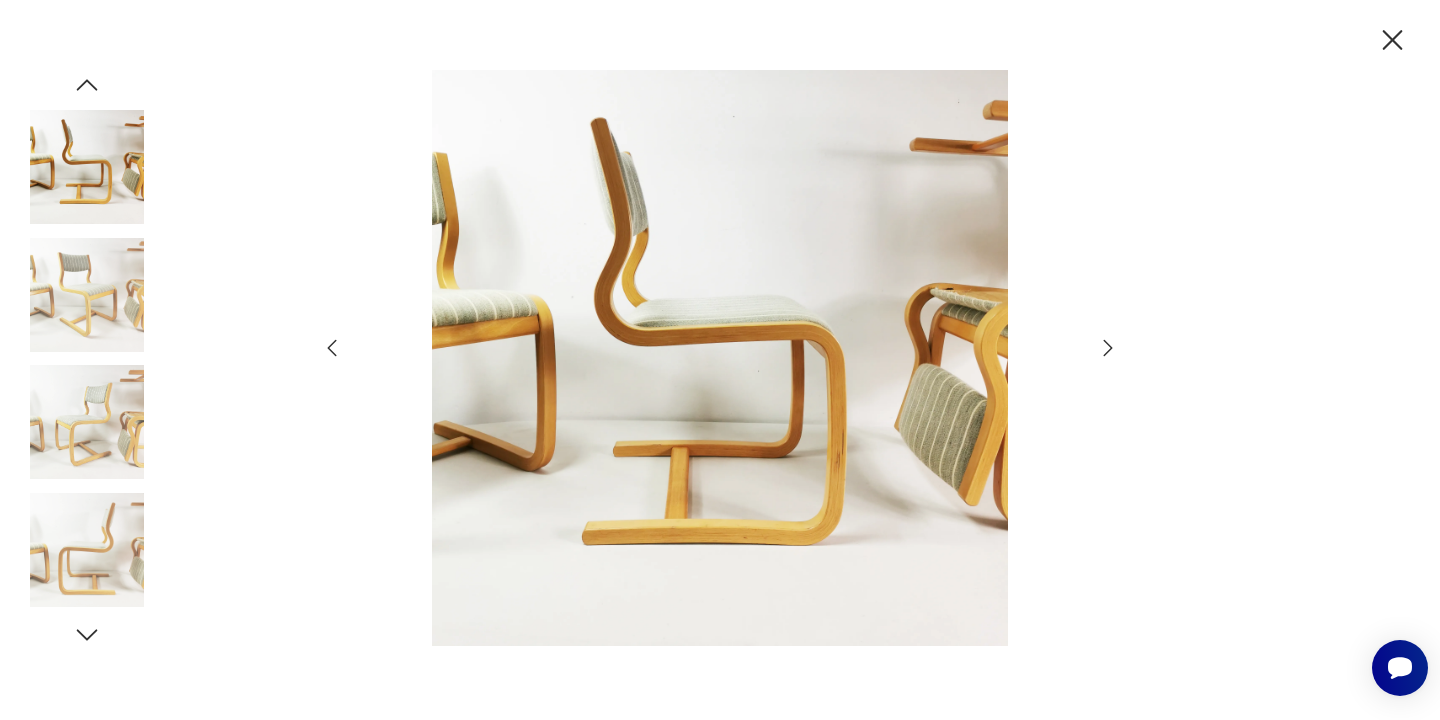 click 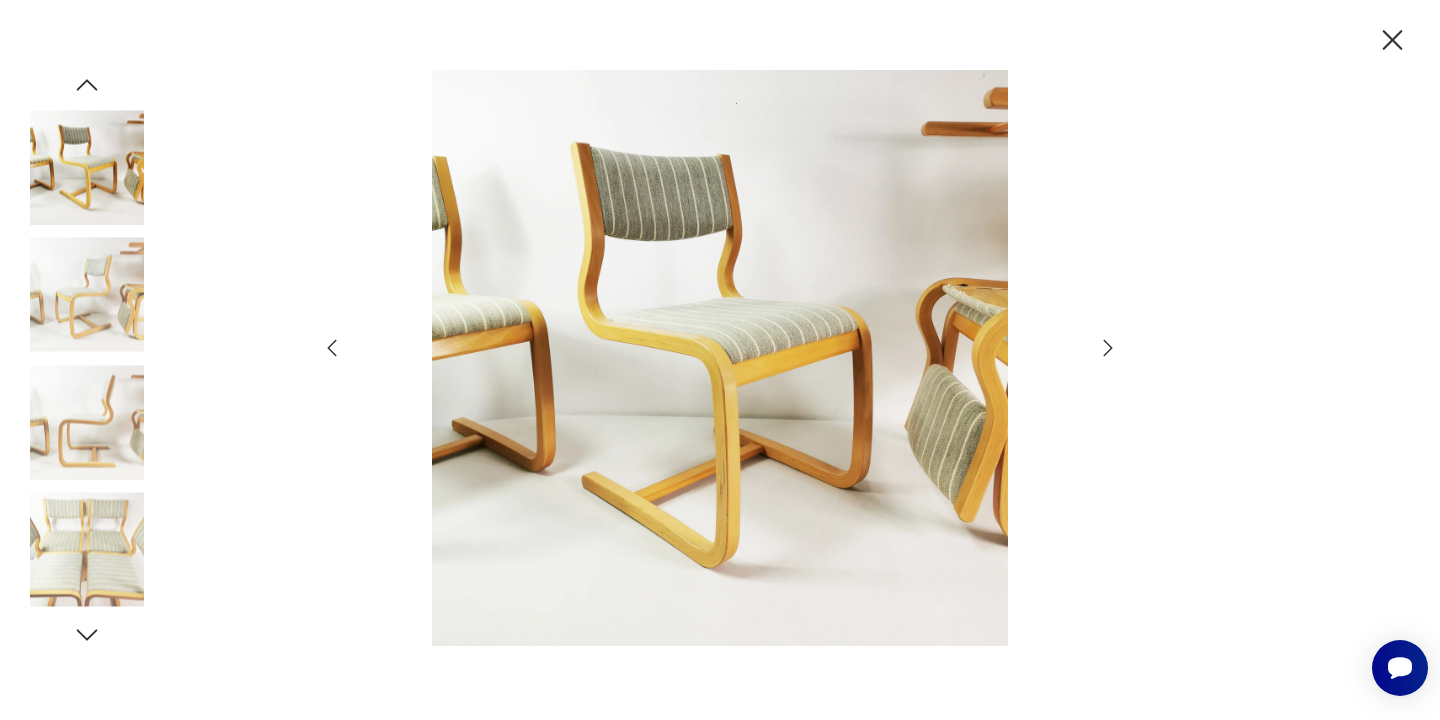 click 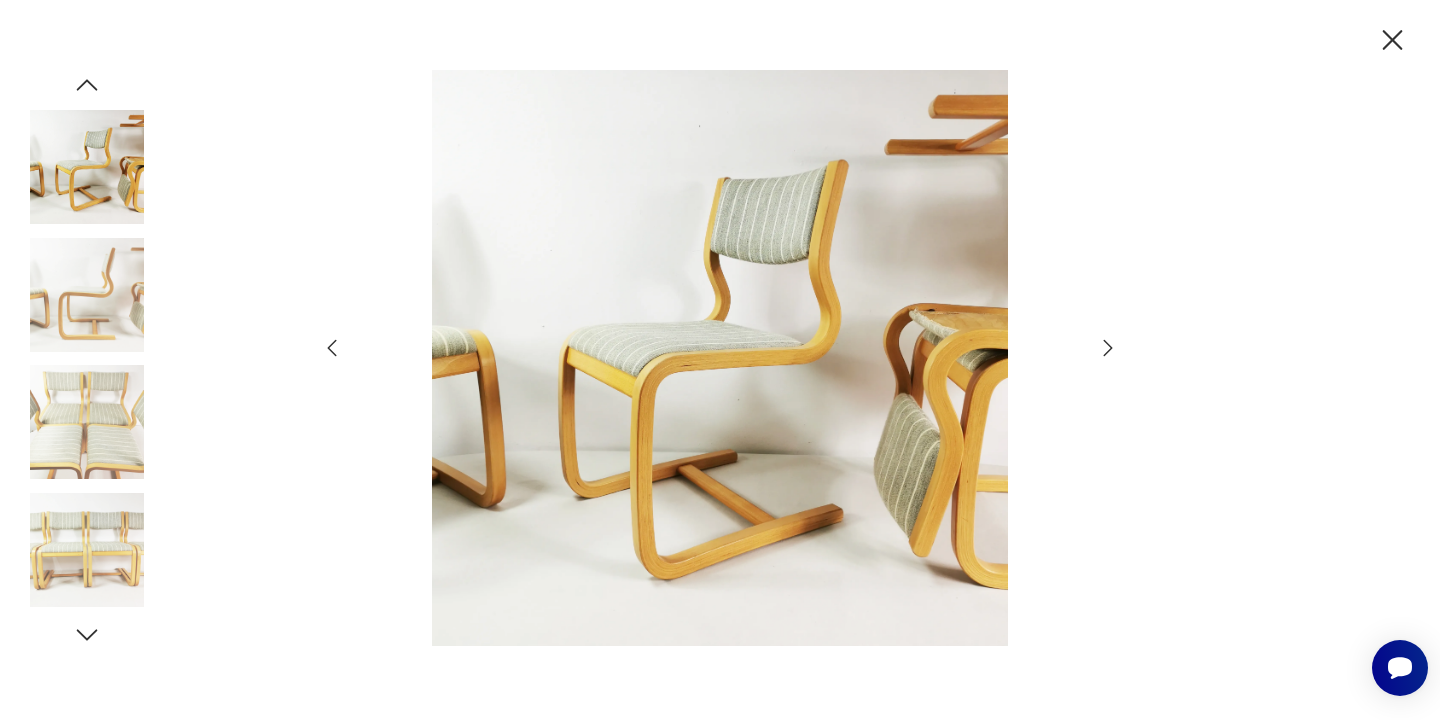 click 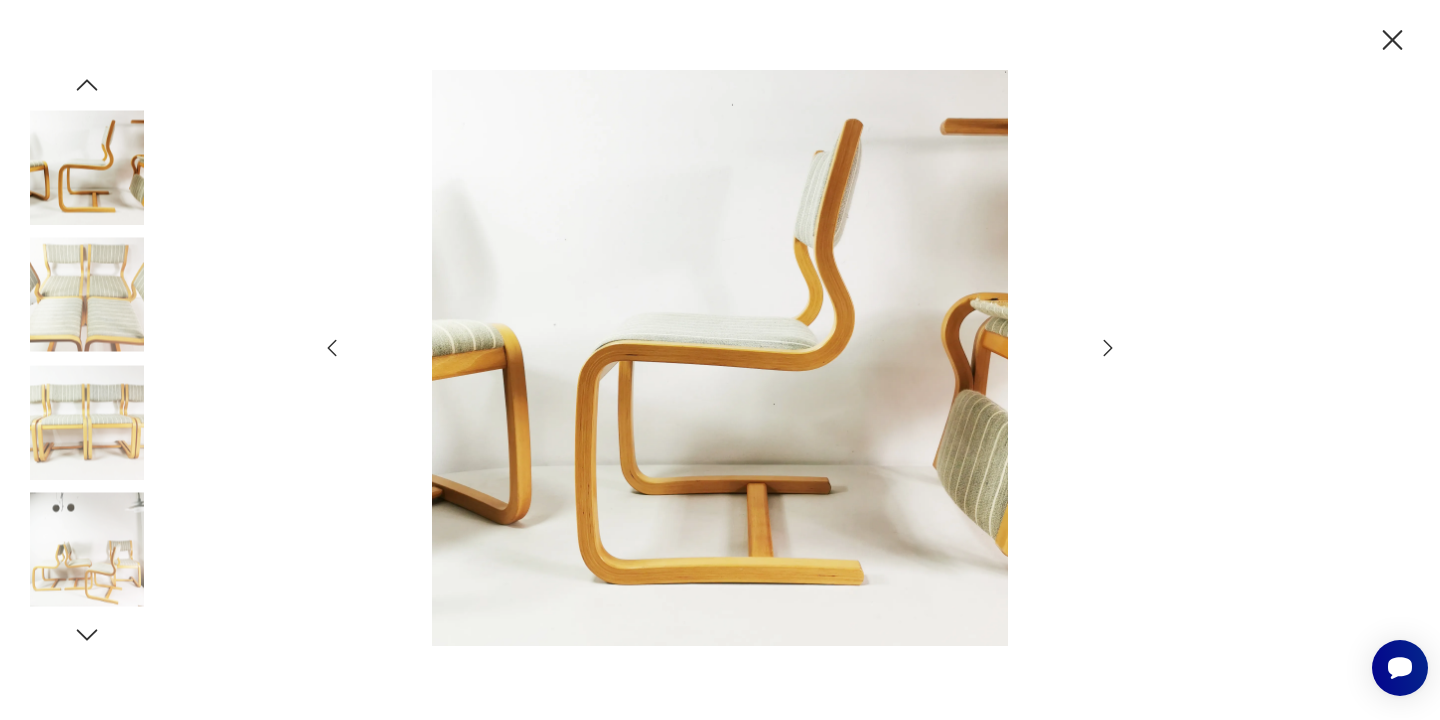 click 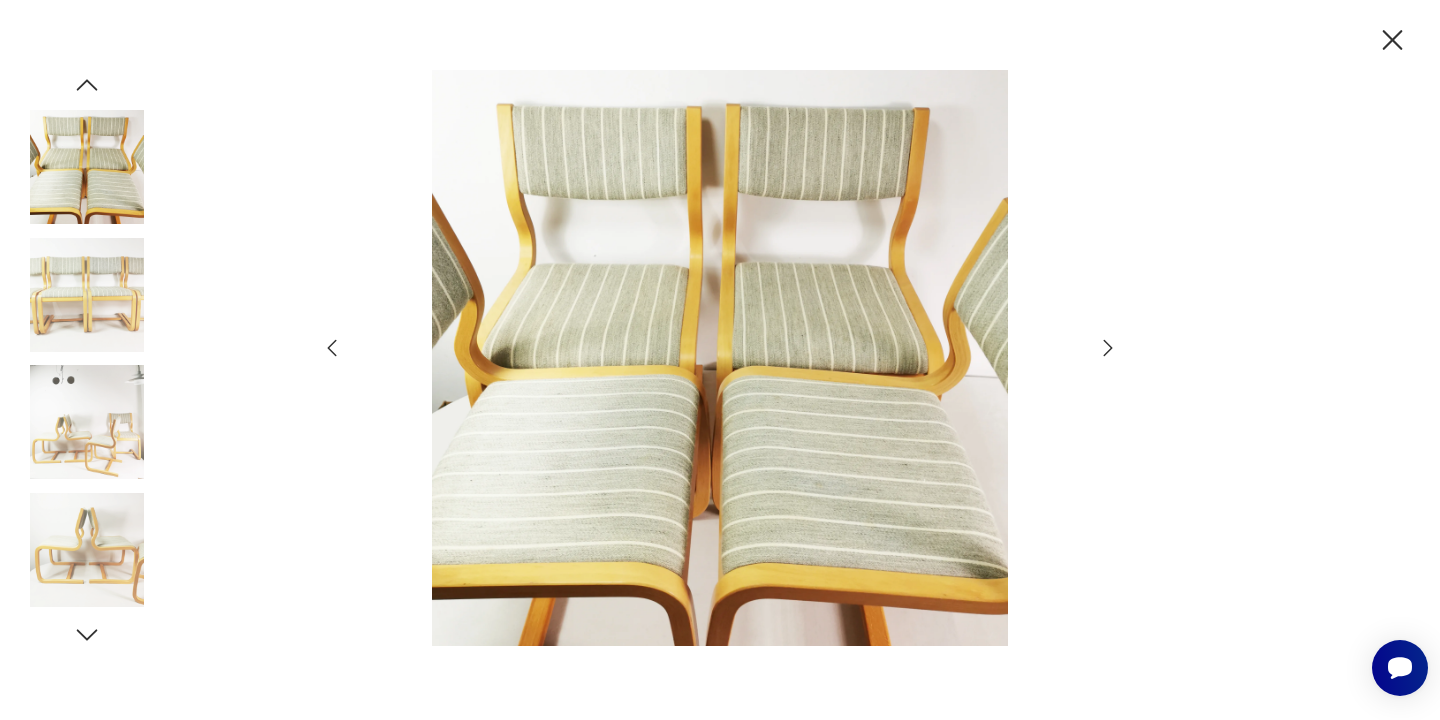 click 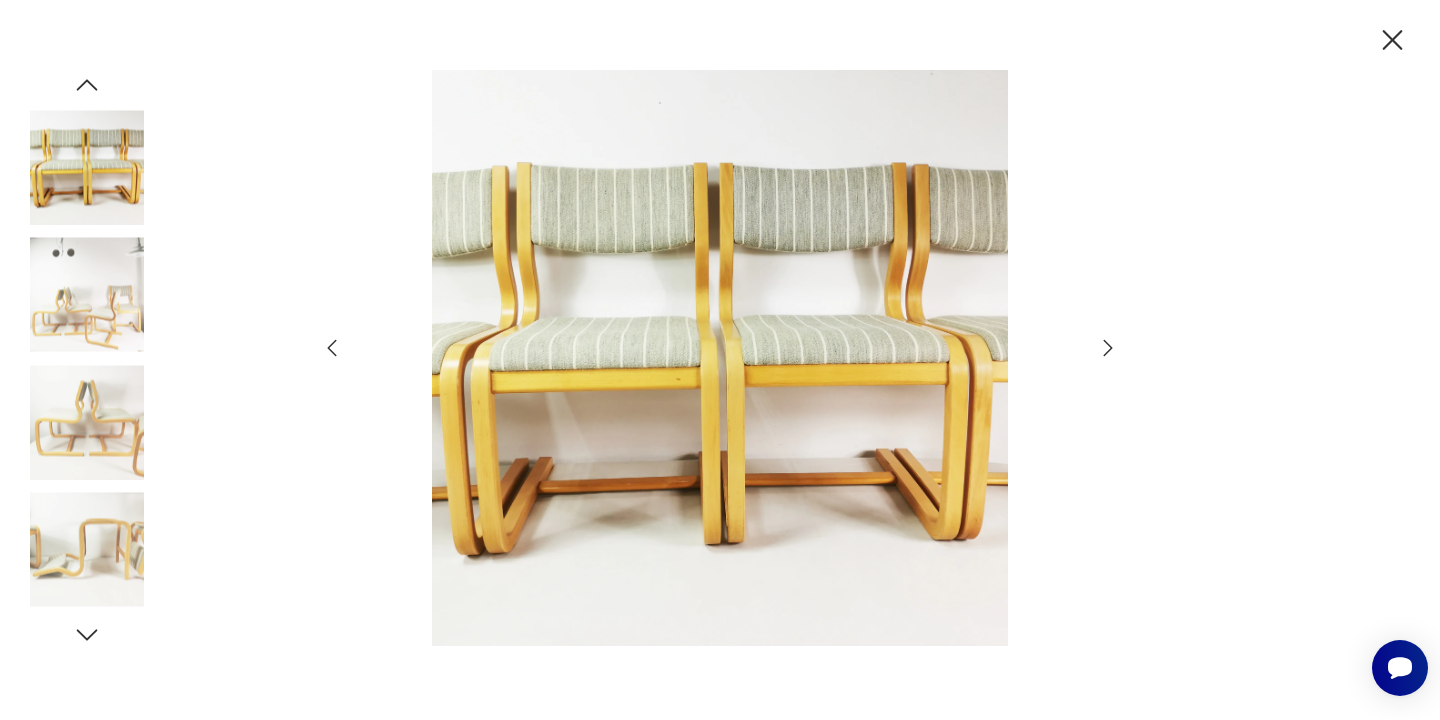 click 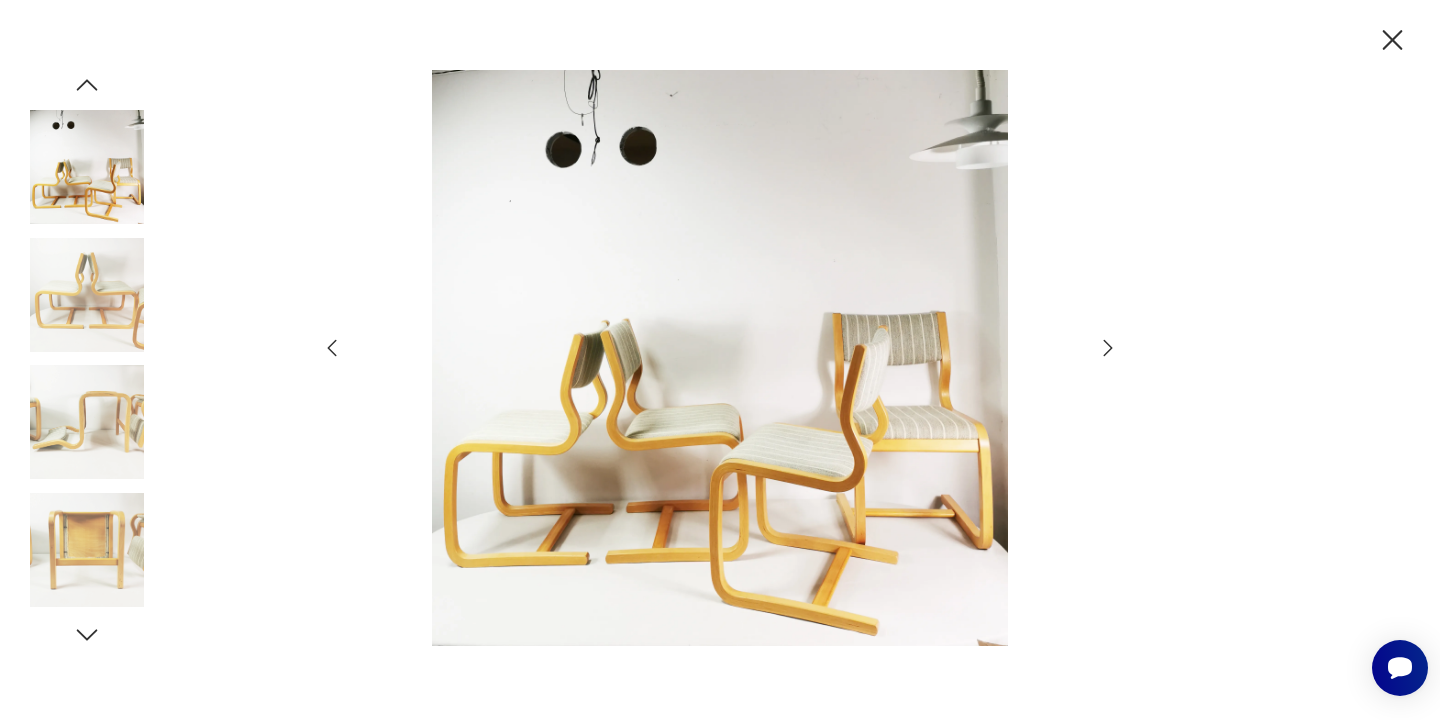 click 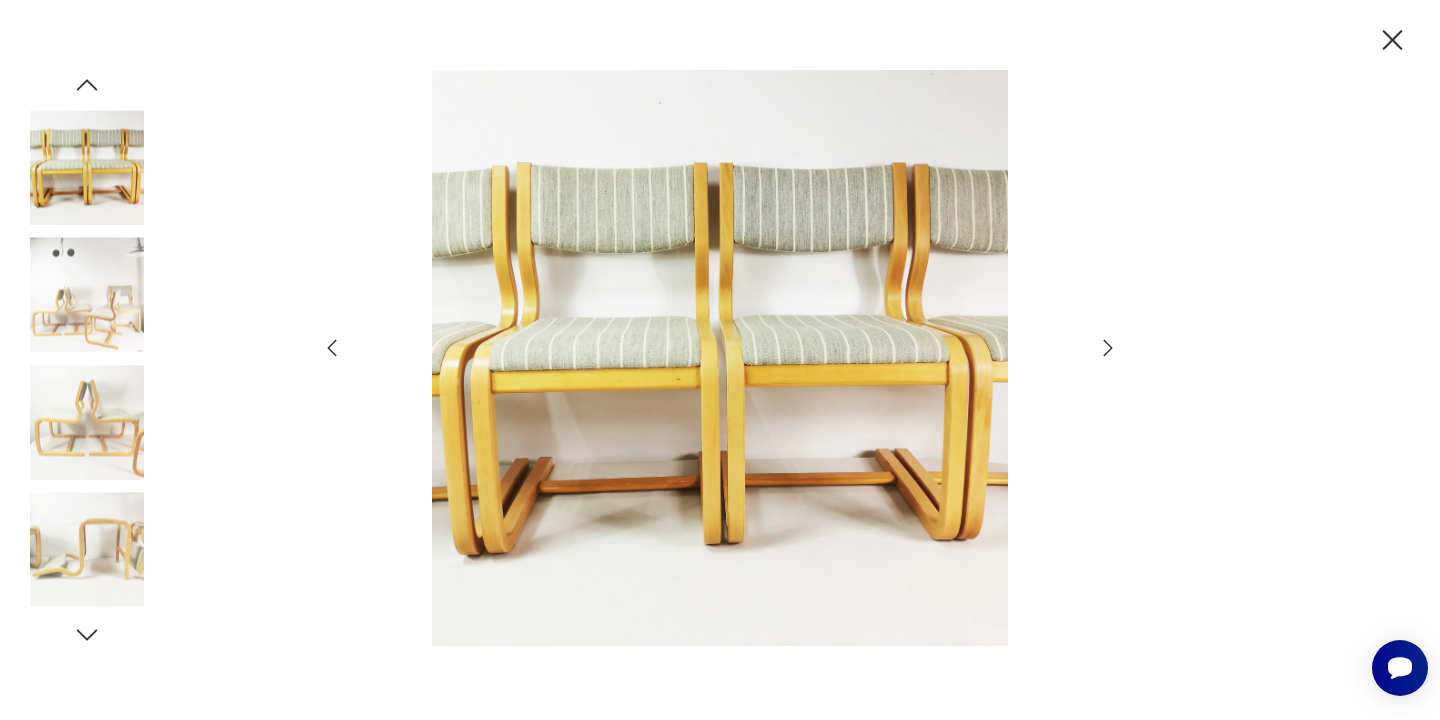 click 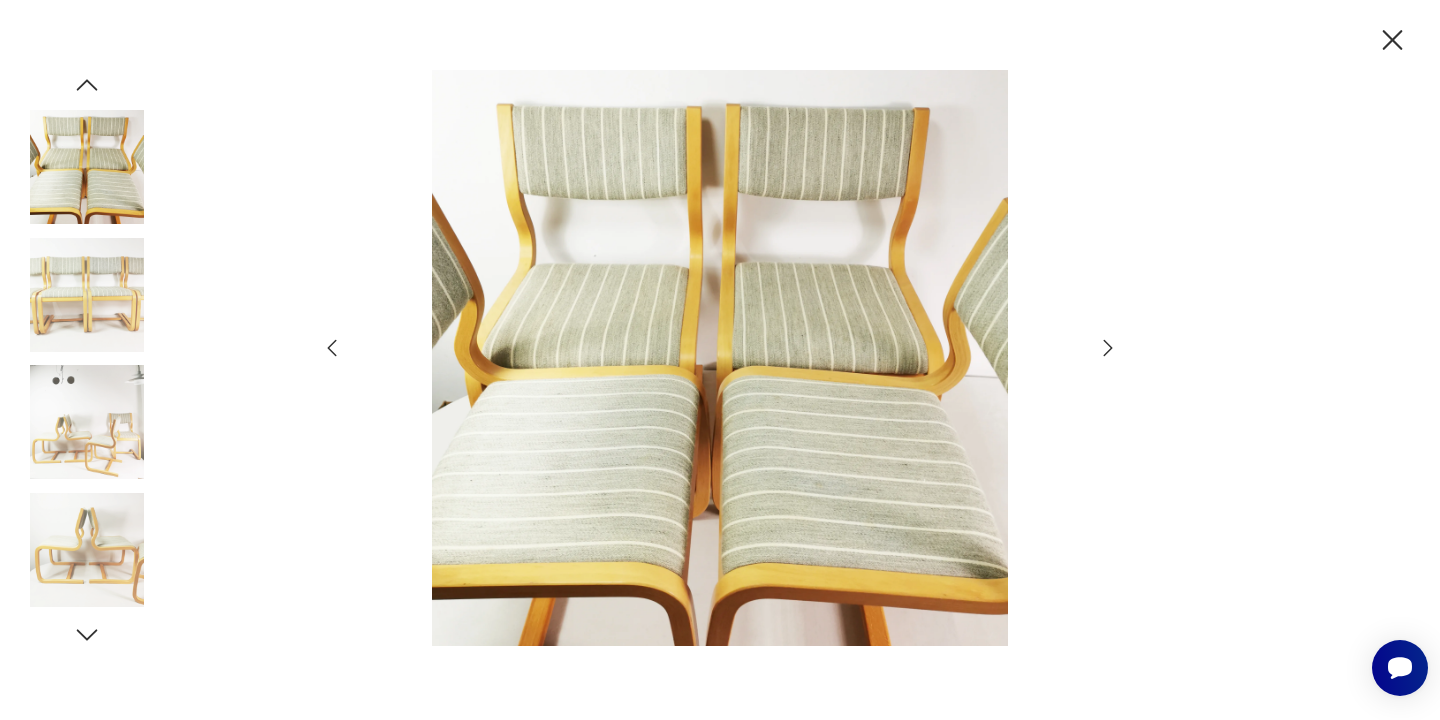 click 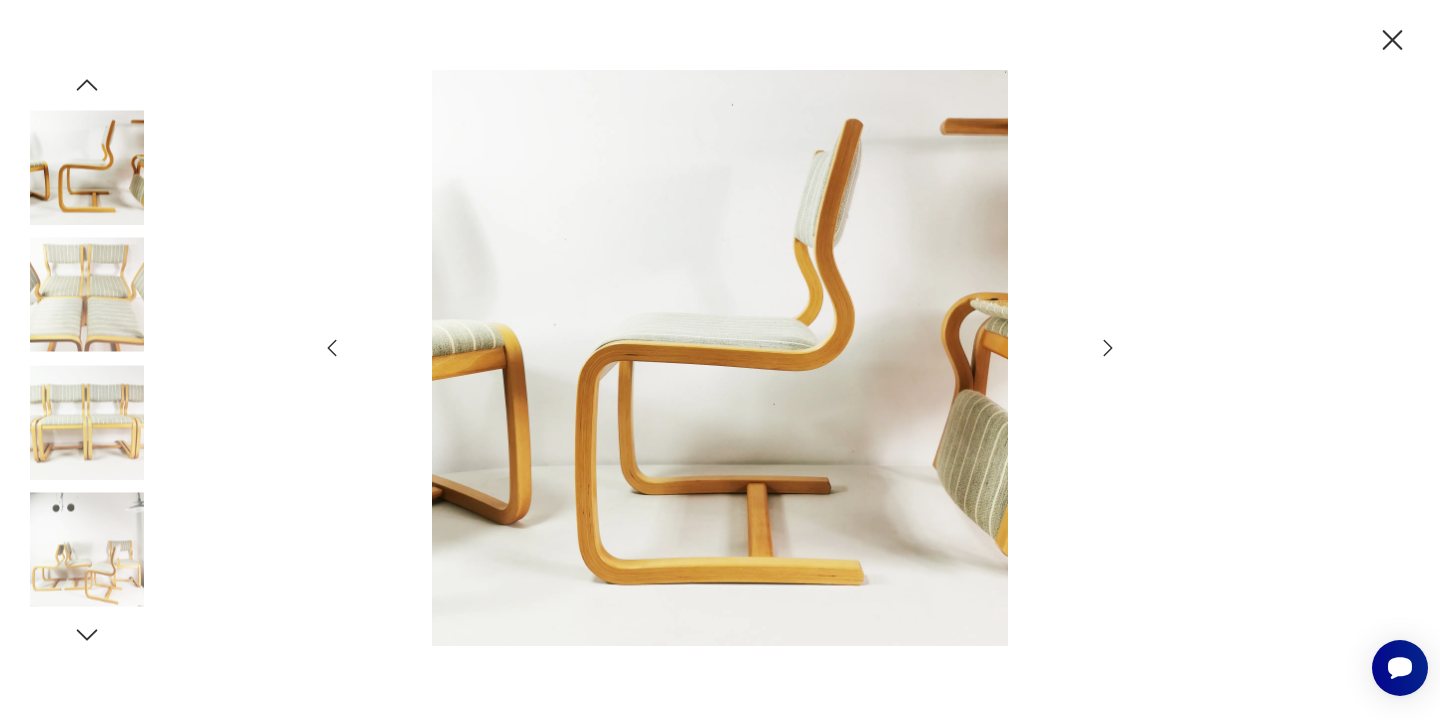 click 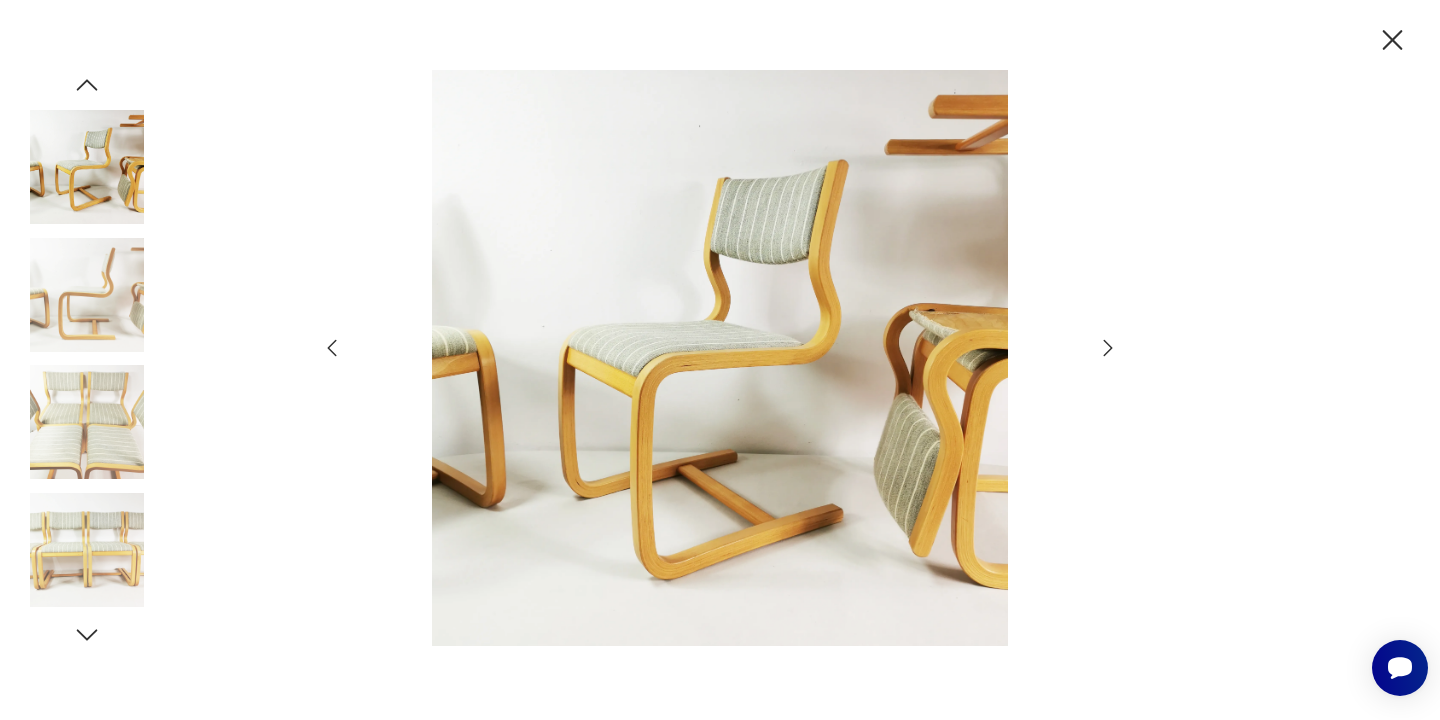 click 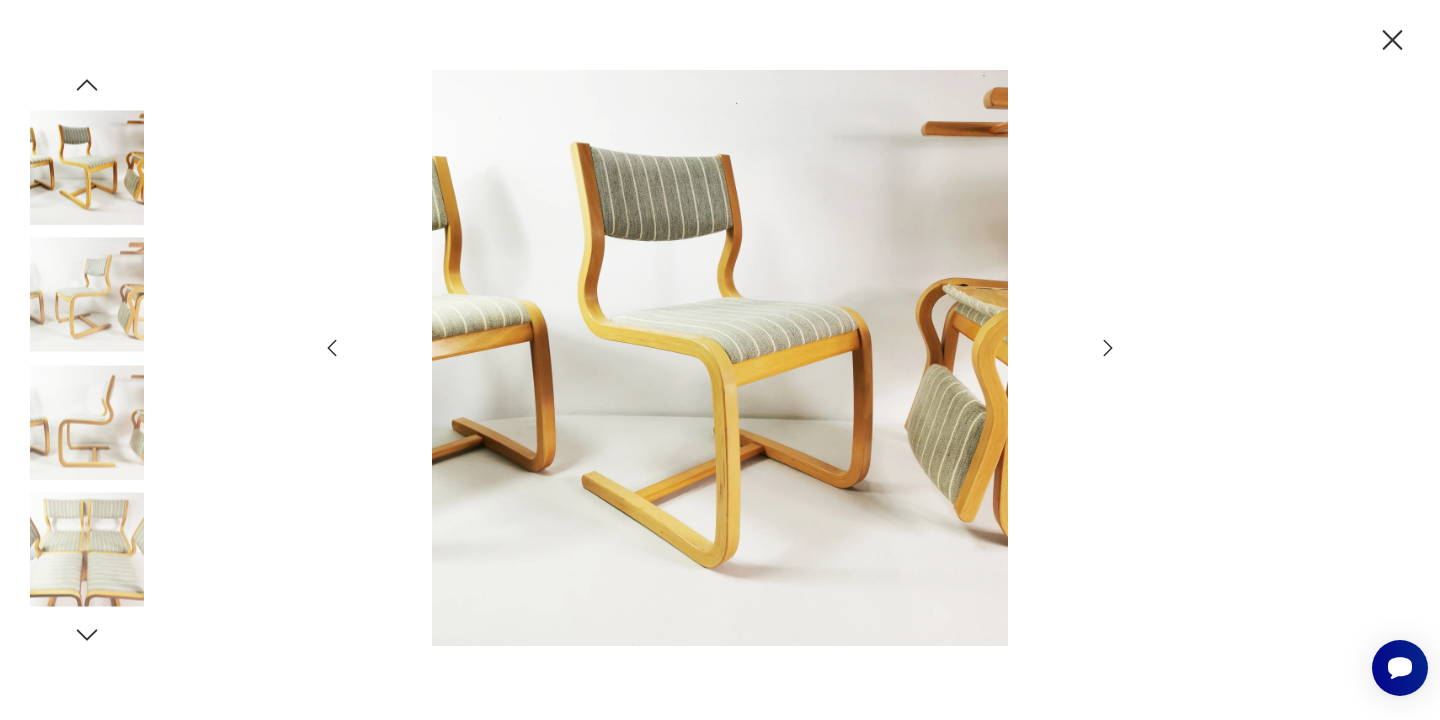 click 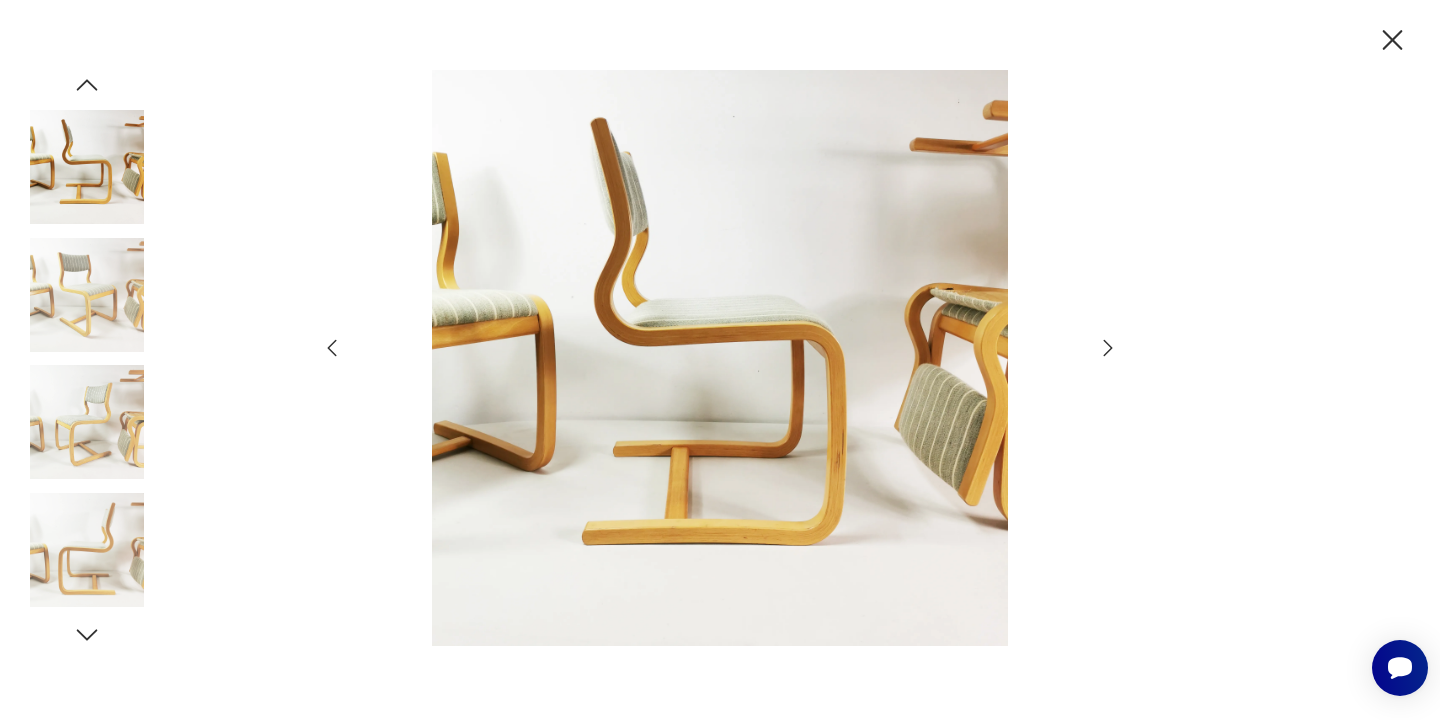 click 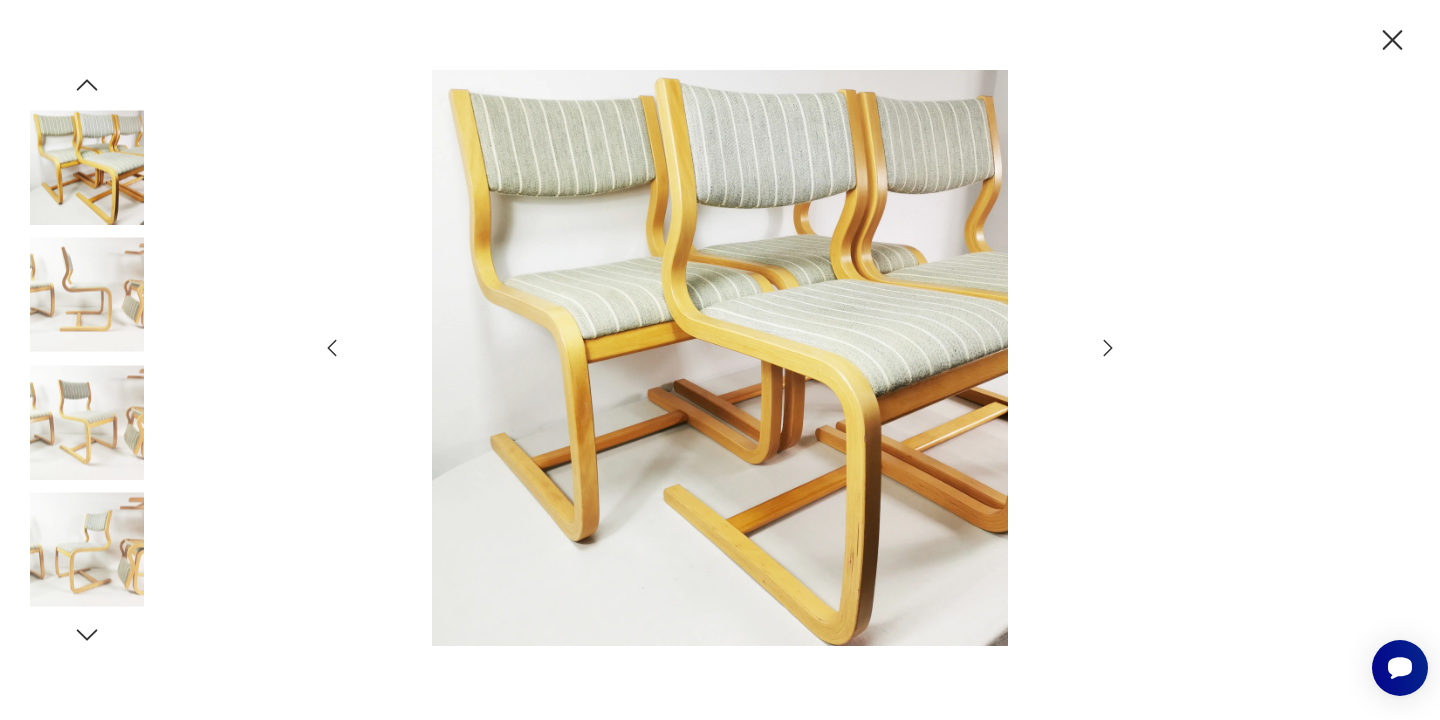 click 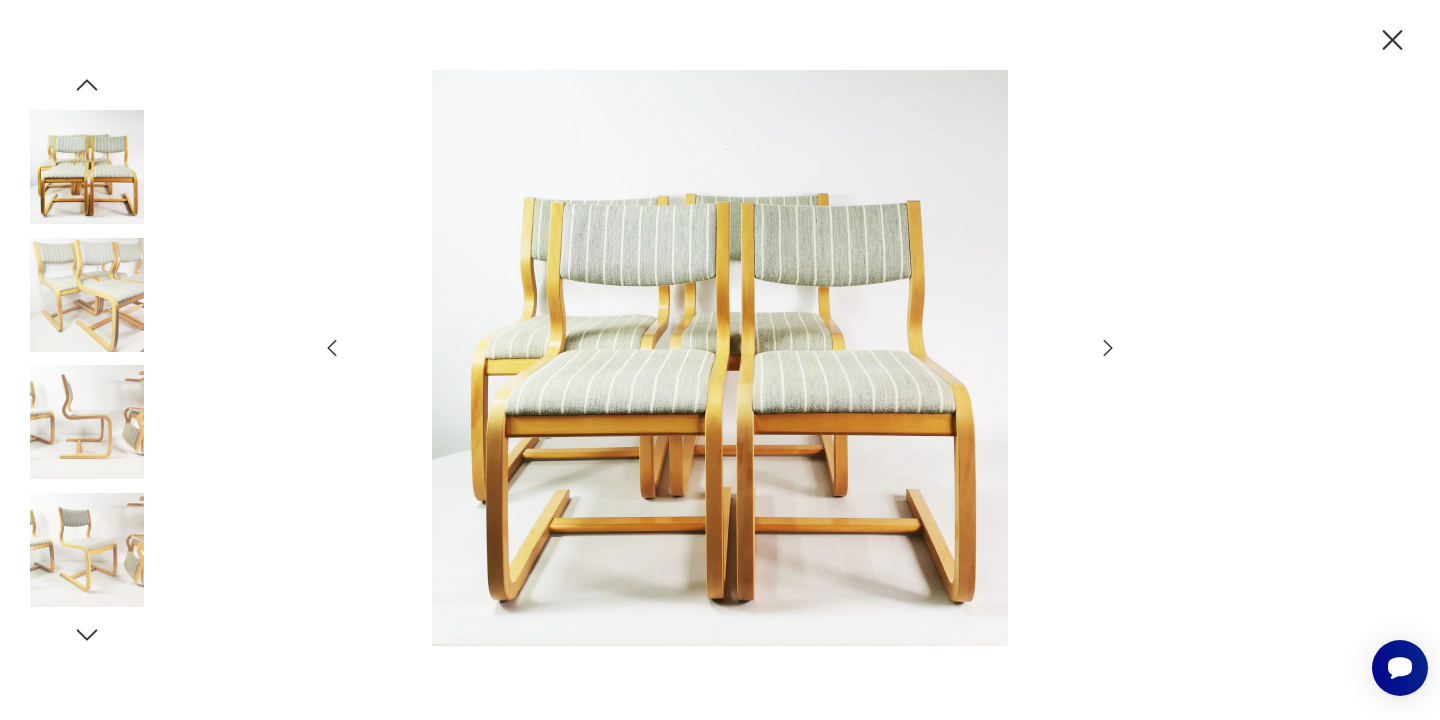 click 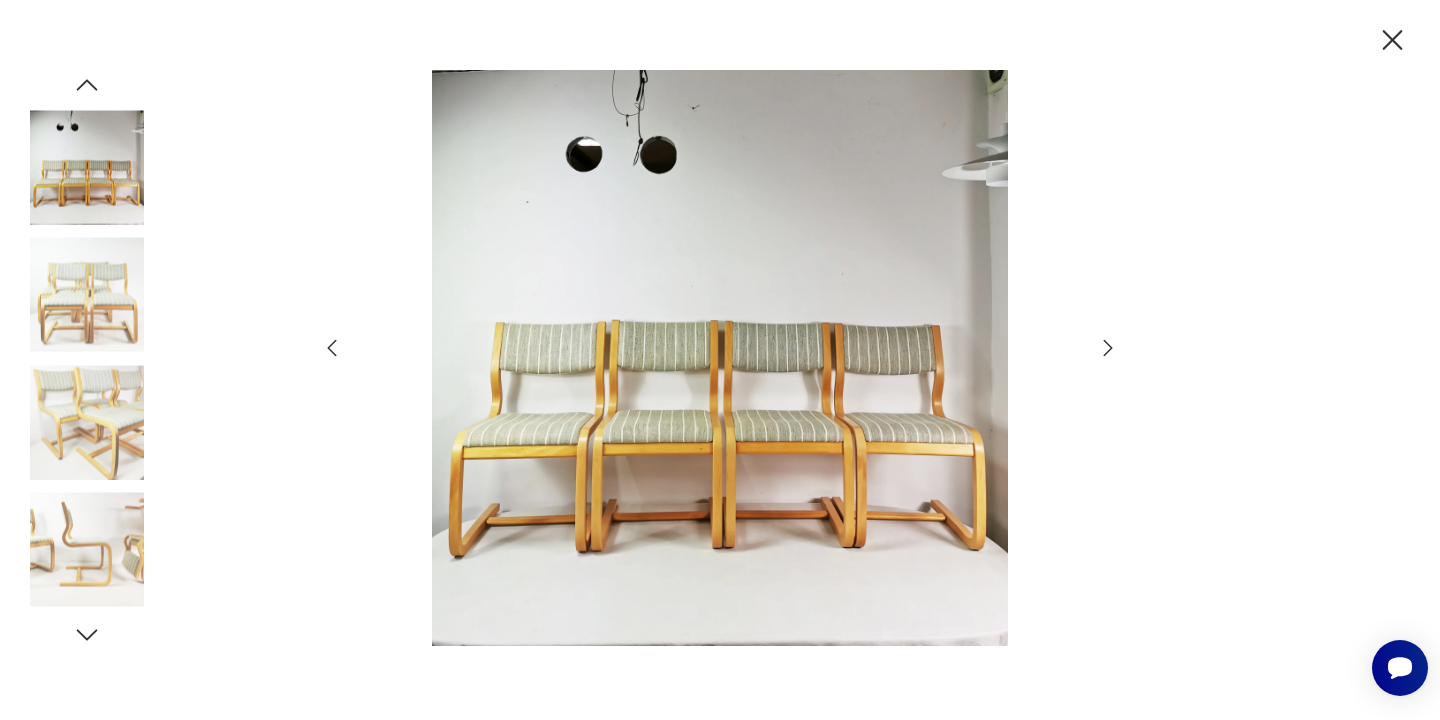 click 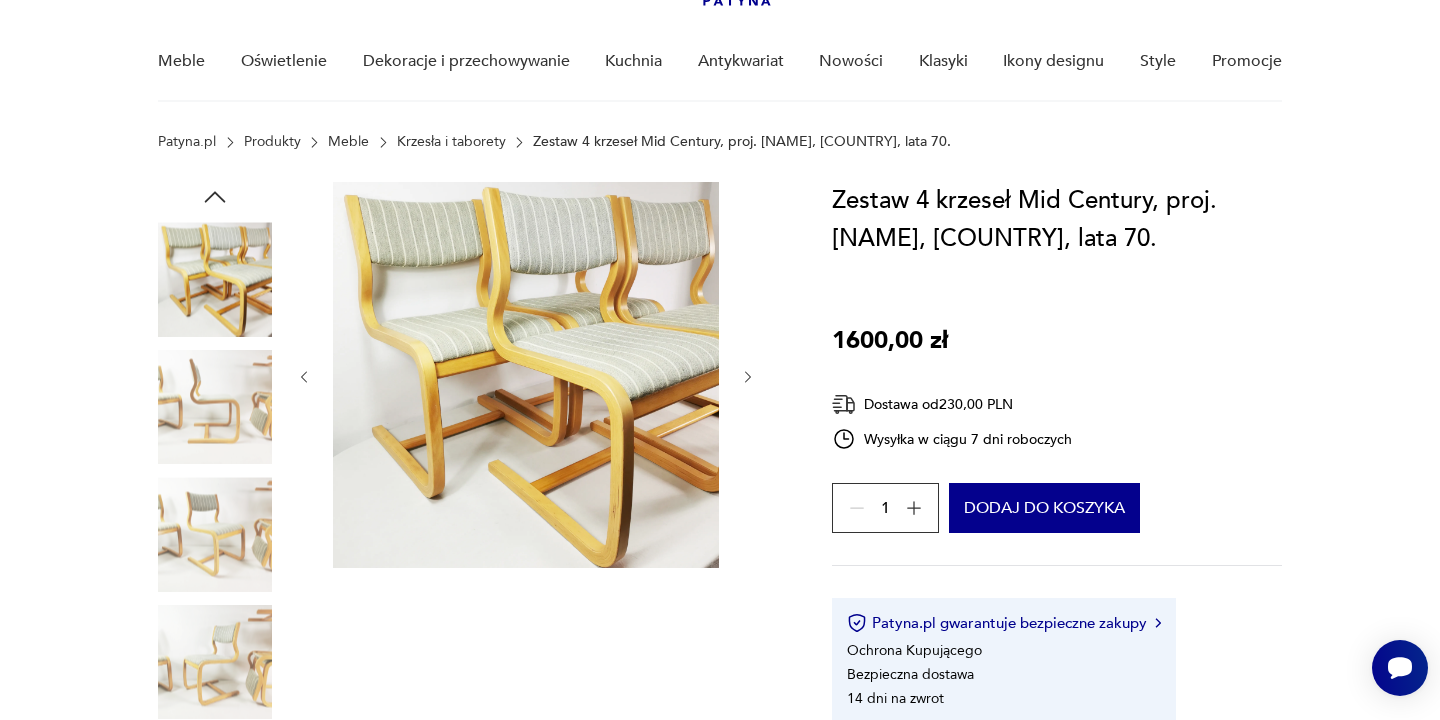 click at bounding box center (215, 407) 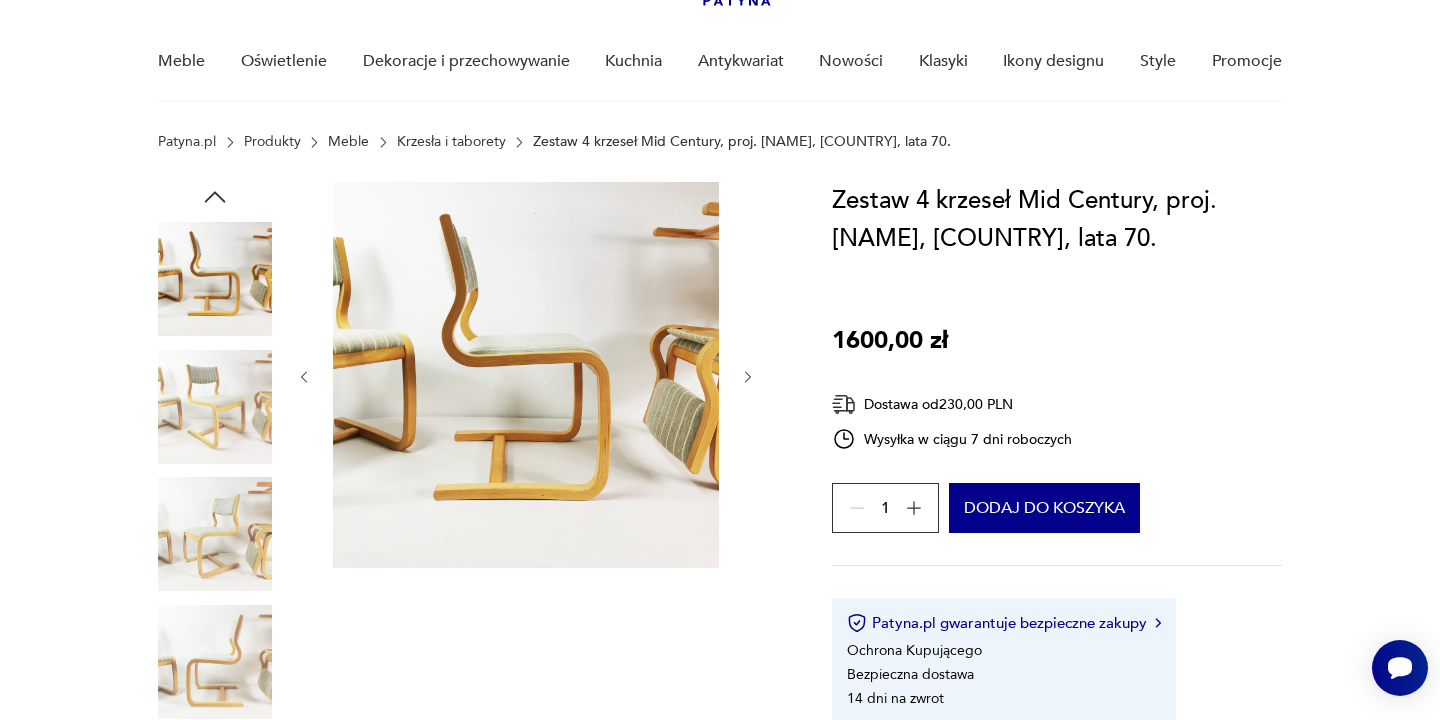 click at bounding box center (215, 534) 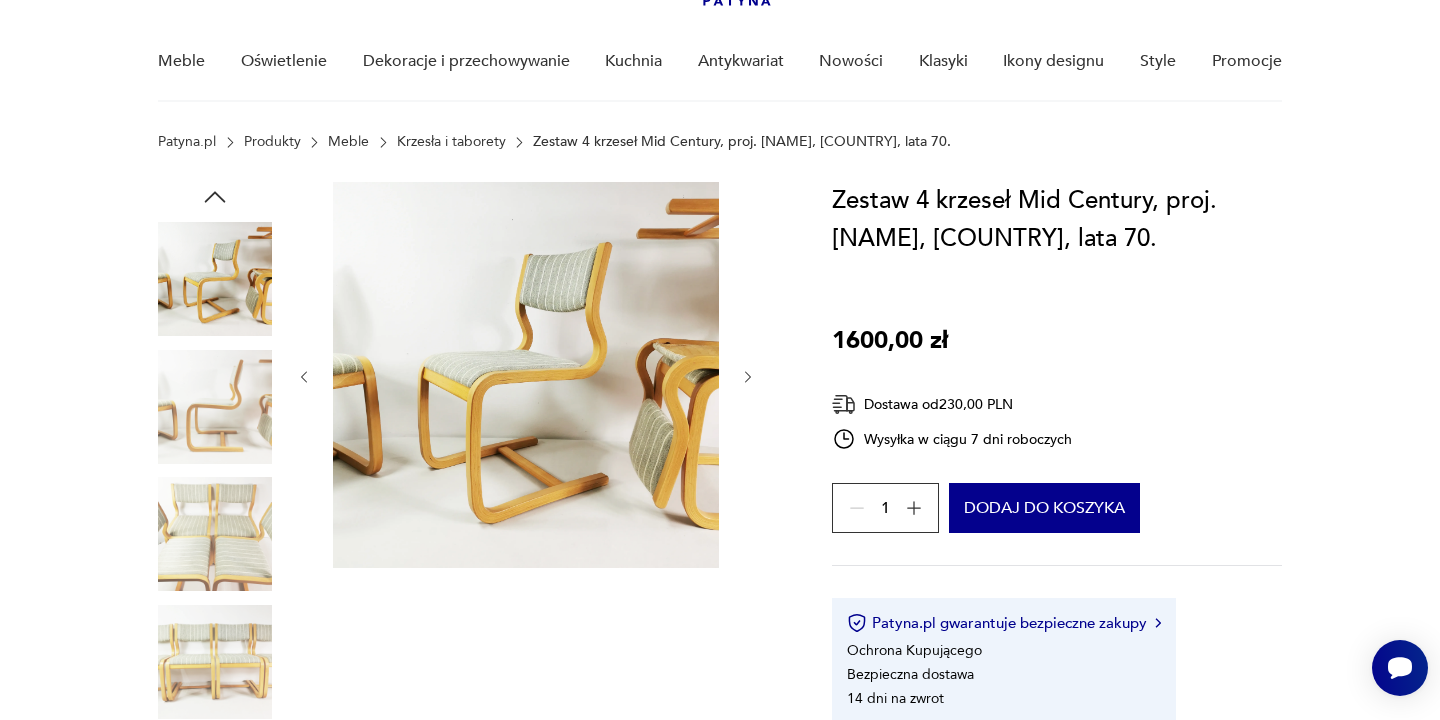 click at bounding box center [215, 534] 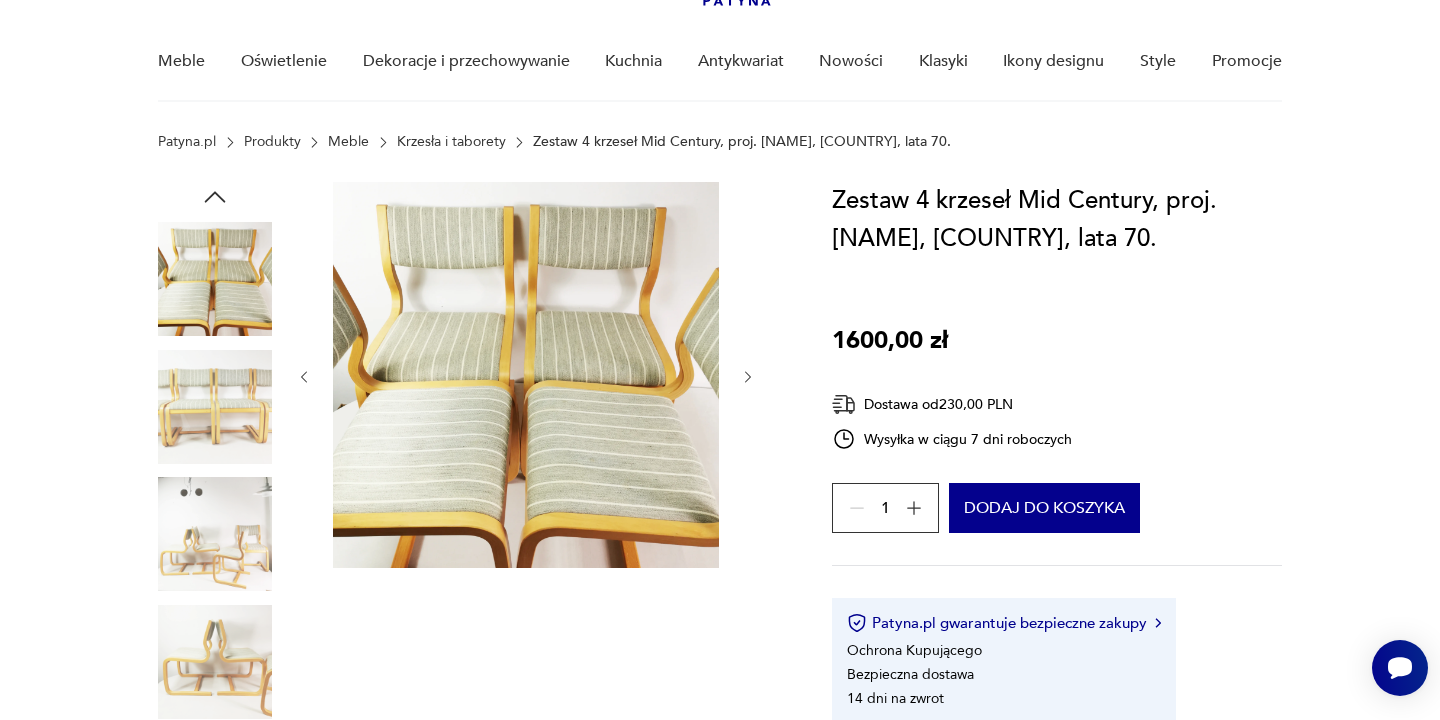 click at bounding box center [526, 375] 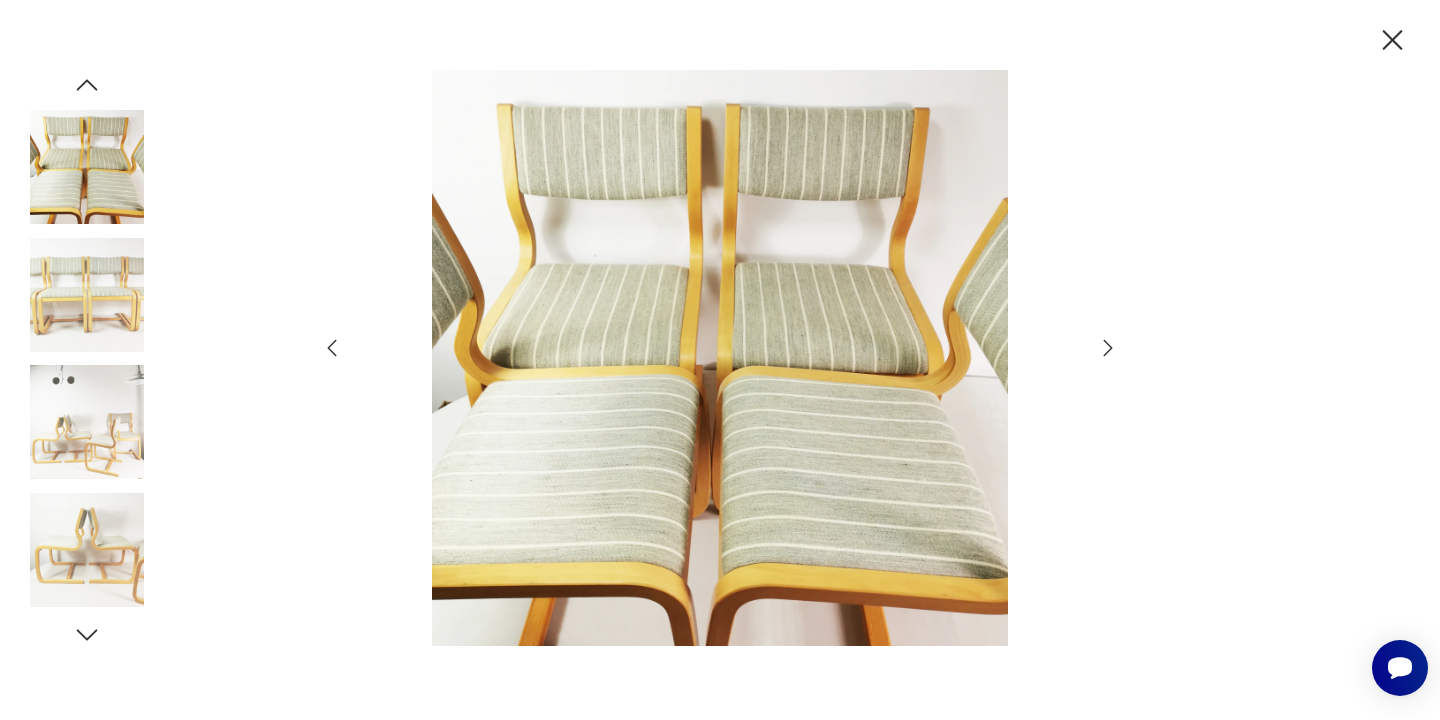 click 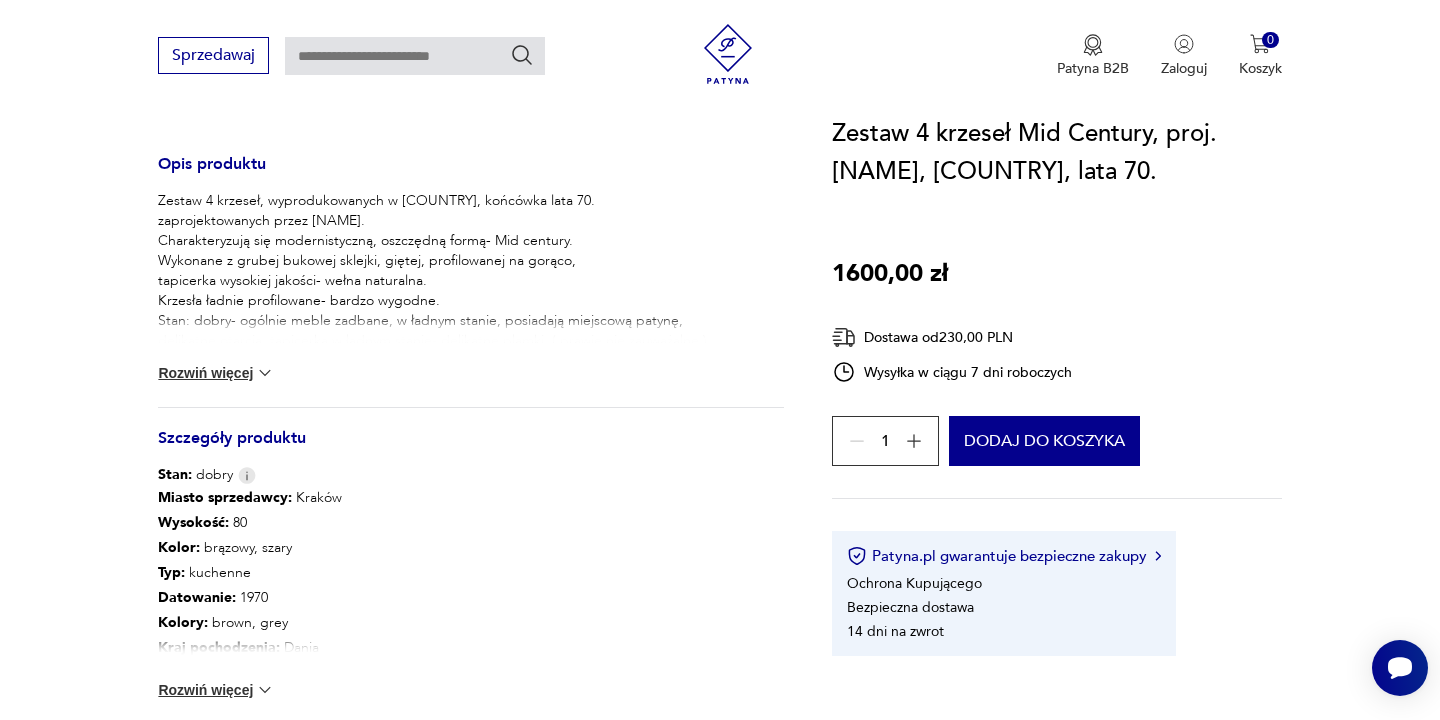 scroll, scrollTop: 793, scrollLeft: 0, axis: vertical 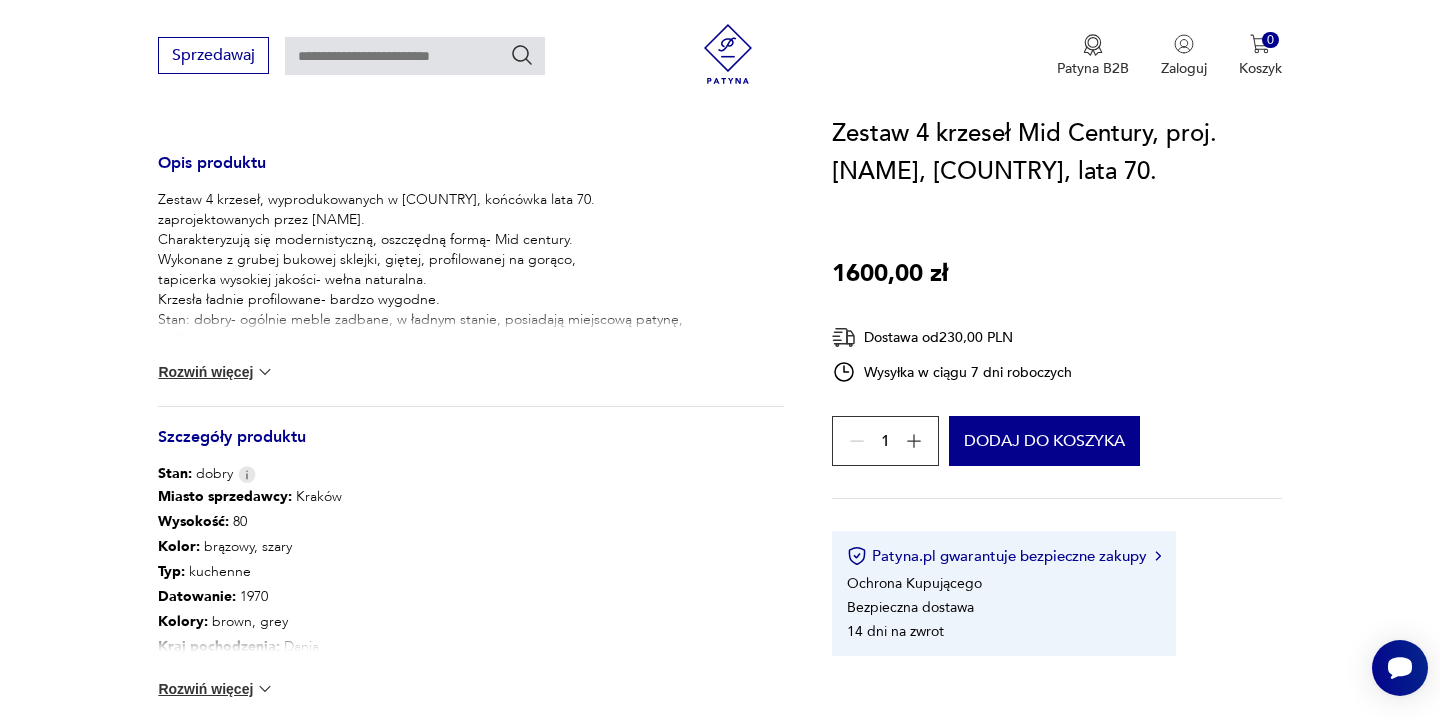 click on "Rozwiń więcej" at bounding box center [216, 372] 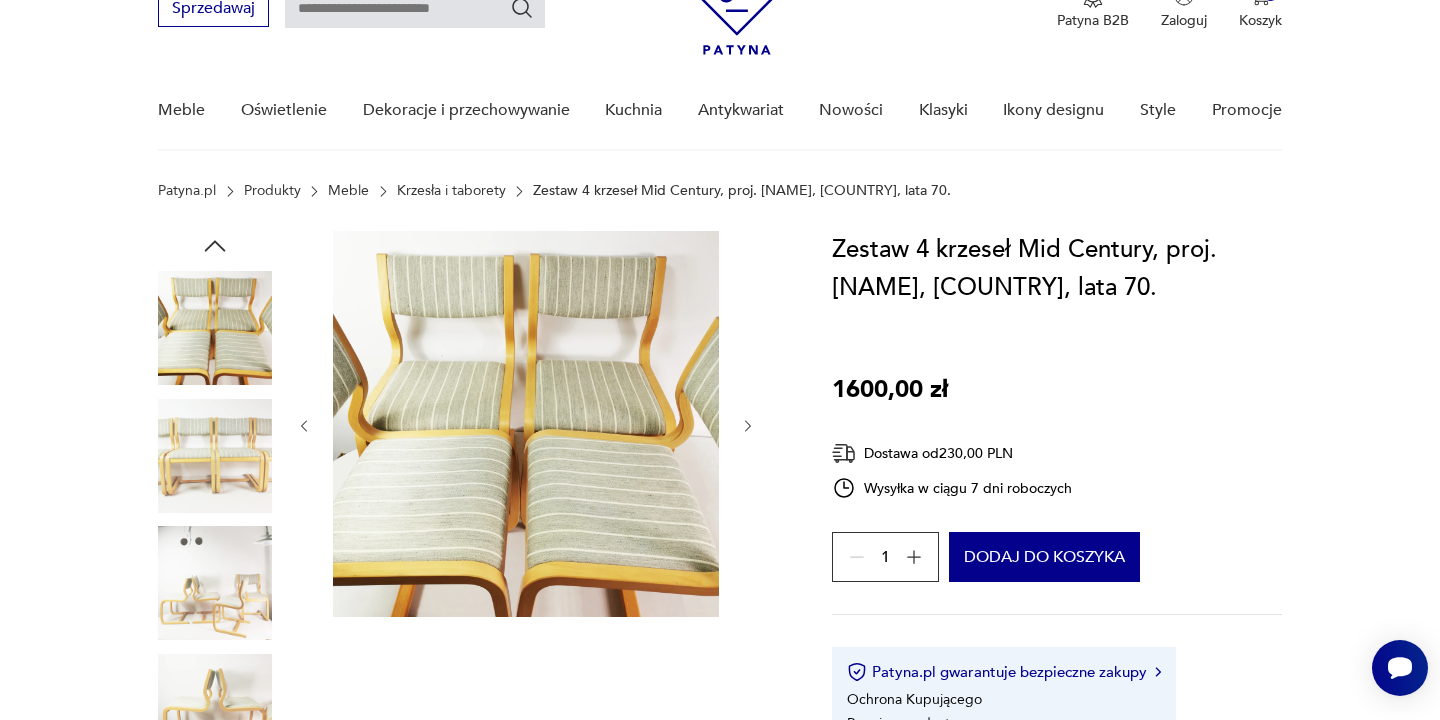 scroll, scrollTop: 100, scrollLeft: 0, axis: vertical 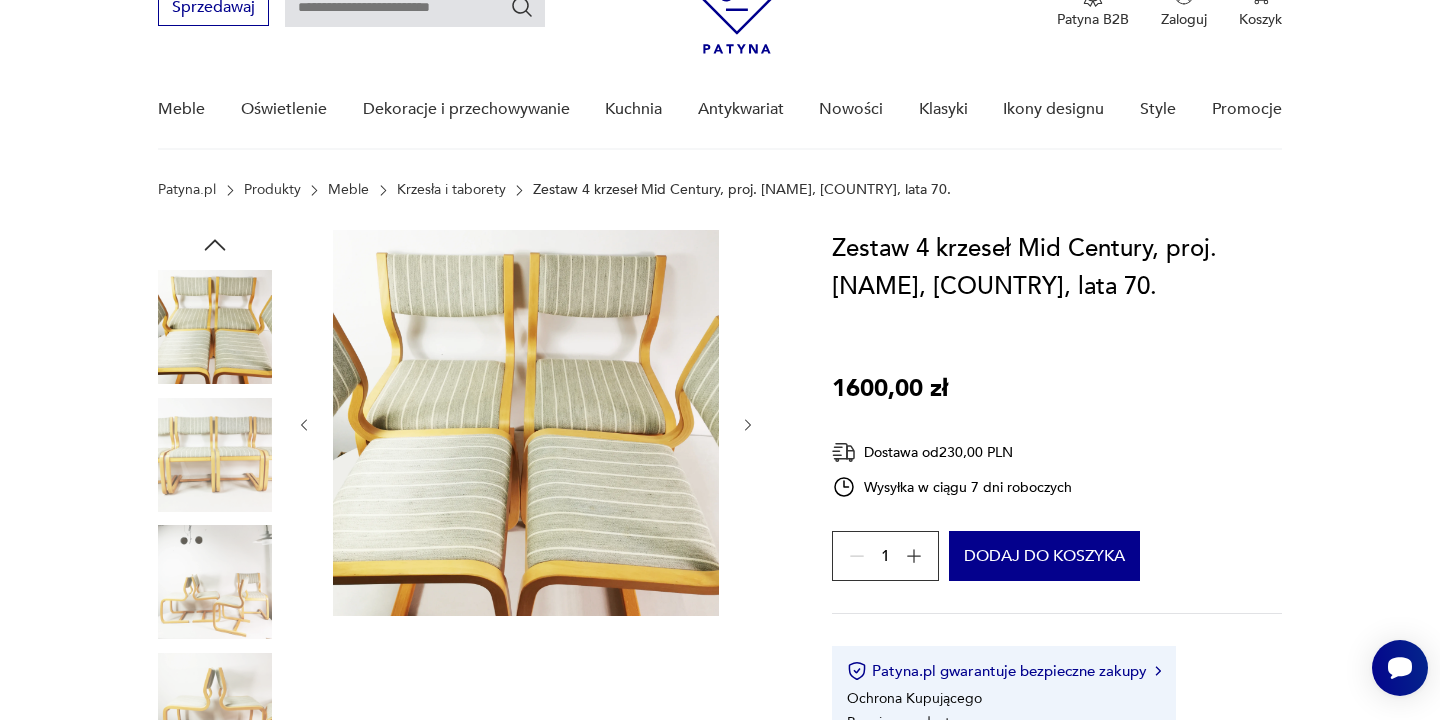 click at bounding box center [526, 423] 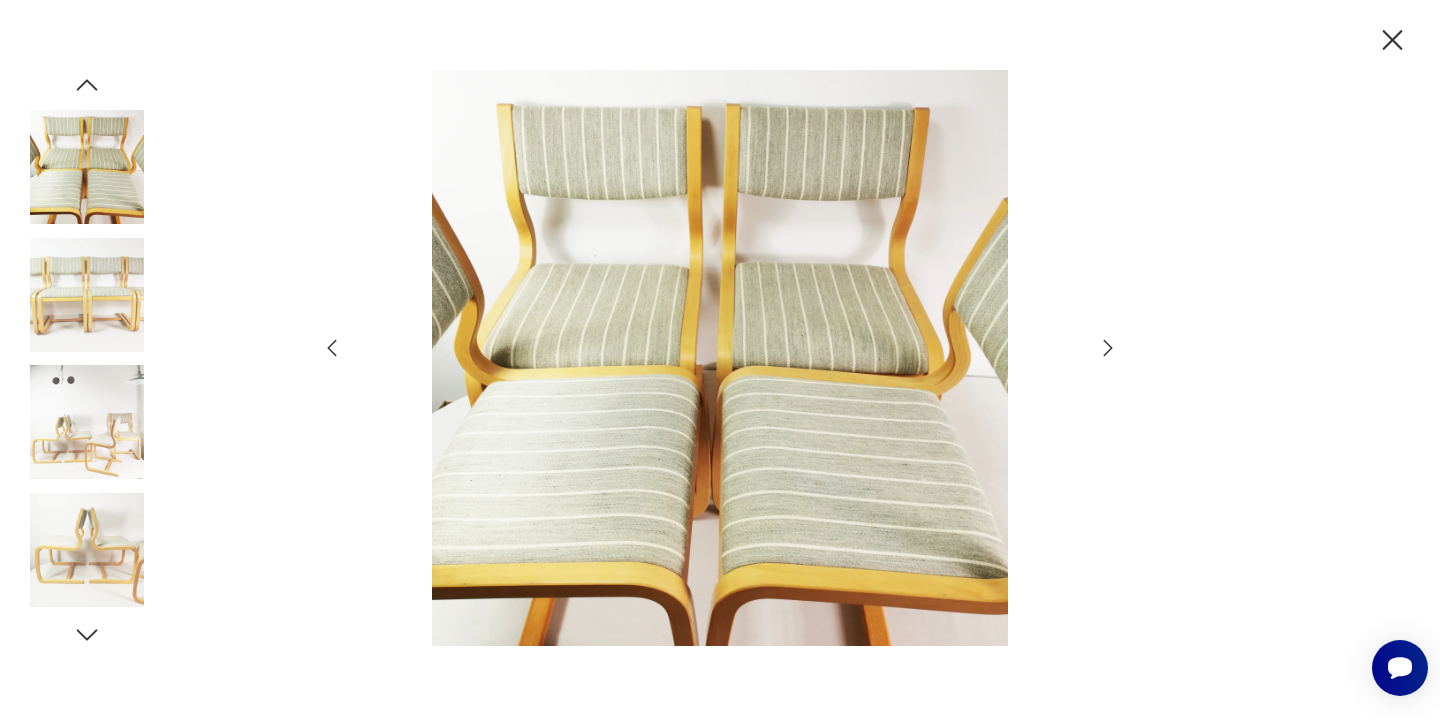 click at bounding box center [720, 360] 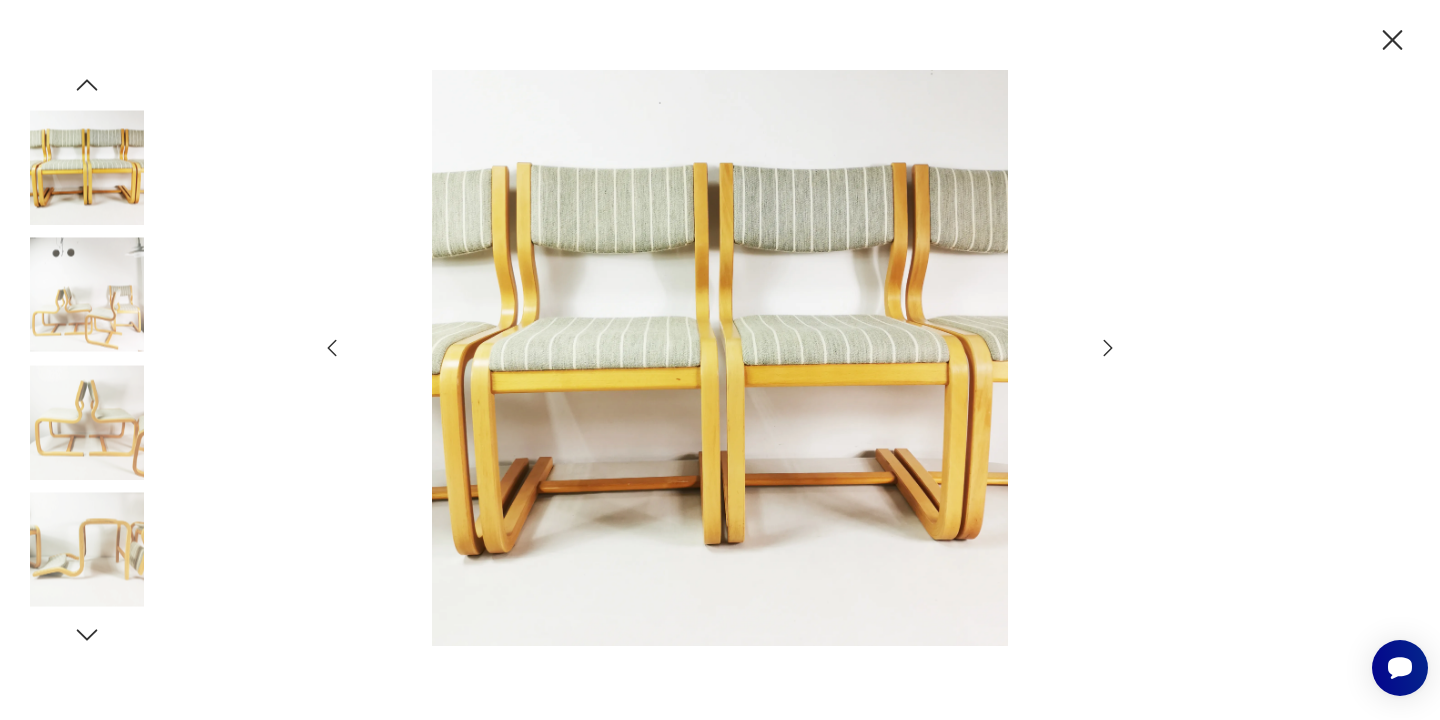 click 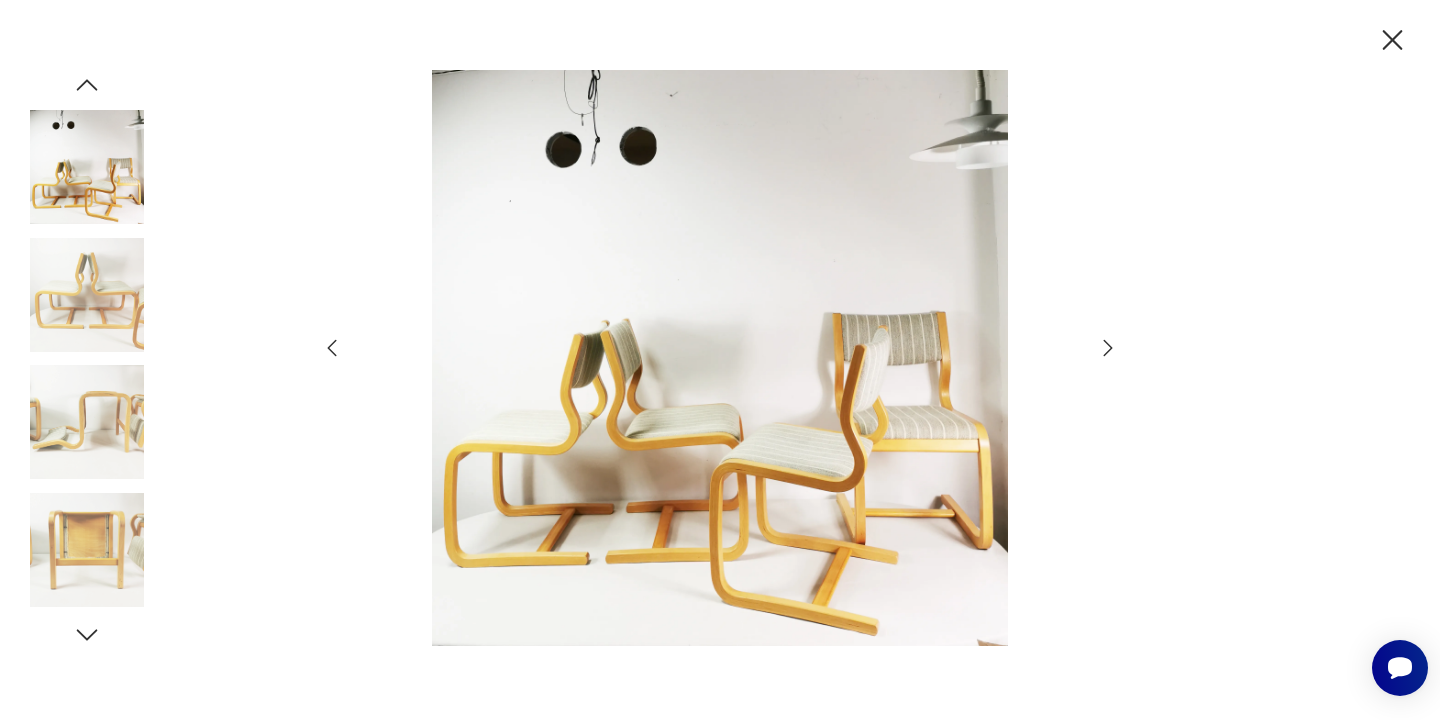 click 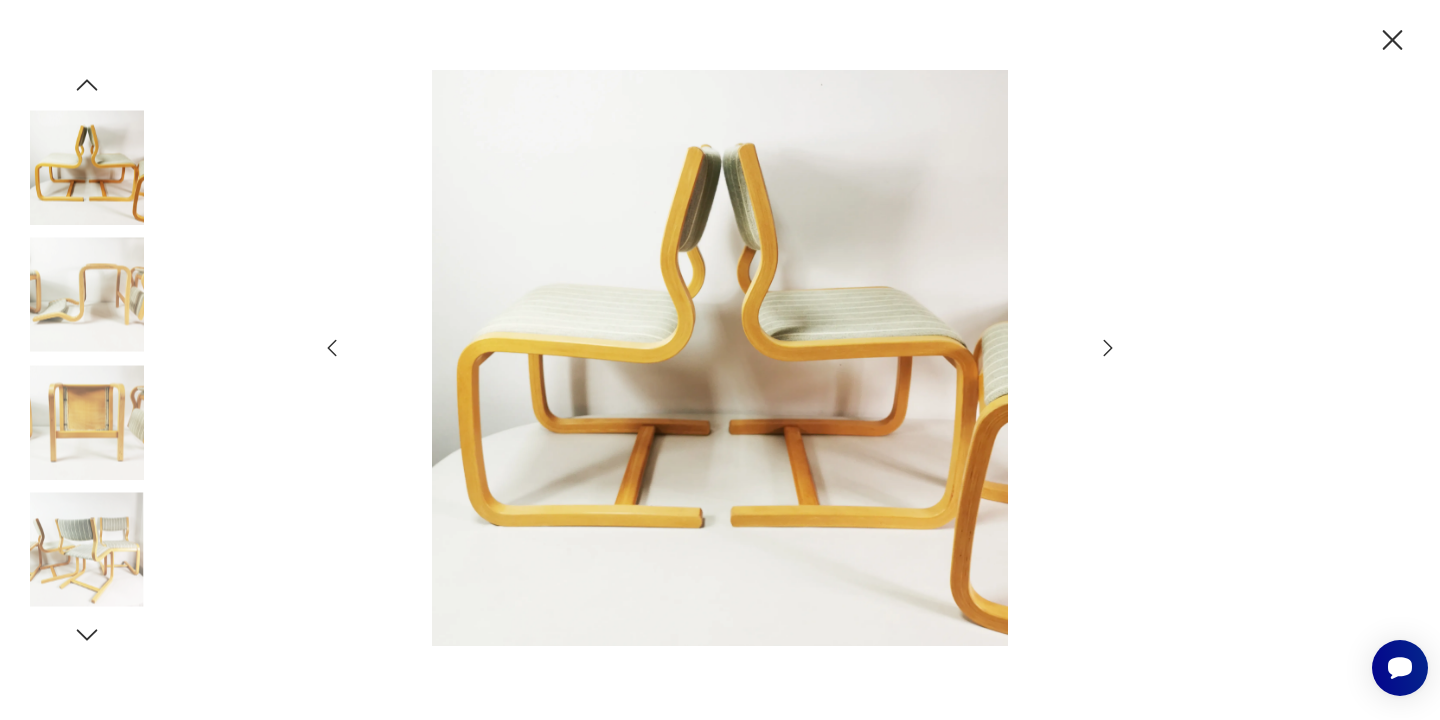 click 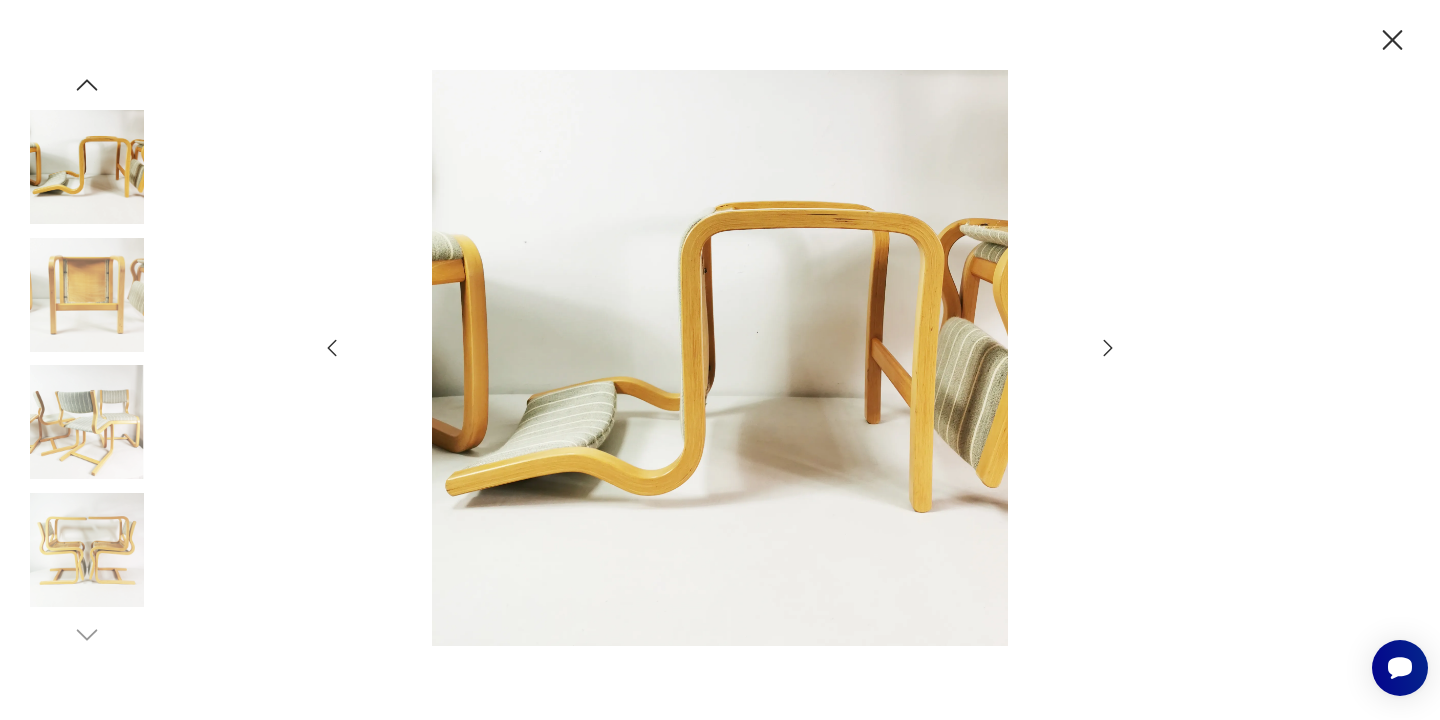 click 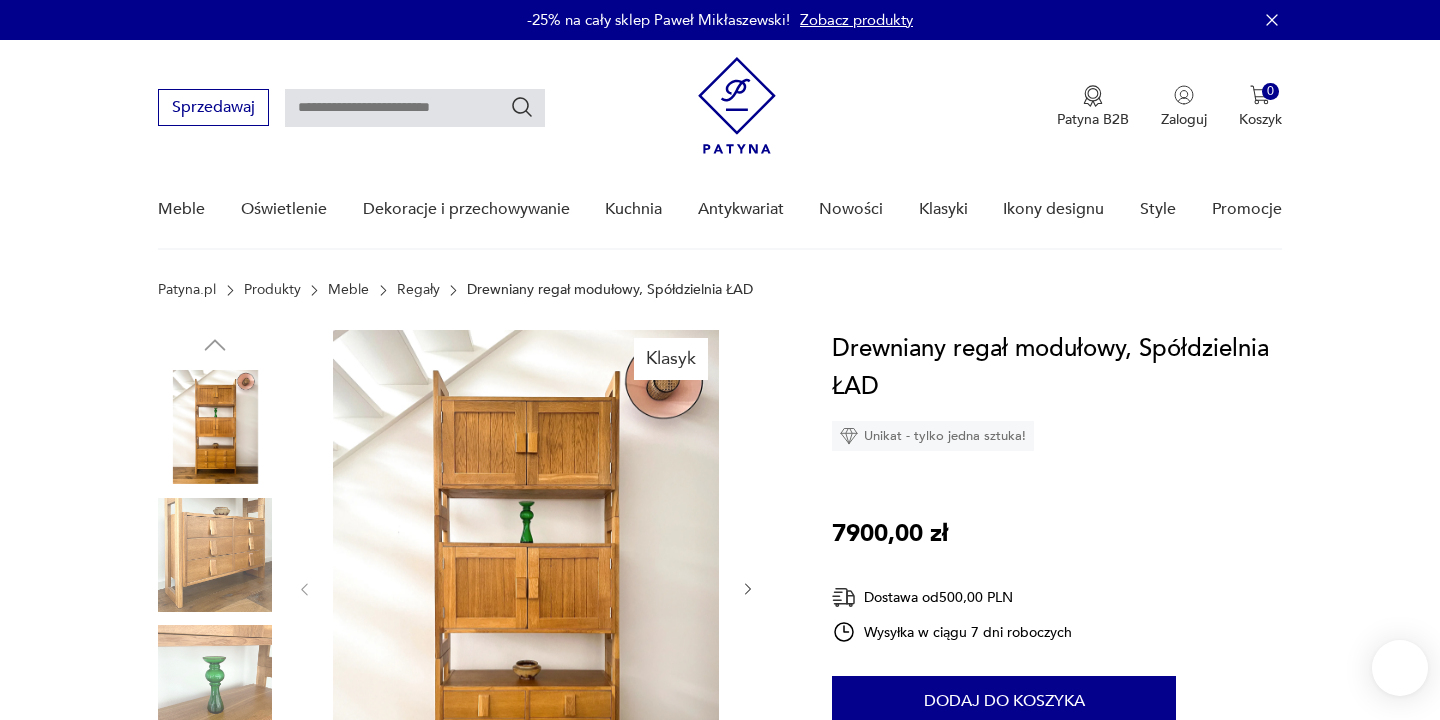 scroll, scrollTop: 0, scrollLeft: 0, axis: both 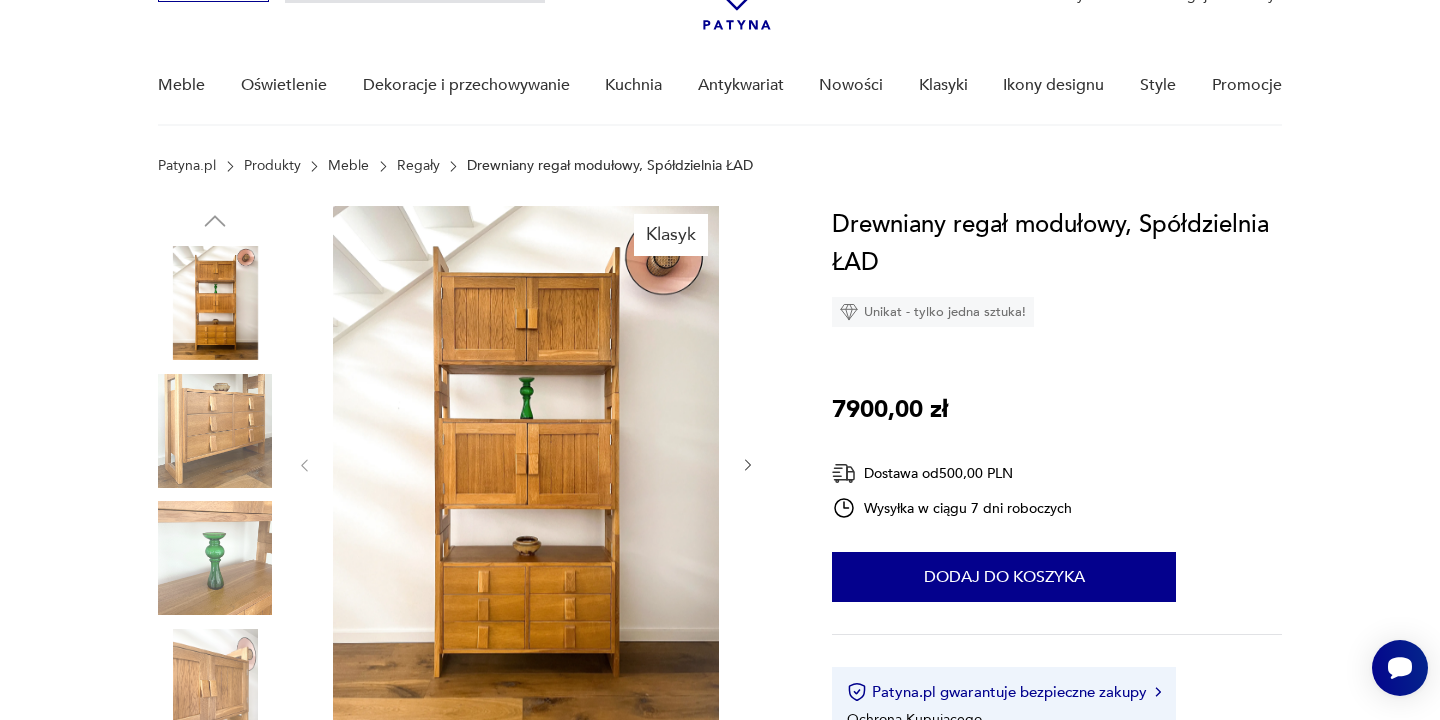 click at bounding box center [215, 431] 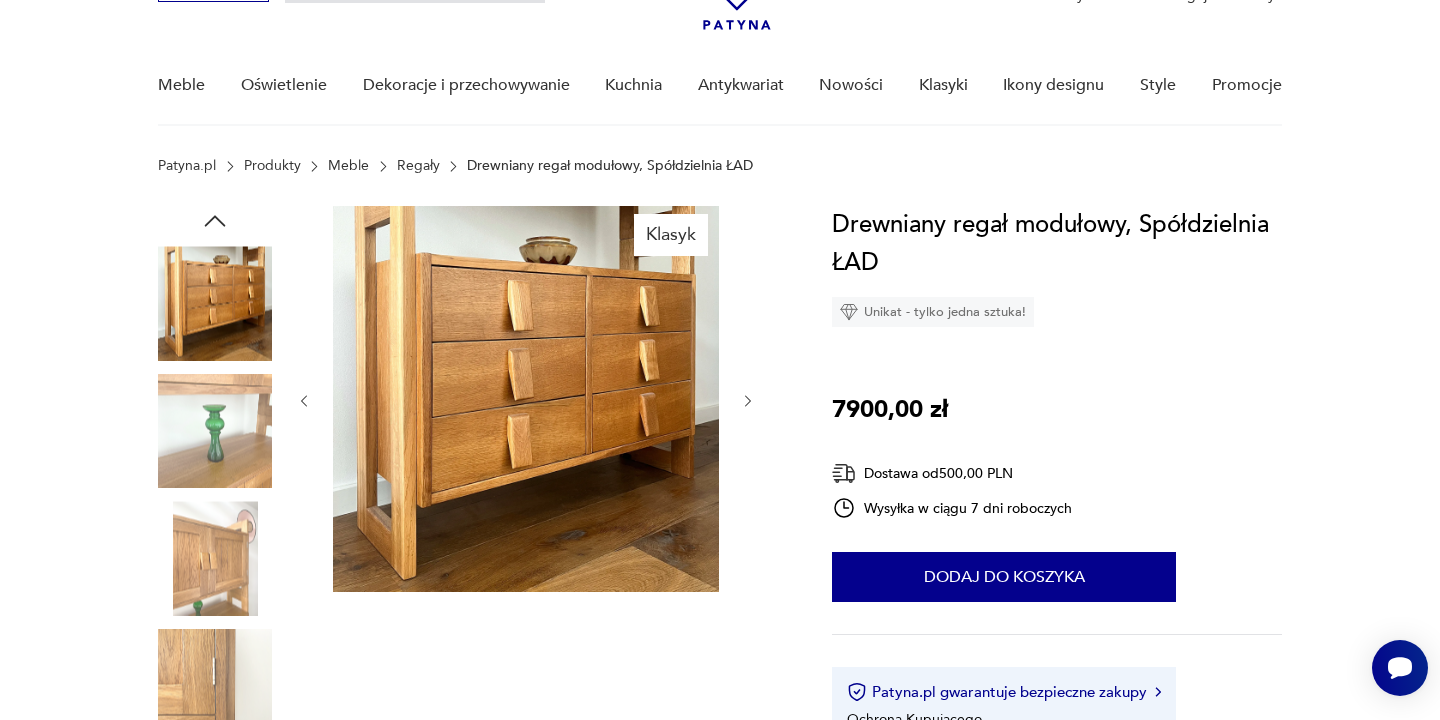 click at bounding box center [215, 431] 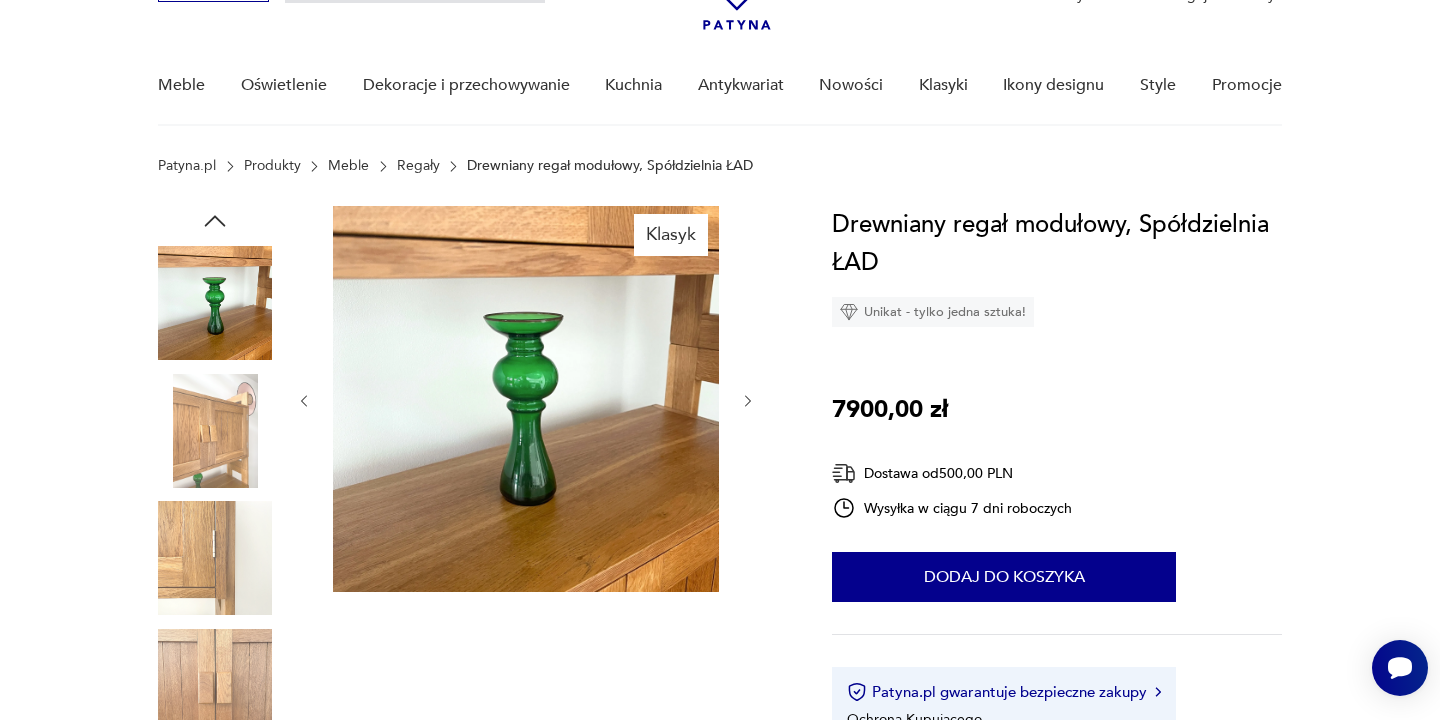 click at bounding box center (215, 431) 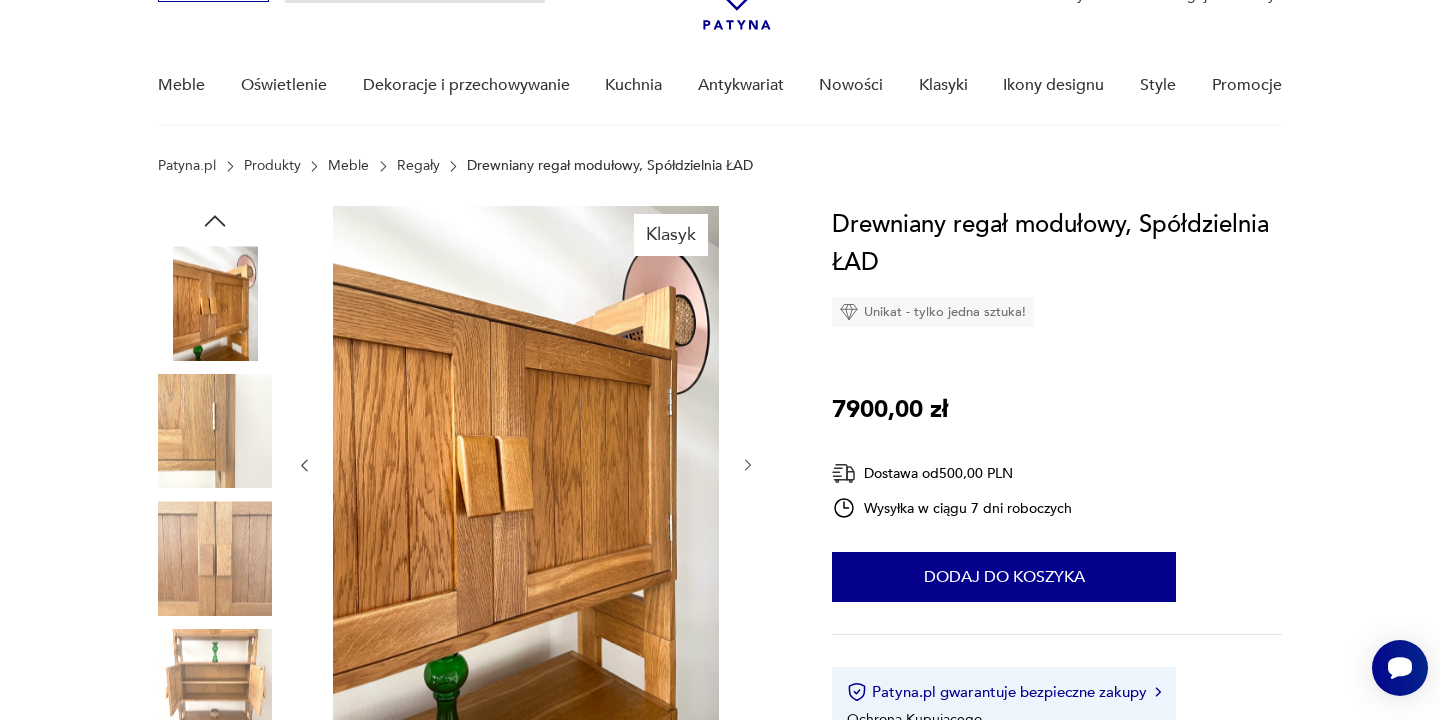click at bounding box center (215, 431) 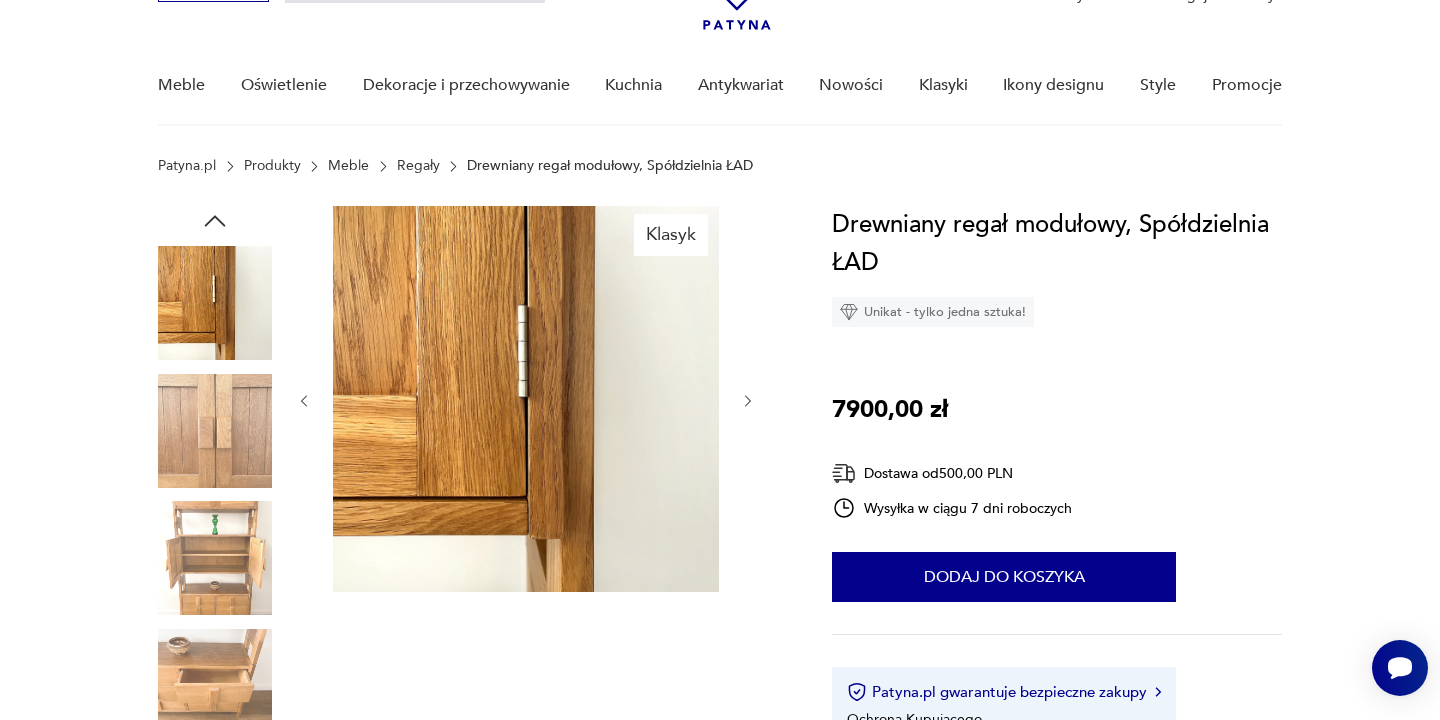 click at bounding box center [215, 431] 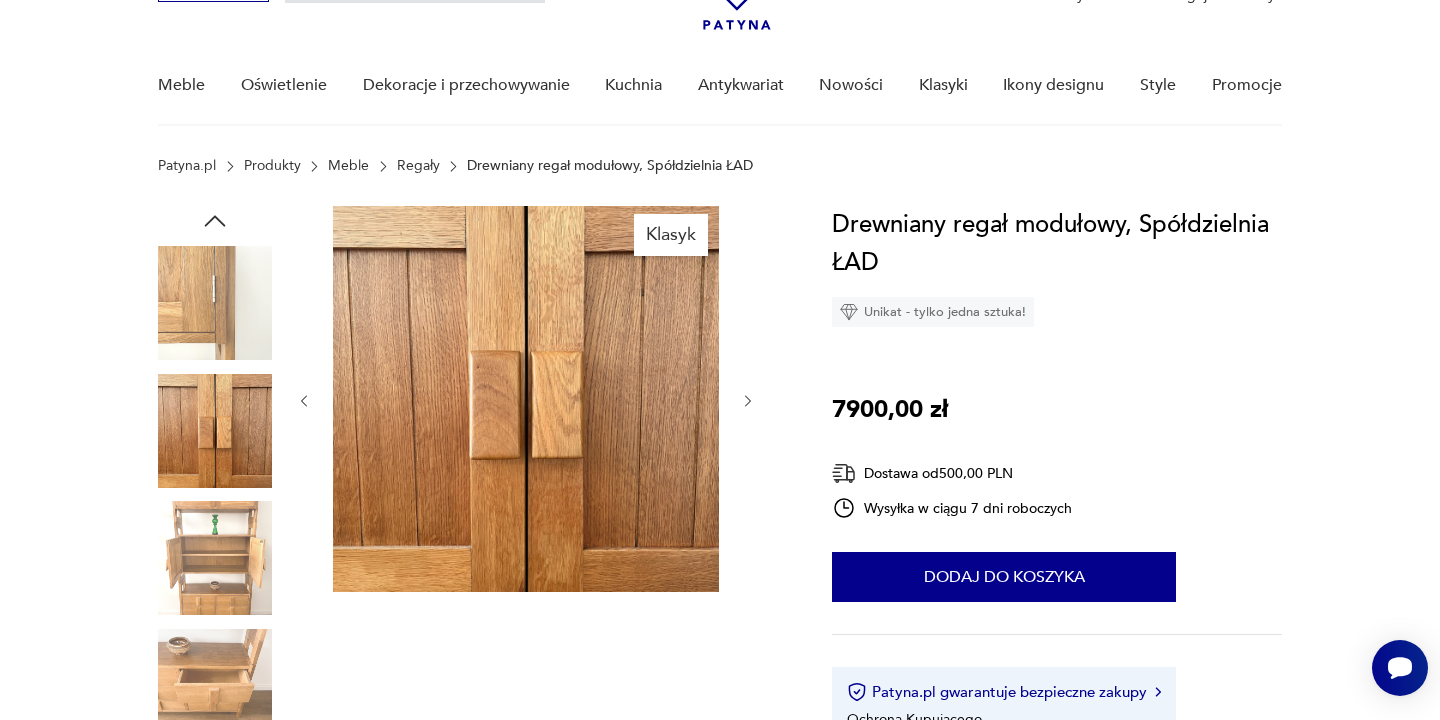 click at bounding box center (215, 558) 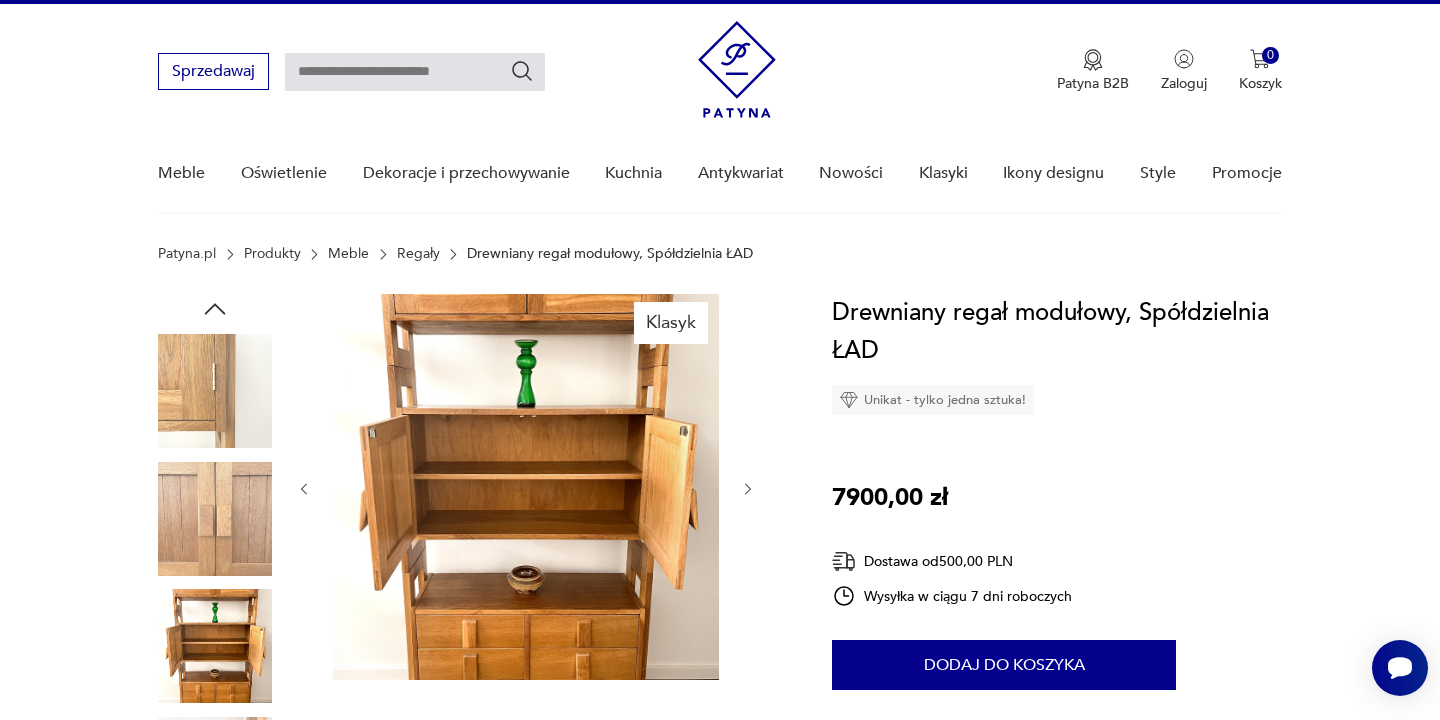 scroll, scrollTop: 17, scrollLeft: 0, axis: vertical 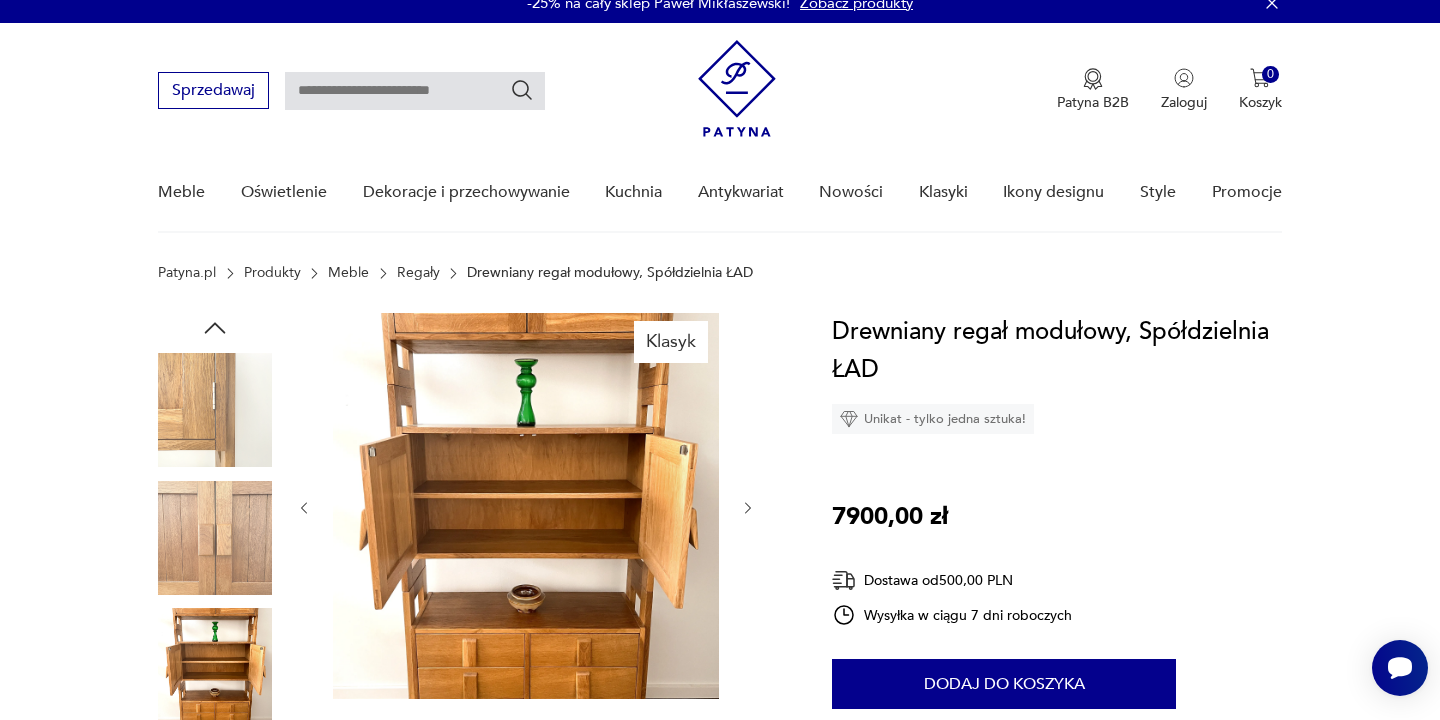 click at bounding box center (215, 410) 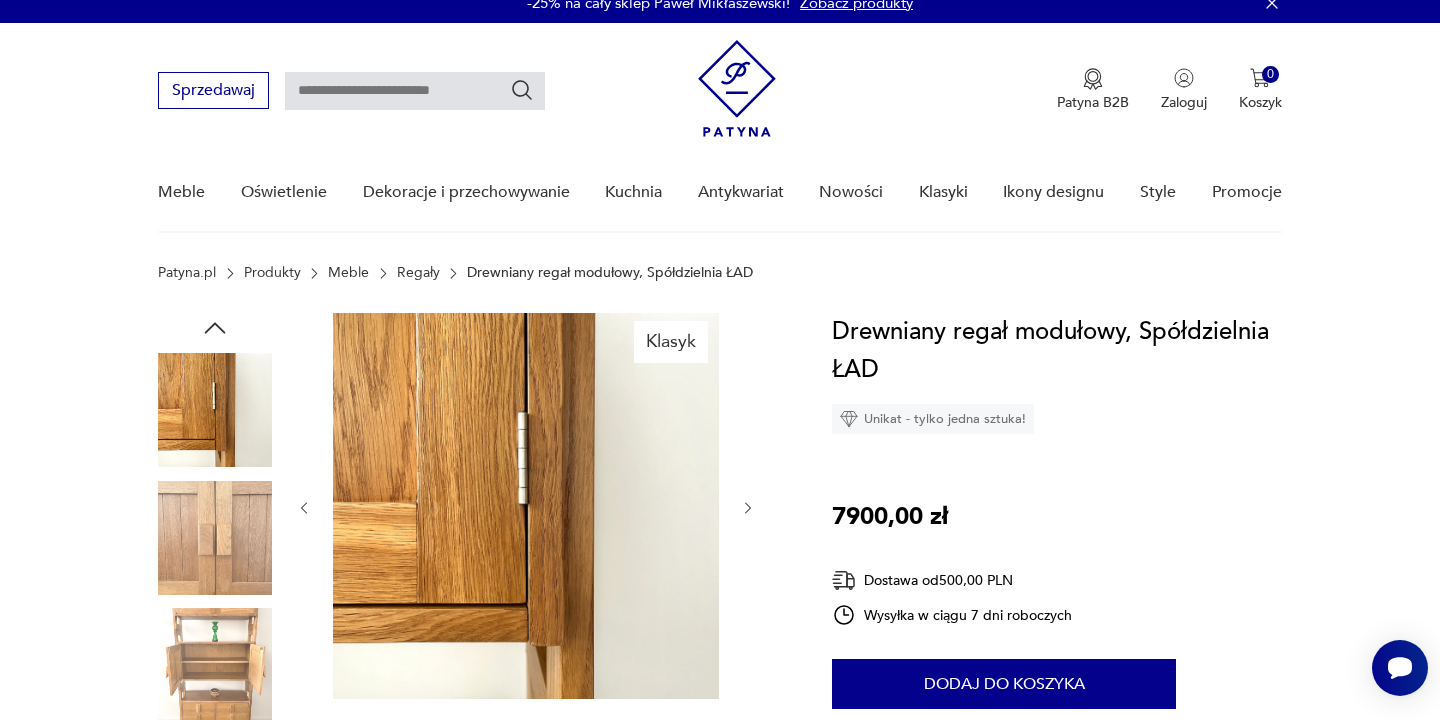 click 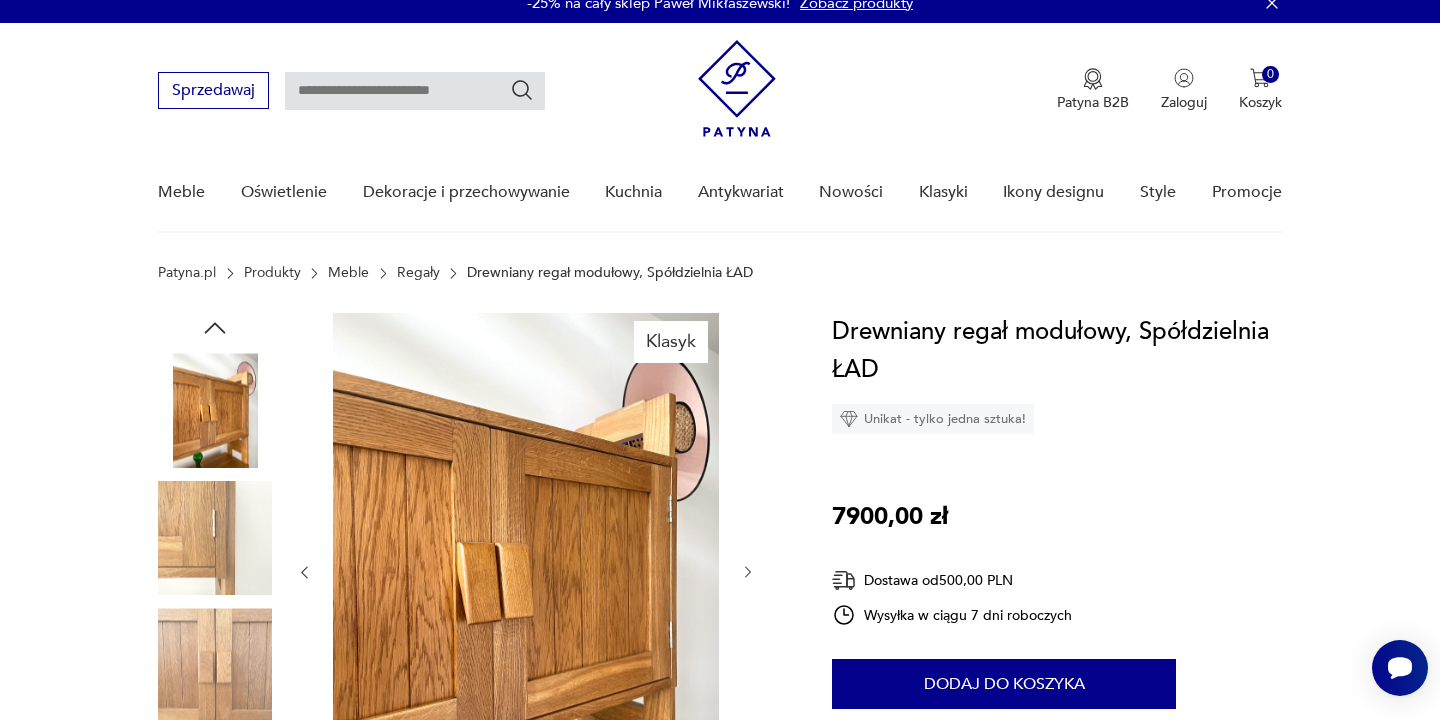 click 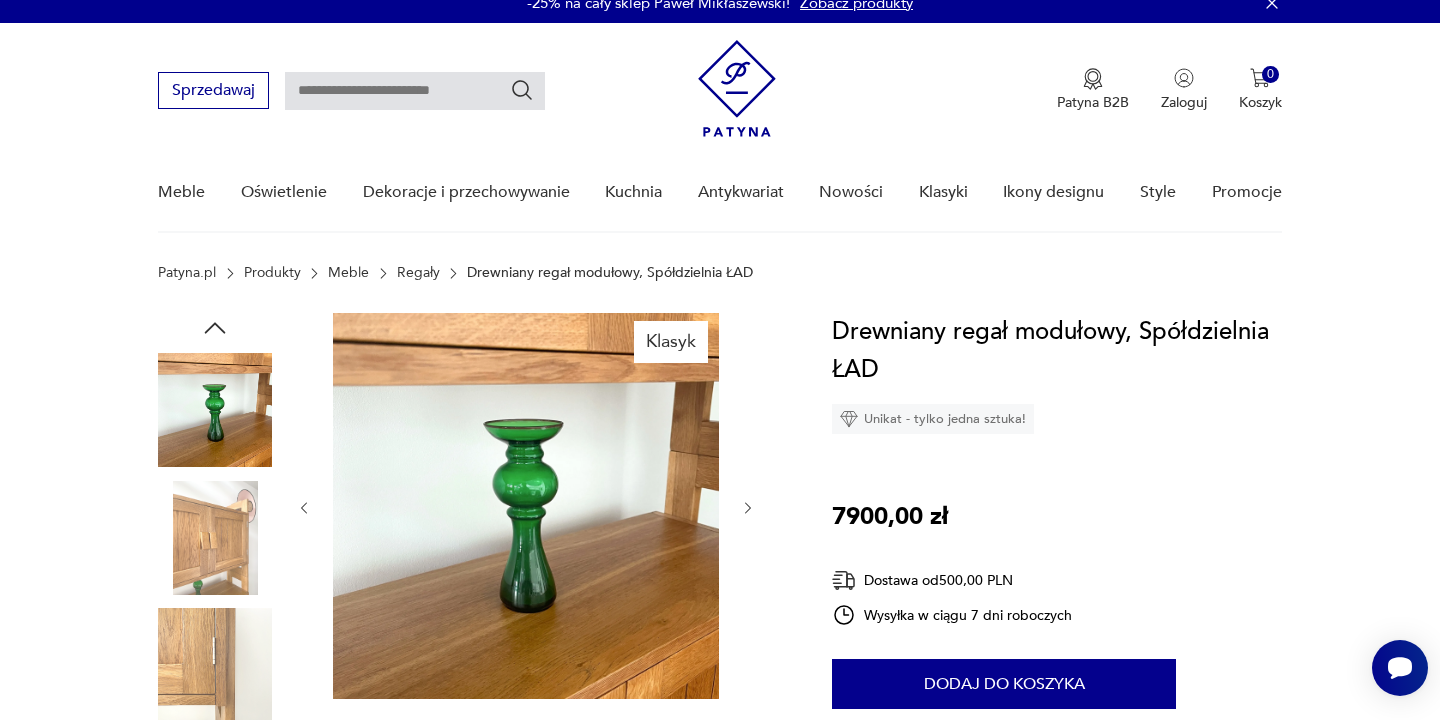 click 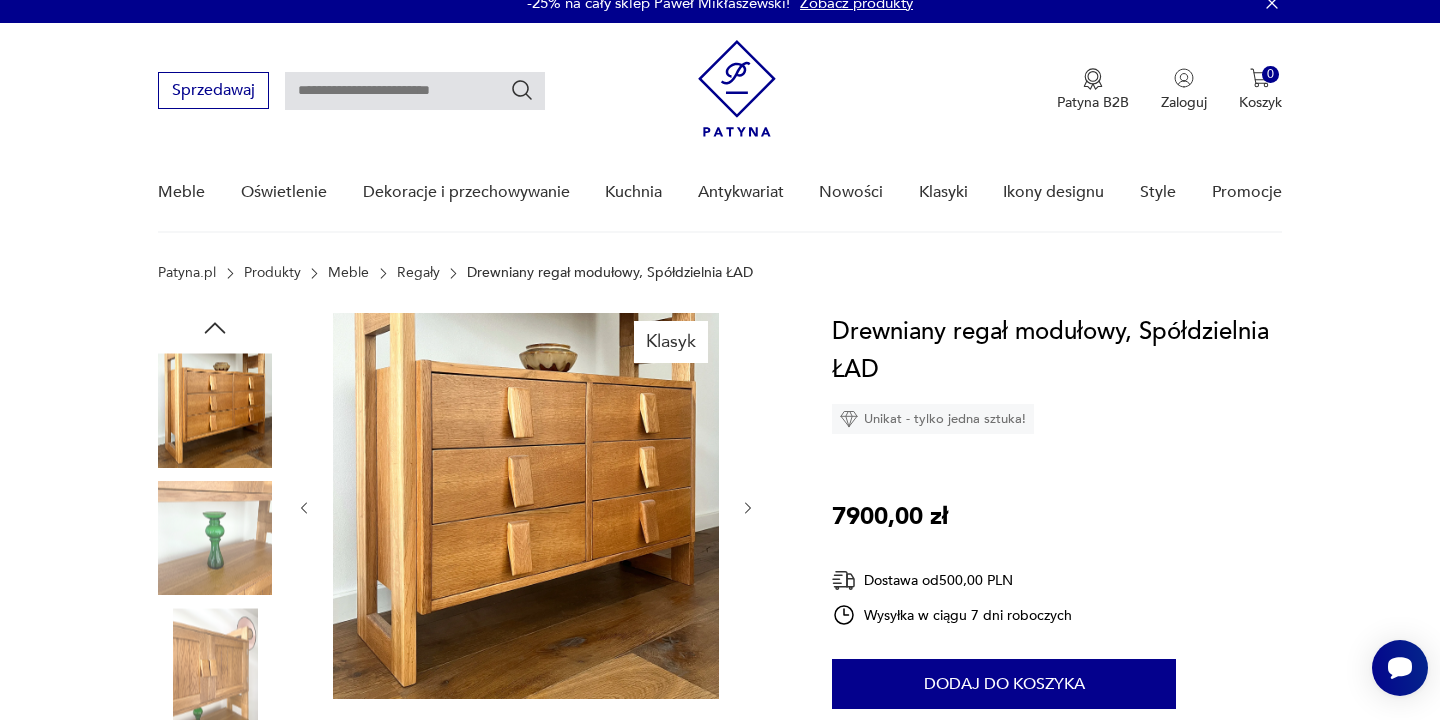 click 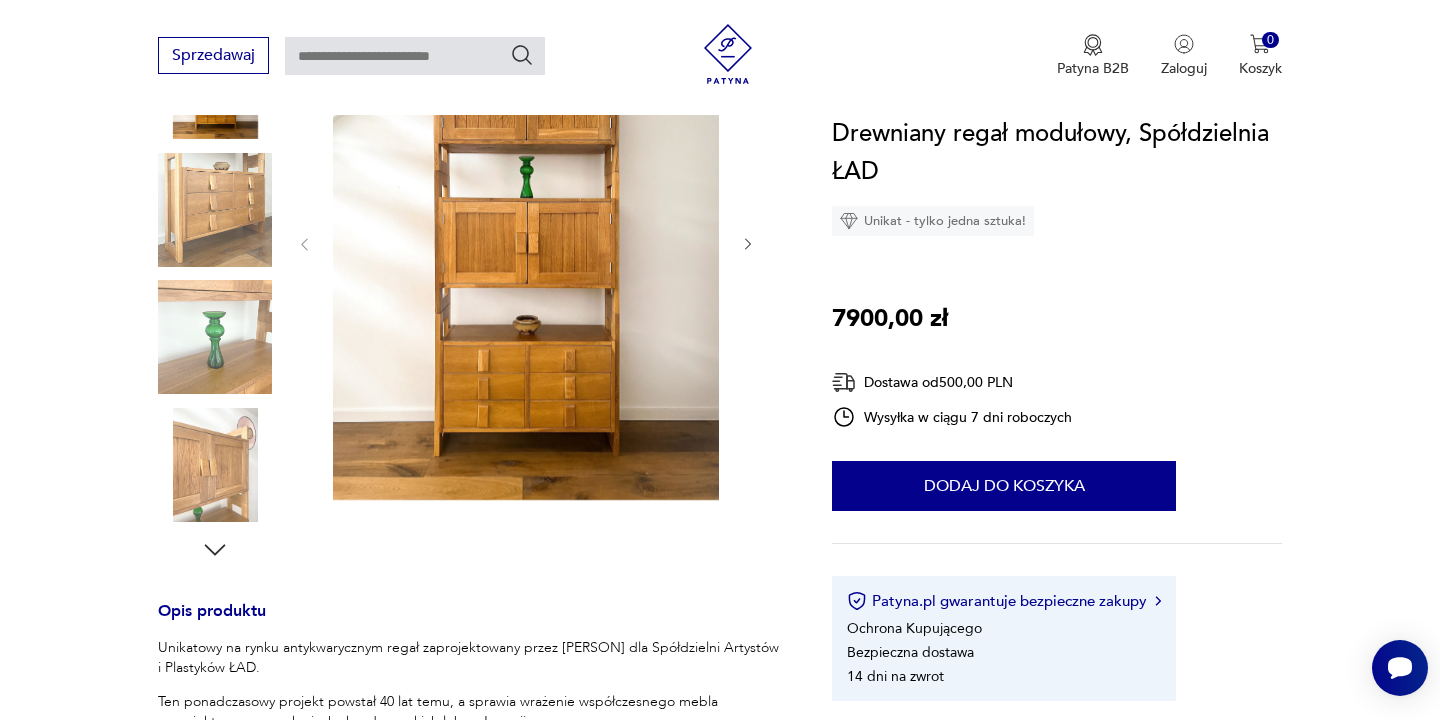 scroll, scrollTop: 591, scrollLeft: 0, axis: vertical 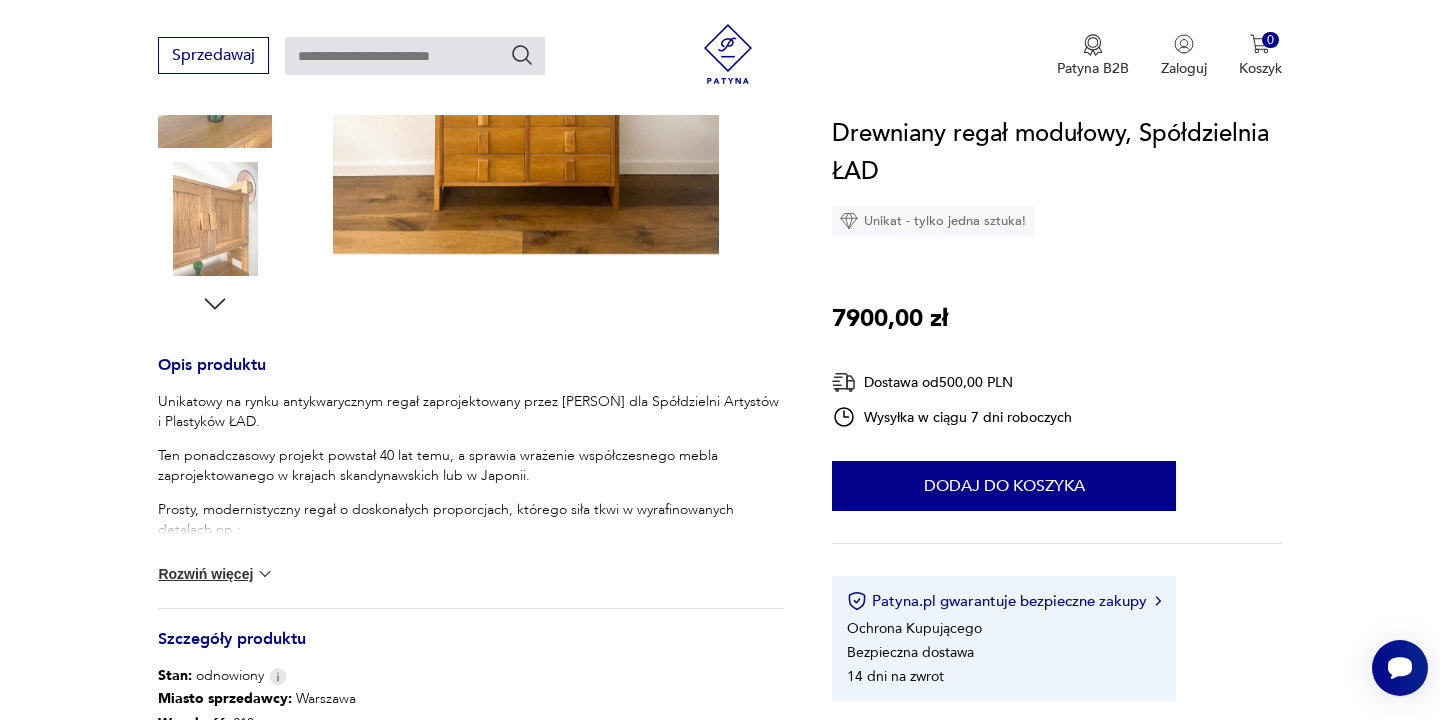 click on "Rozwiń więcej" at bounding box center [216, 574] 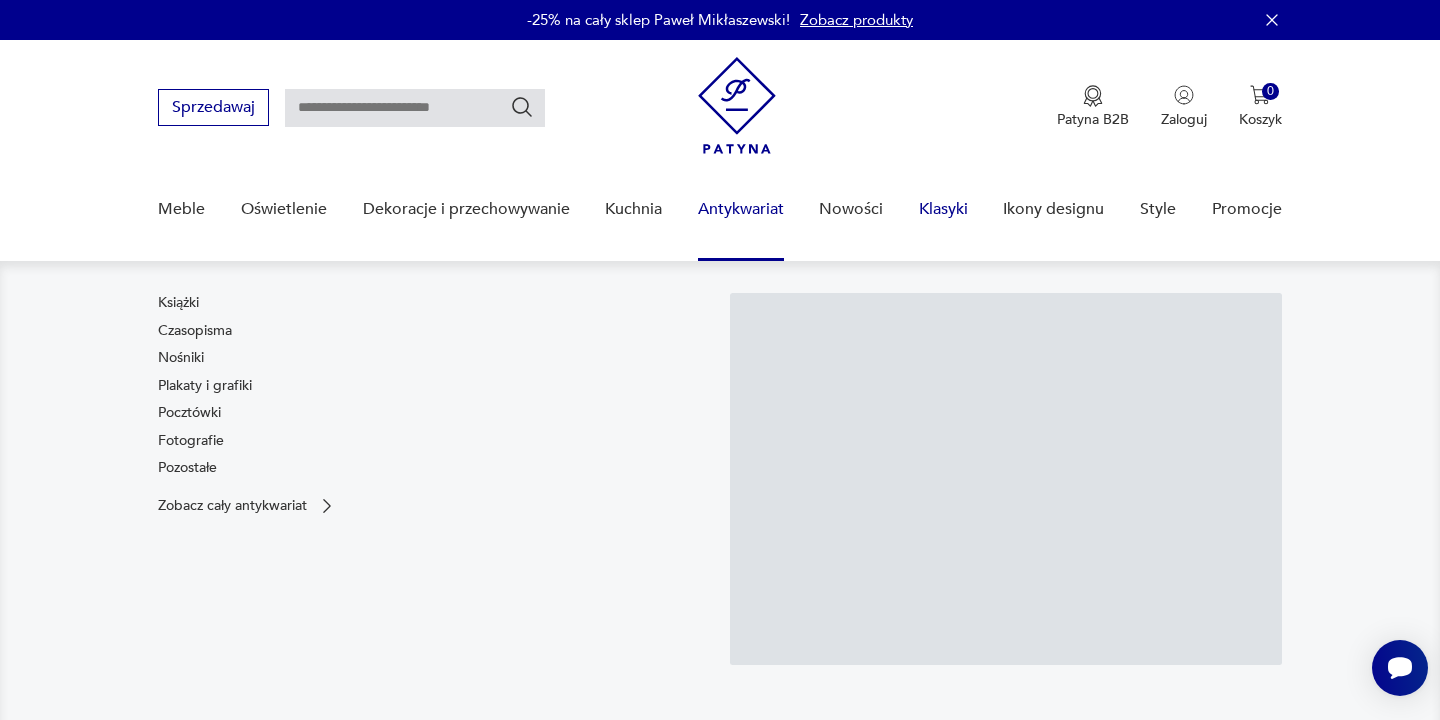 scroll, scrollTop: 0, scrollLeft: 0, axis: both 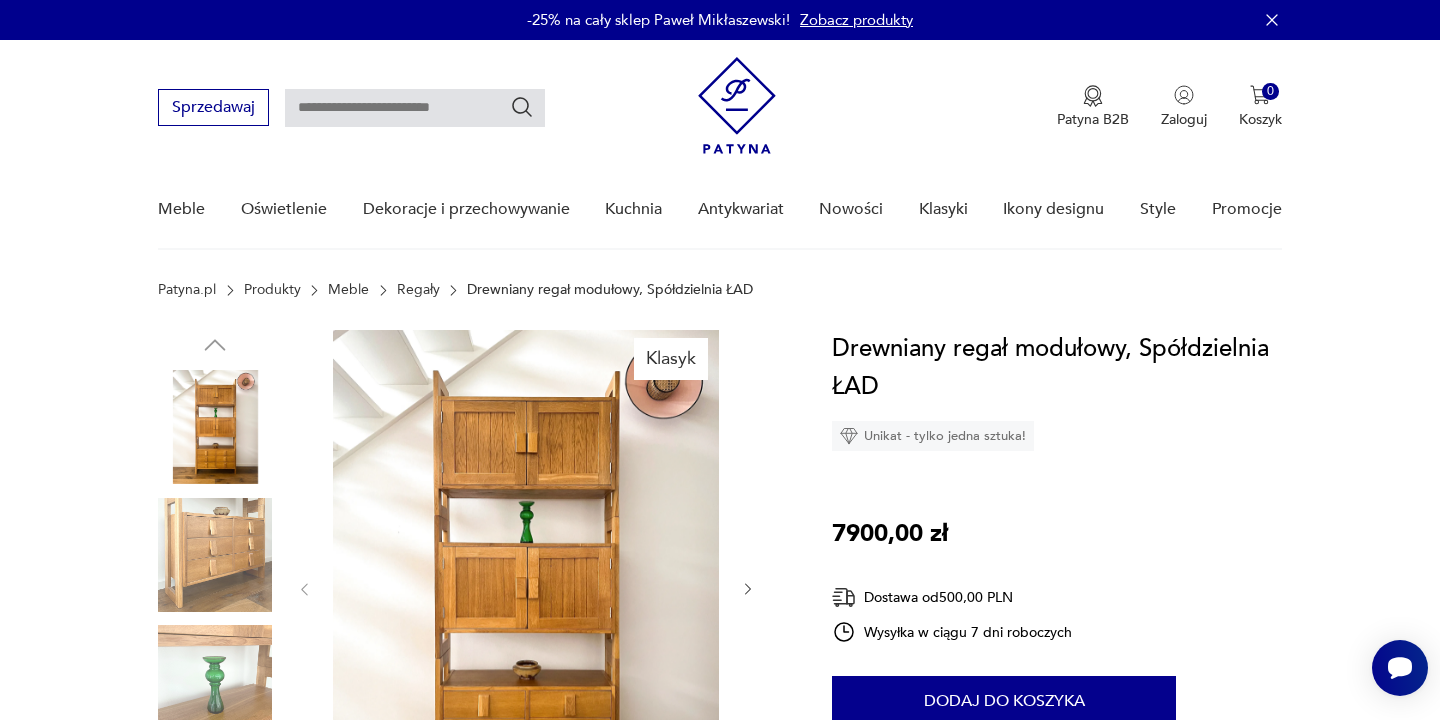click on "-25% na cały sklep Paweł Mikłaszewski! Zobacz produkty" at bounding box center [720, 20] 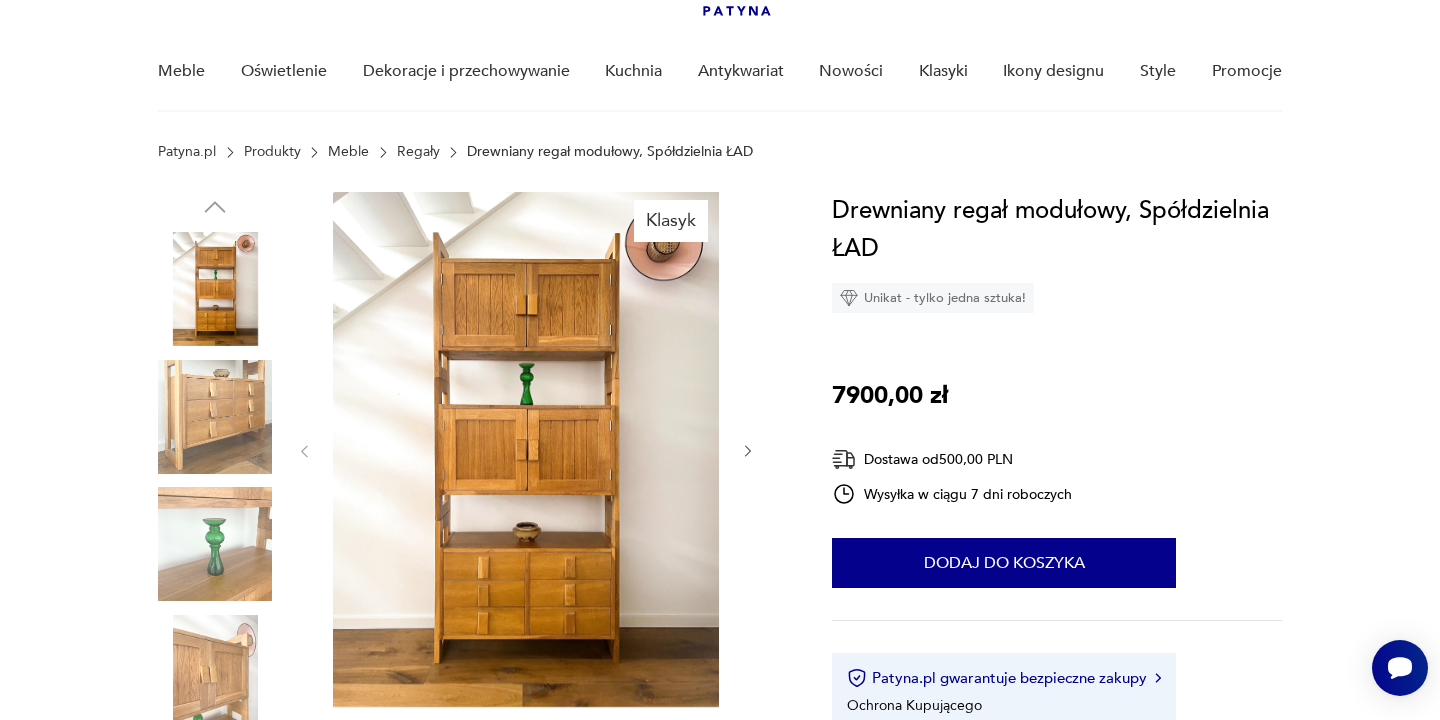 scroll, scrollTop: 138, scrollLeft: 0, axis: vertical 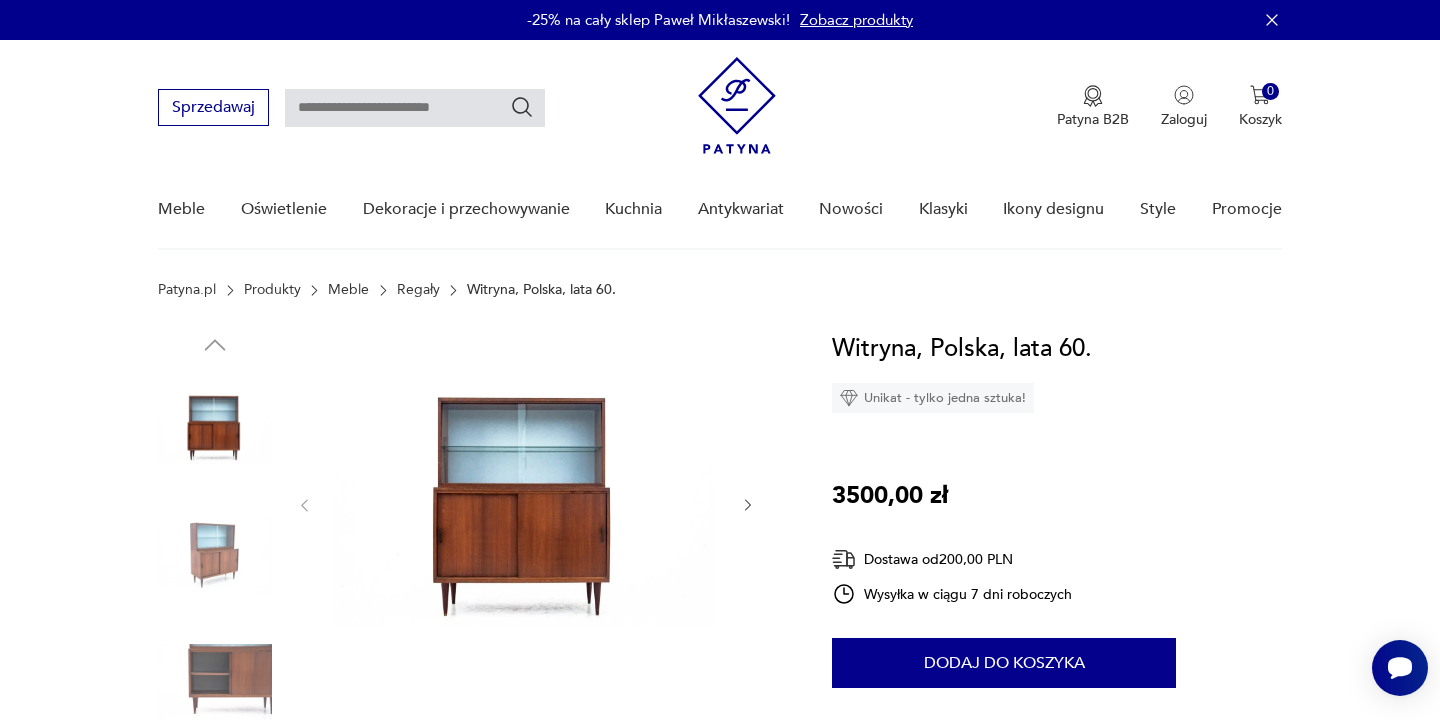 click 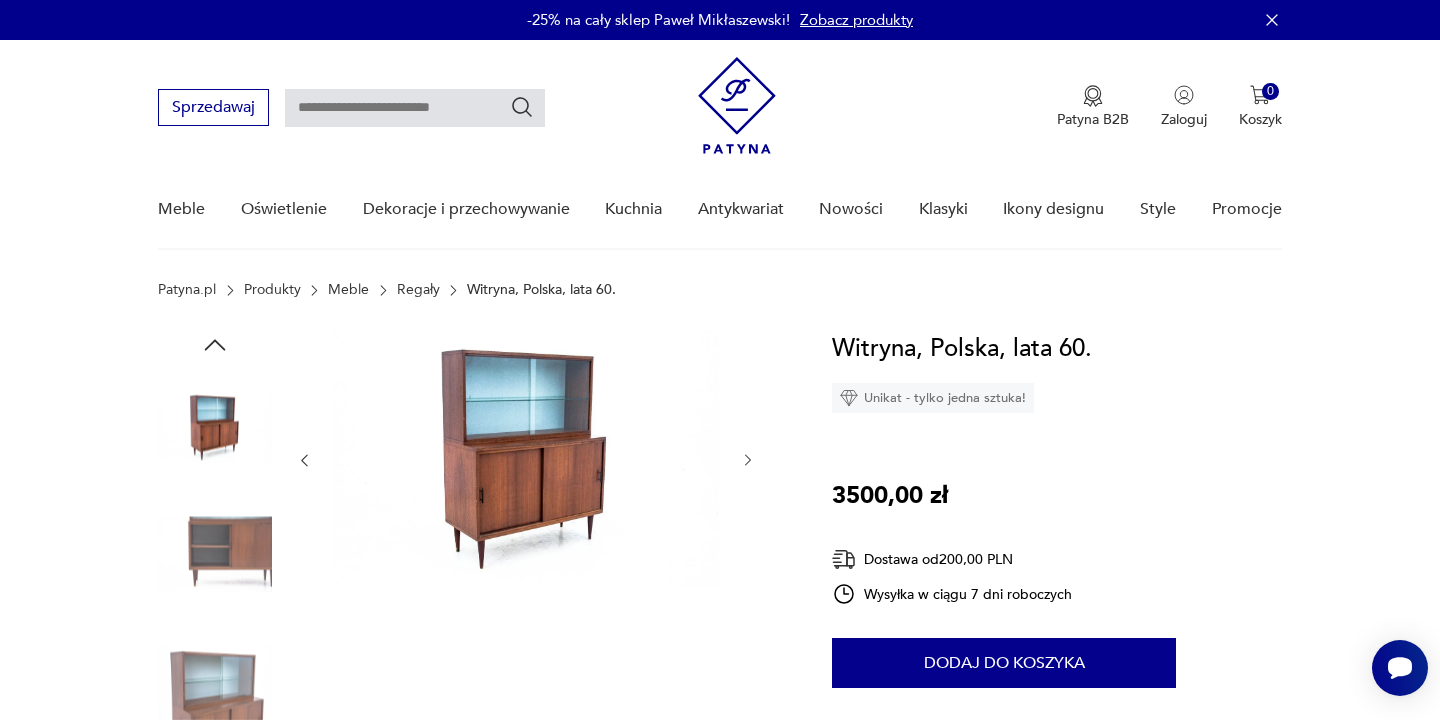 click at bounding box center [526, 460] 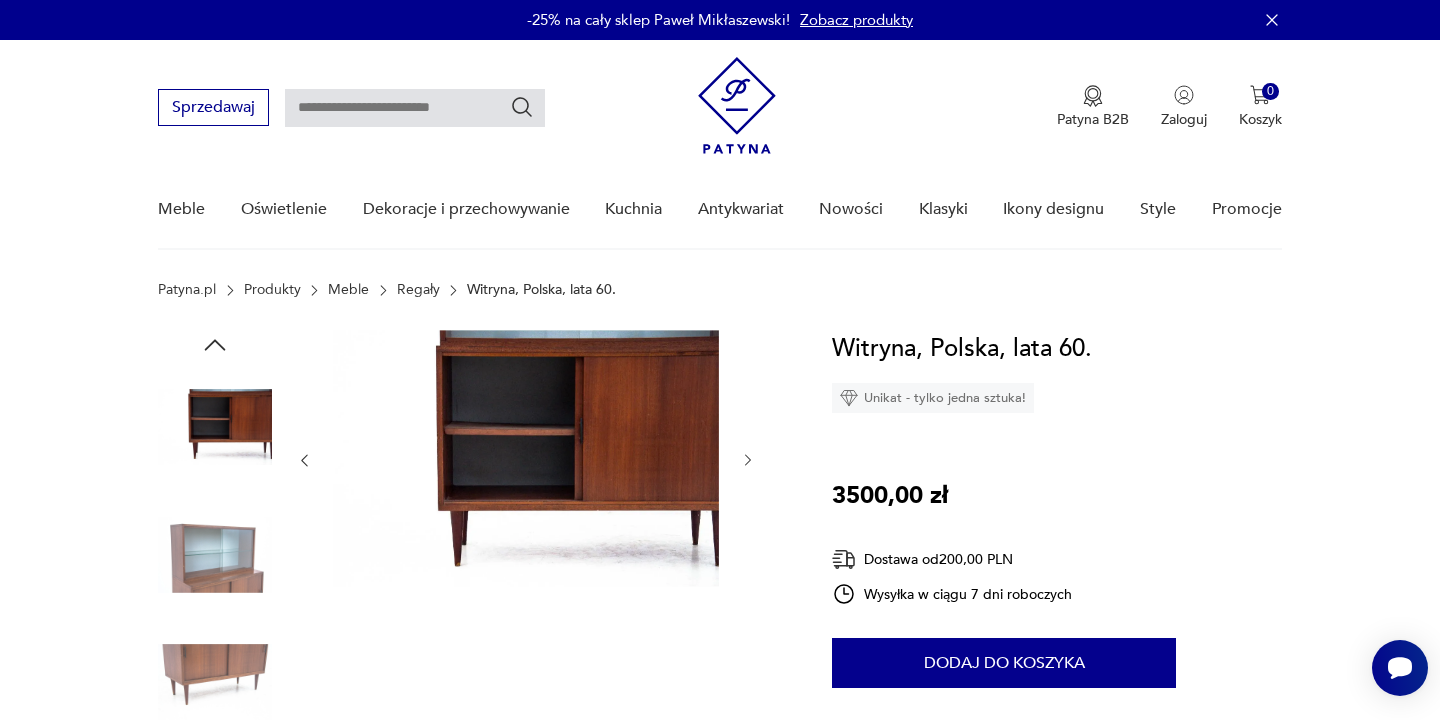 click at bounding box center [526, 458] 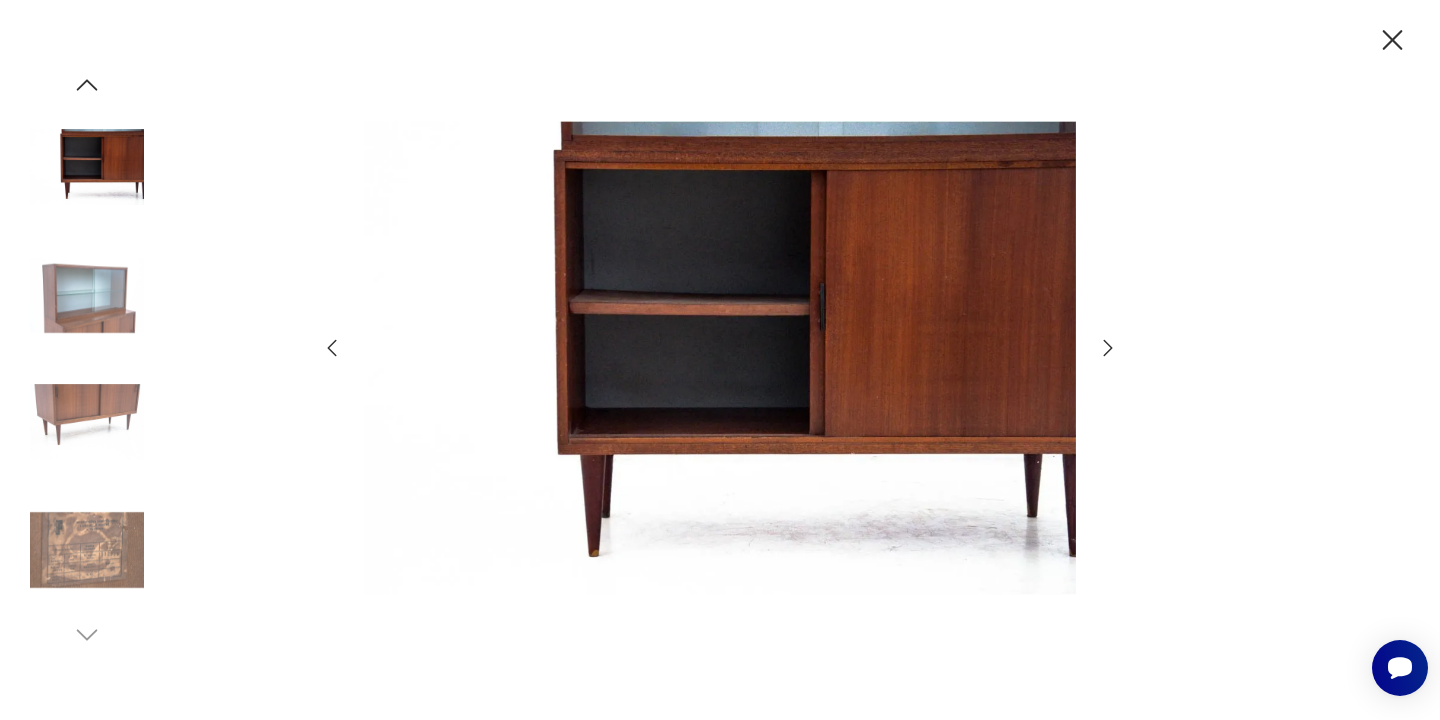 click 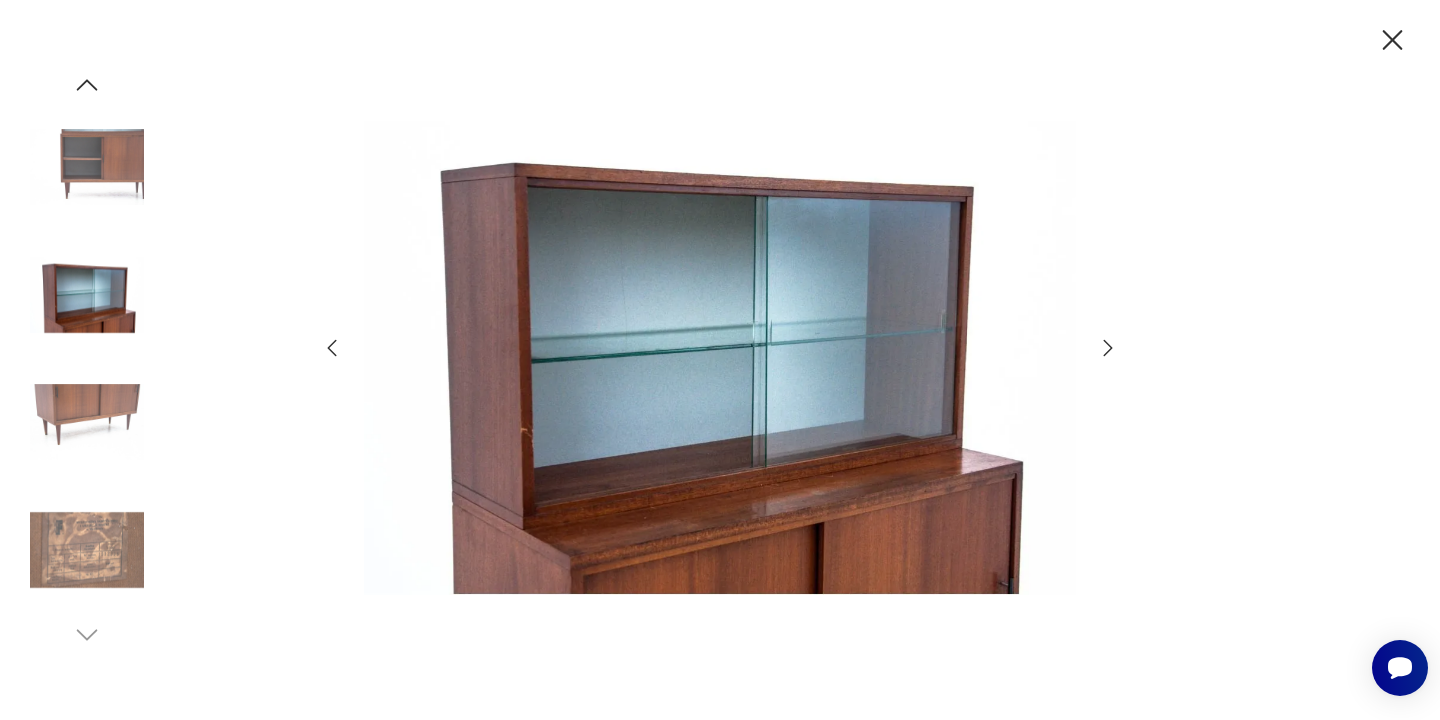 click 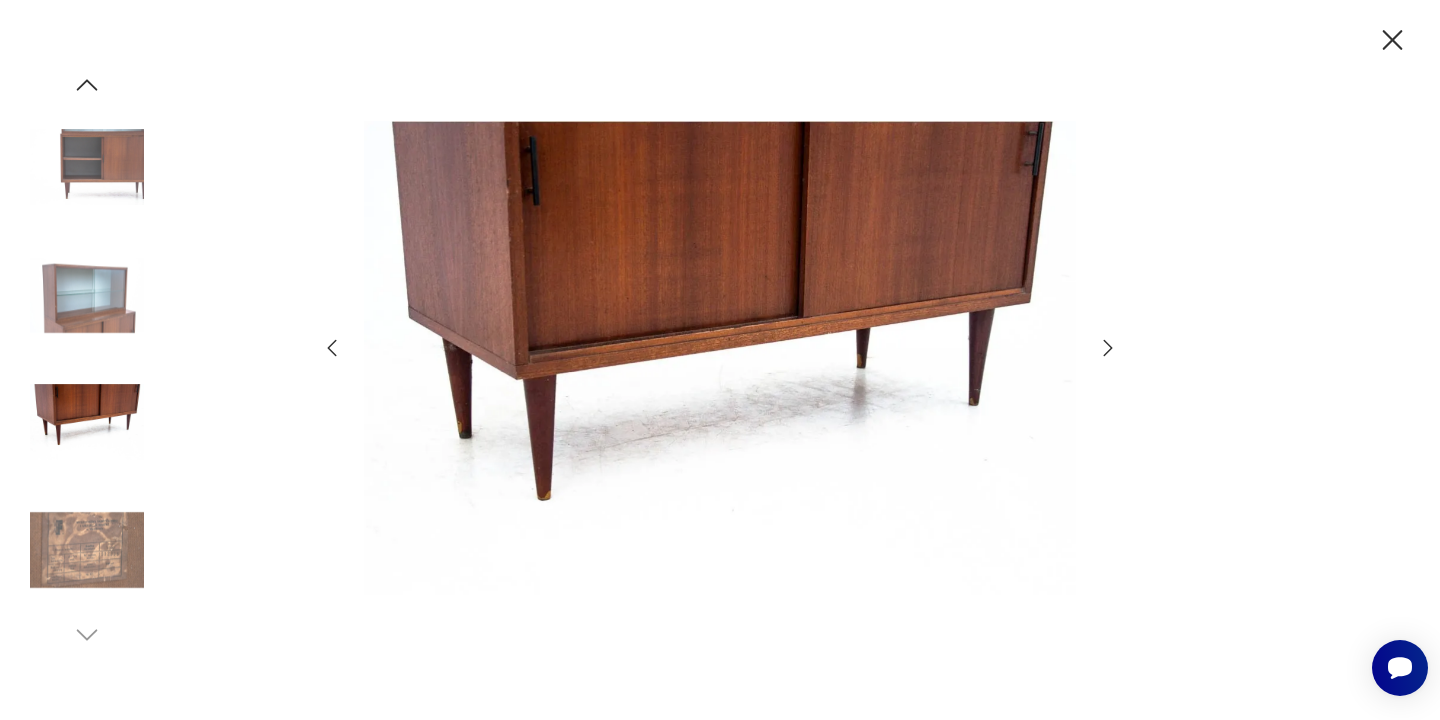 click 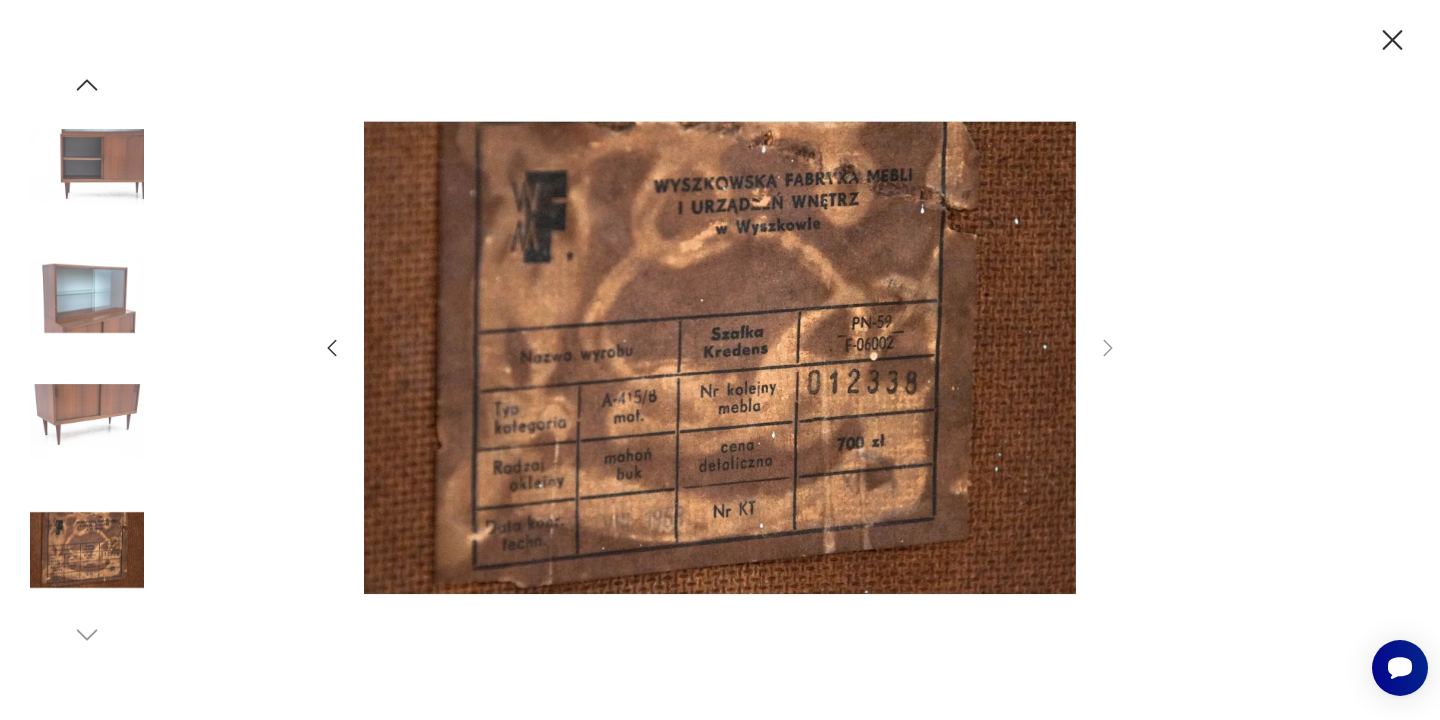 click 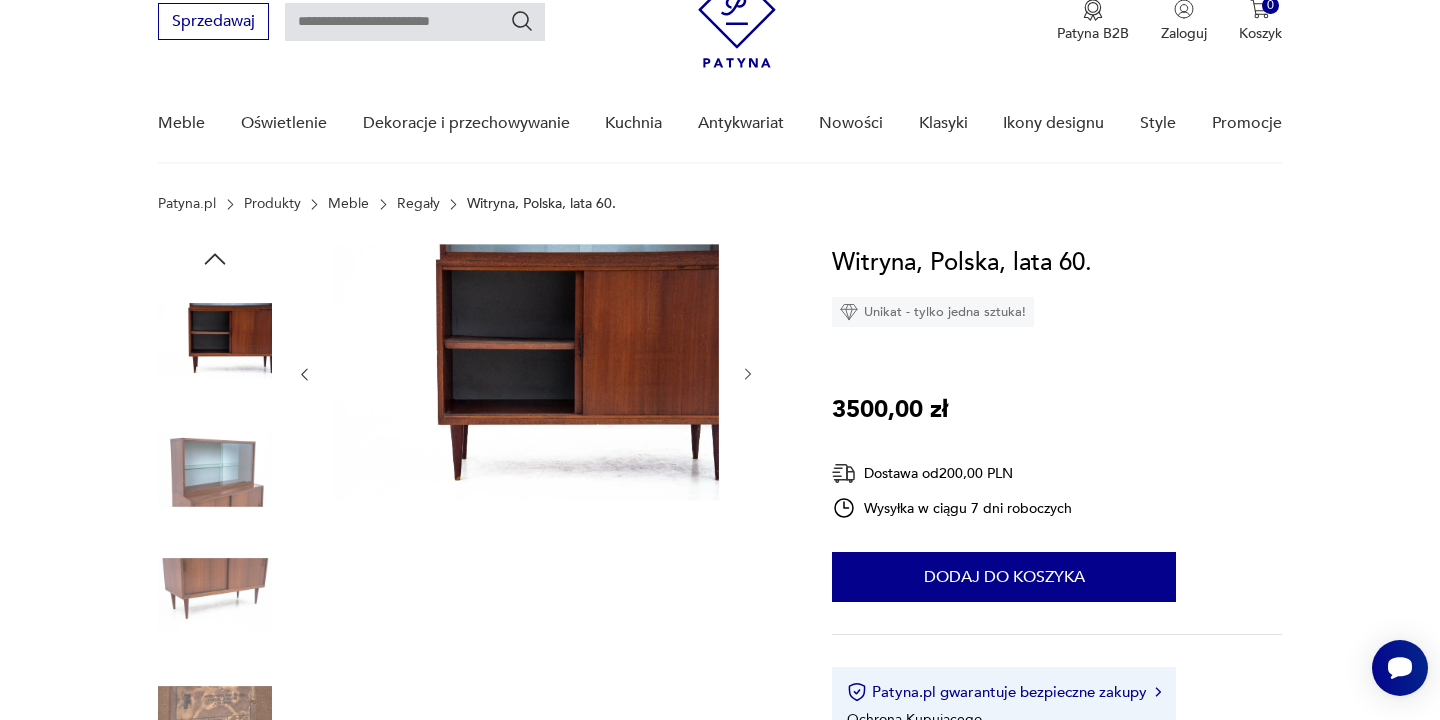 scroll, scrollTop: 155, scrollLeft: 0, axis: vertical 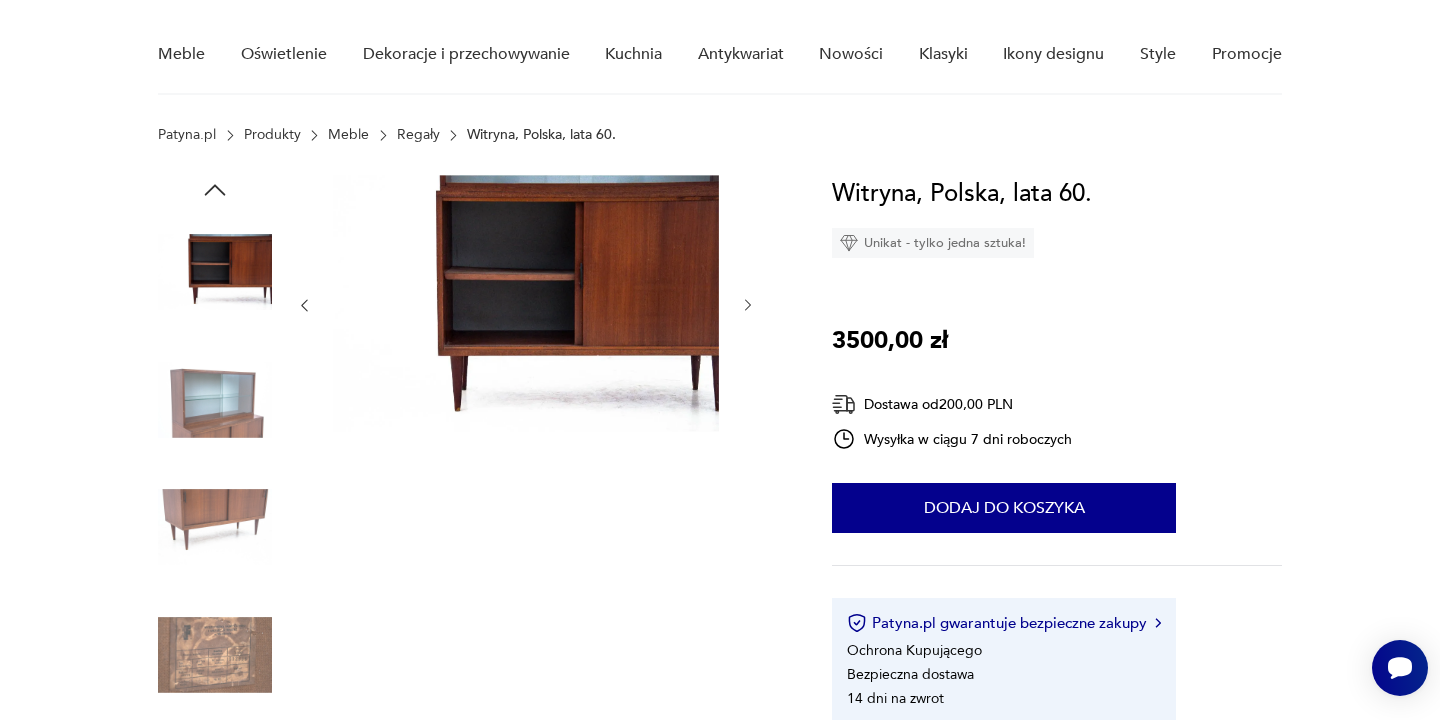 click at bounding box center (215, 400) 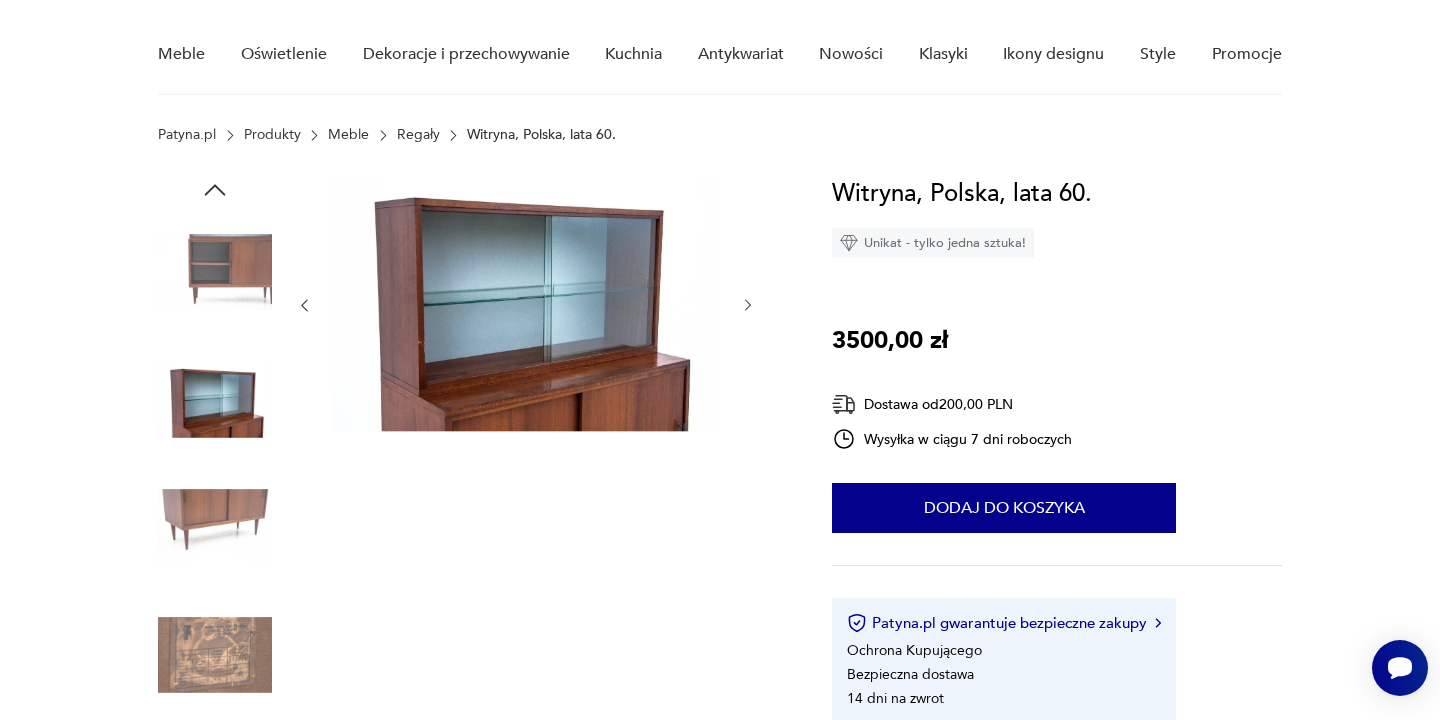 click at bounding box center [215, 527] 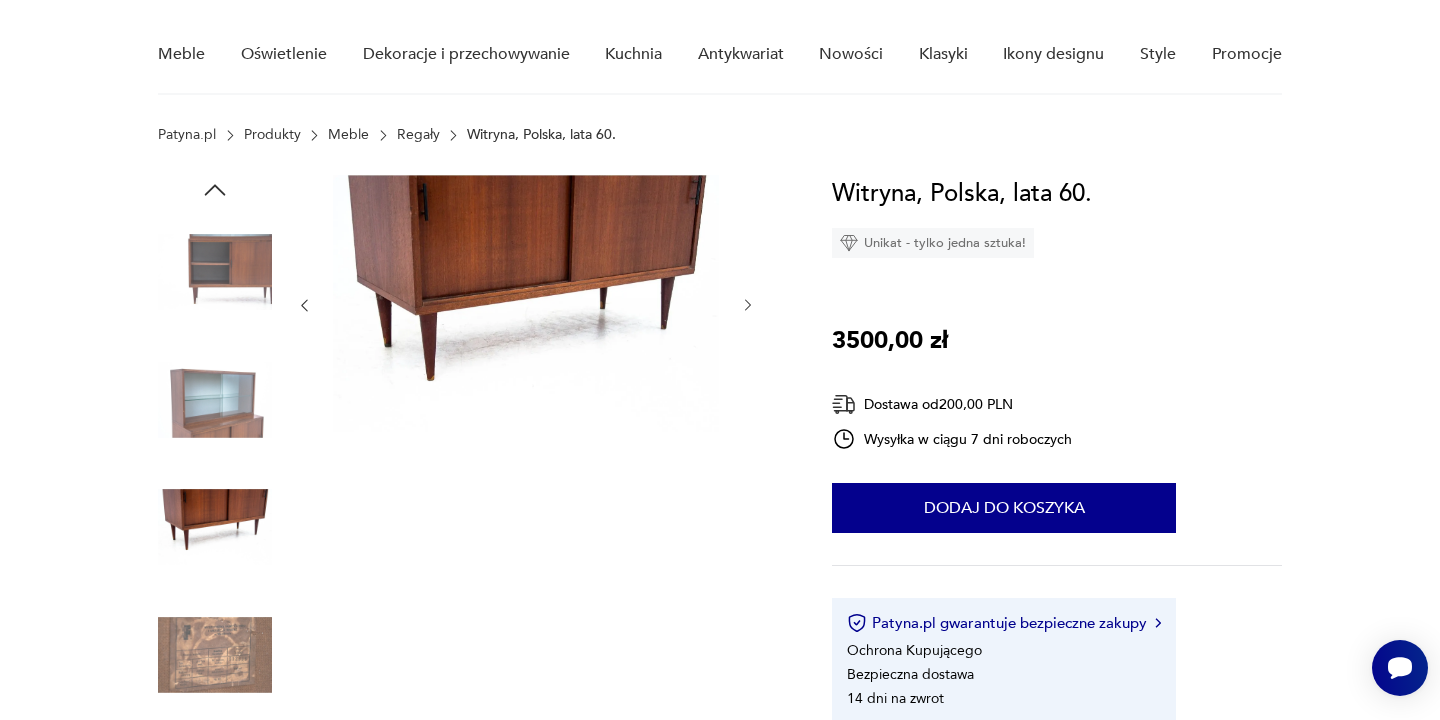 click at bounding box center (215, 272) 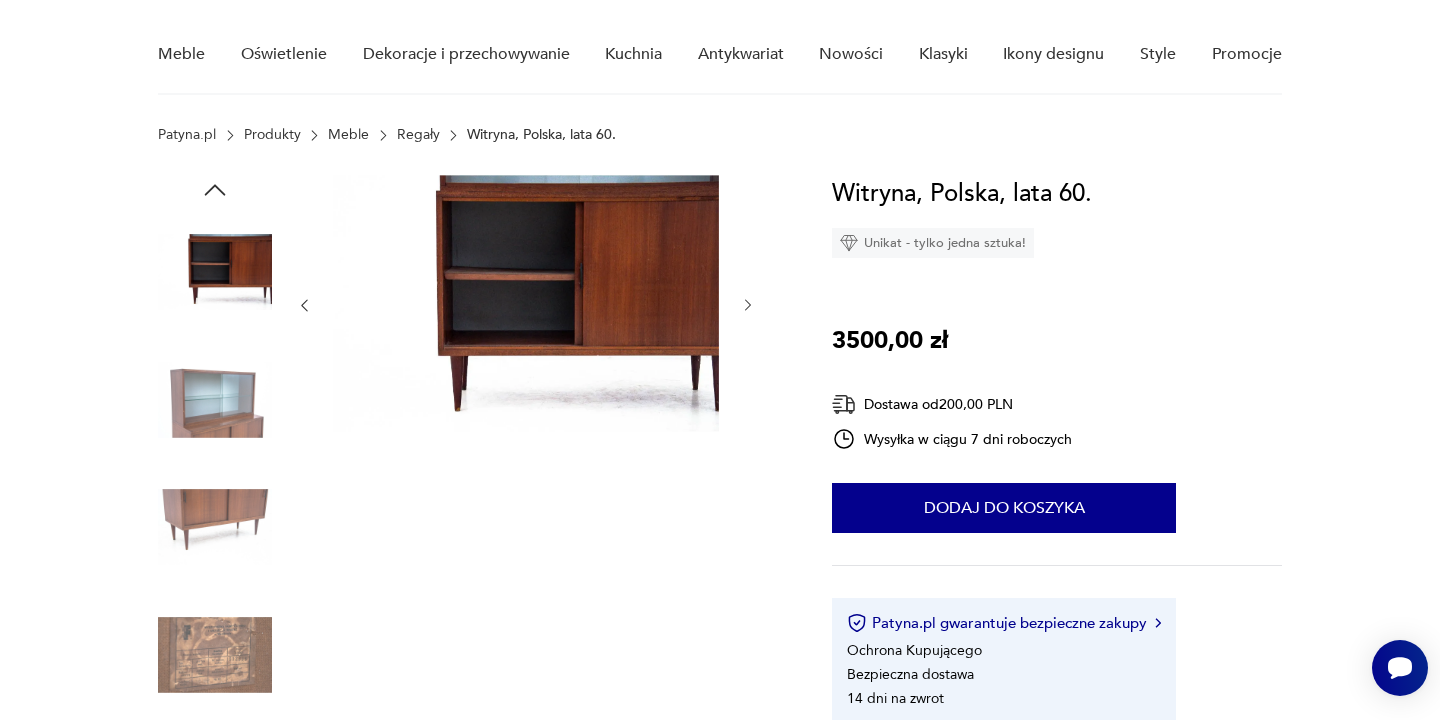 click at bounding box center (526, 303) 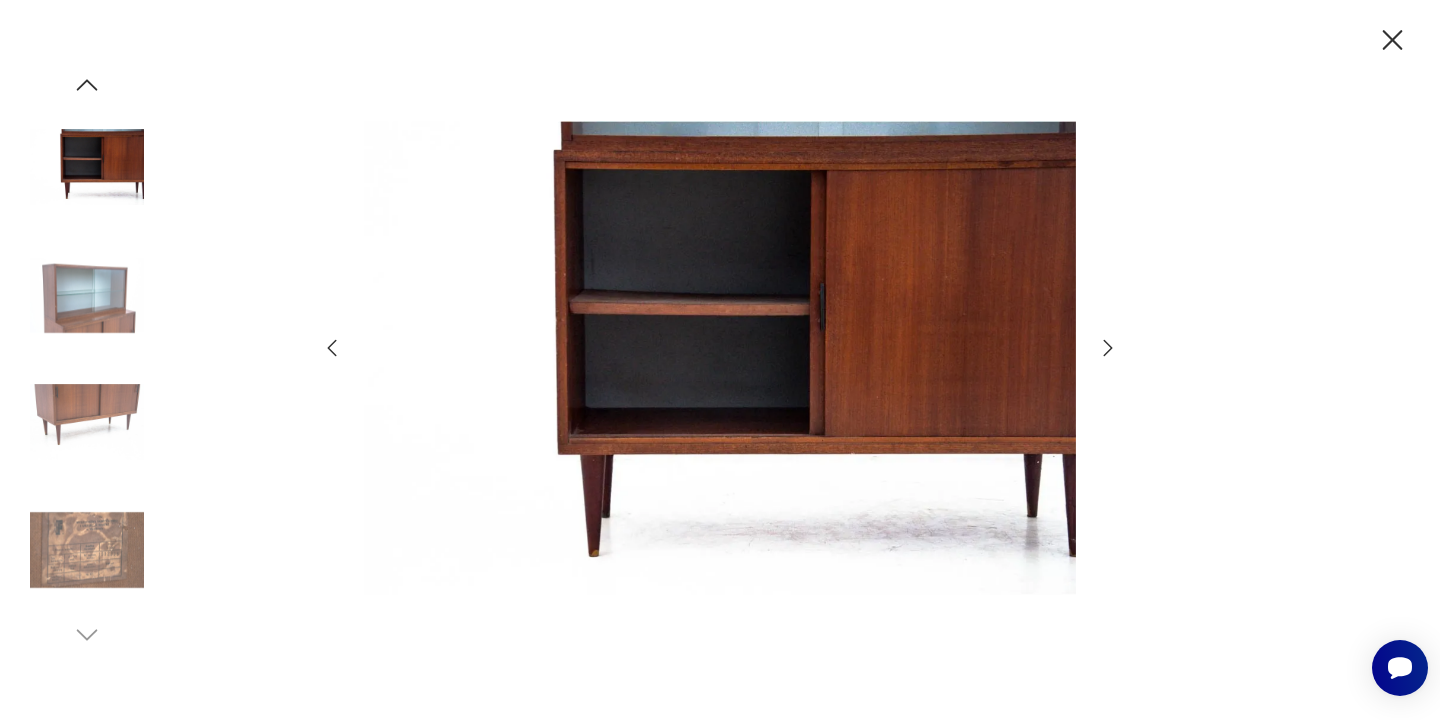 click 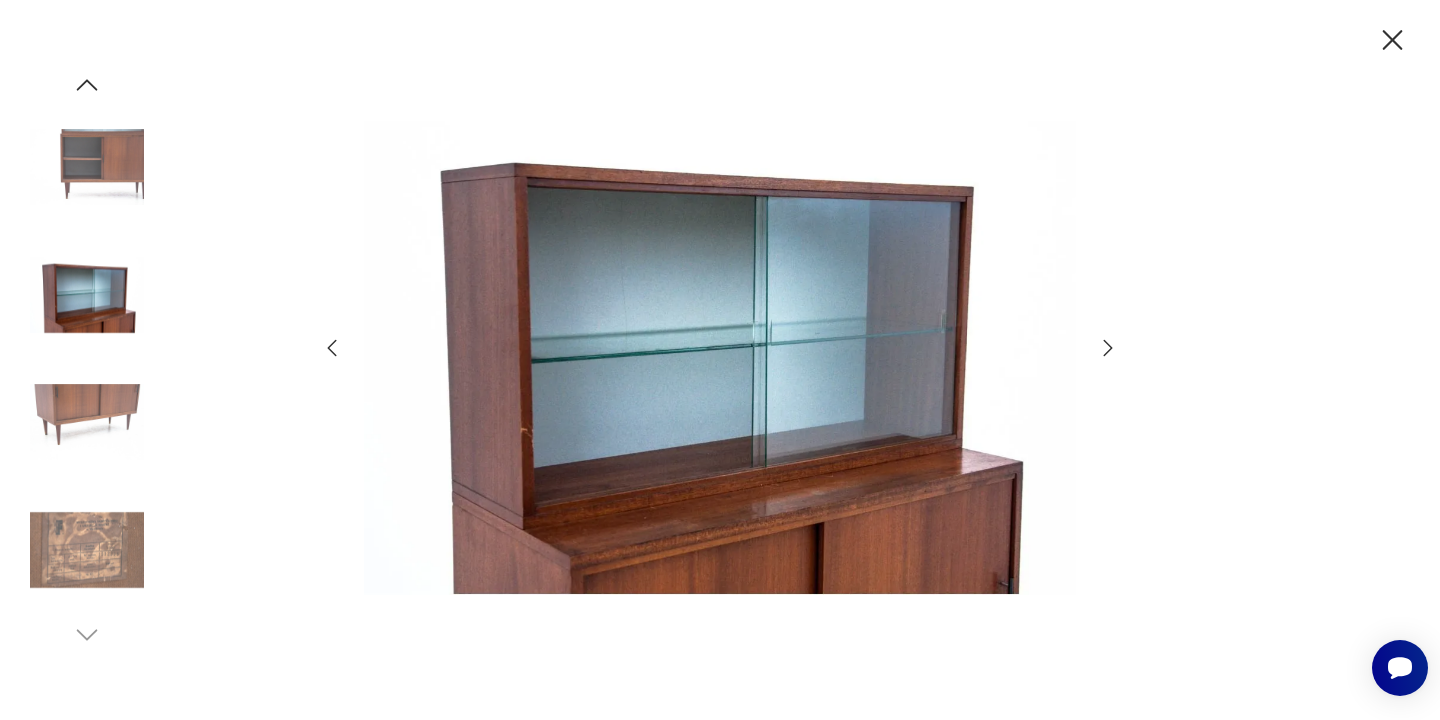 click 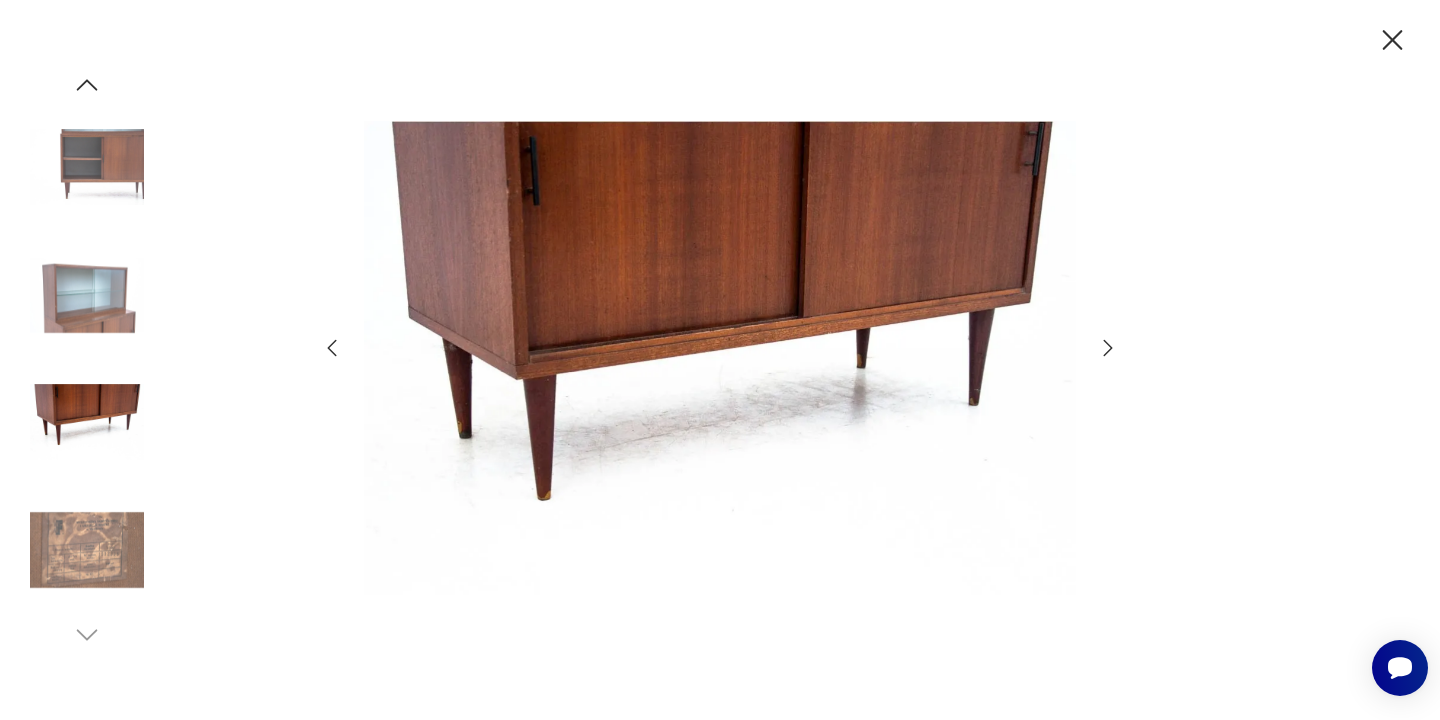 click 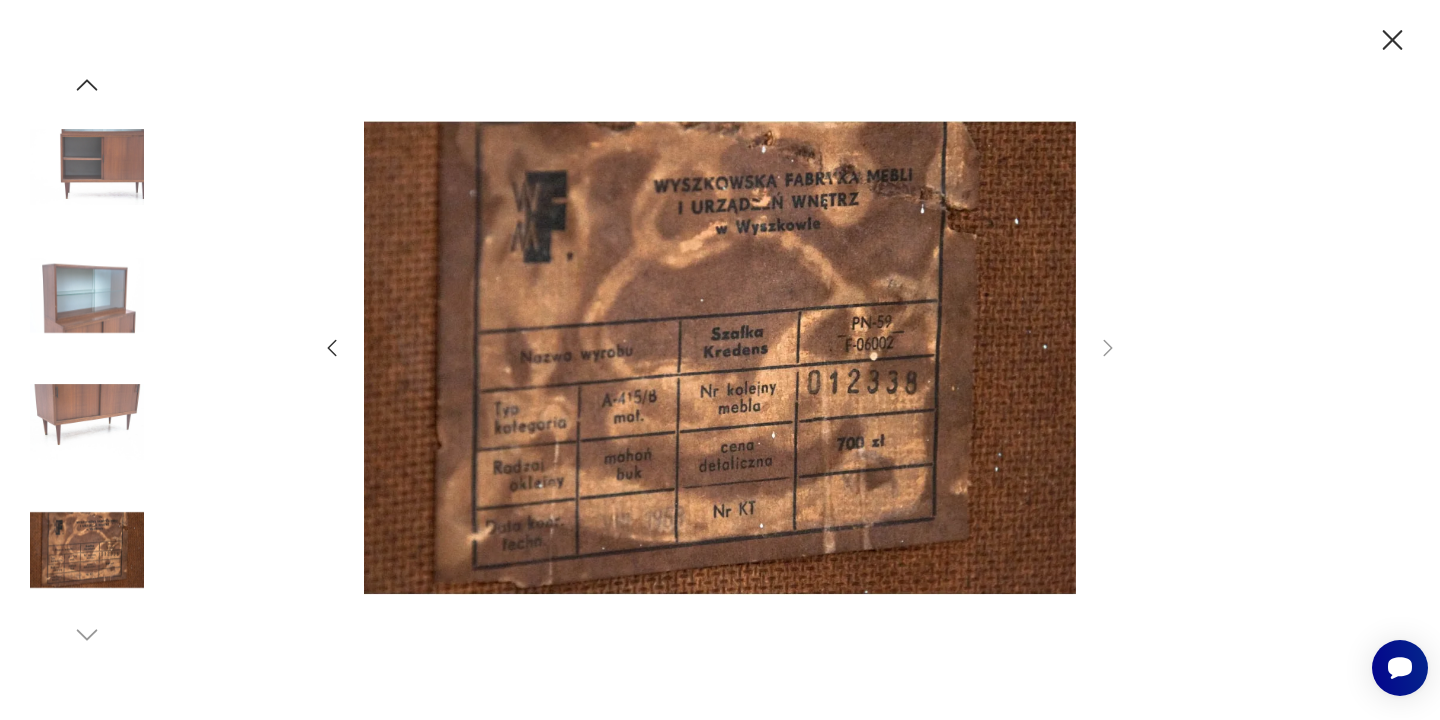 click 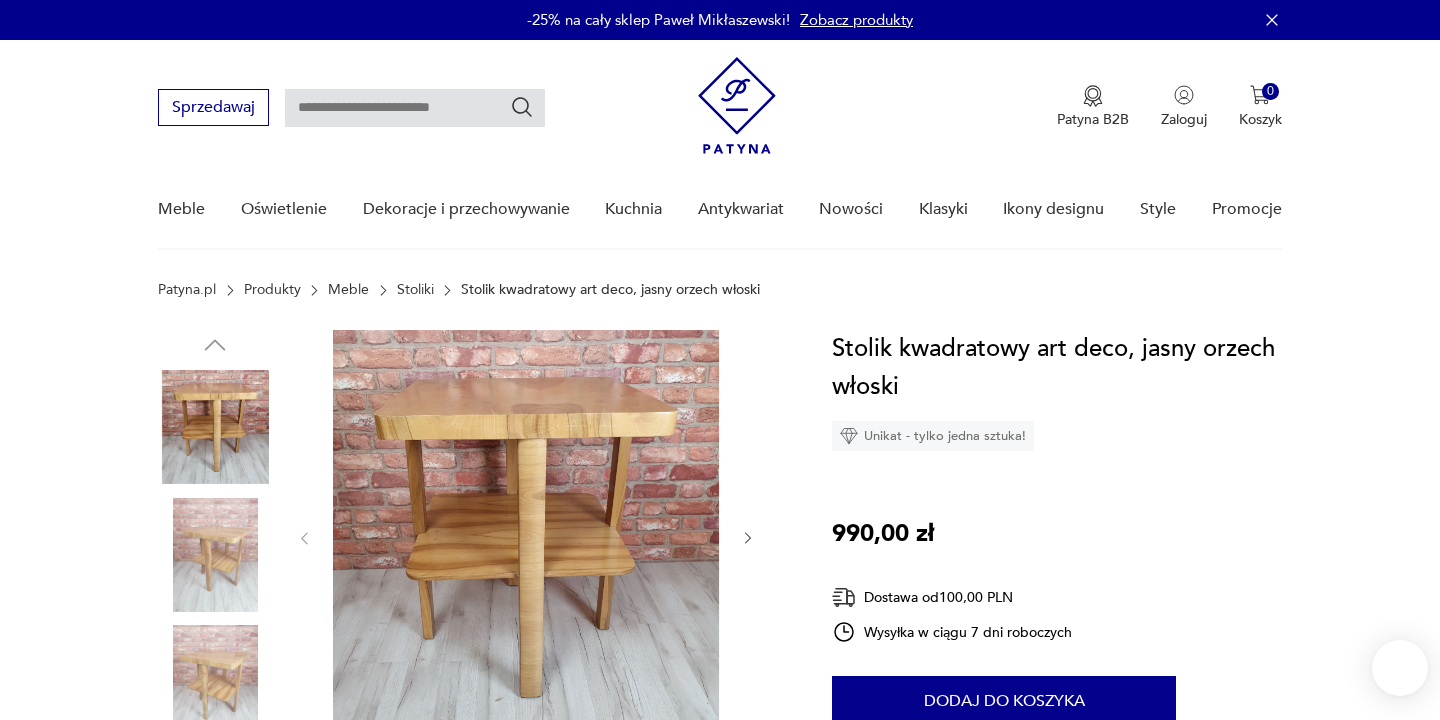 scroll, scrollTop: 0, scrollLeft: 0, axis: both 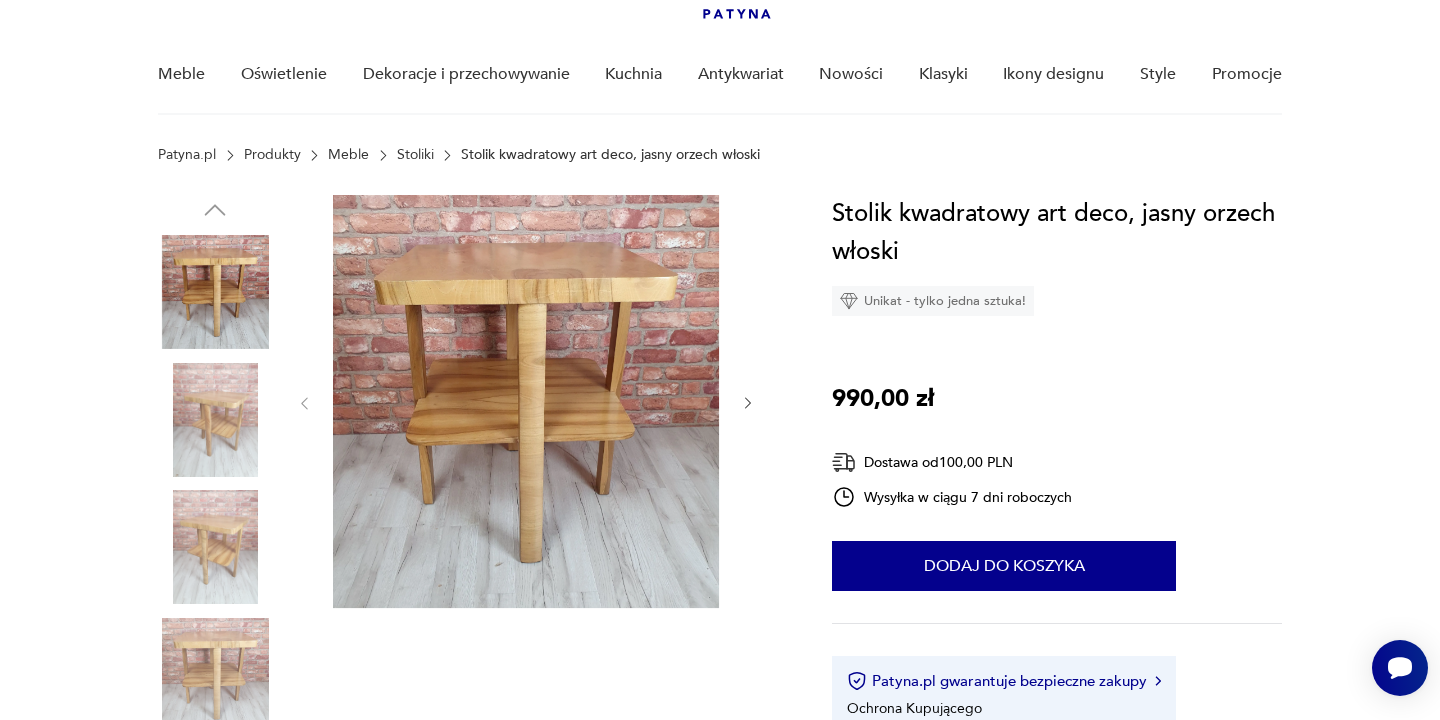 click 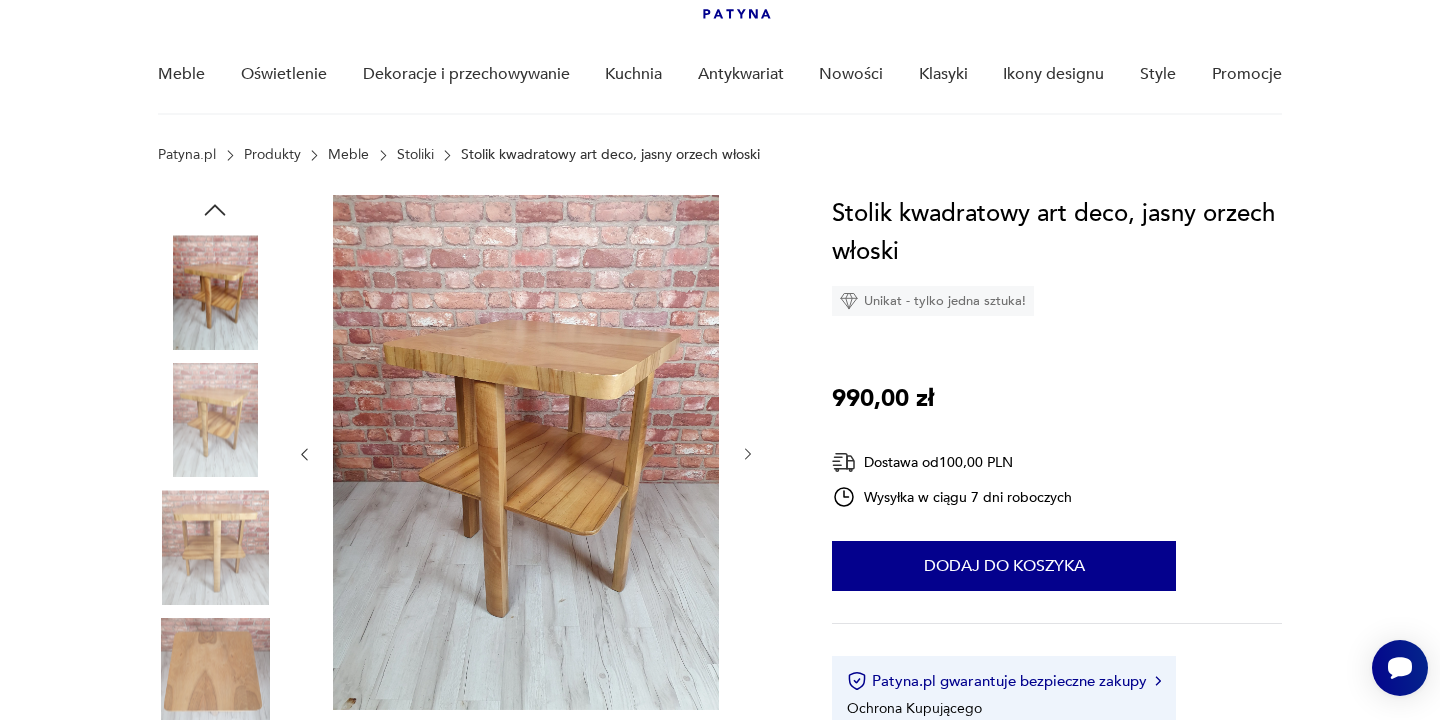 click at bounding box center [526, 454] 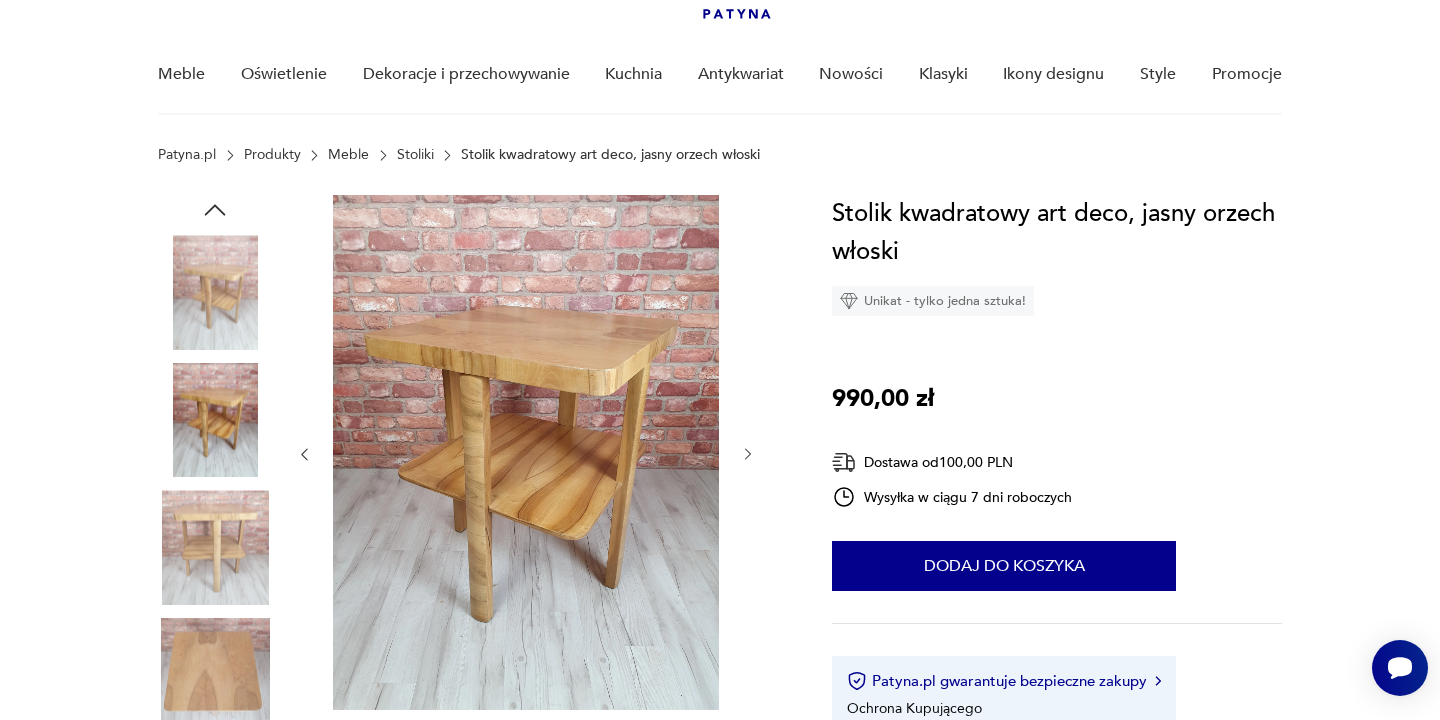click 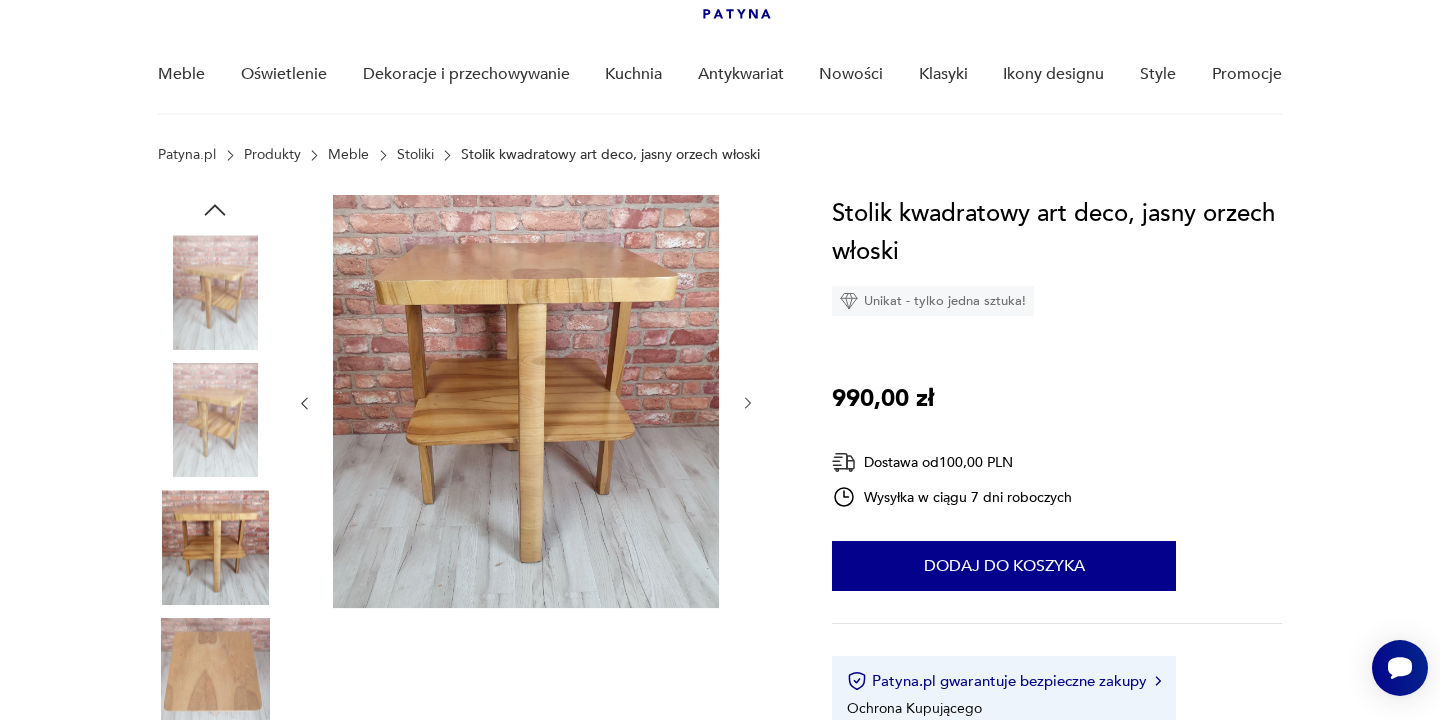 click at bounding box center (526, 403) 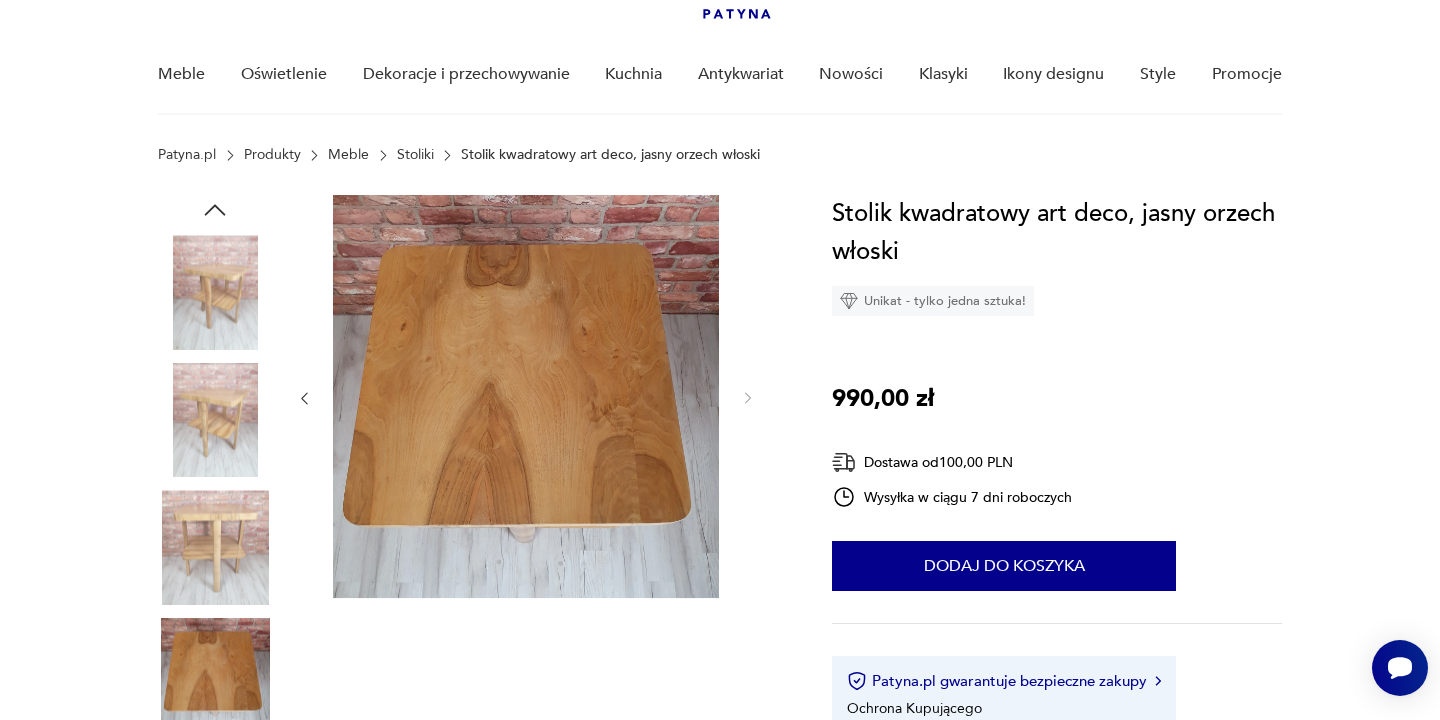 click at bounding box center [215, 292] 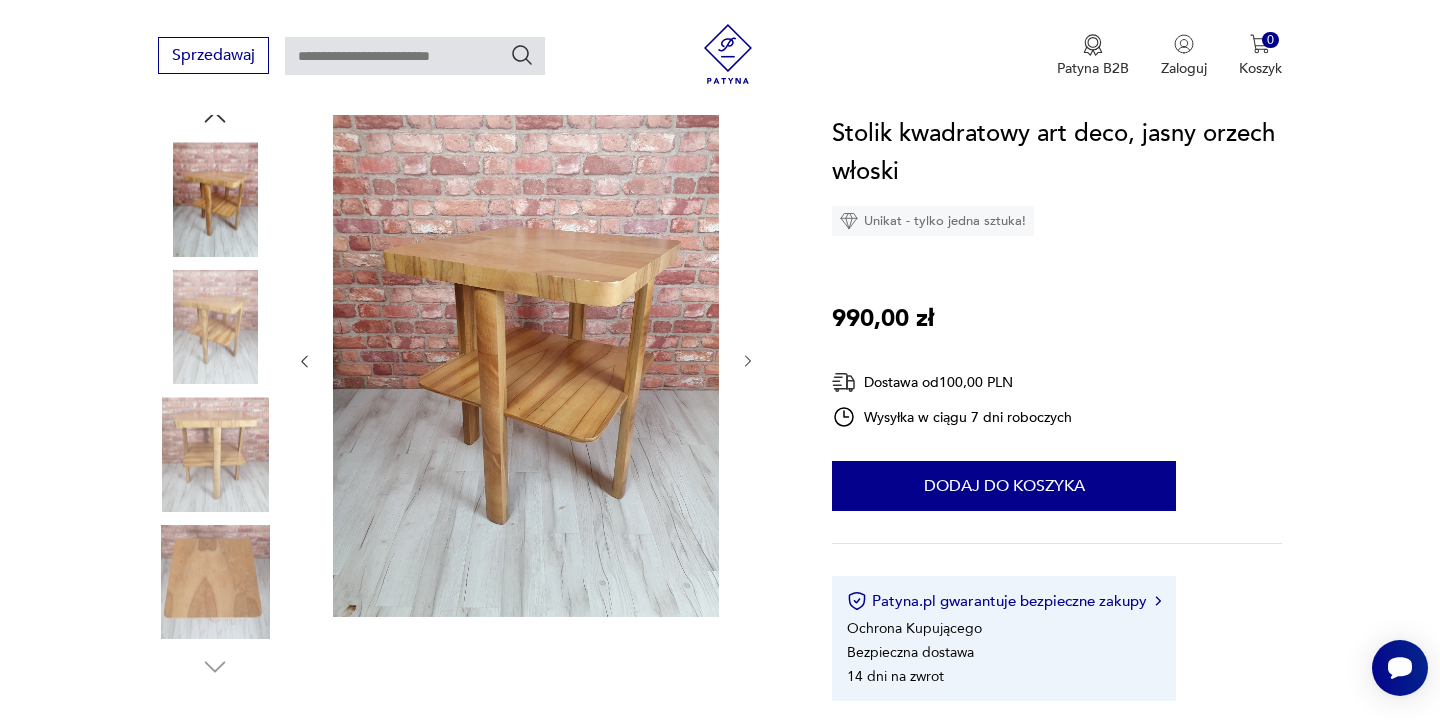 scroll, scrollTop: 178, scrollLeft: 0, axis: vertical 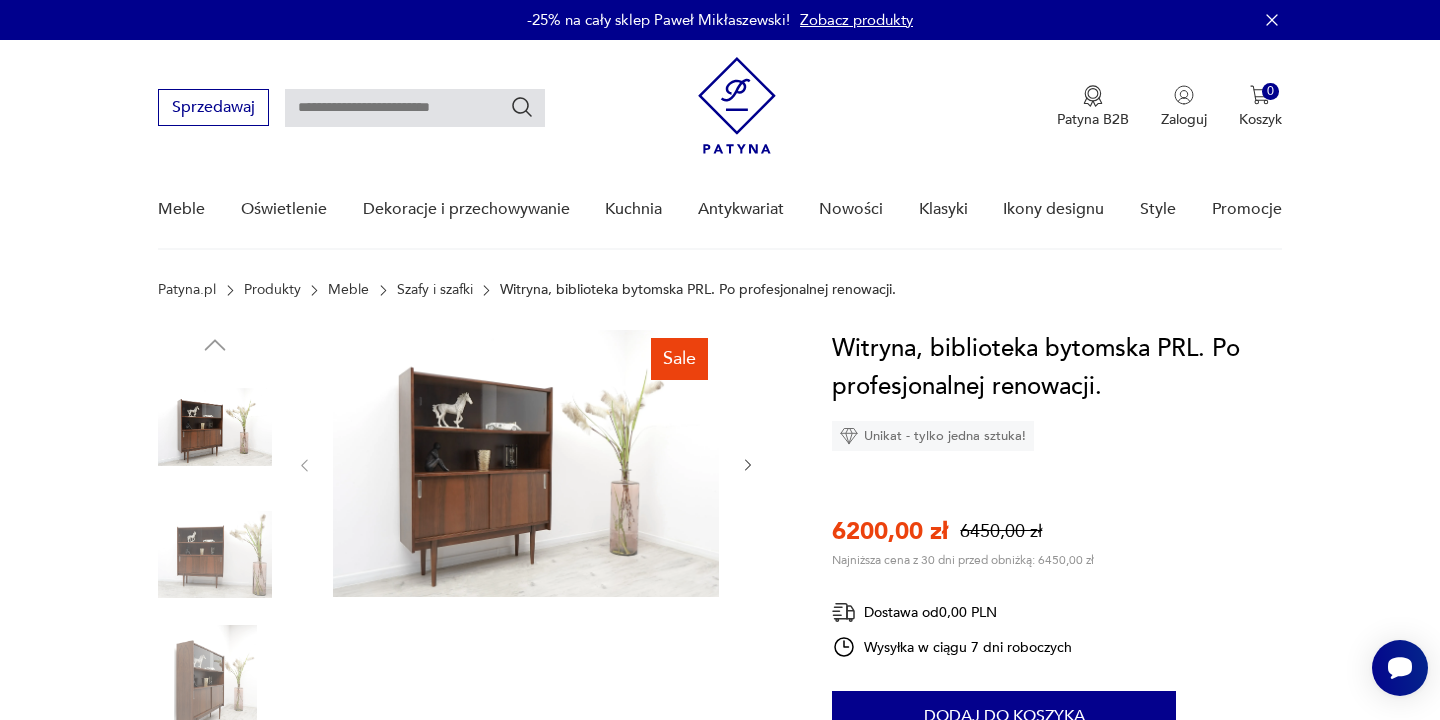click at bounding box center (215, 555) 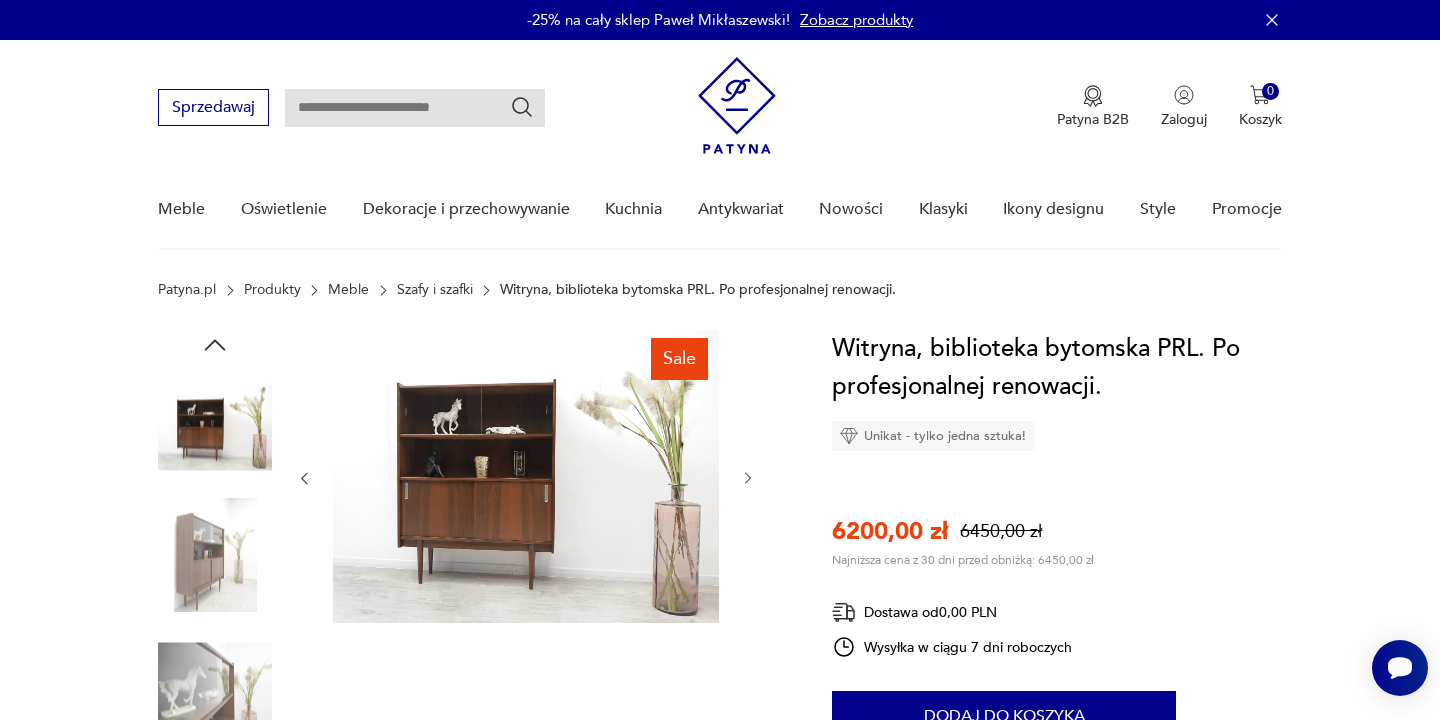 scroll, scrollTop: 93, scrollLeft: 0, axis: vertical 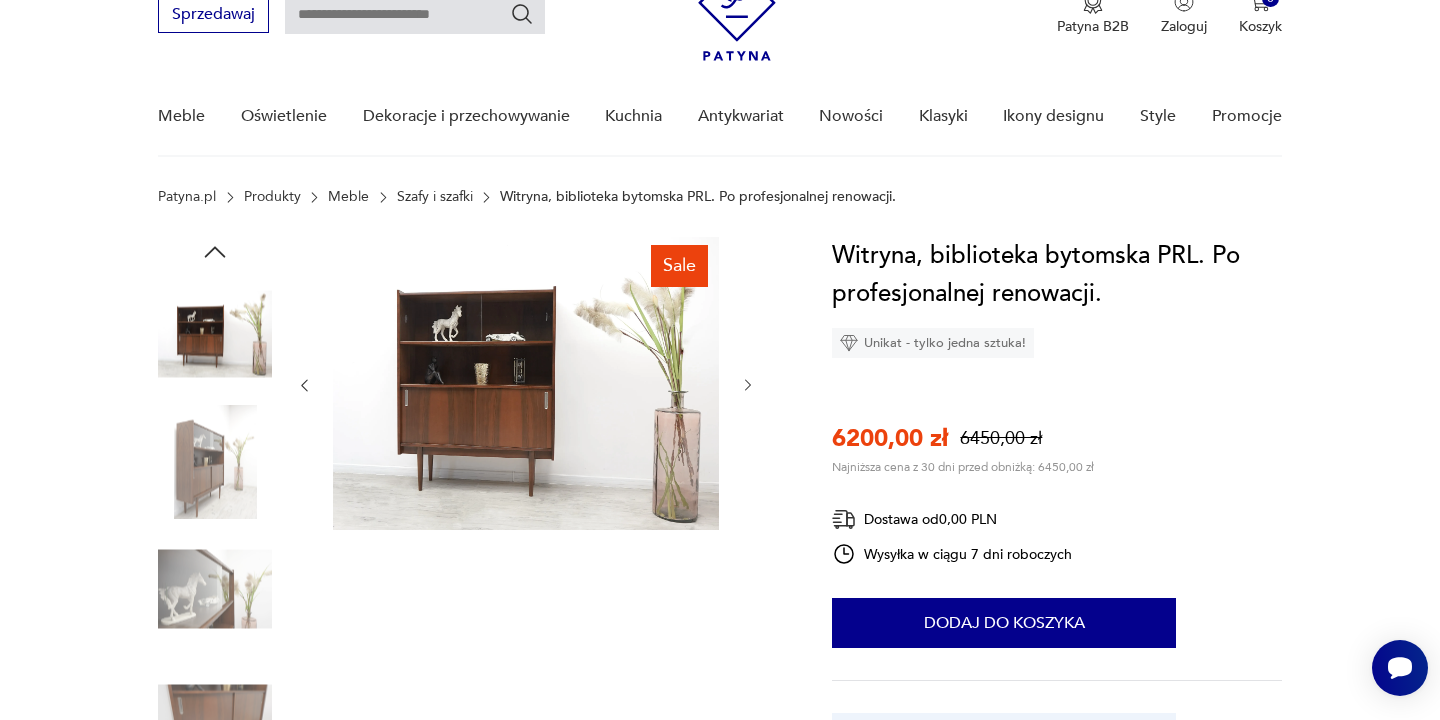 click at bounding box center [215, 589] 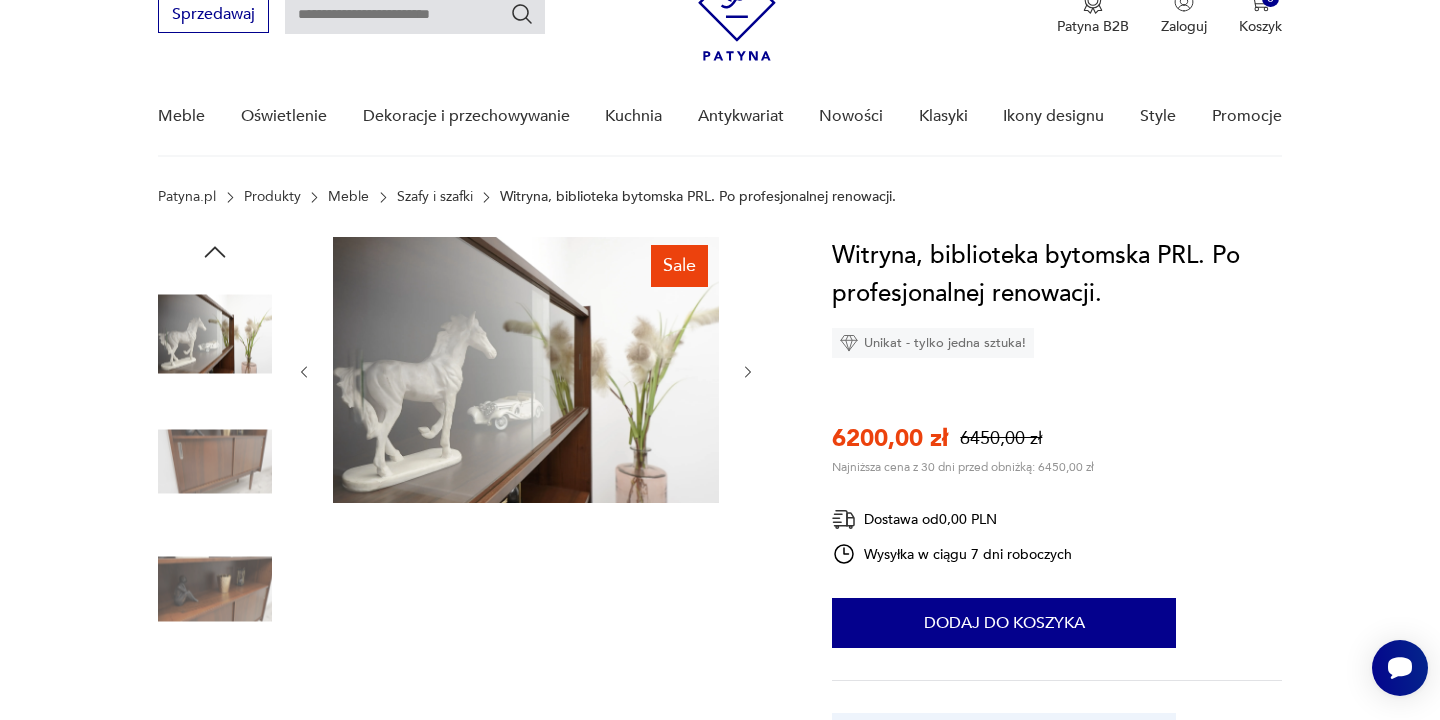 click at bounding box center [215, 589] 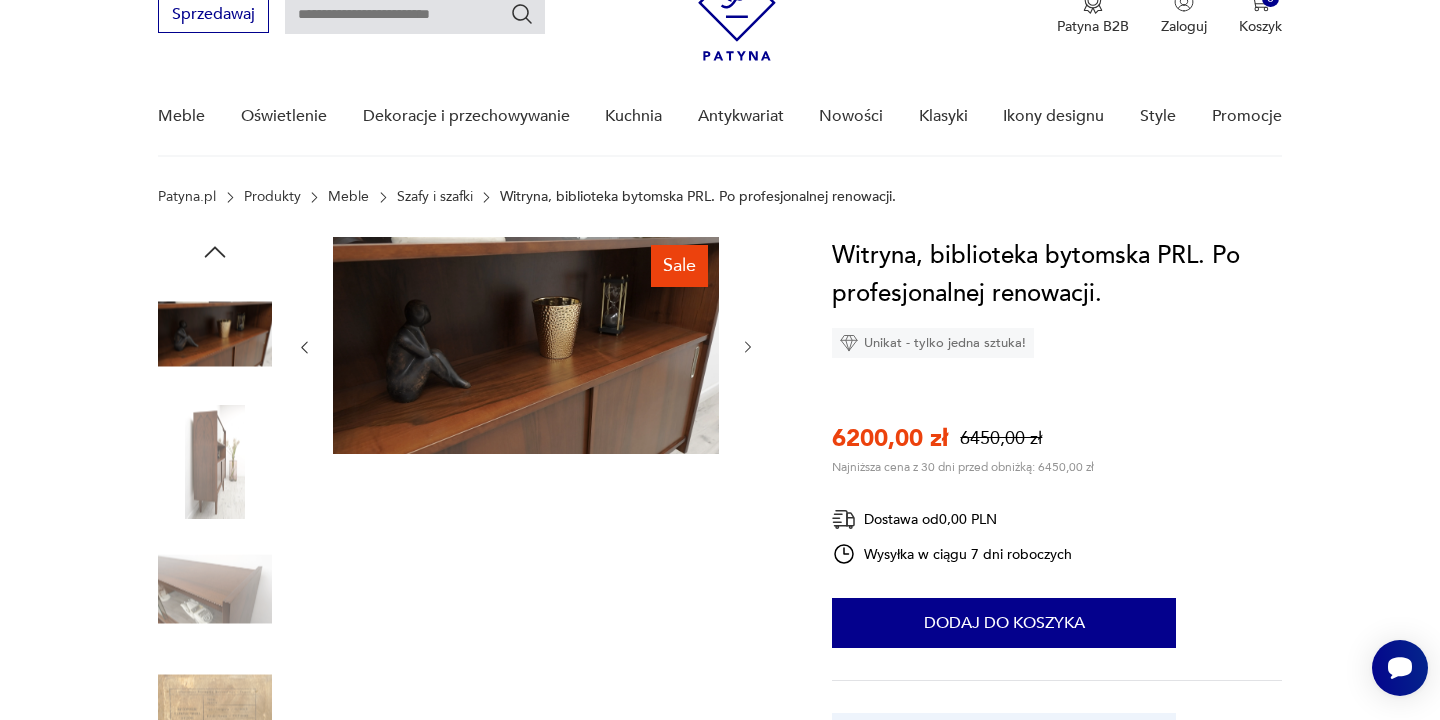 click at bounding box center (215, 589) 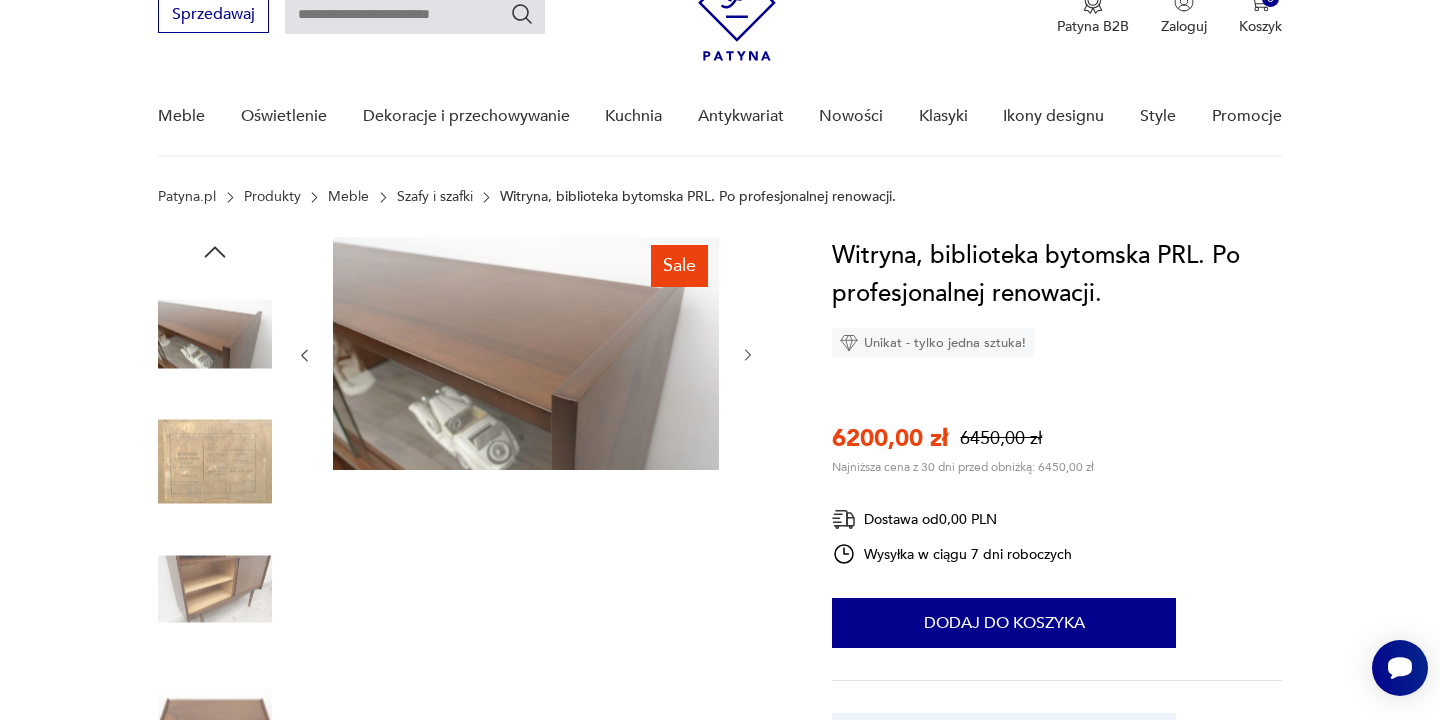 click at bounding box center [215, 589] 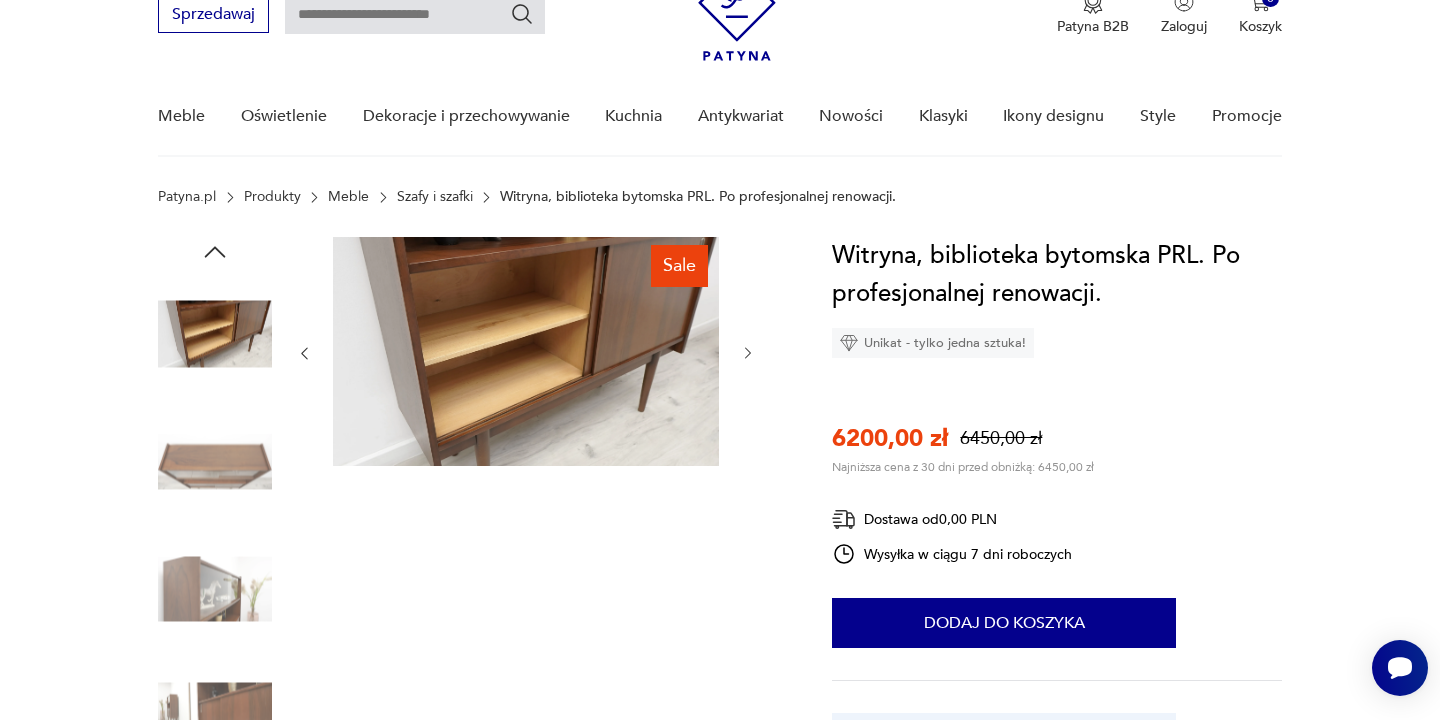 click at bounding box center (215, 589) 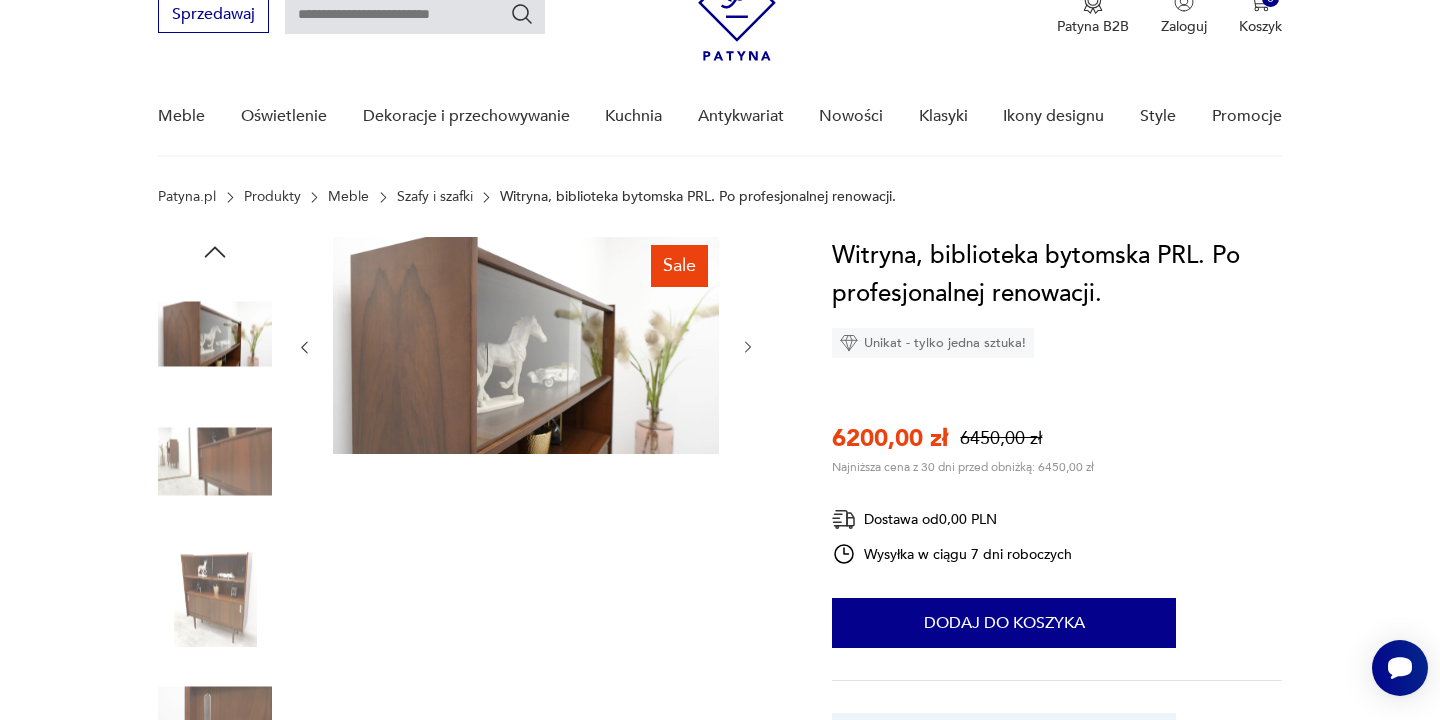 click at bounding box center [215, 589] 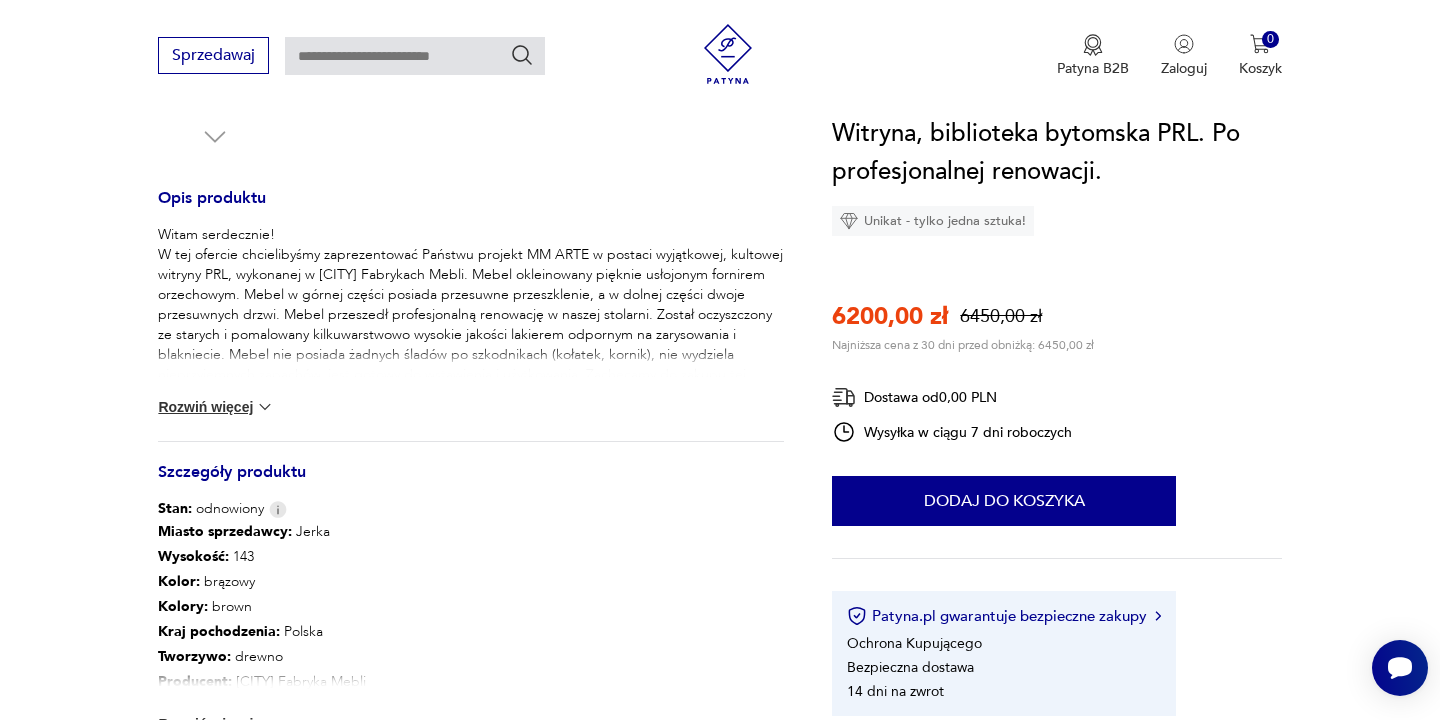 scroll, scrollTop: 759, scrollLeft: 0, axis: vertical 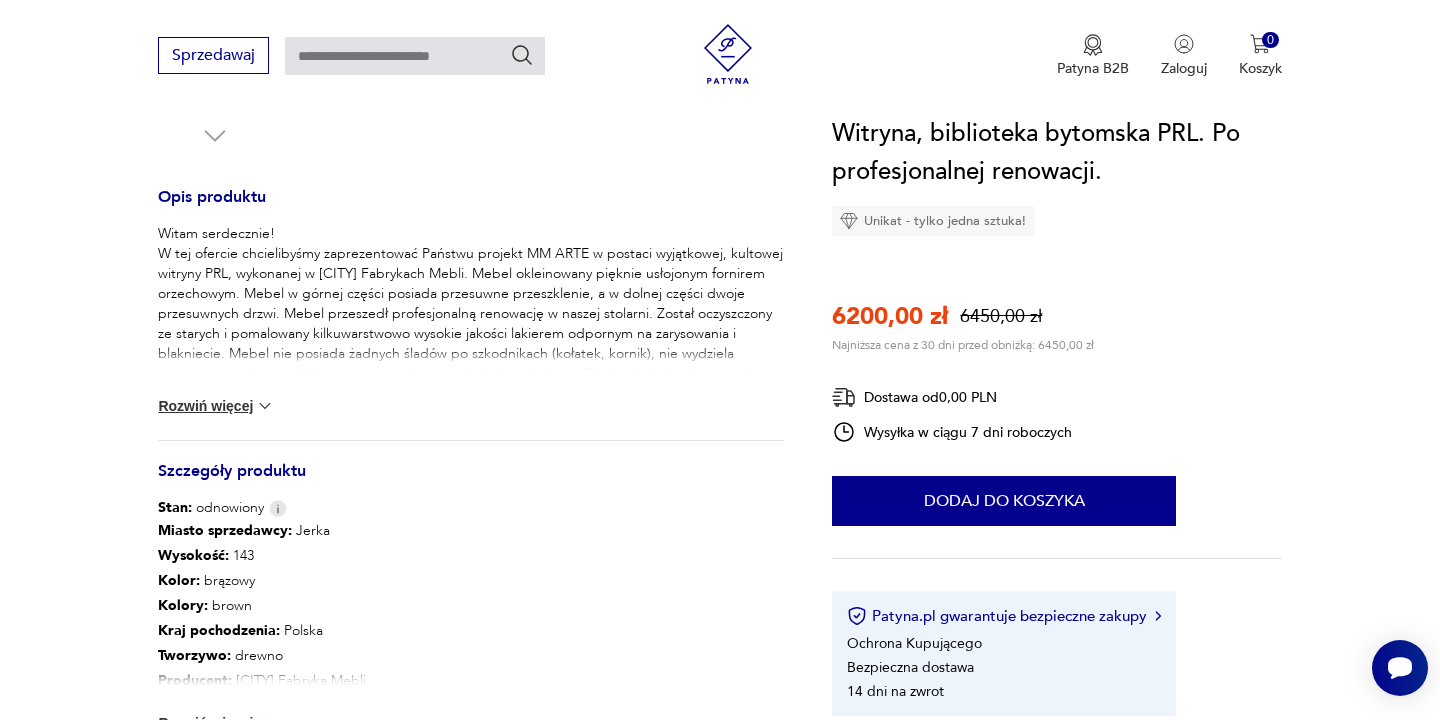 click on "Witam serdecznie!
W tej ofercie chcielibyśmy zaprezentować Państwu projekt MM ARTE w postaci wyjątkowej, kultowej witryny PRL, wykonanej w [CITY] Fabrykach Mebli. Mebel okleinowany pięknie usłojonym fornirem orzechowym. Mebel w górnej części posiada przesuwne przeszklenie, a w dolnej części dwoje przesuwnych drzwi. Mebel przeszedł profesjonalną renowację w naszej stolarni. Został oczyszczony ze starych i pomalowany kilkuwarstwowo wysokie jakości lakierem odpornym na zarysowania i blakniecie. Mebel nie posiada żadnych śladów po szkodnikach (kołatek, kornik), nie wydziela nieprzyjemnych zapachów, jest gotowy do wstawienia i użytkowania. Zachęcamy do zakupu tej pięknej witryny. Jej niepowtarzalny wygląd i styl z pewnością sprawią, że pomieszczenie, w którym zostanie umieszczona nabierze niezwykłego charakteru, a nowi właściciele będą mogli cieszyć się jej niepowtarzalnością i funkcjonalnością.
Rozwiń więcej" at bounding box center [471, 332] 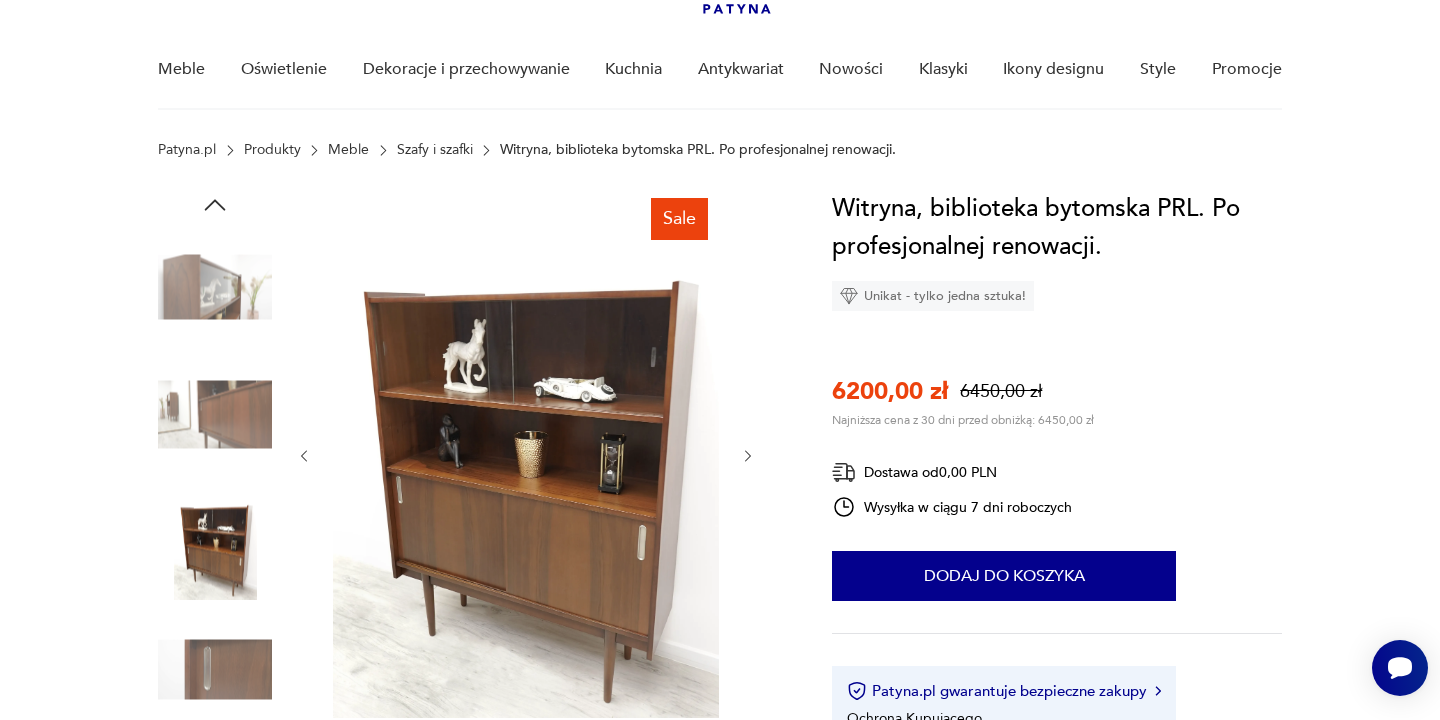 scroll, scrollTop: 205, scrollLeft: 0, axis: vertical 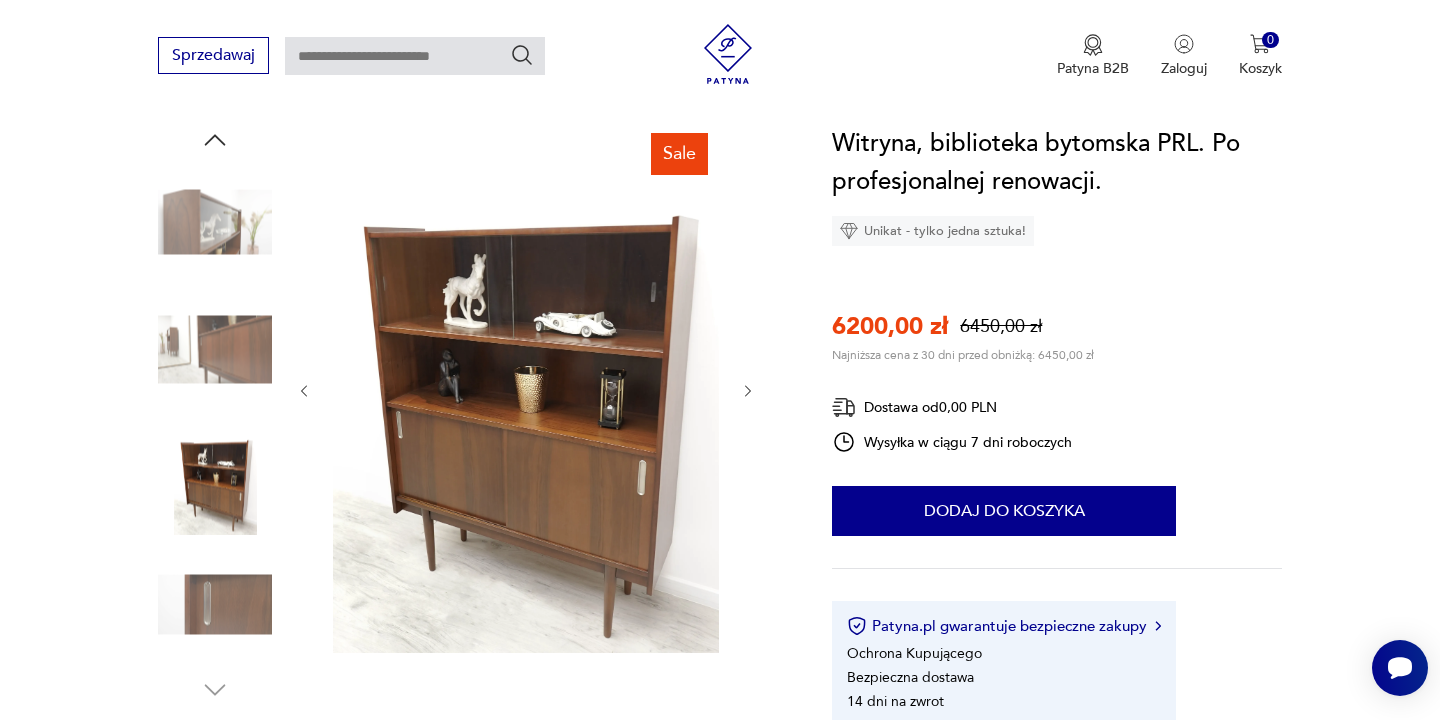 click at bounding box center [215, 350] 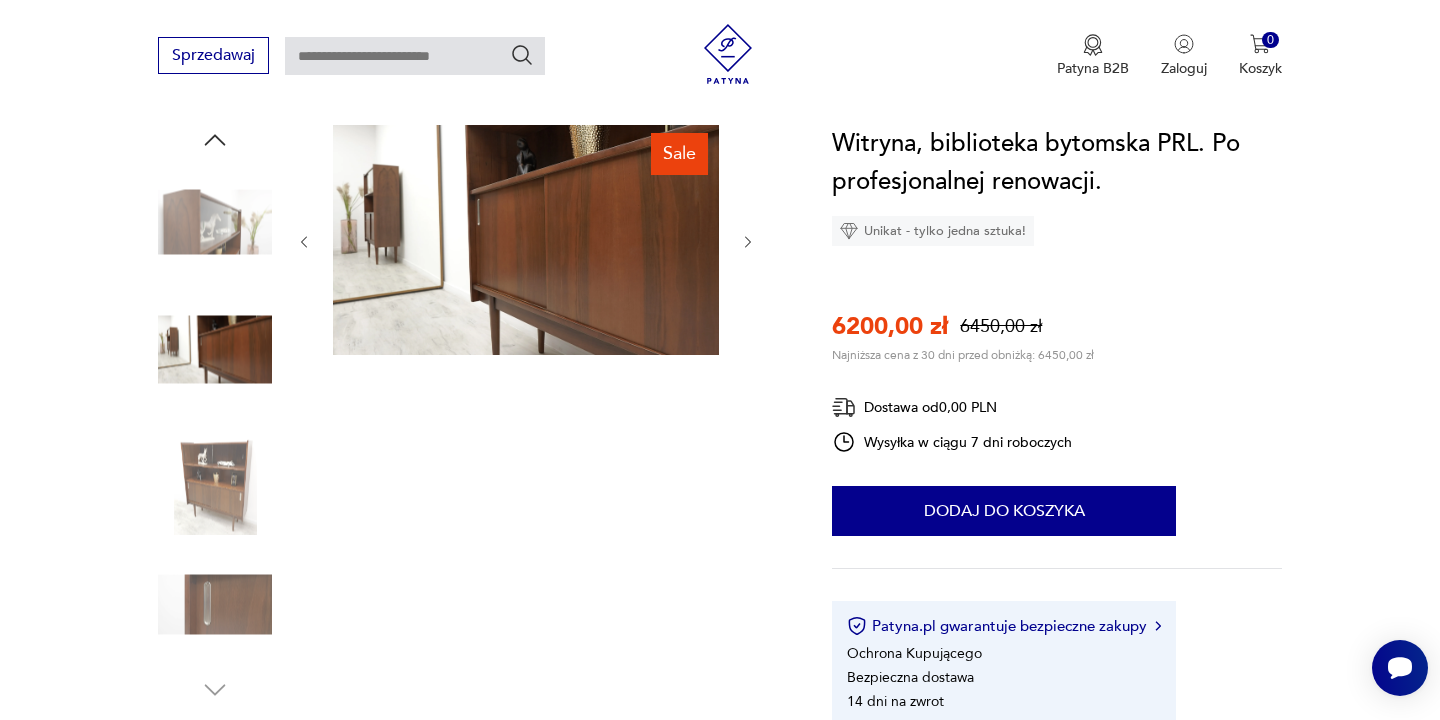 click at bounding box center (215, 477) 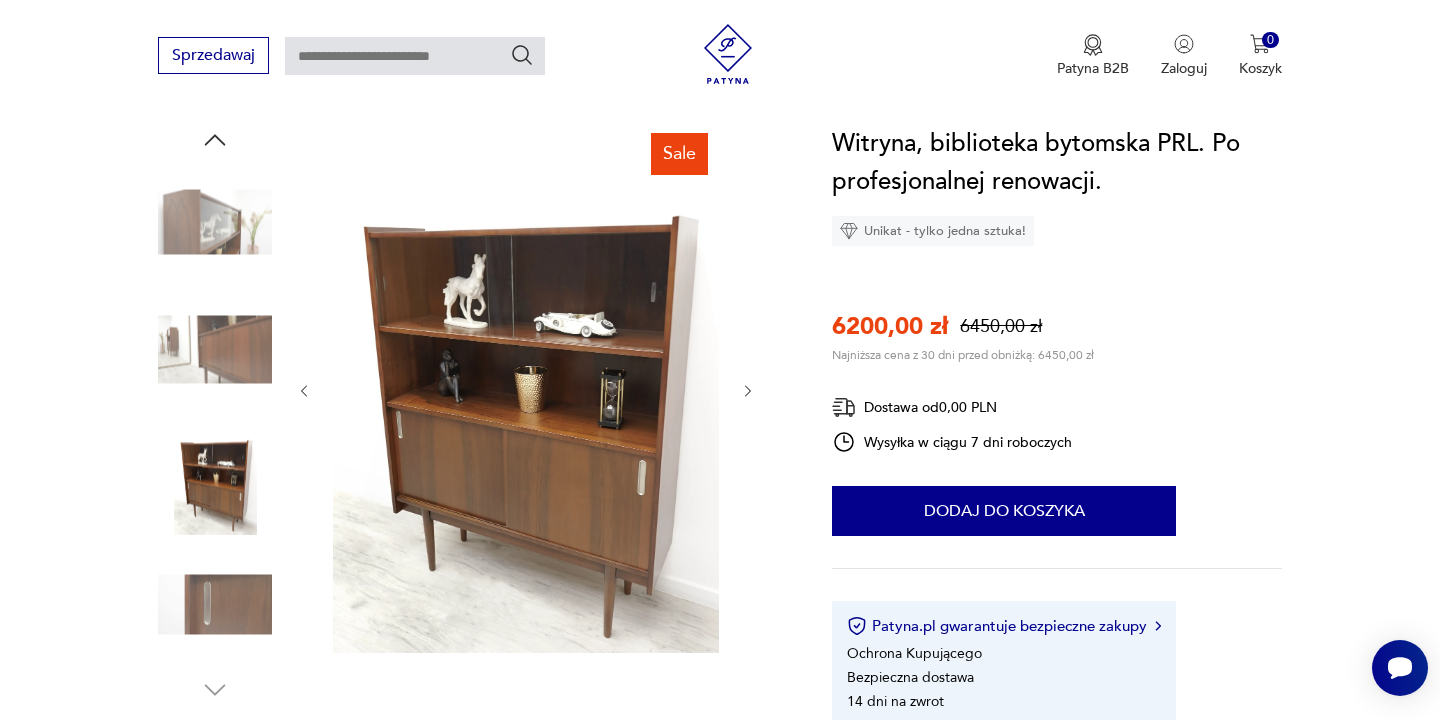 click at bounding box center (215, 605) 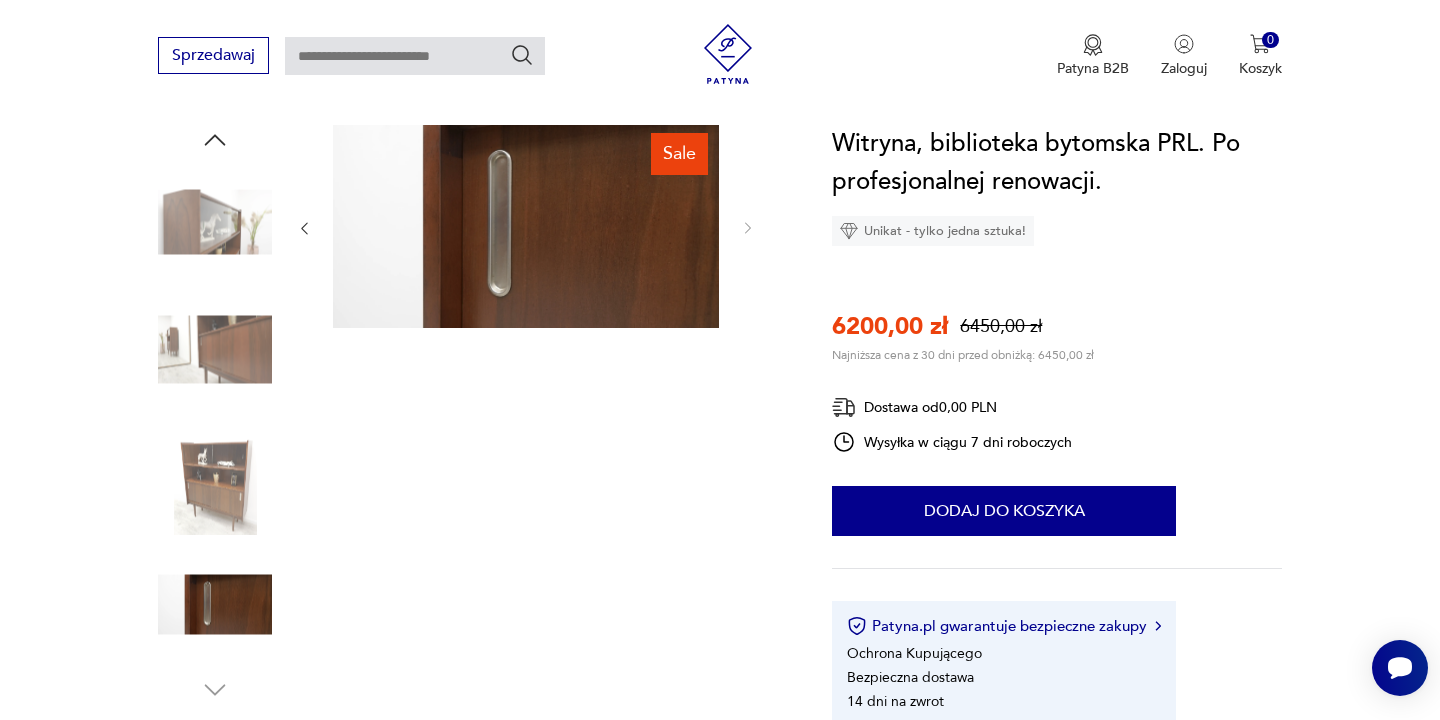 click 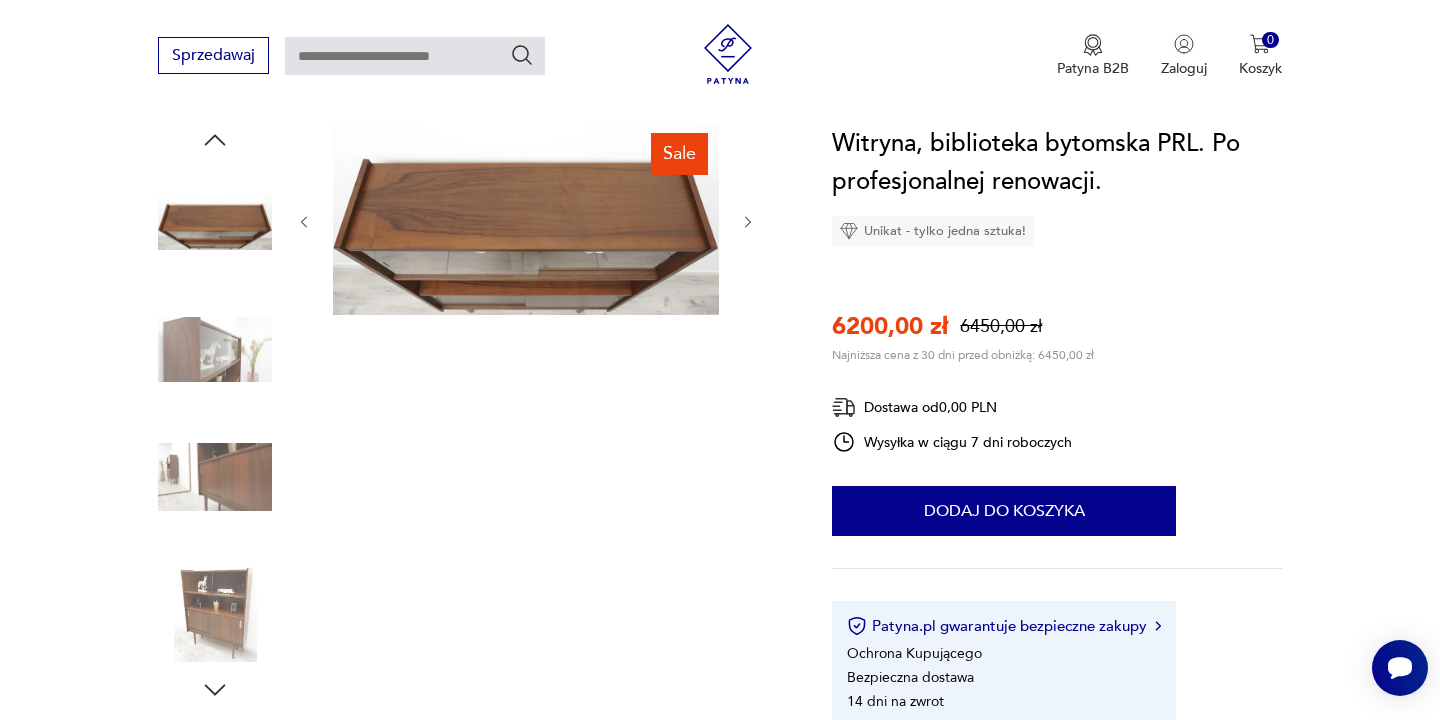 click 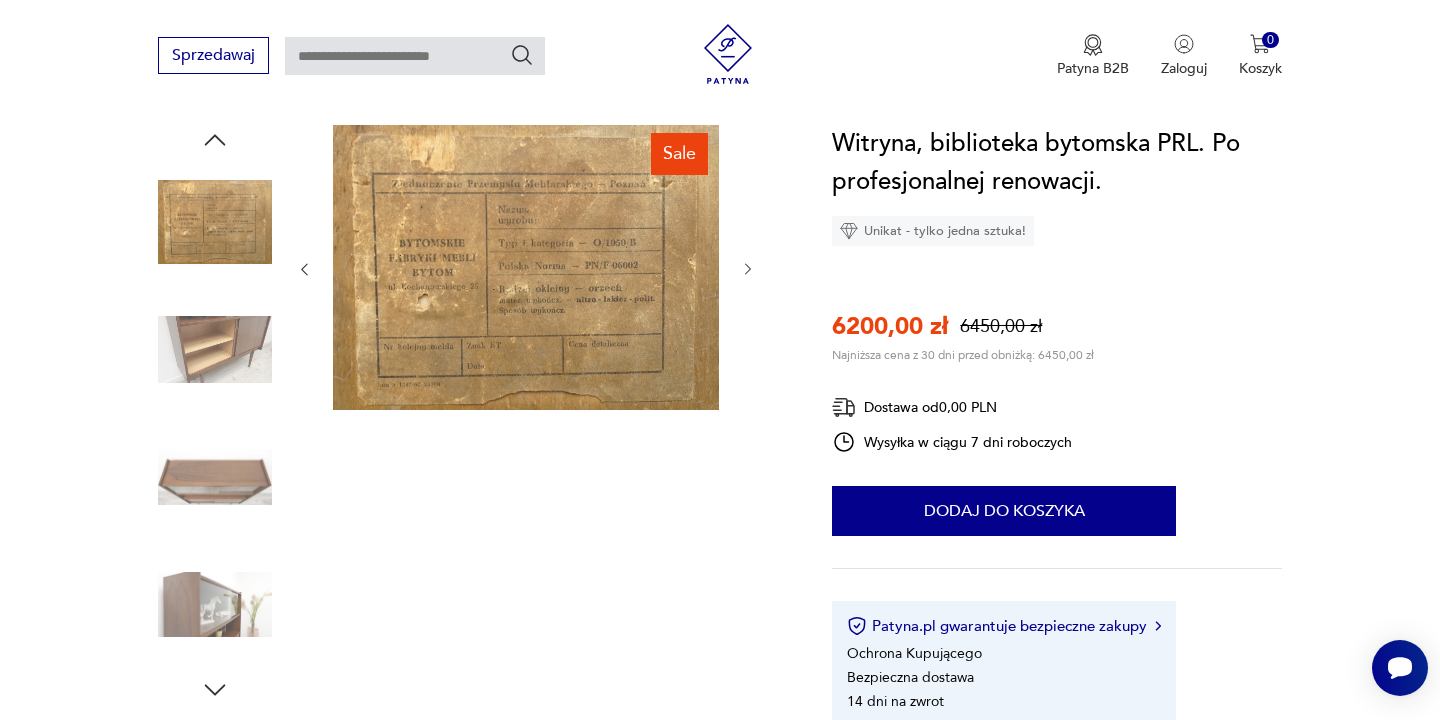 click at bounding box center [215, 350] 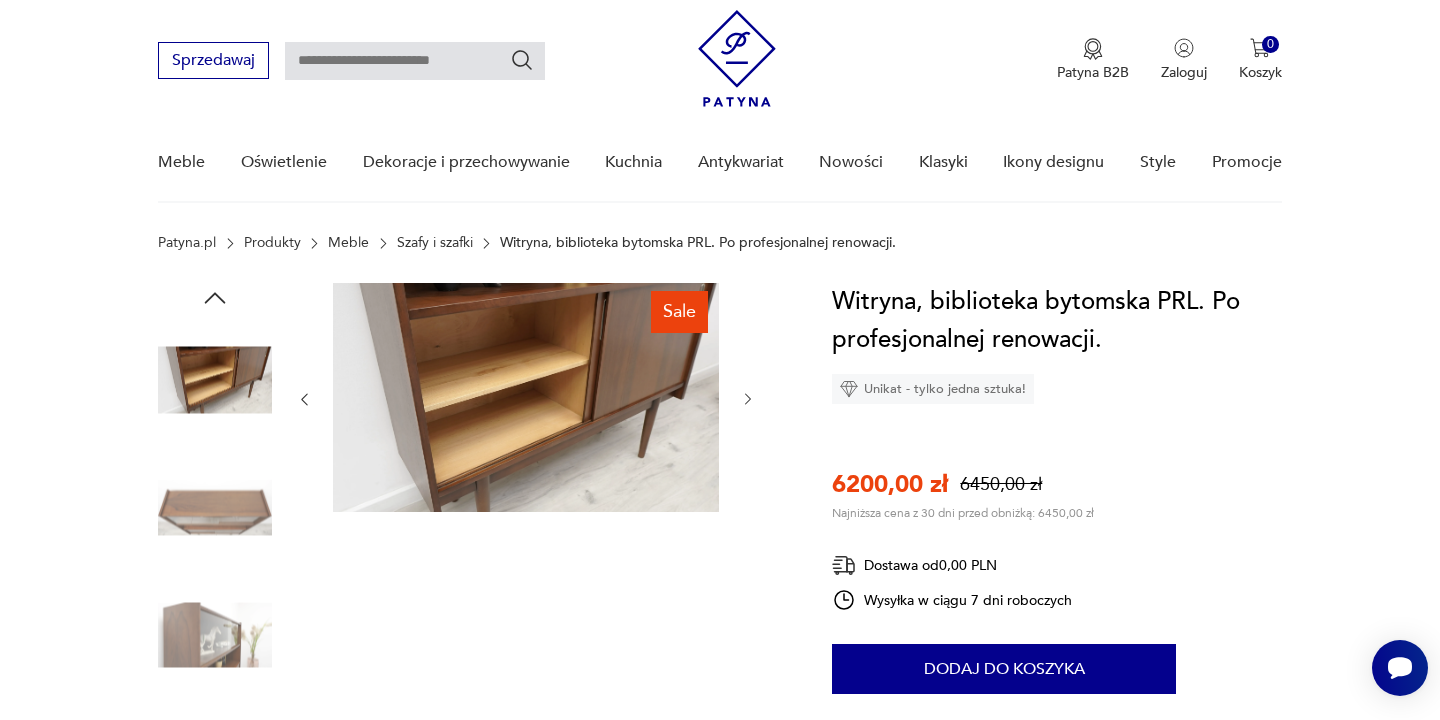 scroll, scrollTop: 33, scrollLeft: 0, axis: vertical 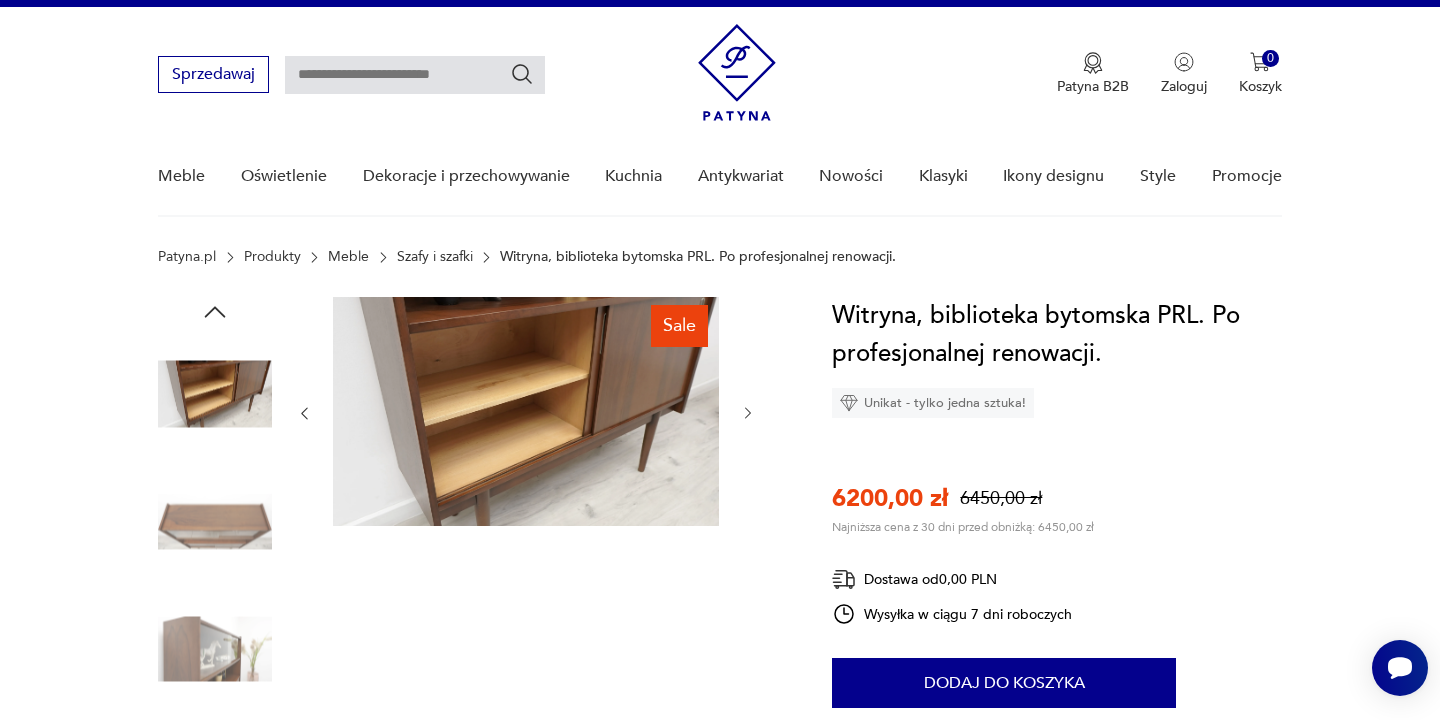 click 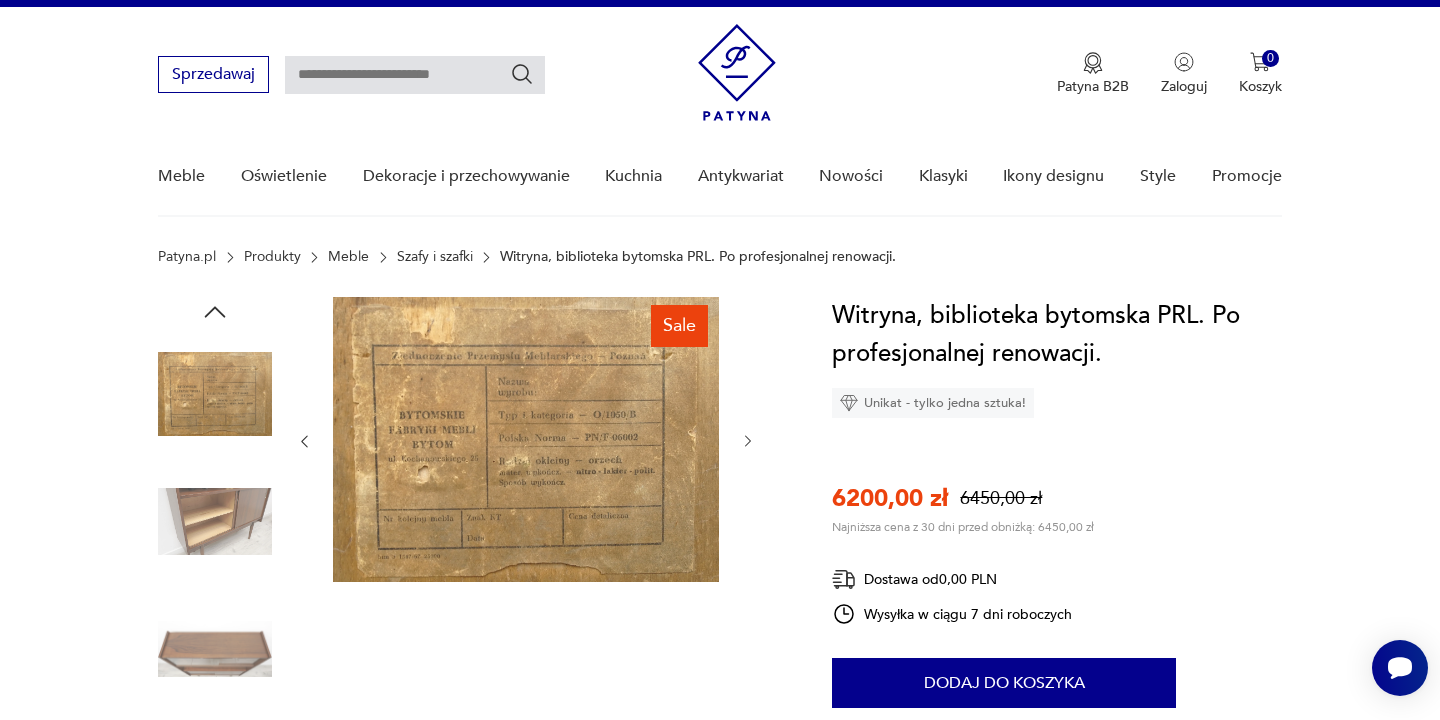 click 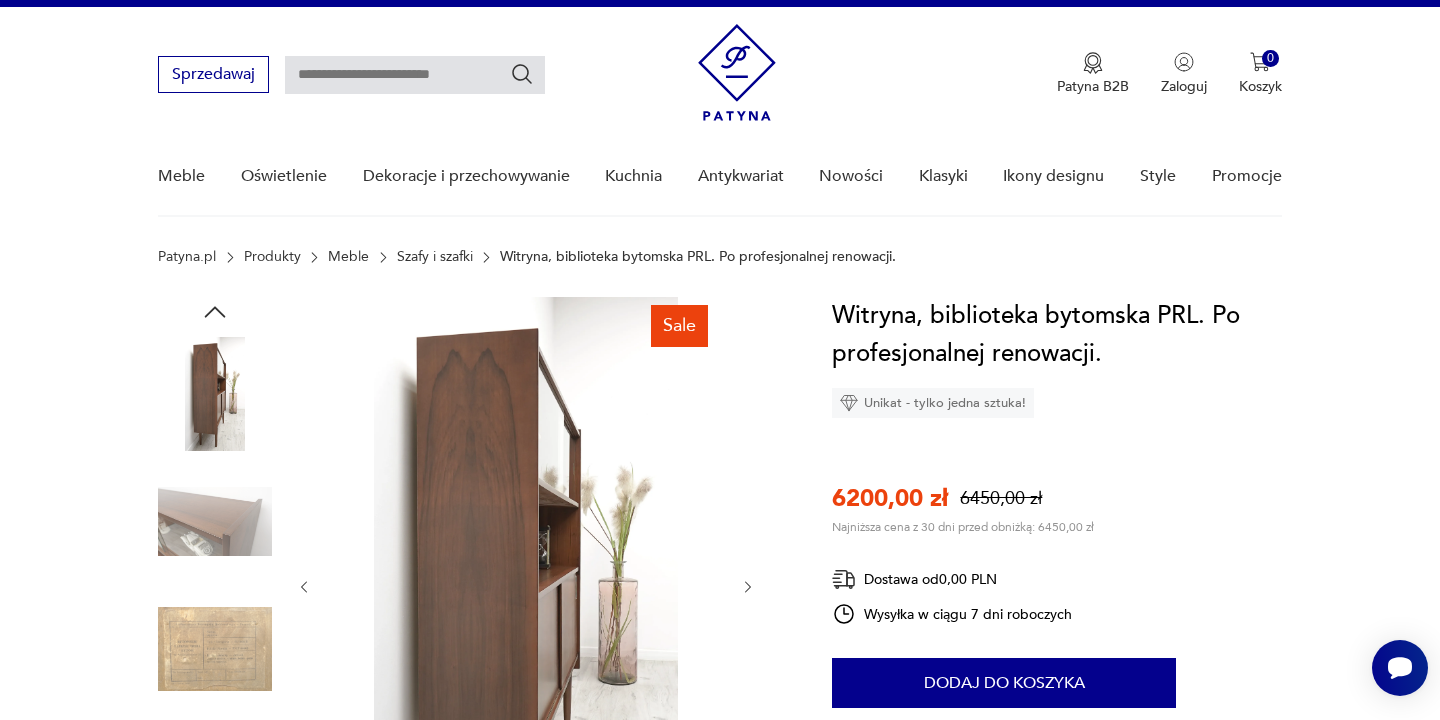 click 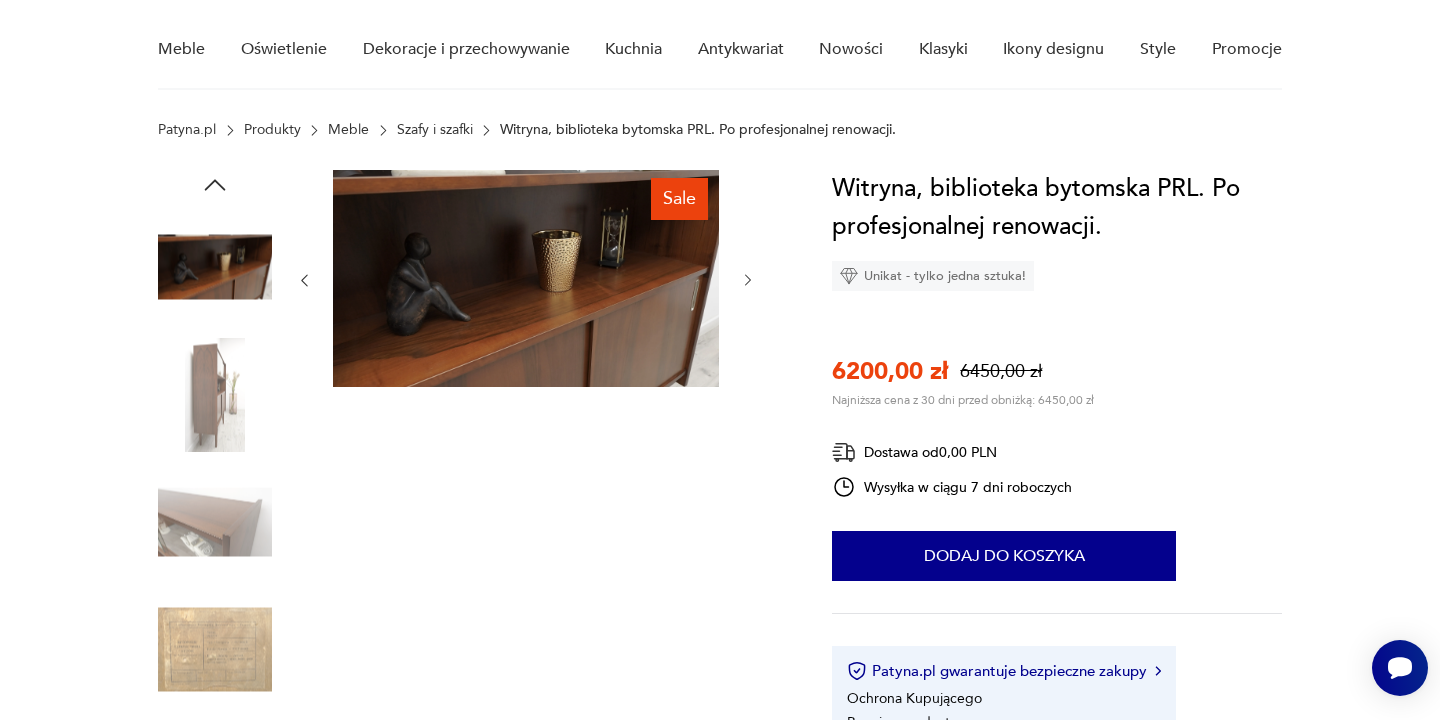scroll, scrollTop: 184, scrollLeft: 0, axis: vertical 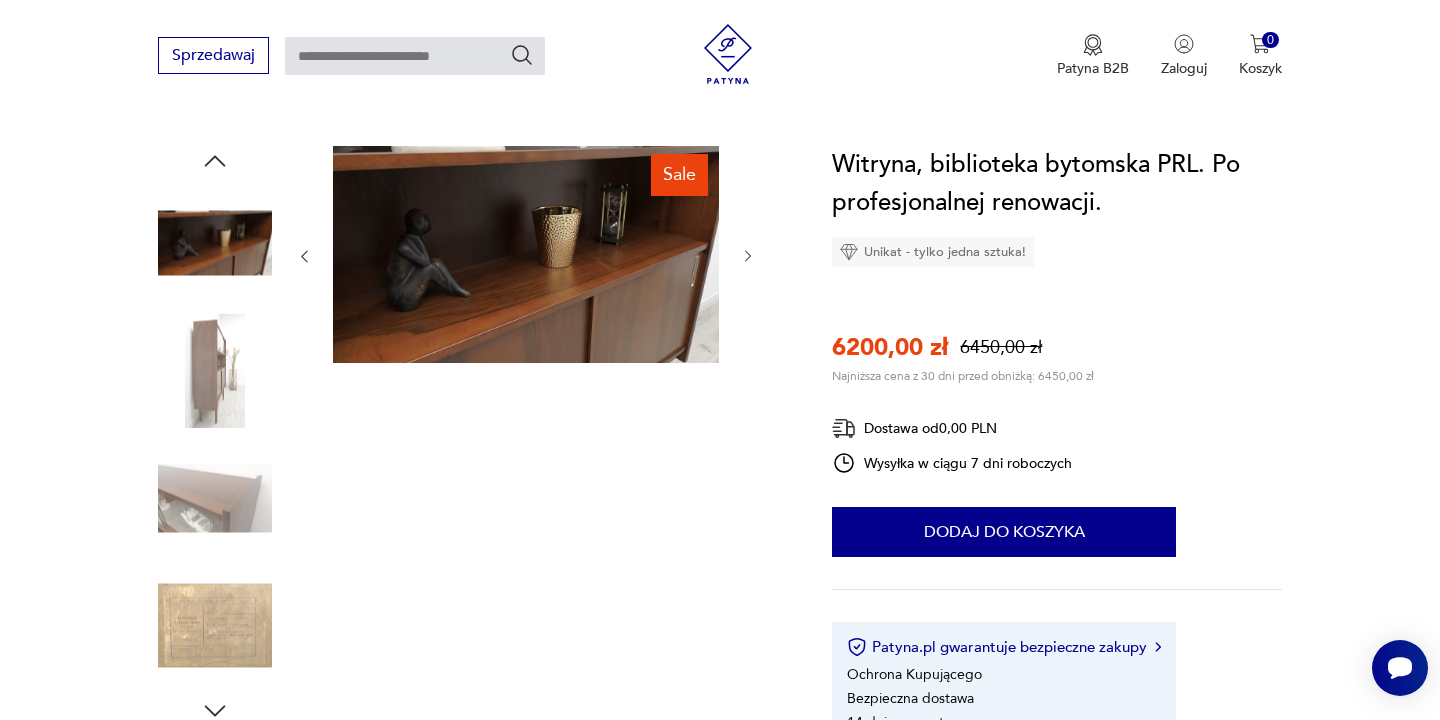 click 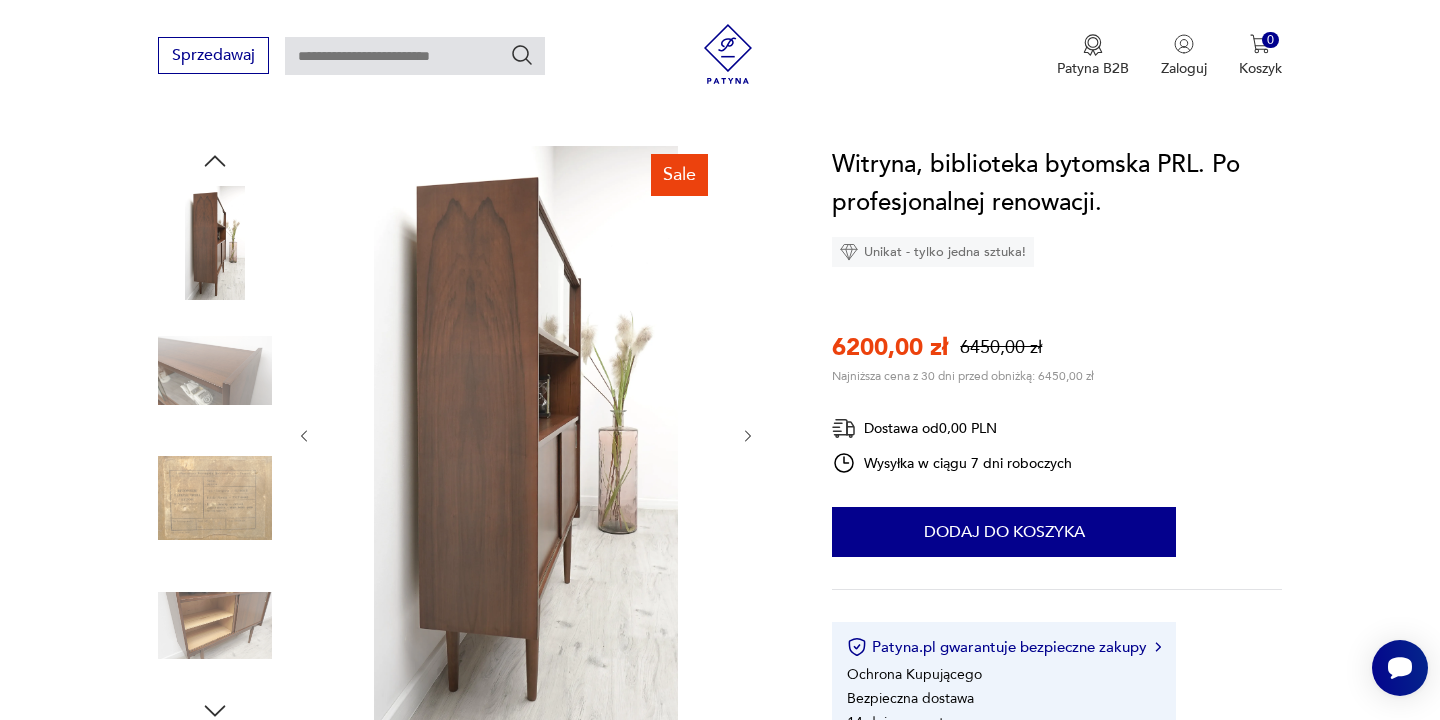 click at bounding box center [215, 498] 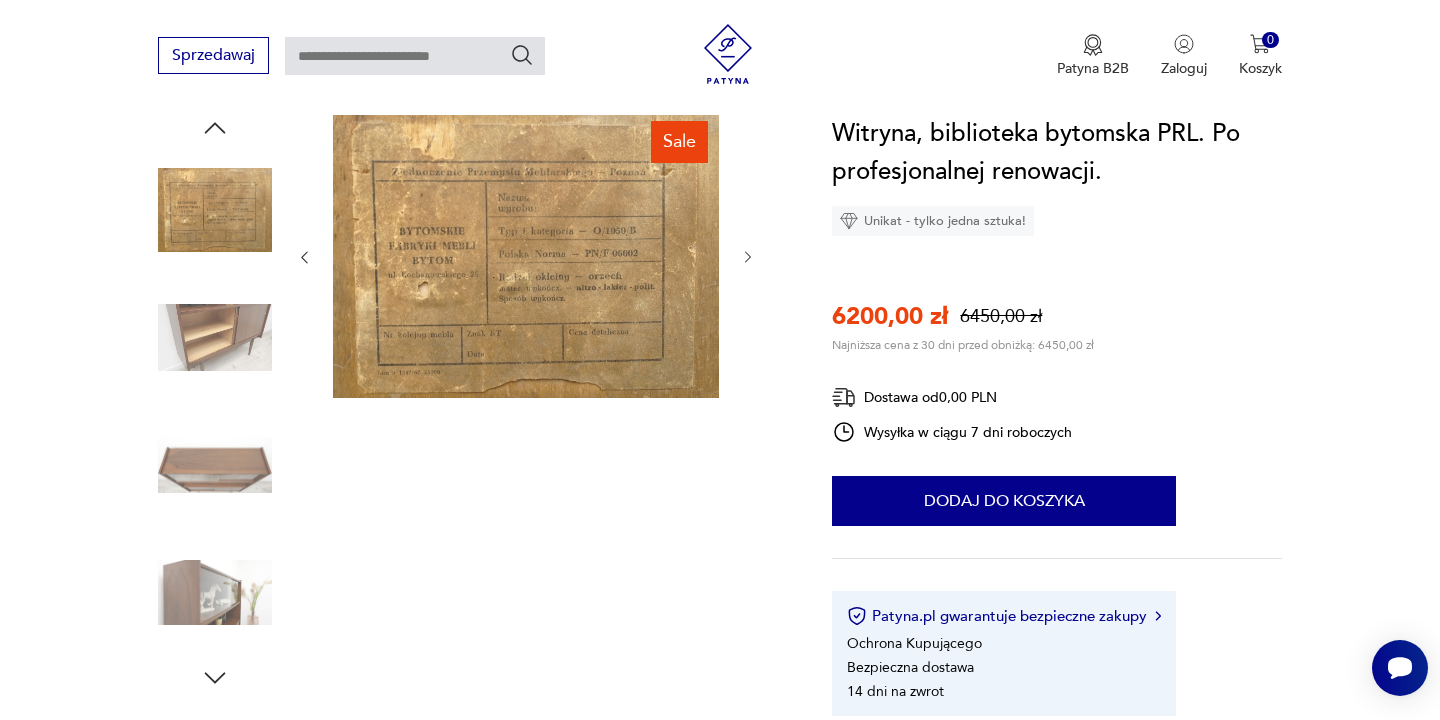 scroll, scrollTop: 216, scrollLeft: 0, axis: vertical 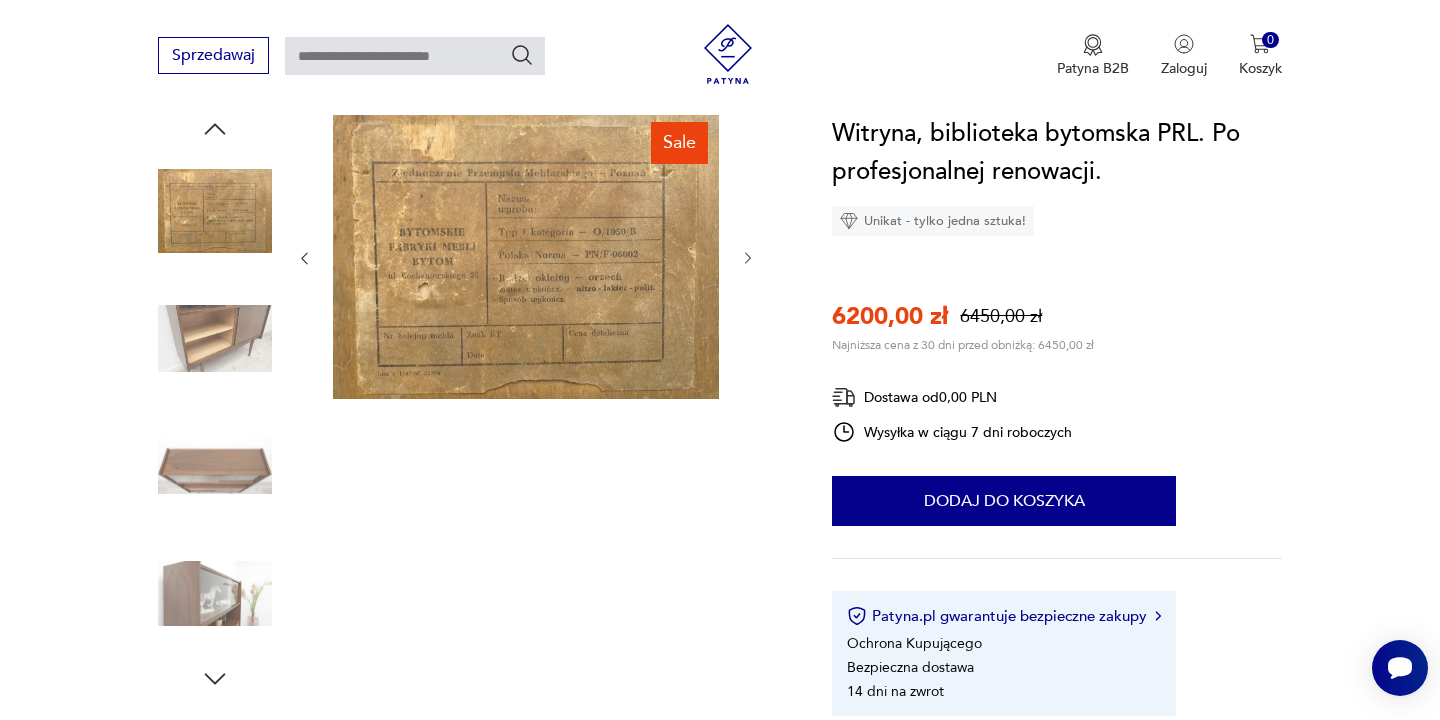 click 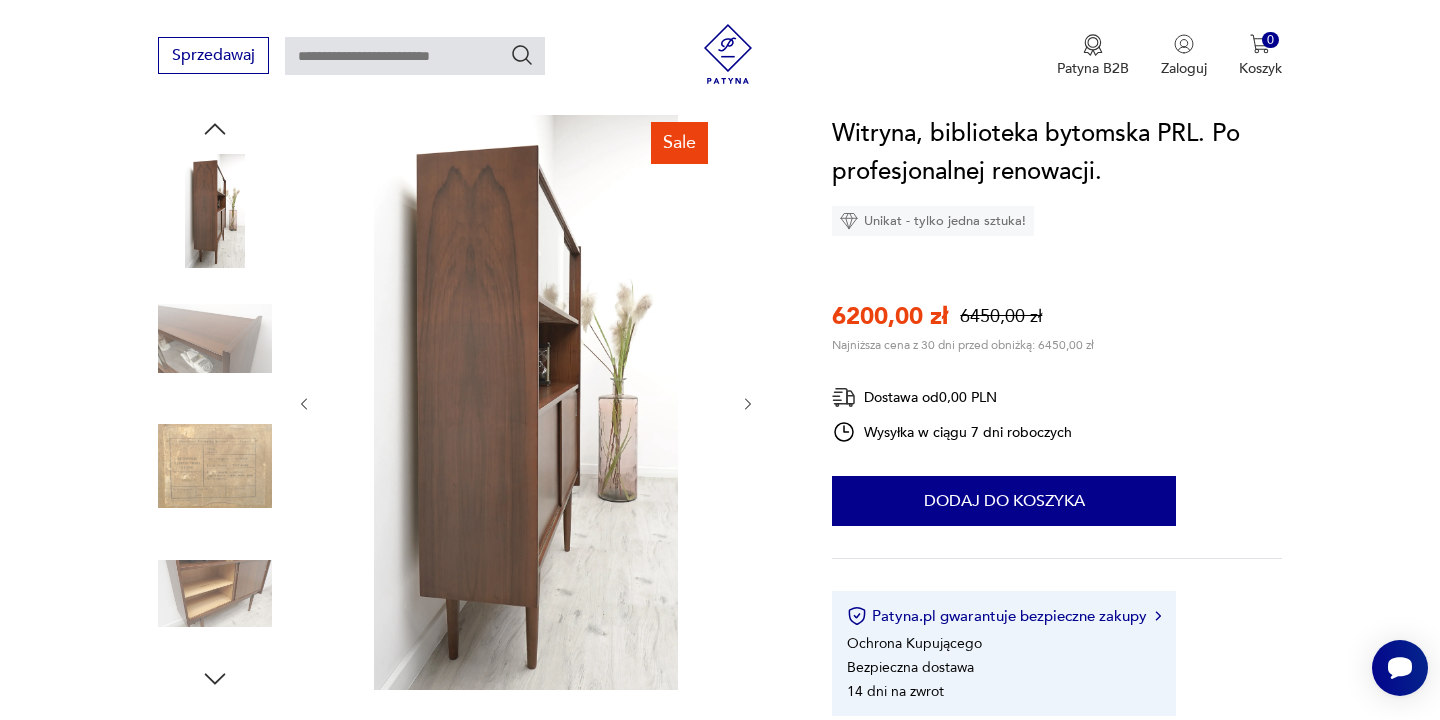 click 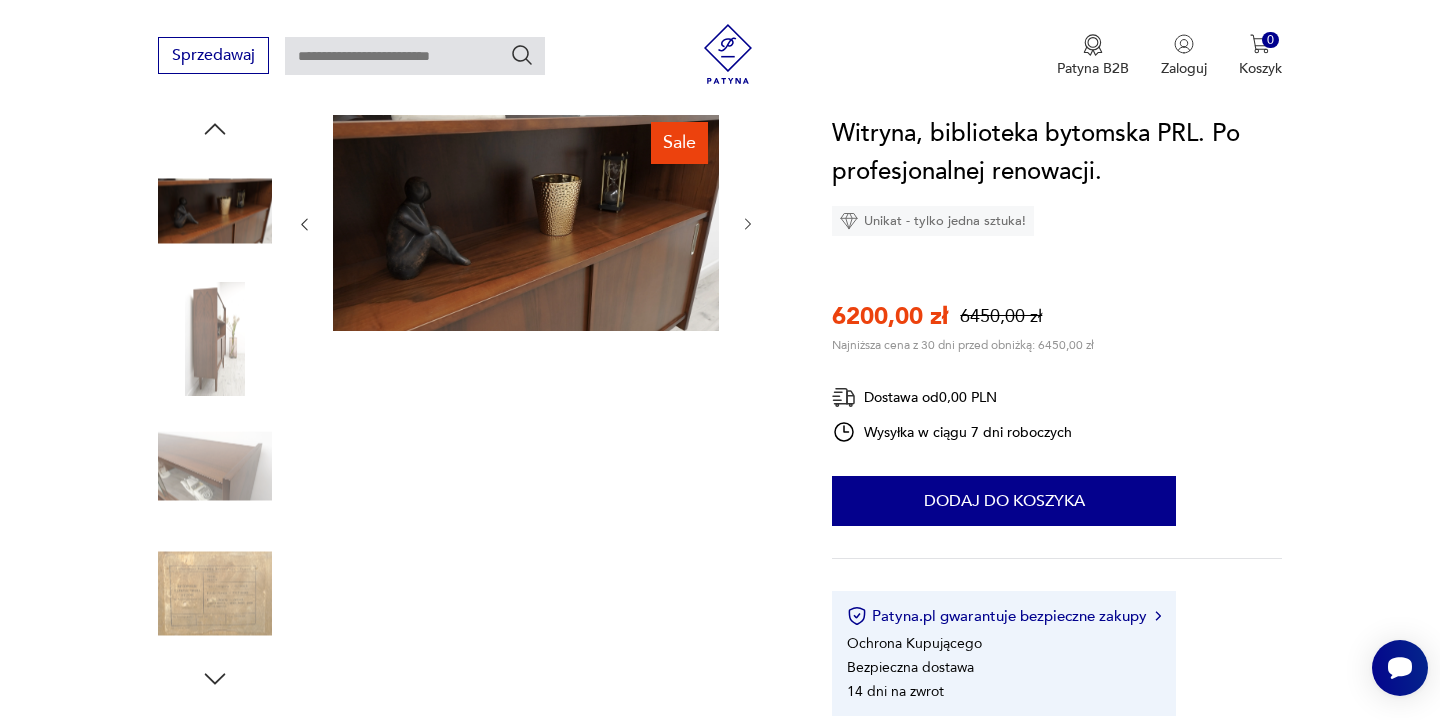 click 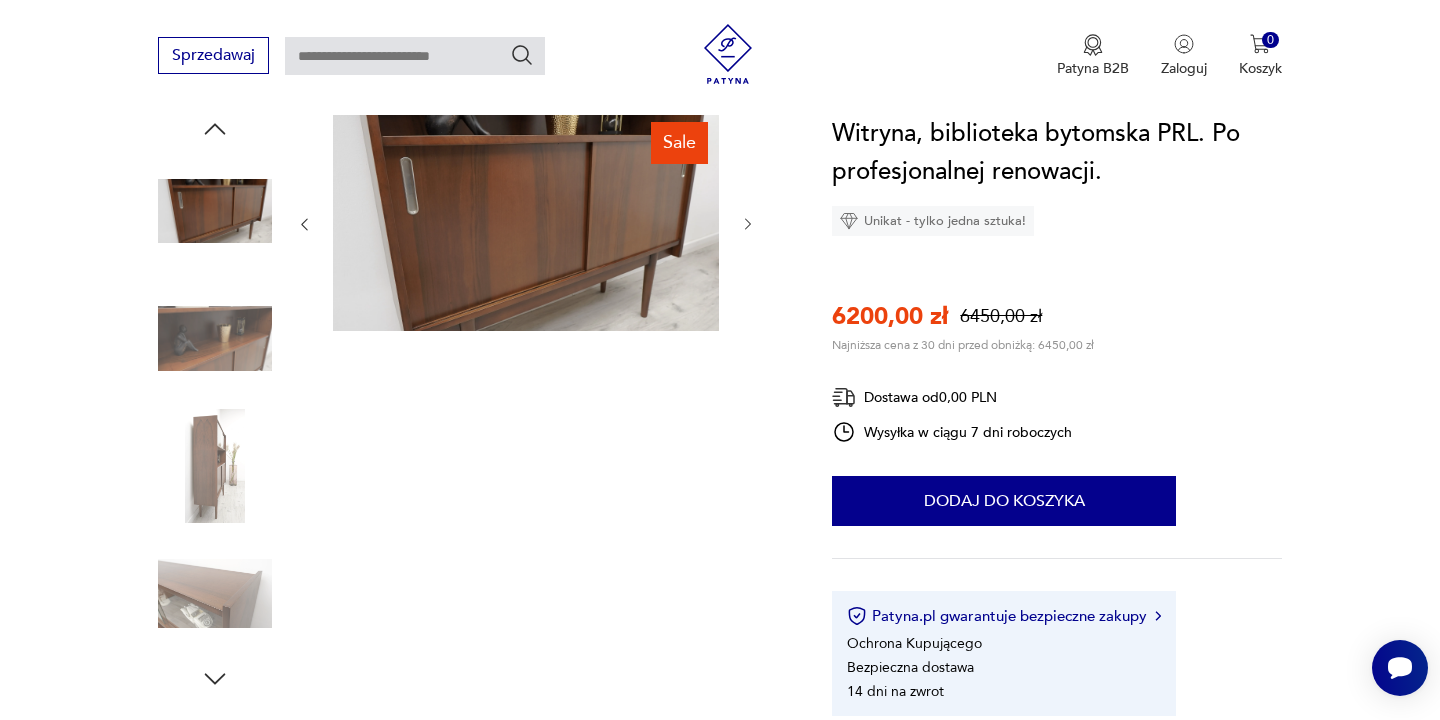 click 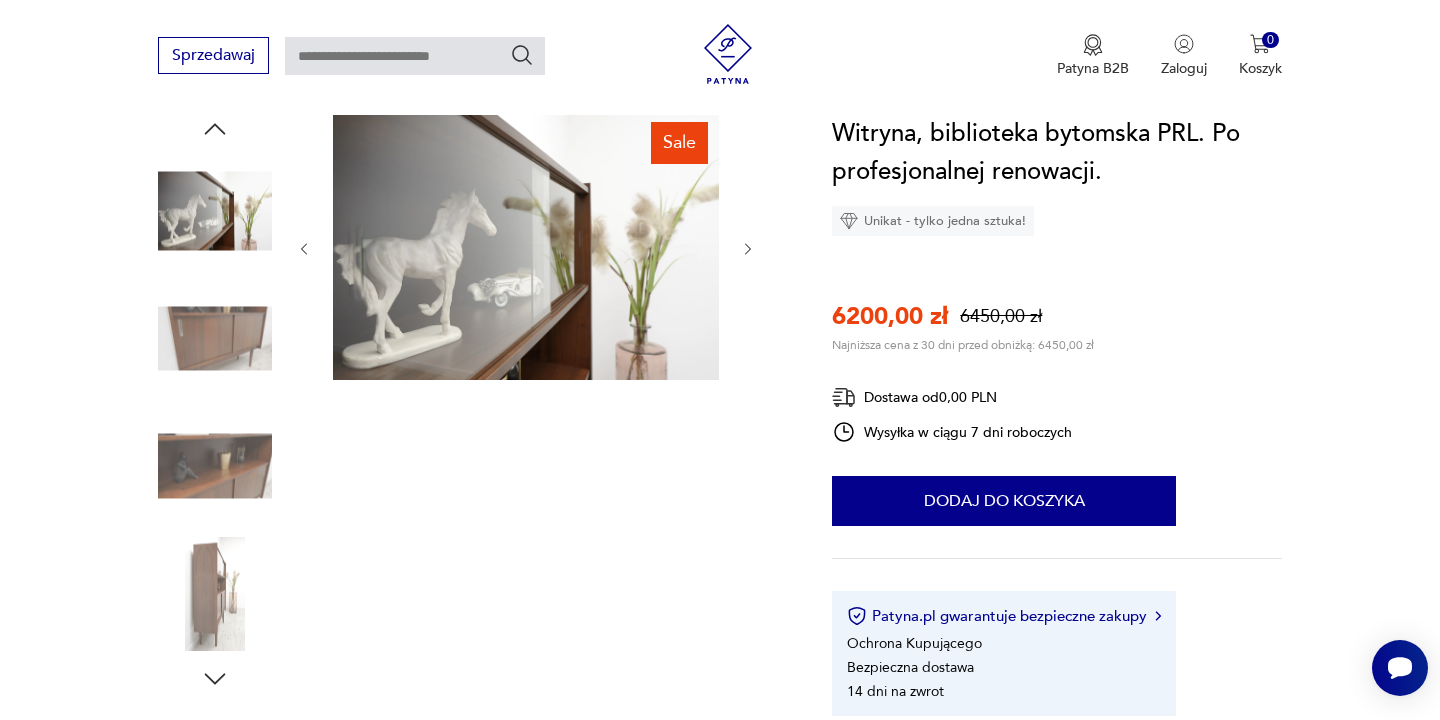 click 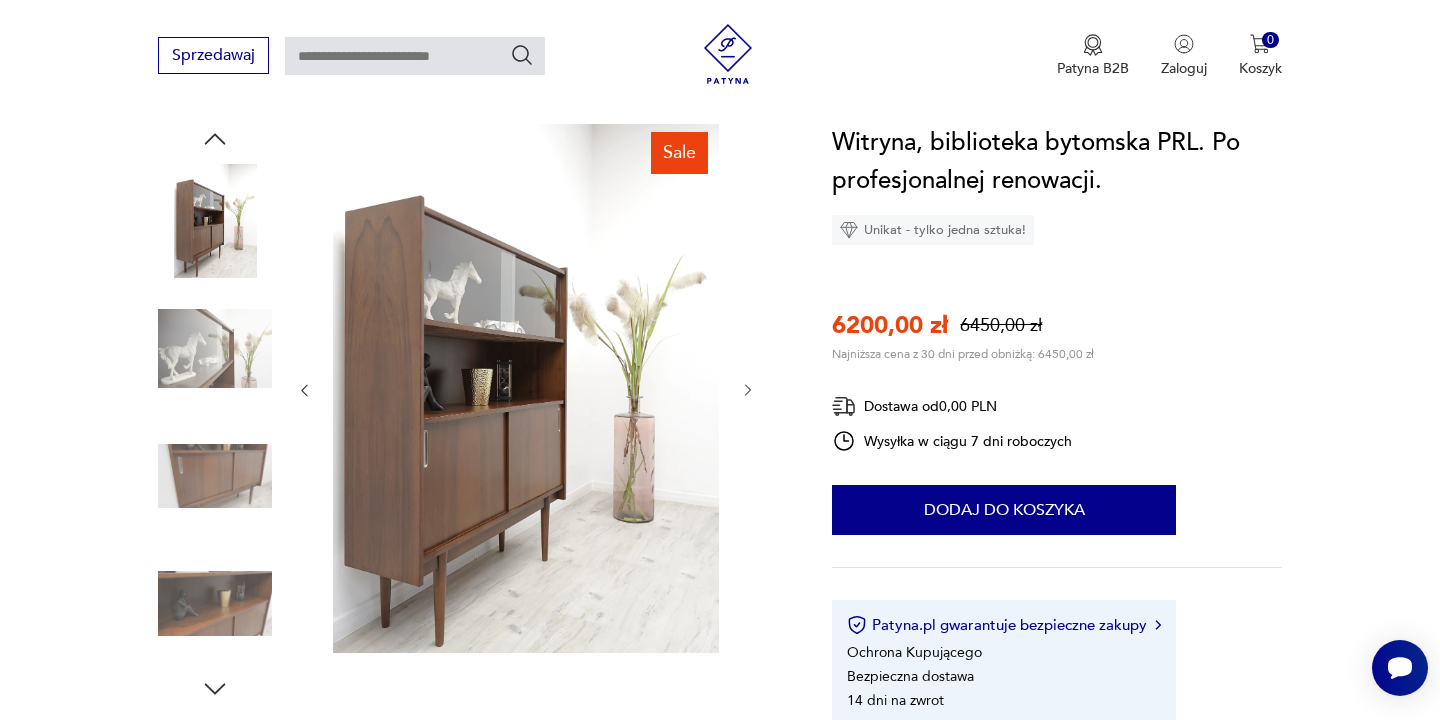 scroll, scrollTop: 203, scrollLeft: 0, axis: vertical 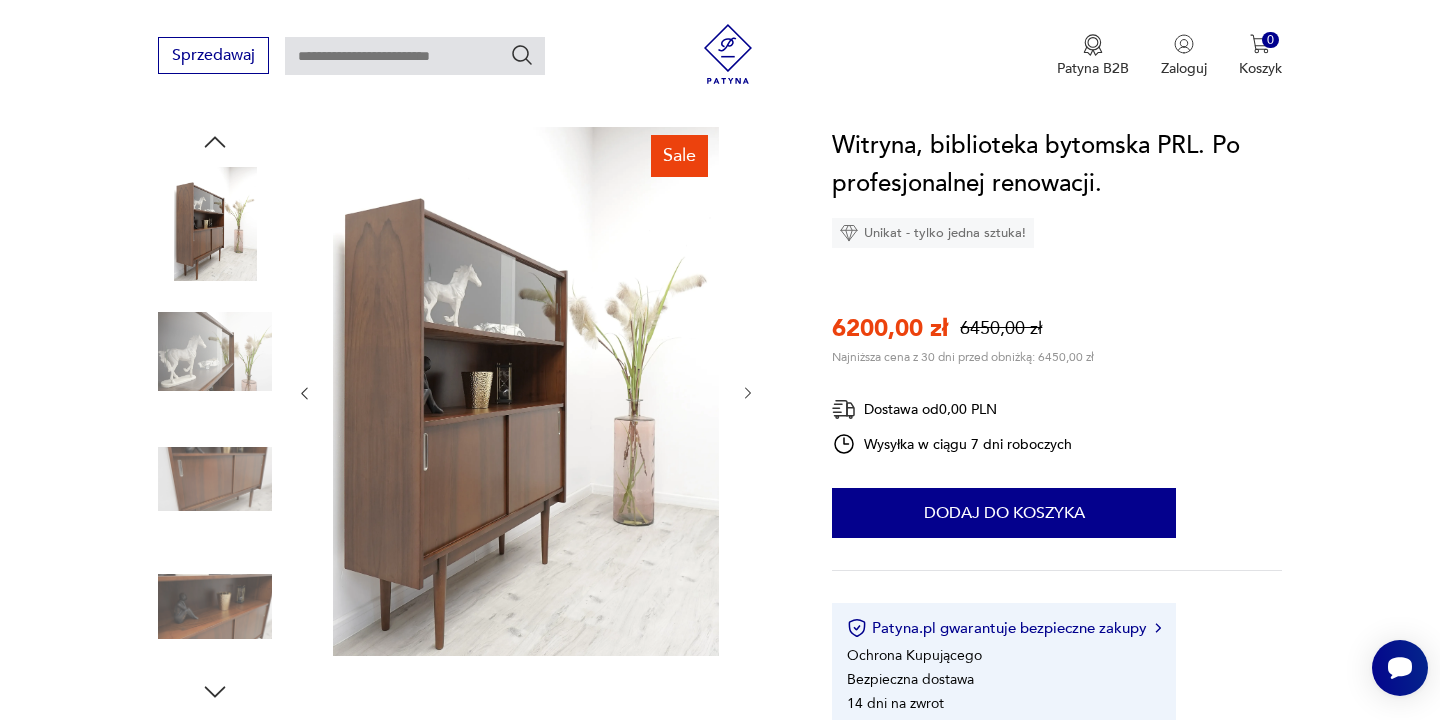 click at bounding box center [215, 224] 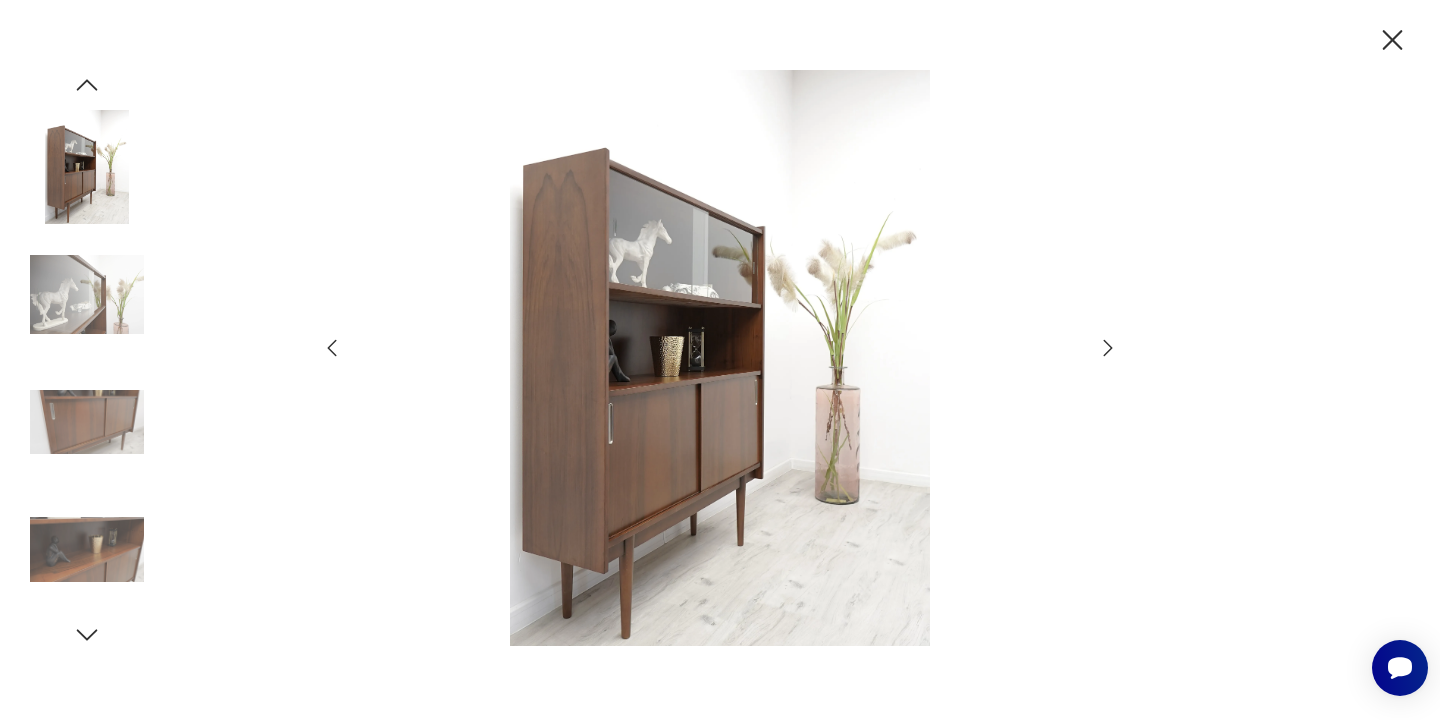 click 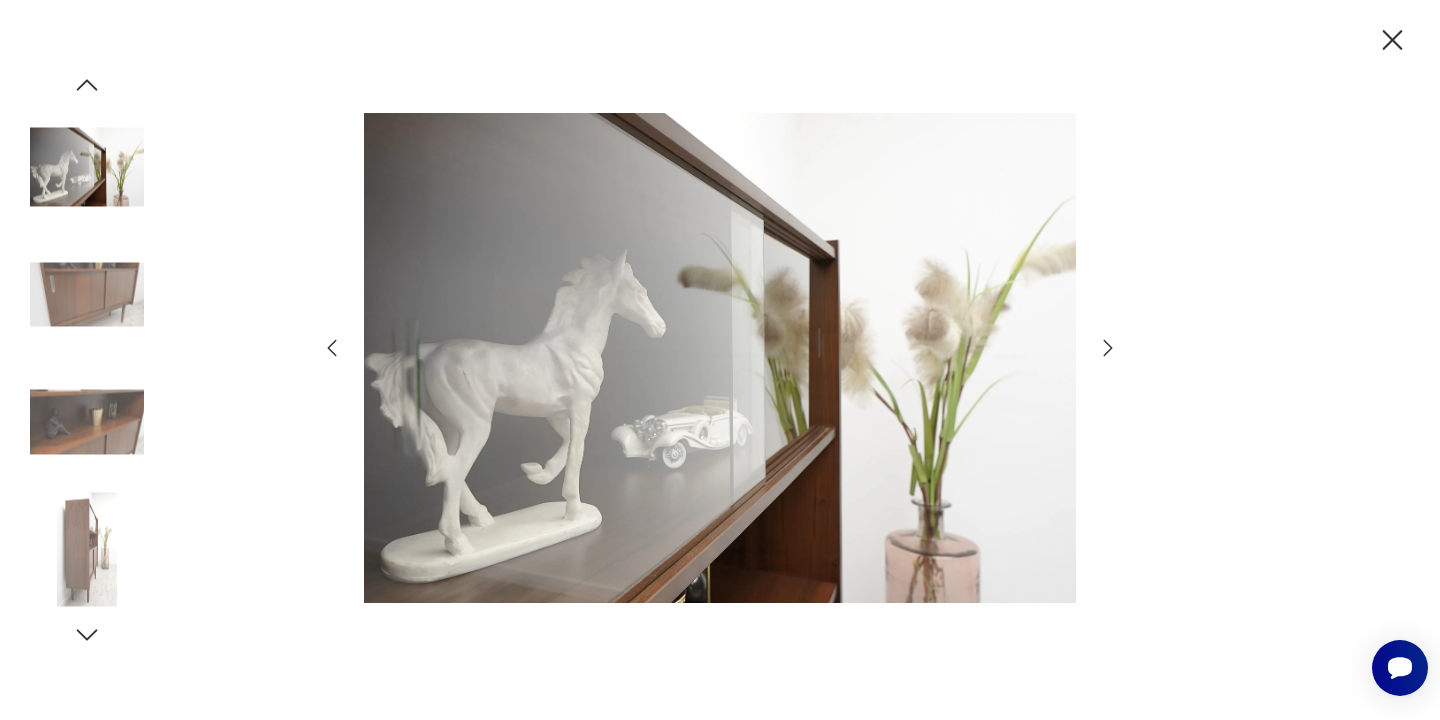 click 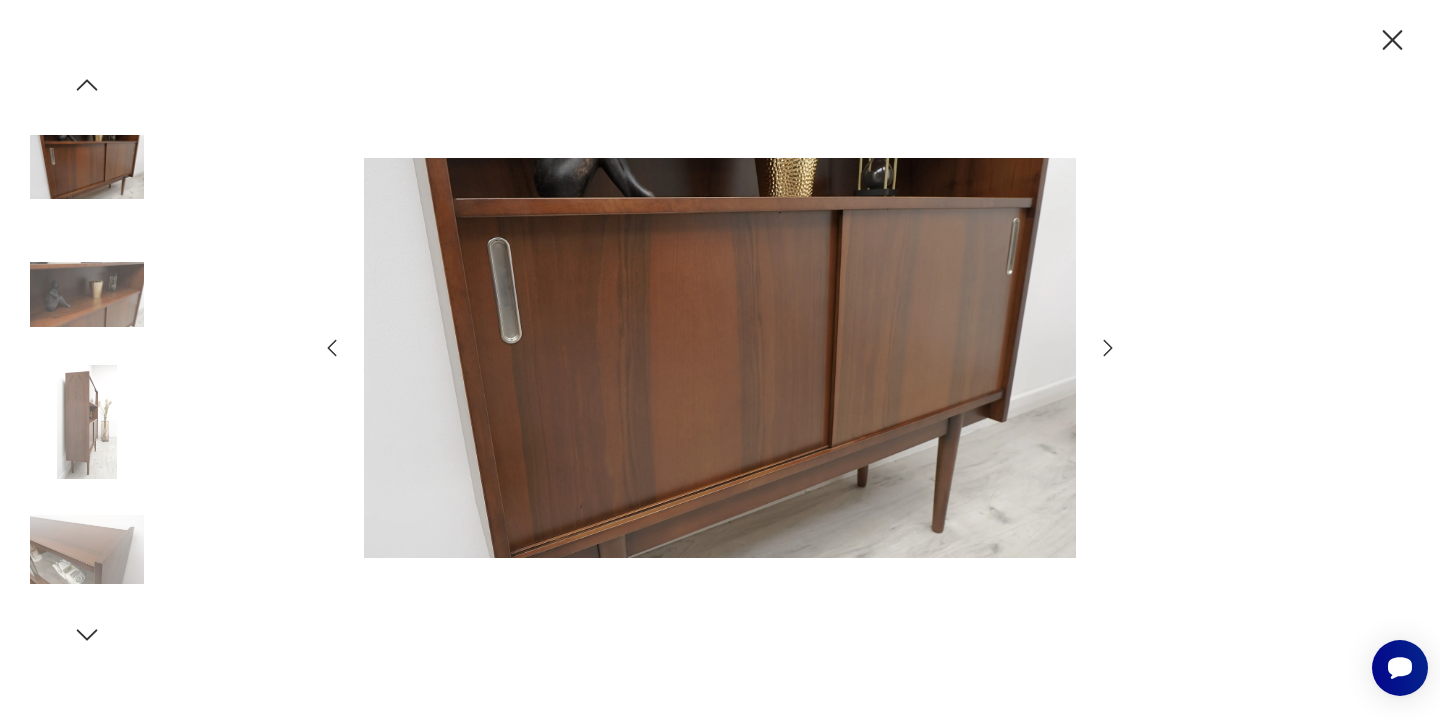 click 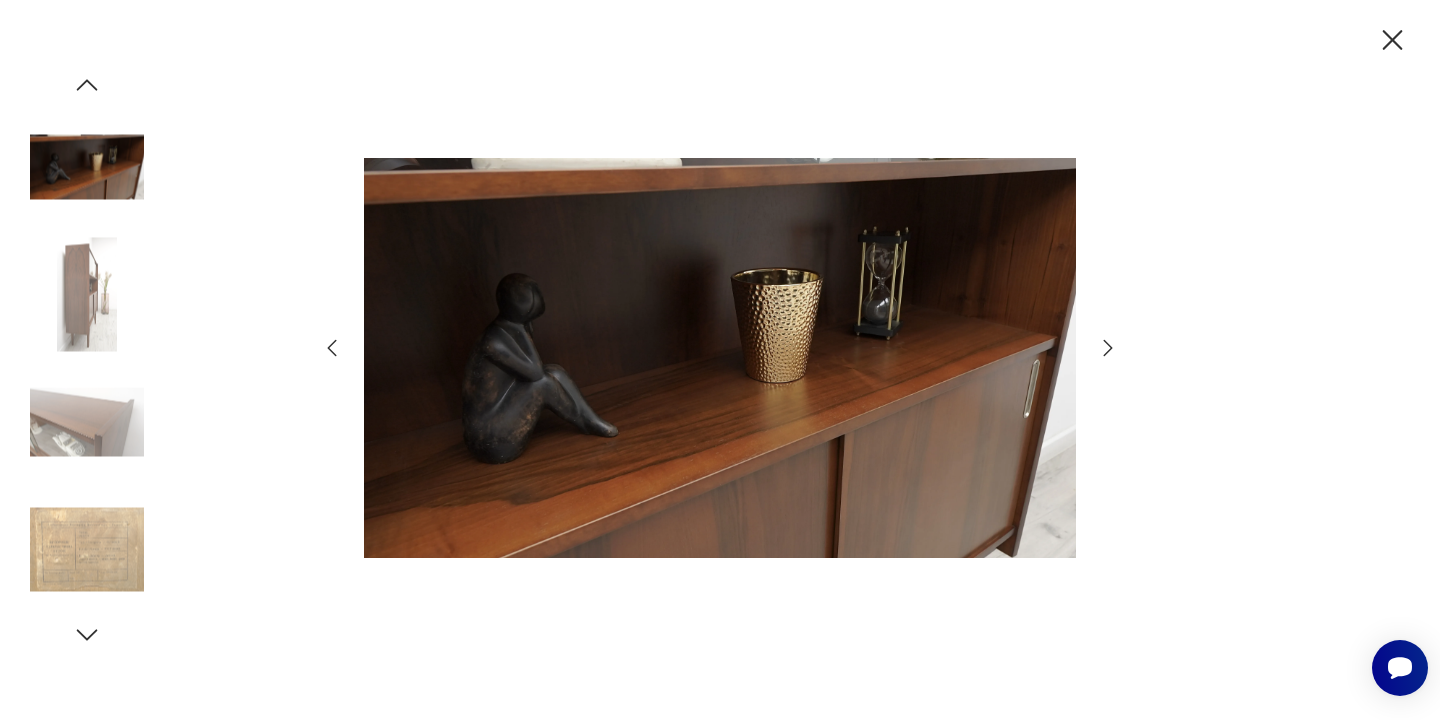 click 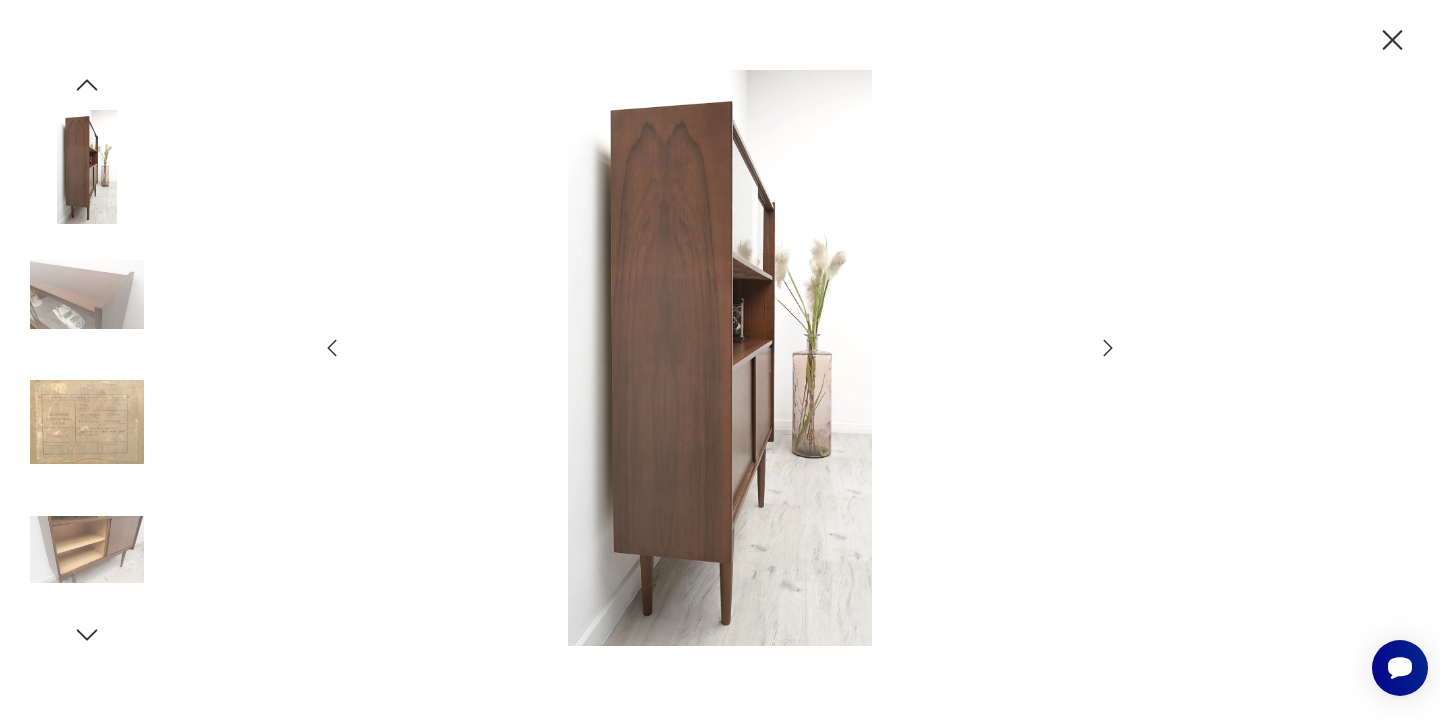 click 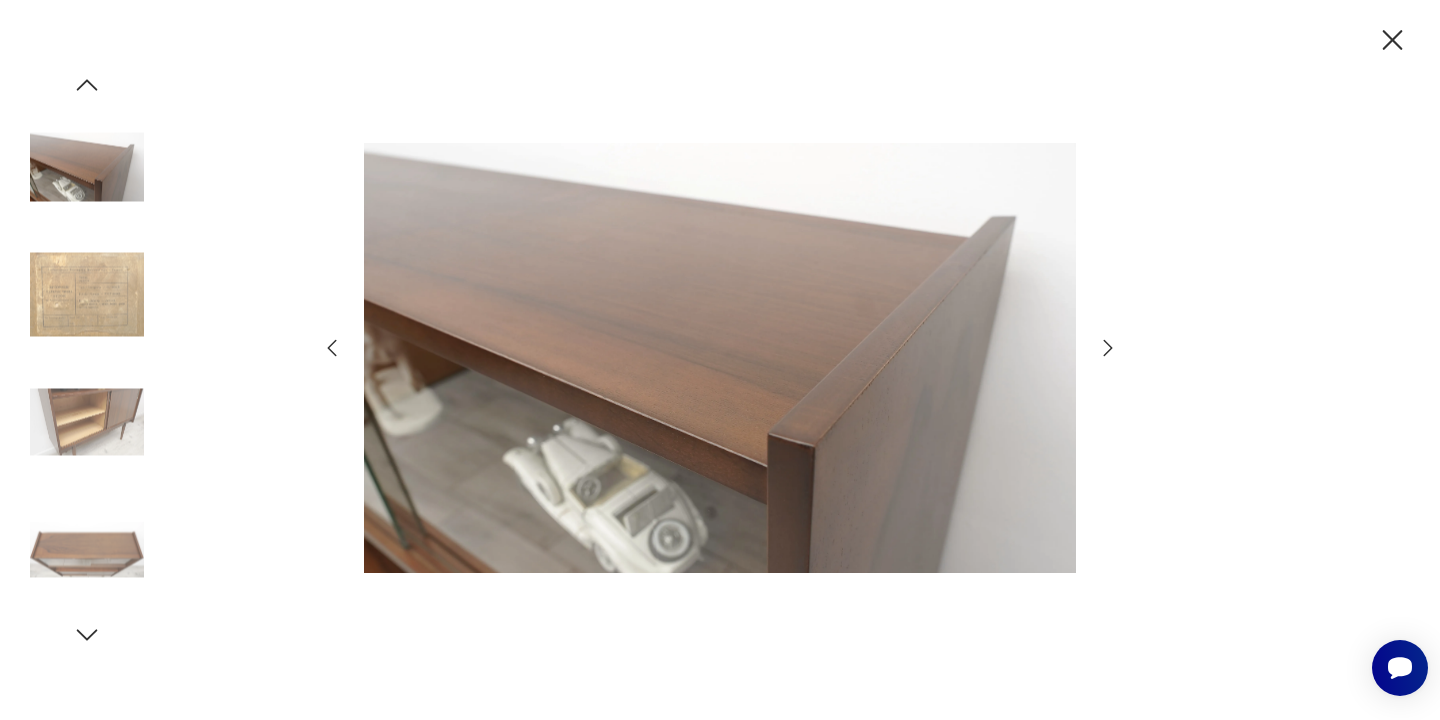 click 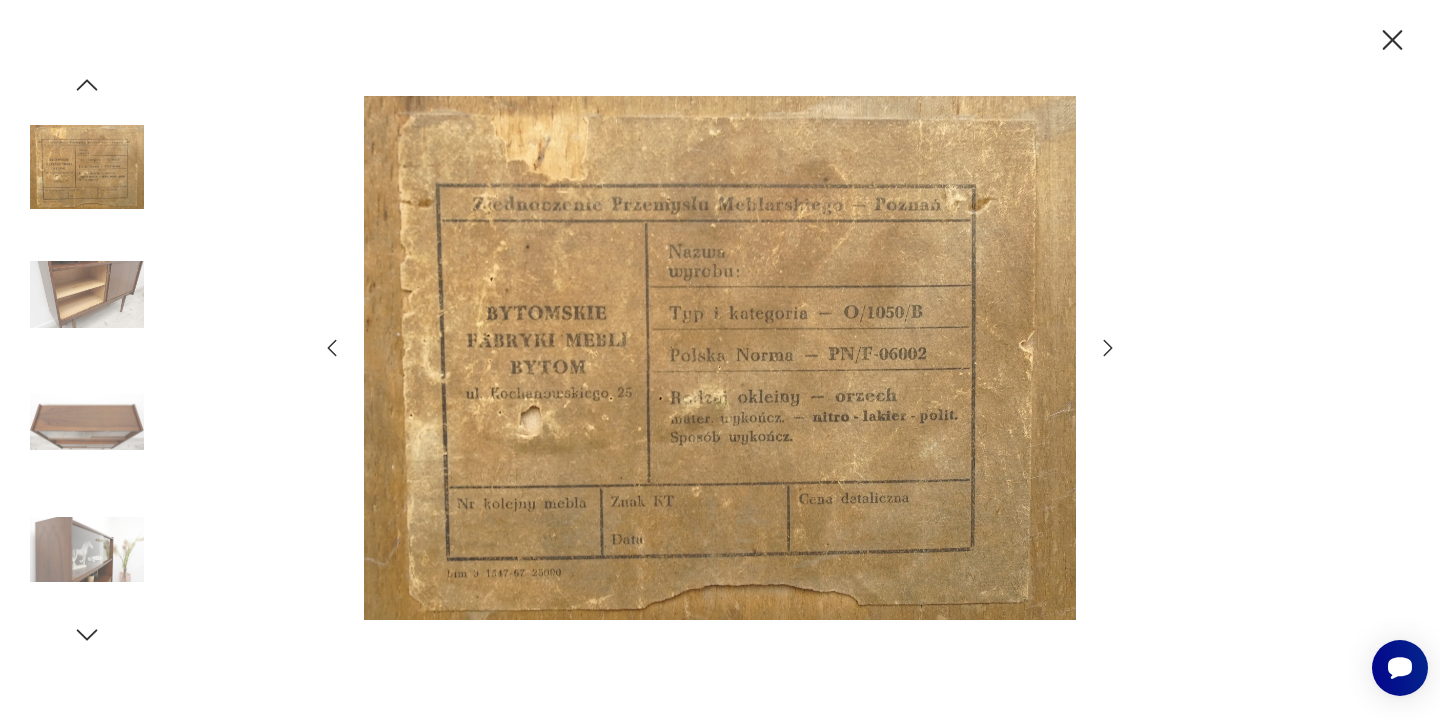 click 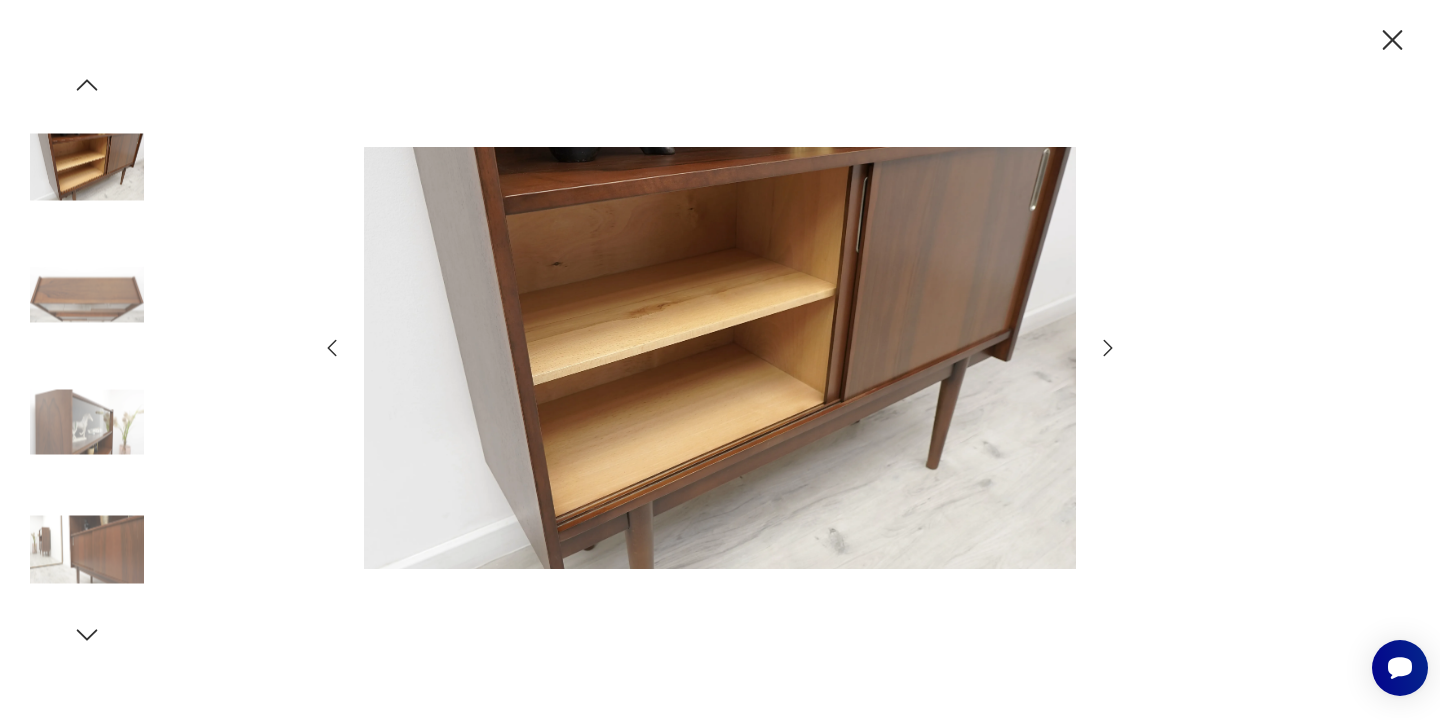 click 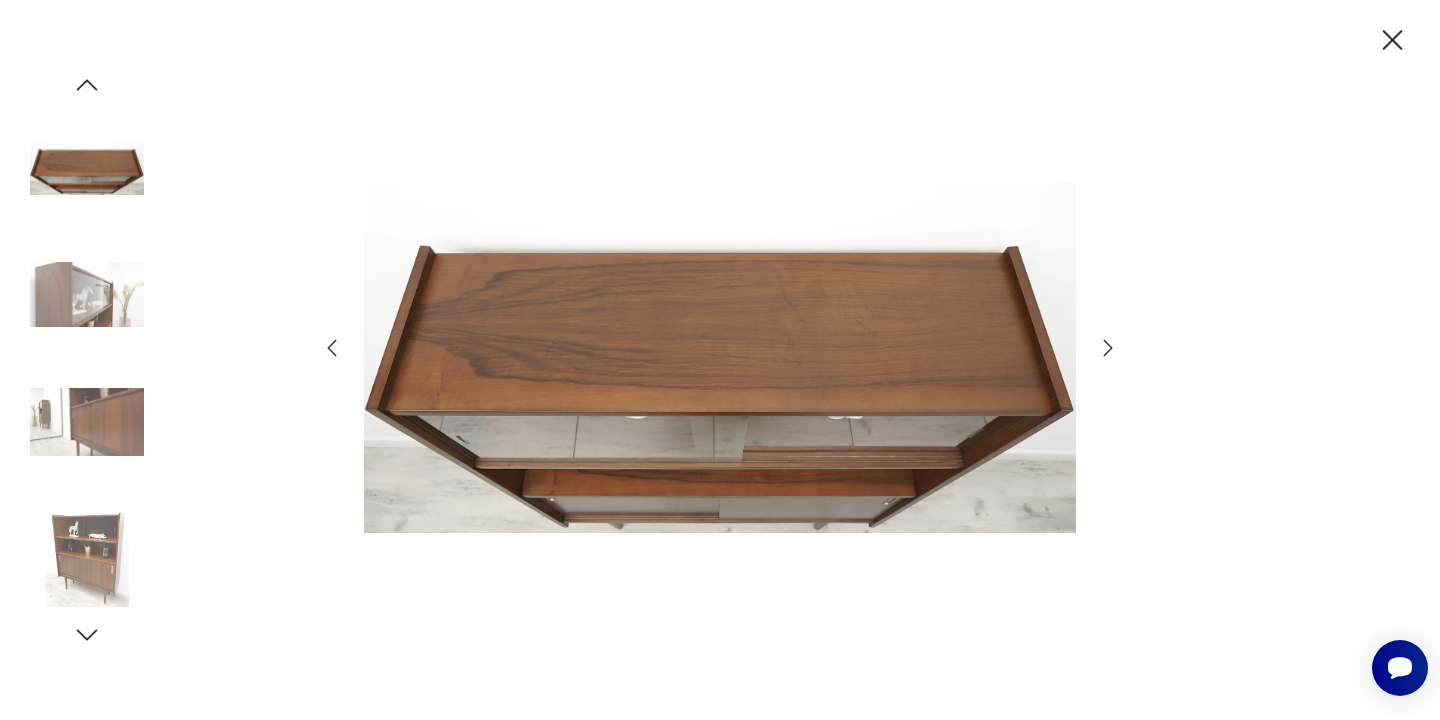 click 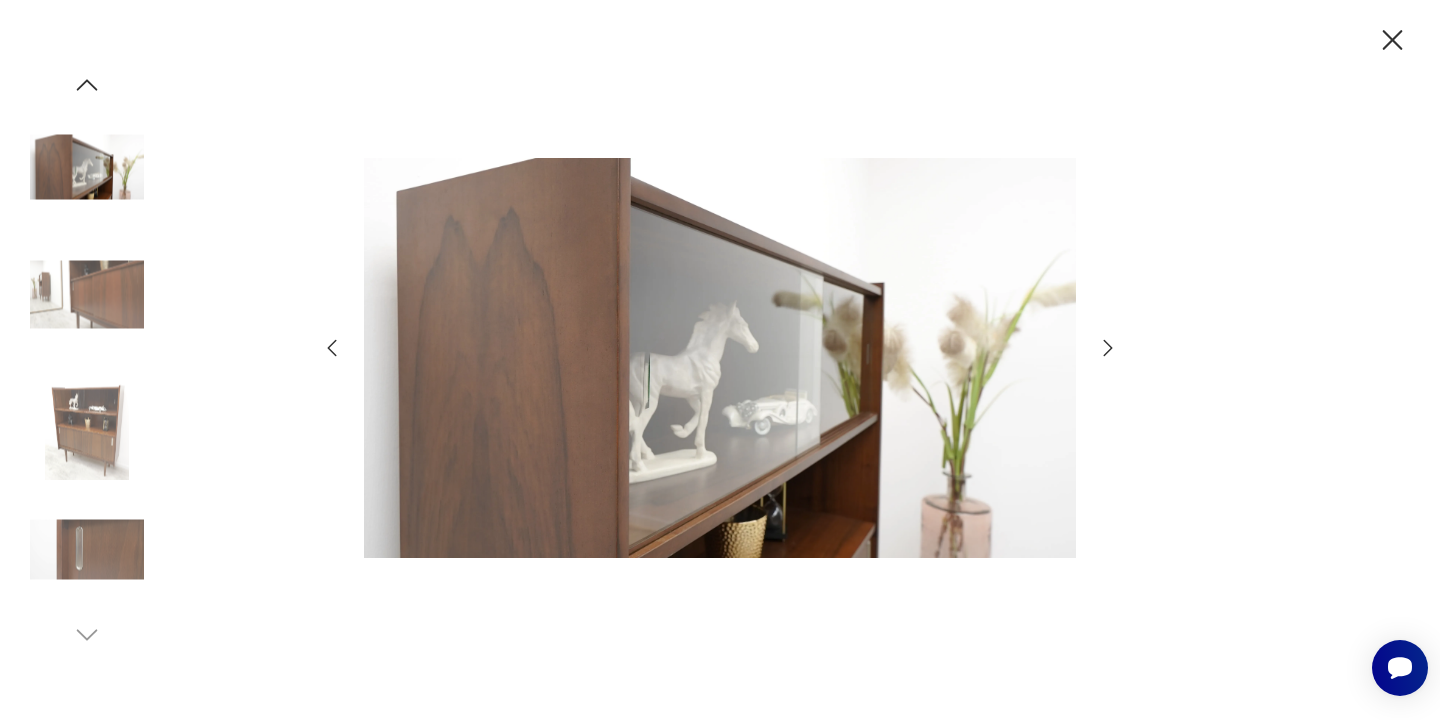 click 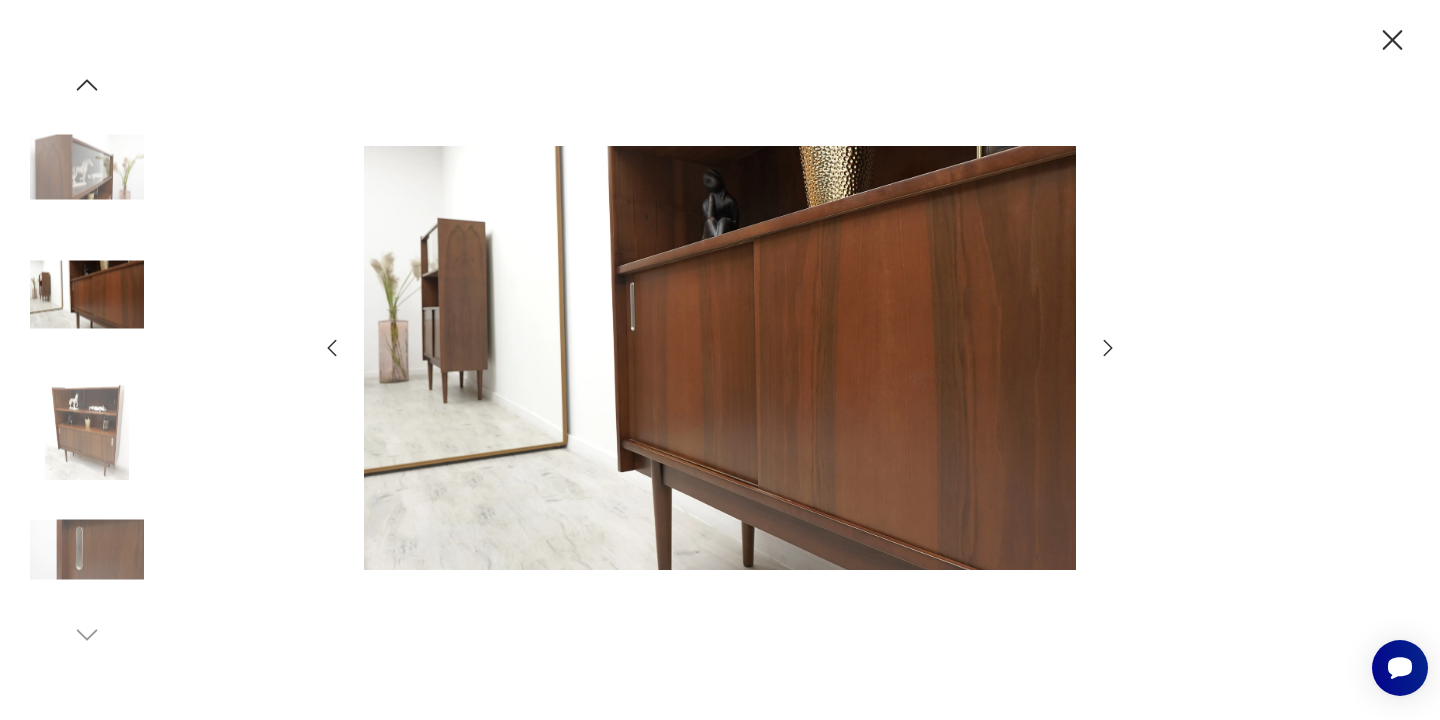 click 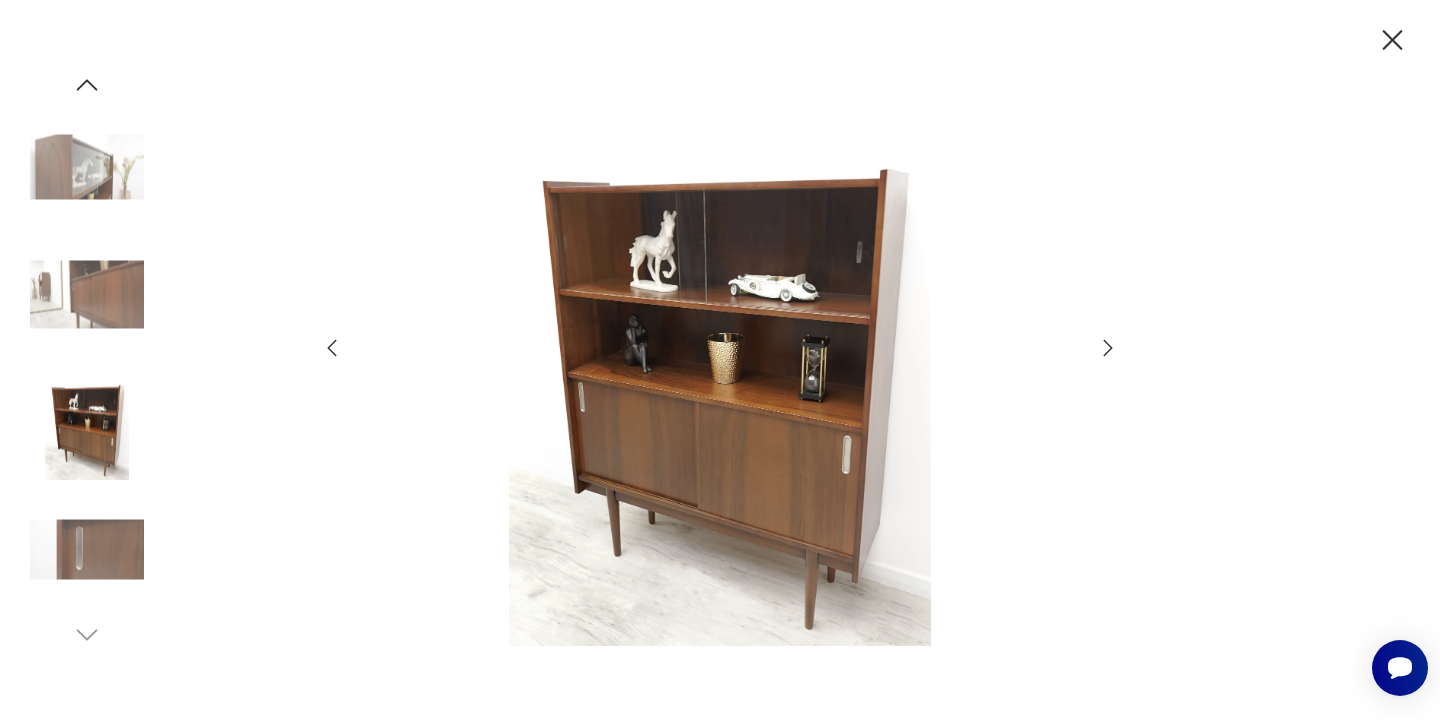 click 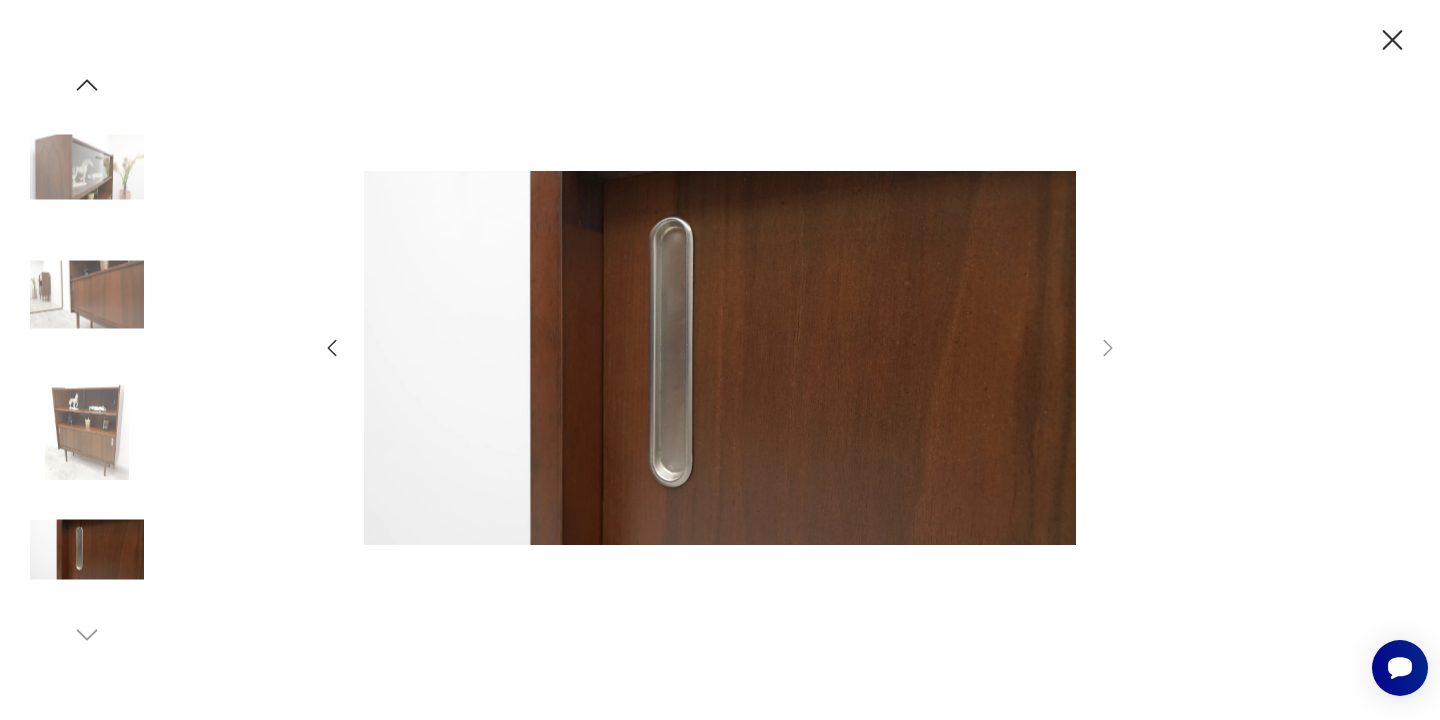 click 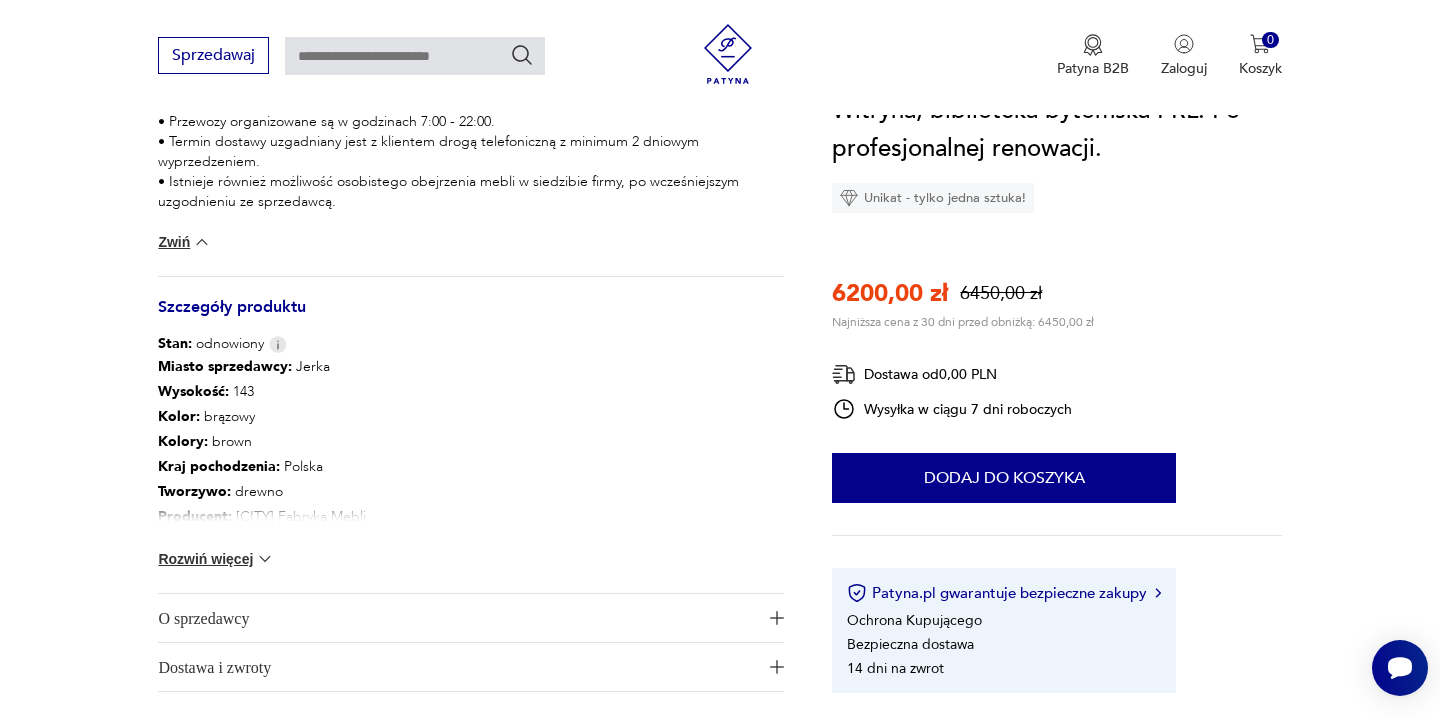 scroll, scrollTop: 1924, scrollLeft: 0, axis: vertical 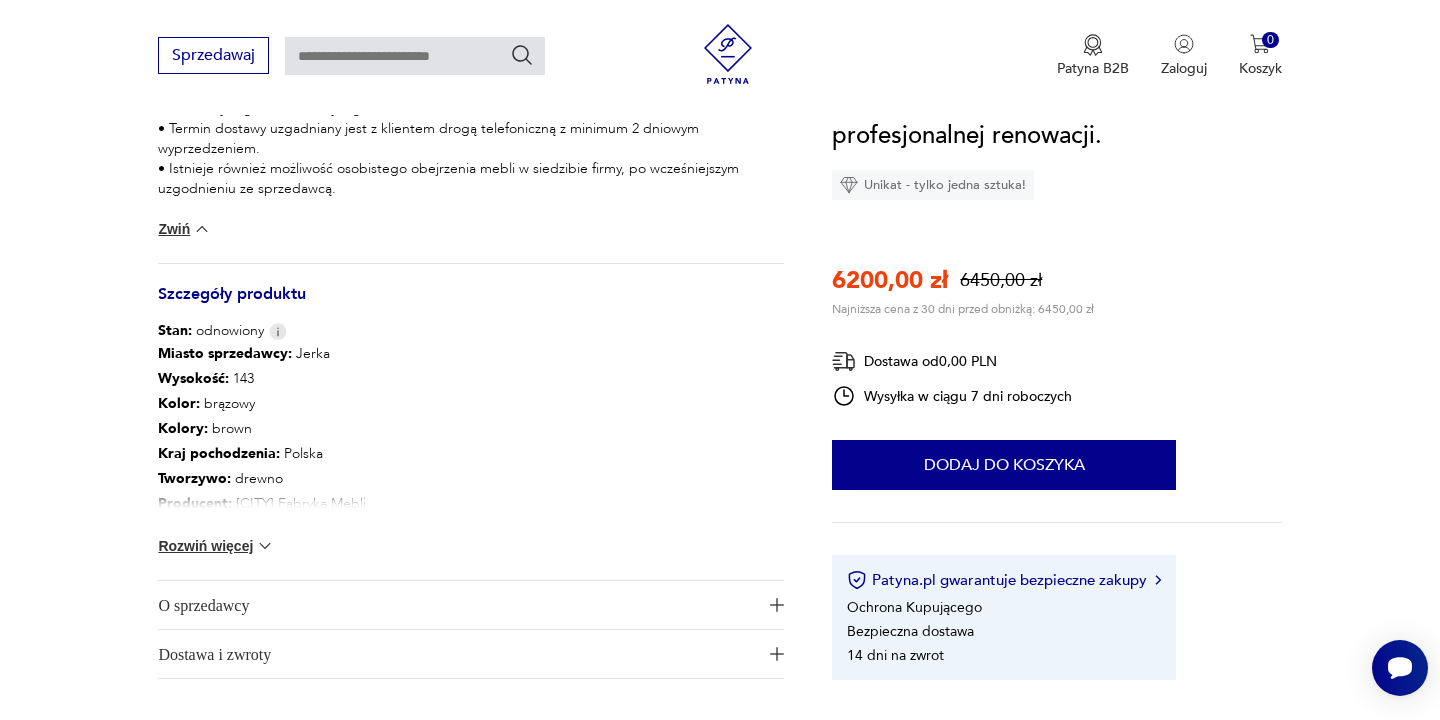 click on "Rozwiń więcej" at bounding box center (216, 546) 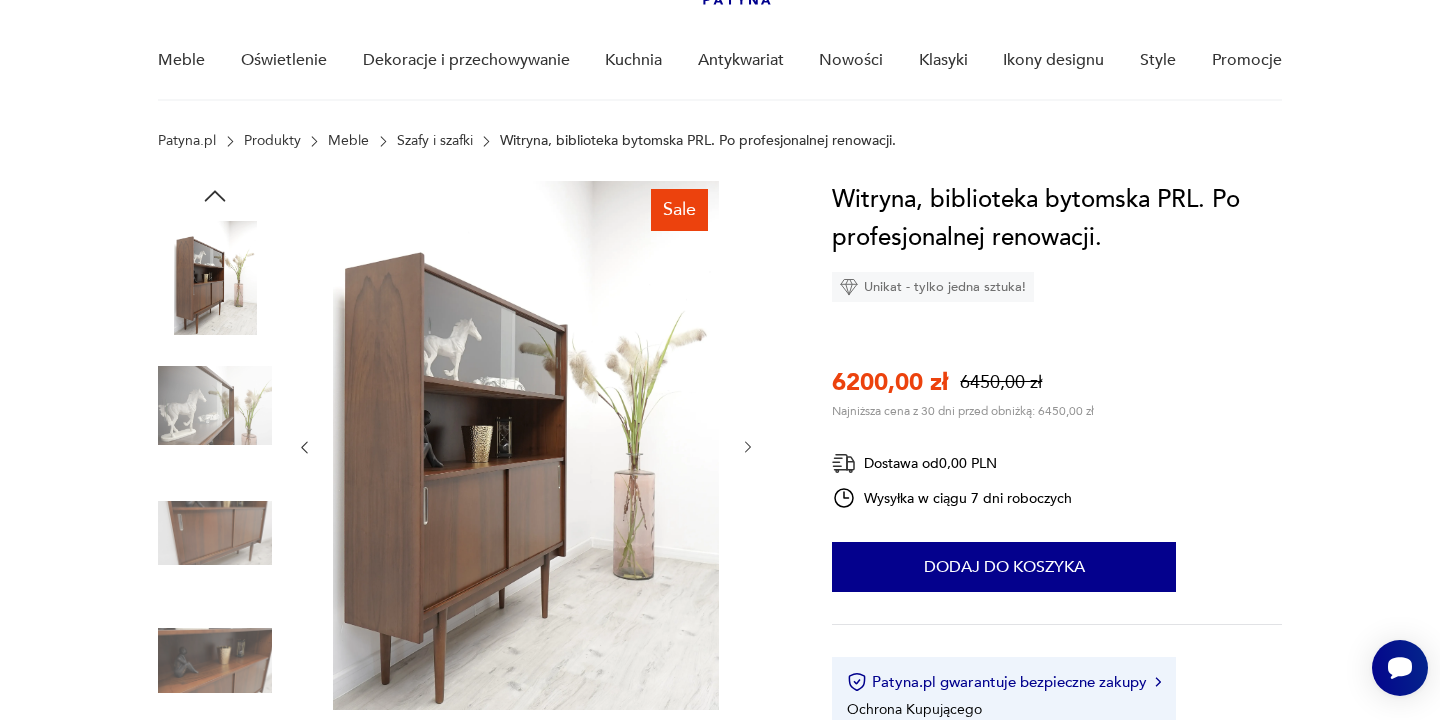 scroll, scrollTop: 180, scrollLeft: 0, axis: vertical 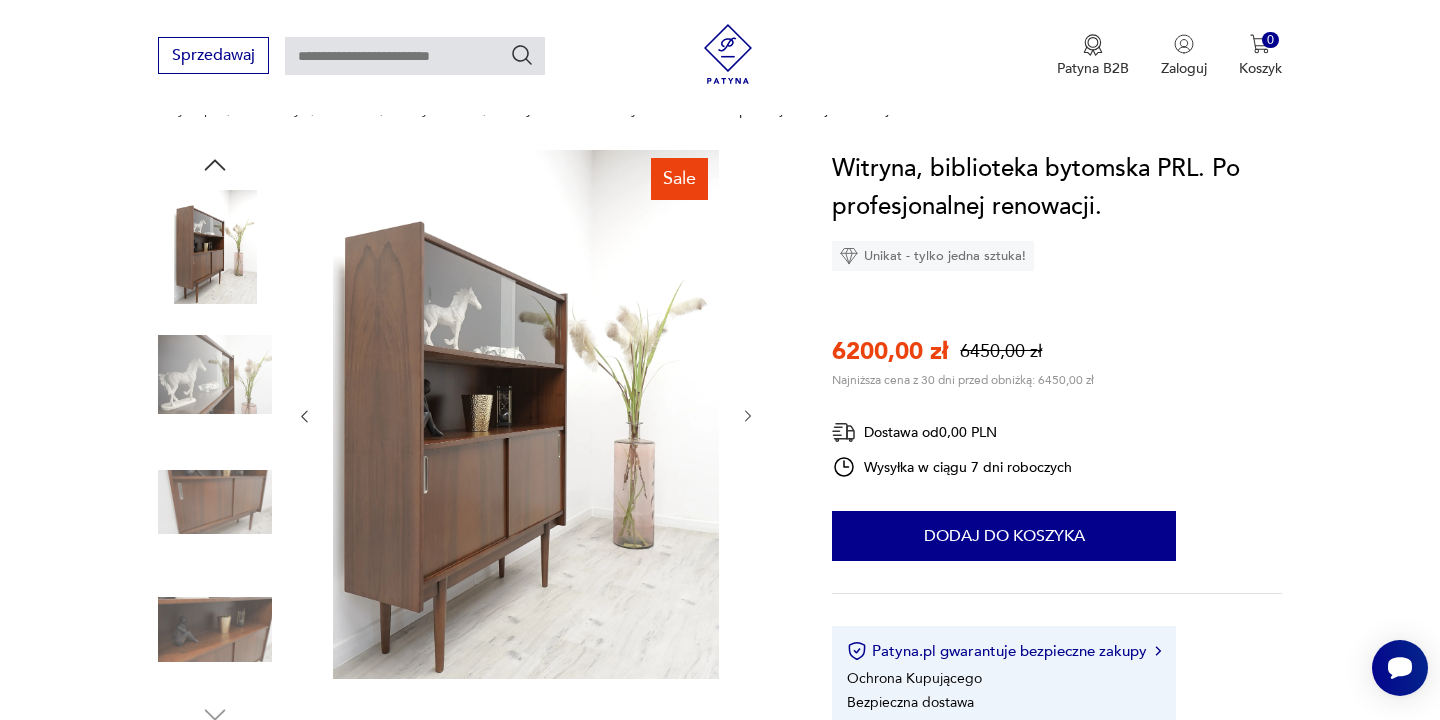 click 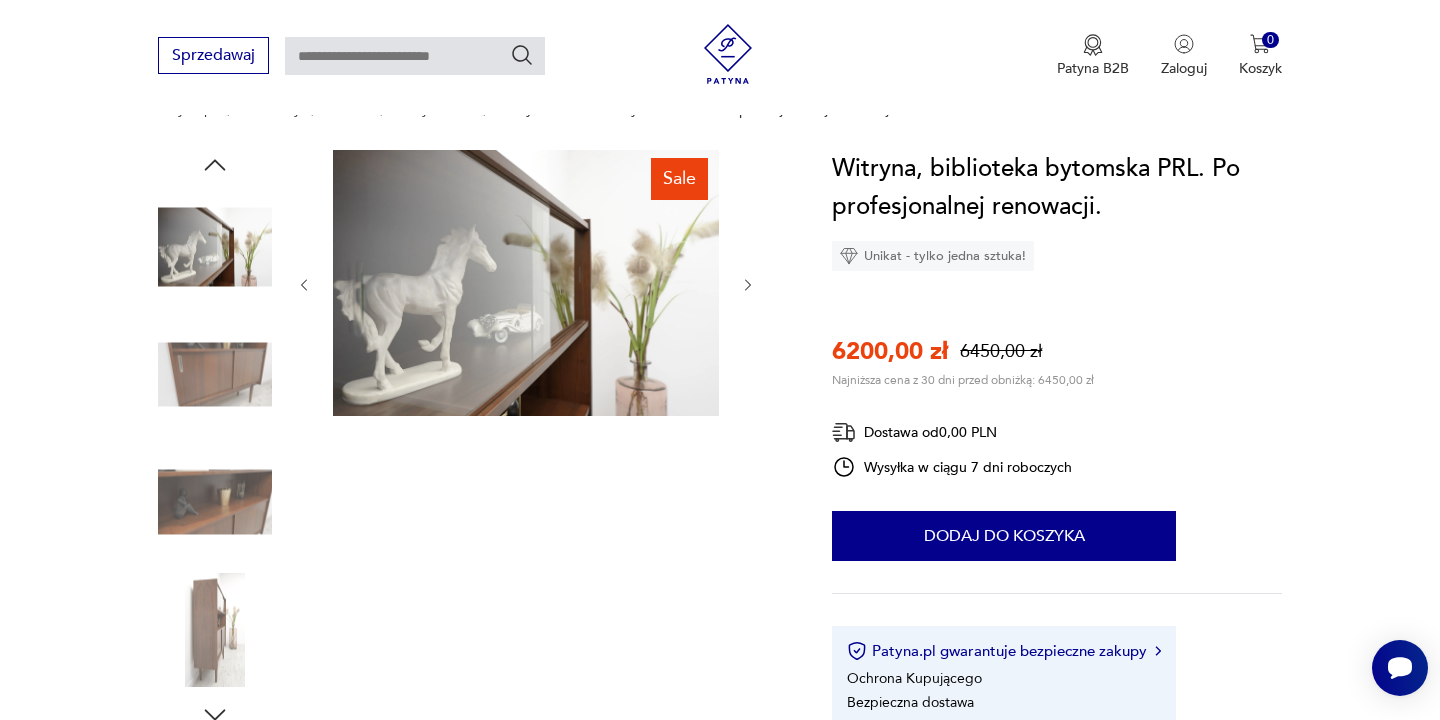click at bounding box center [526, 285] 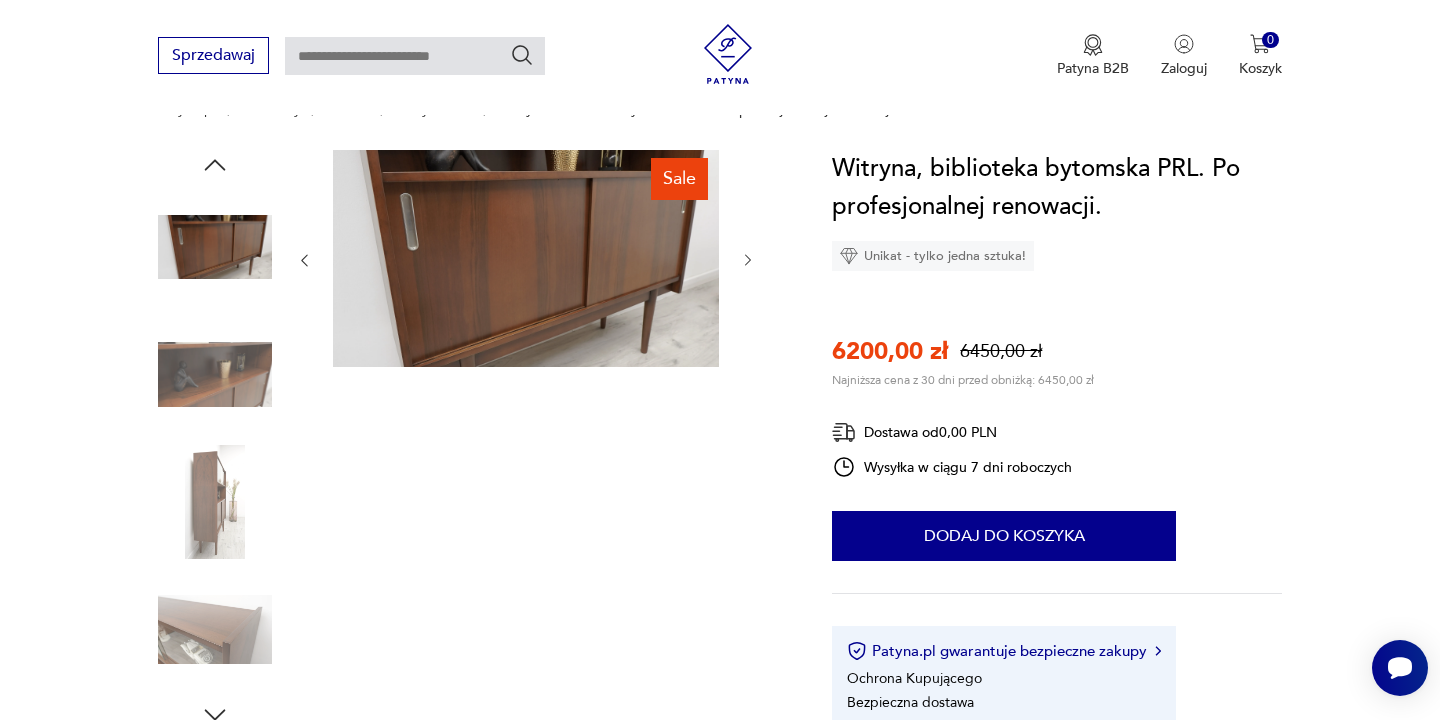 click at bounding box center [526, 258] 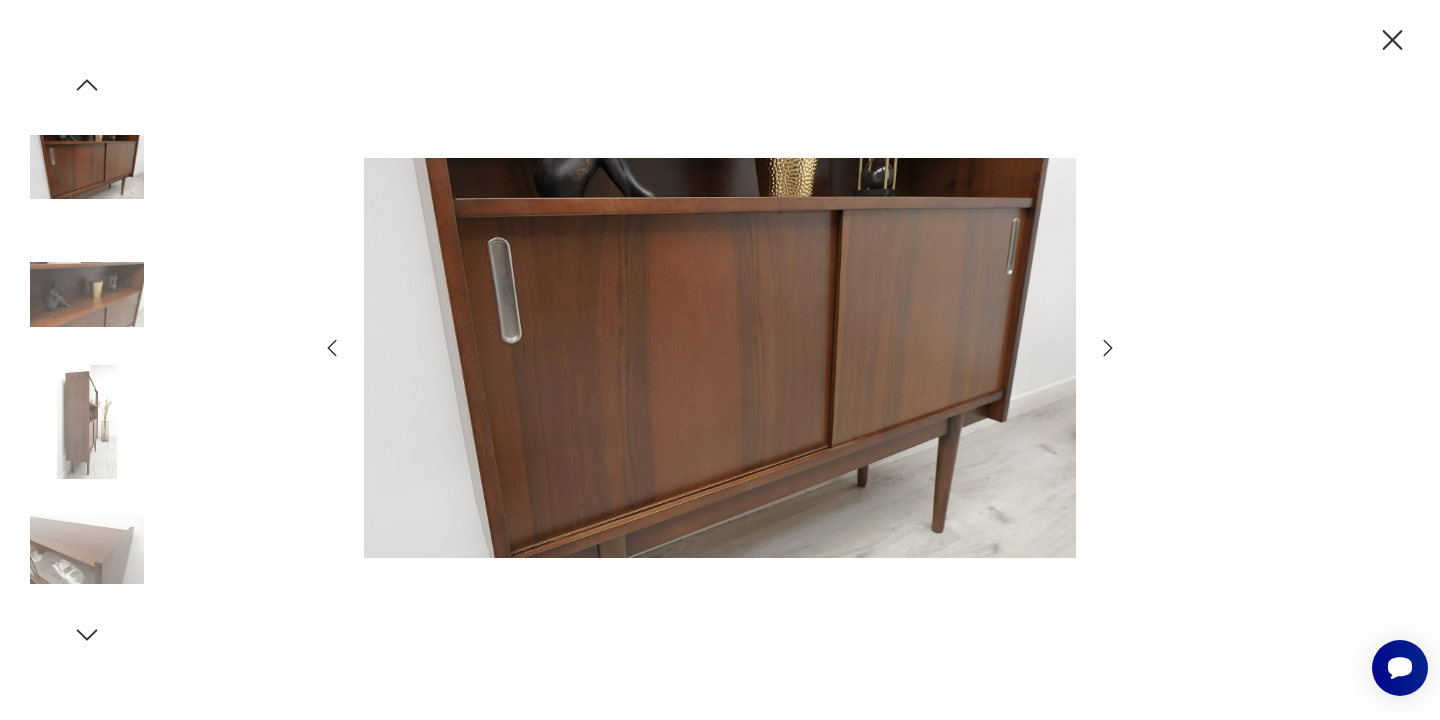 click 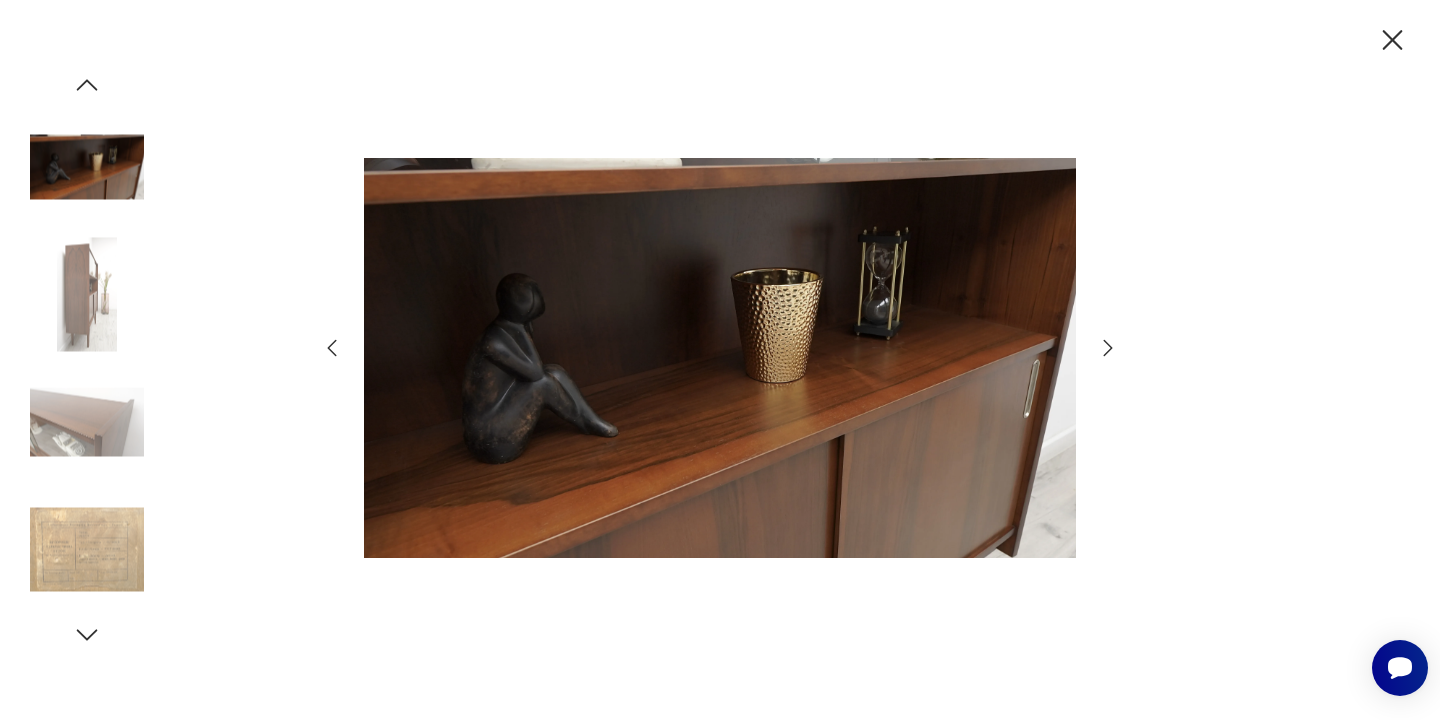 click 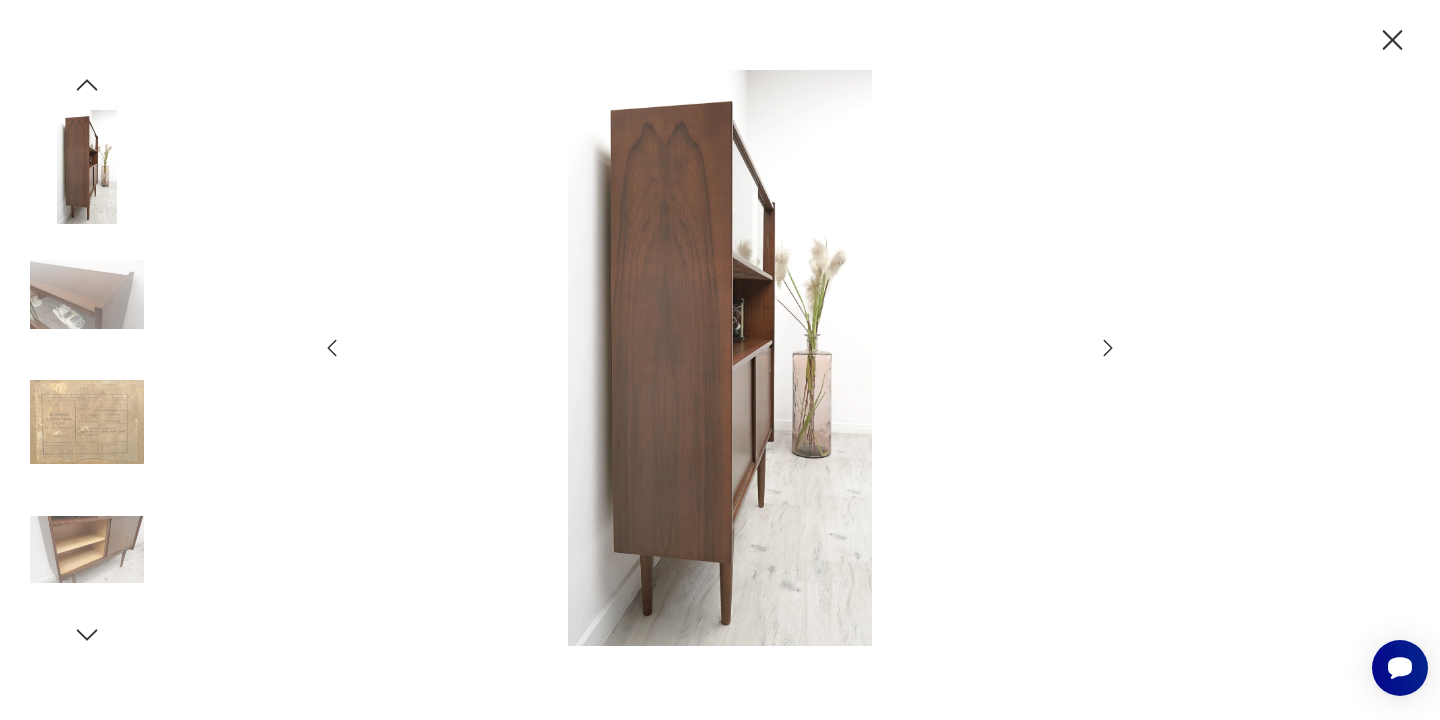 click 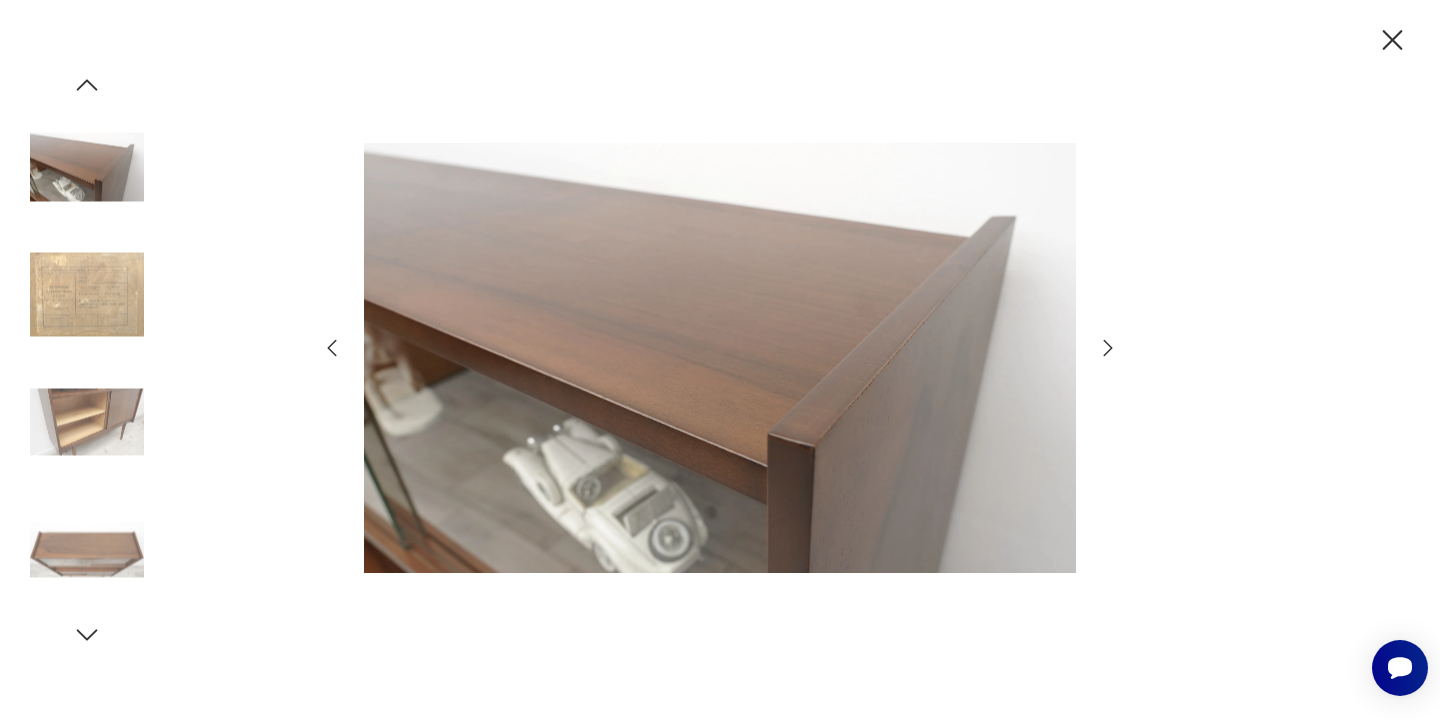 click 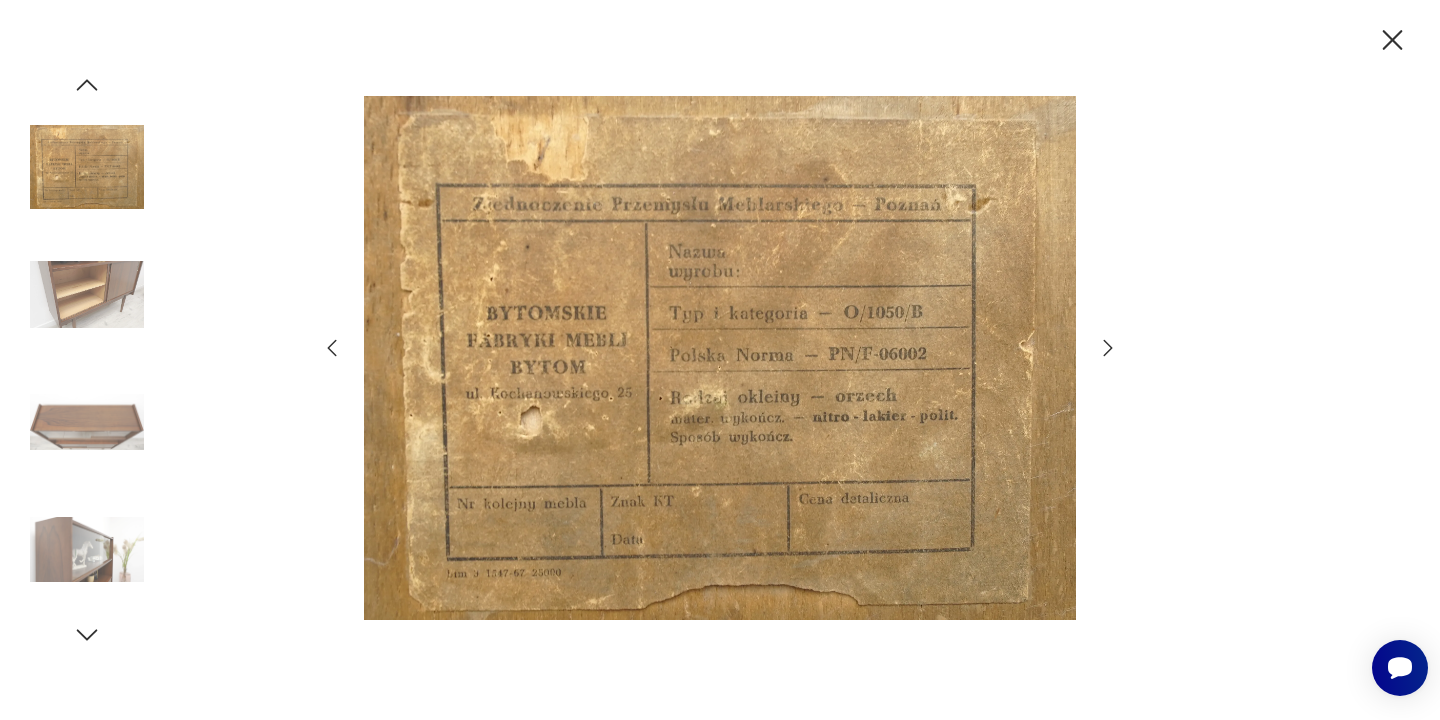 click 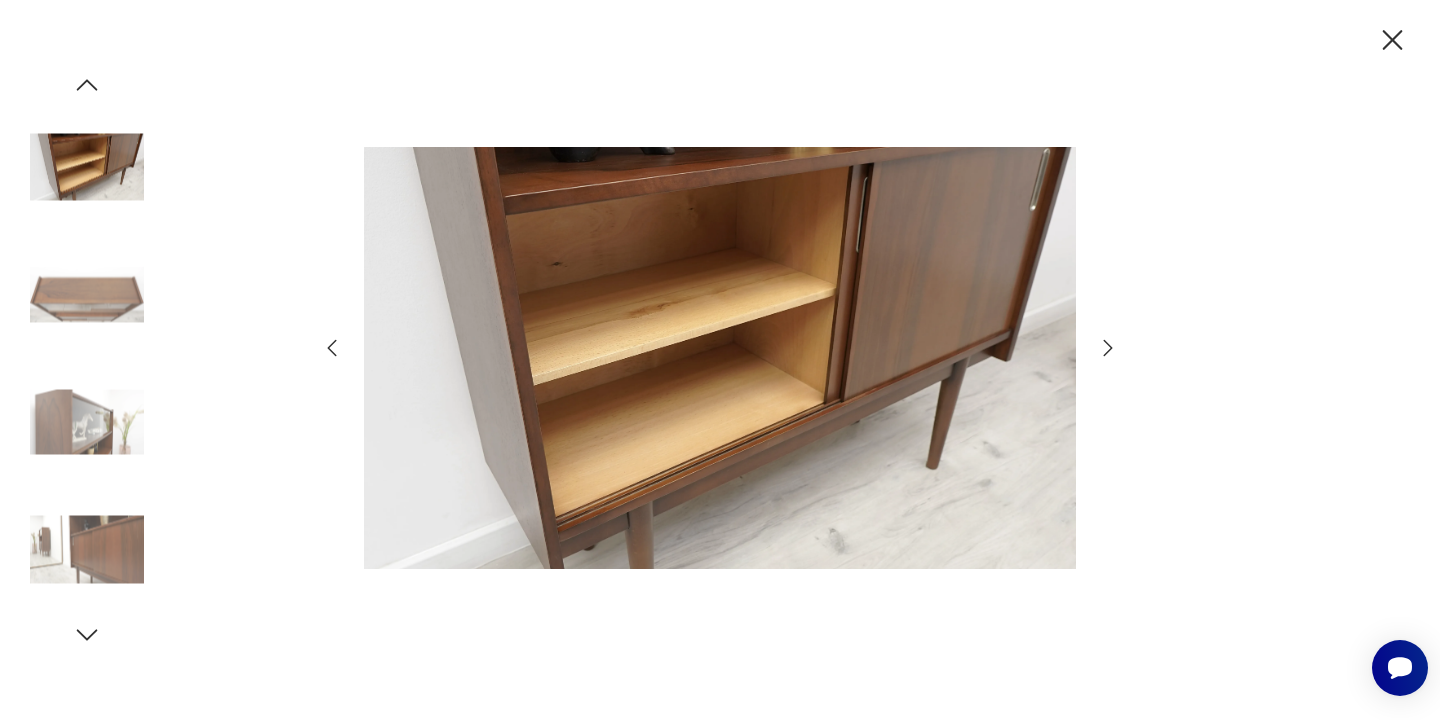 click 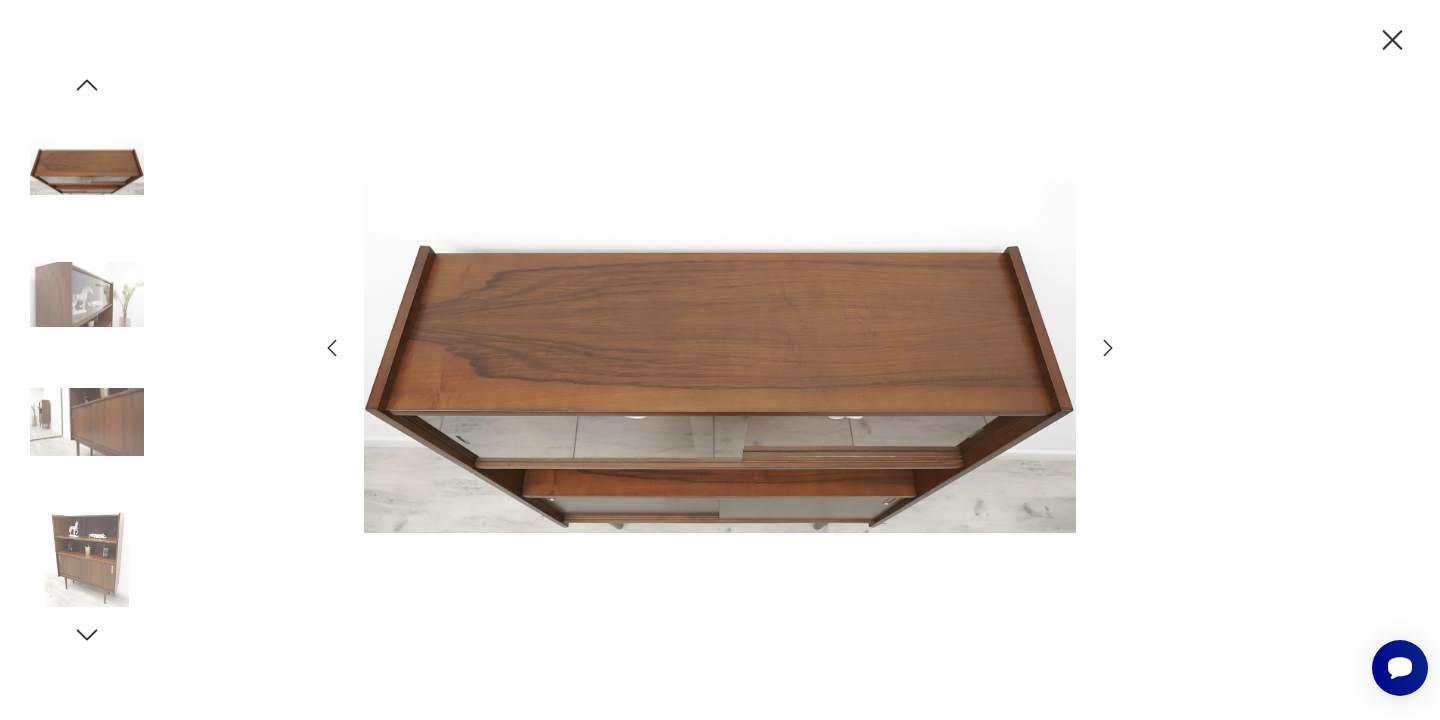 click 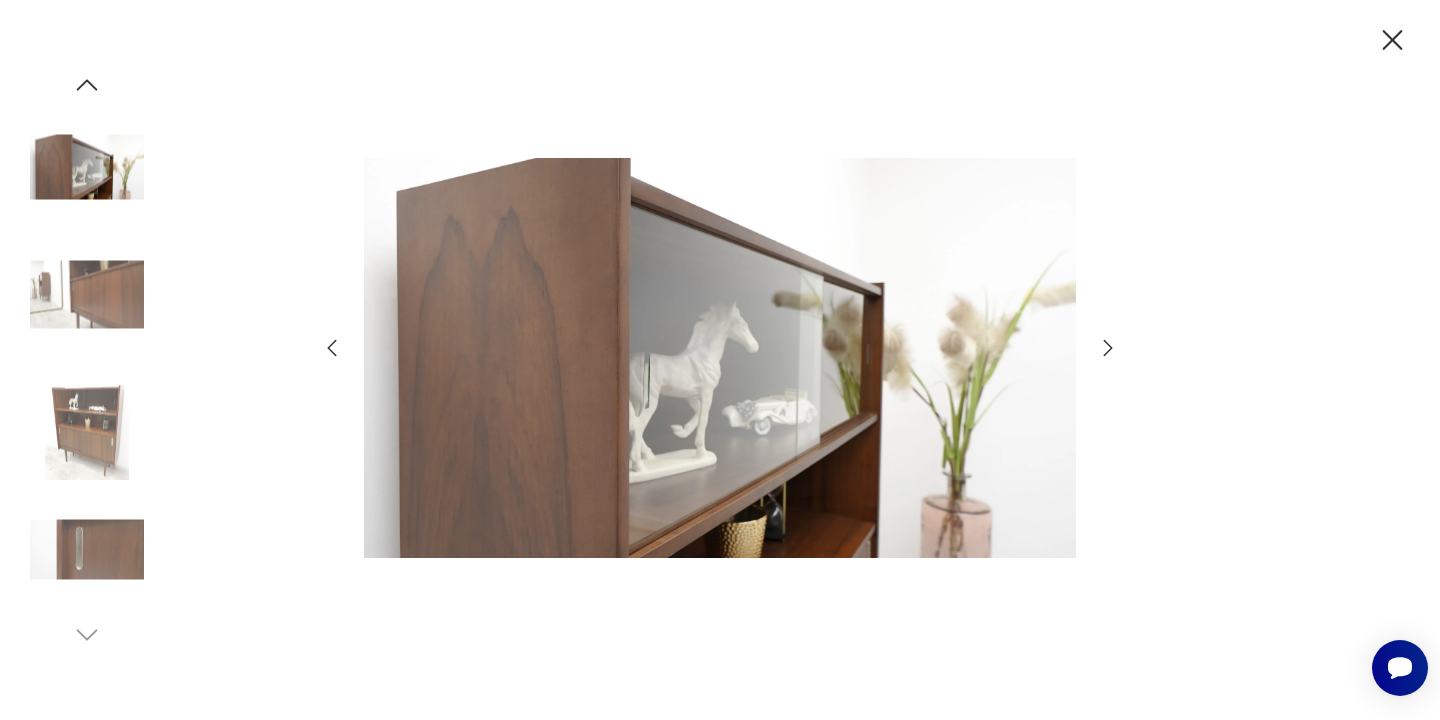 click at bounding box center [87, 422] 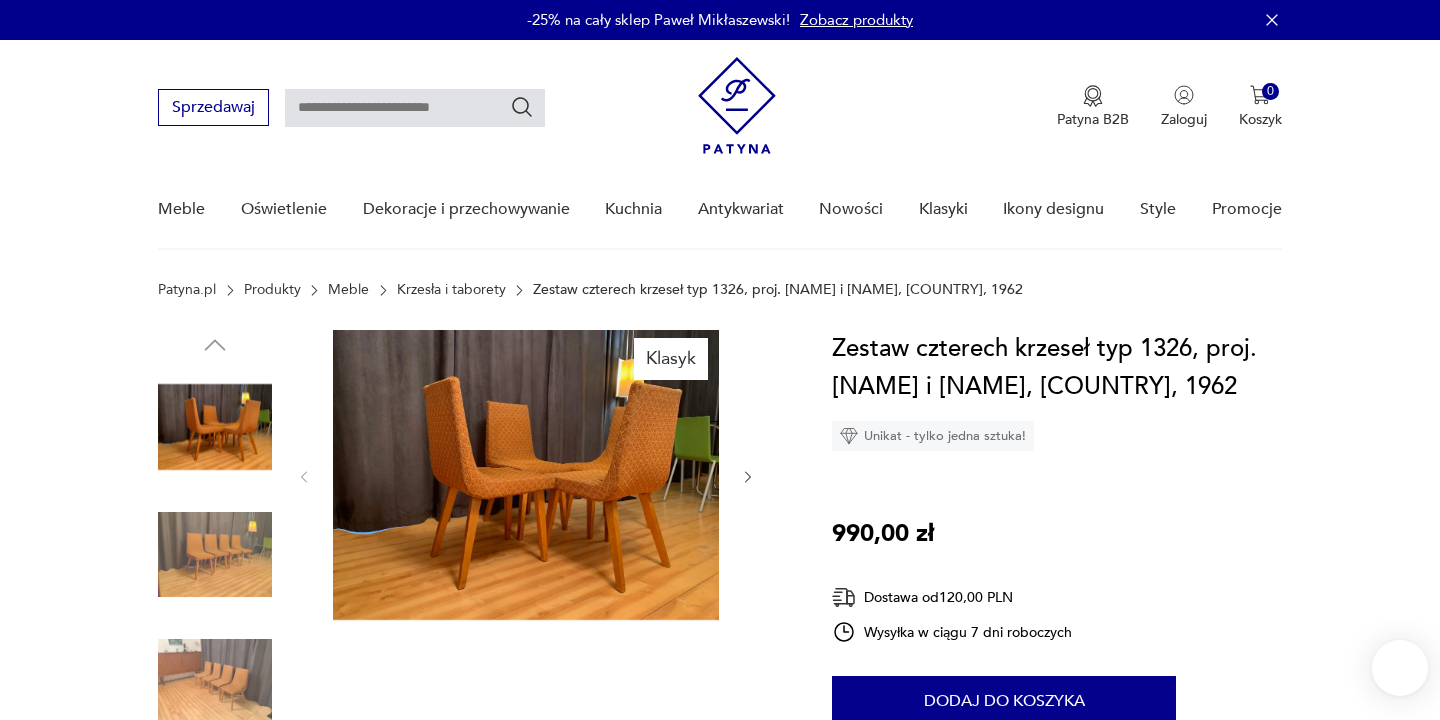 scroll, scrollTop: 0, scrollLeft: 0, axis: both 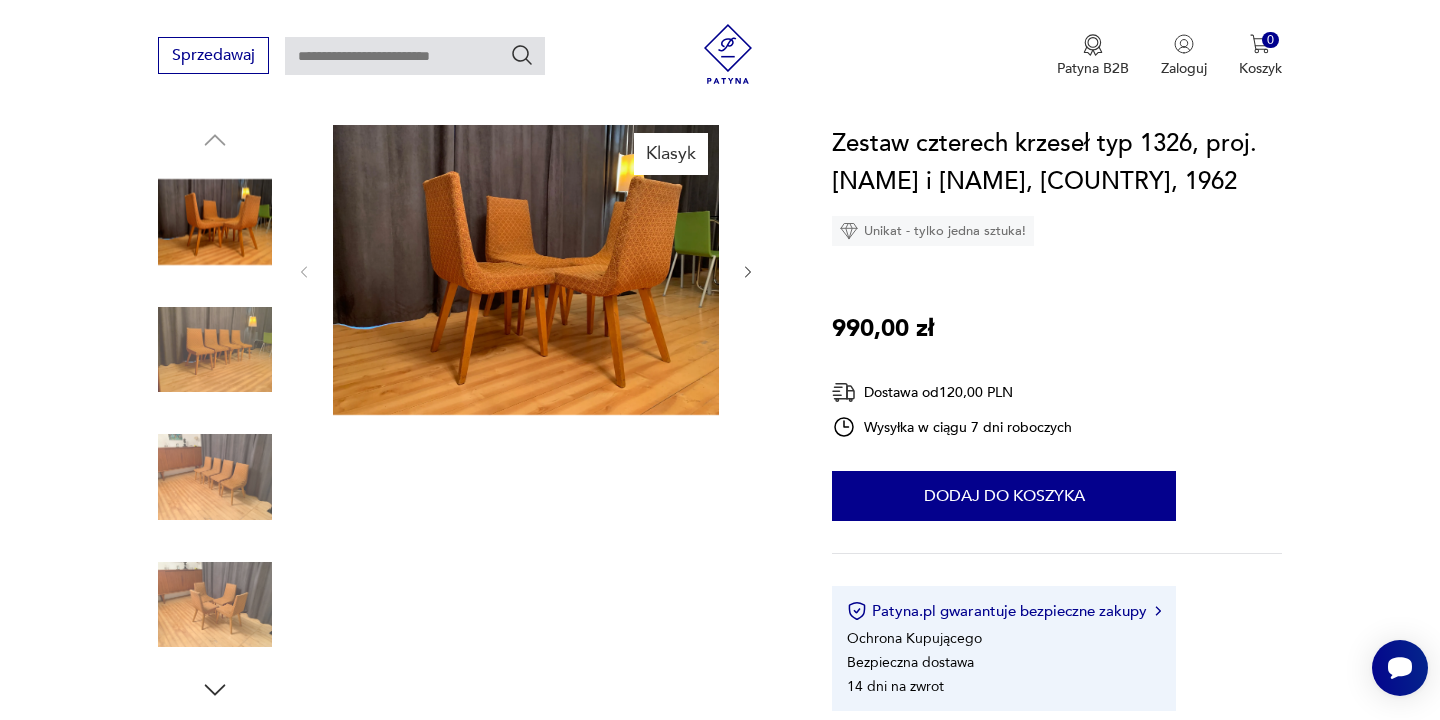click at bounding box center (215, 350) 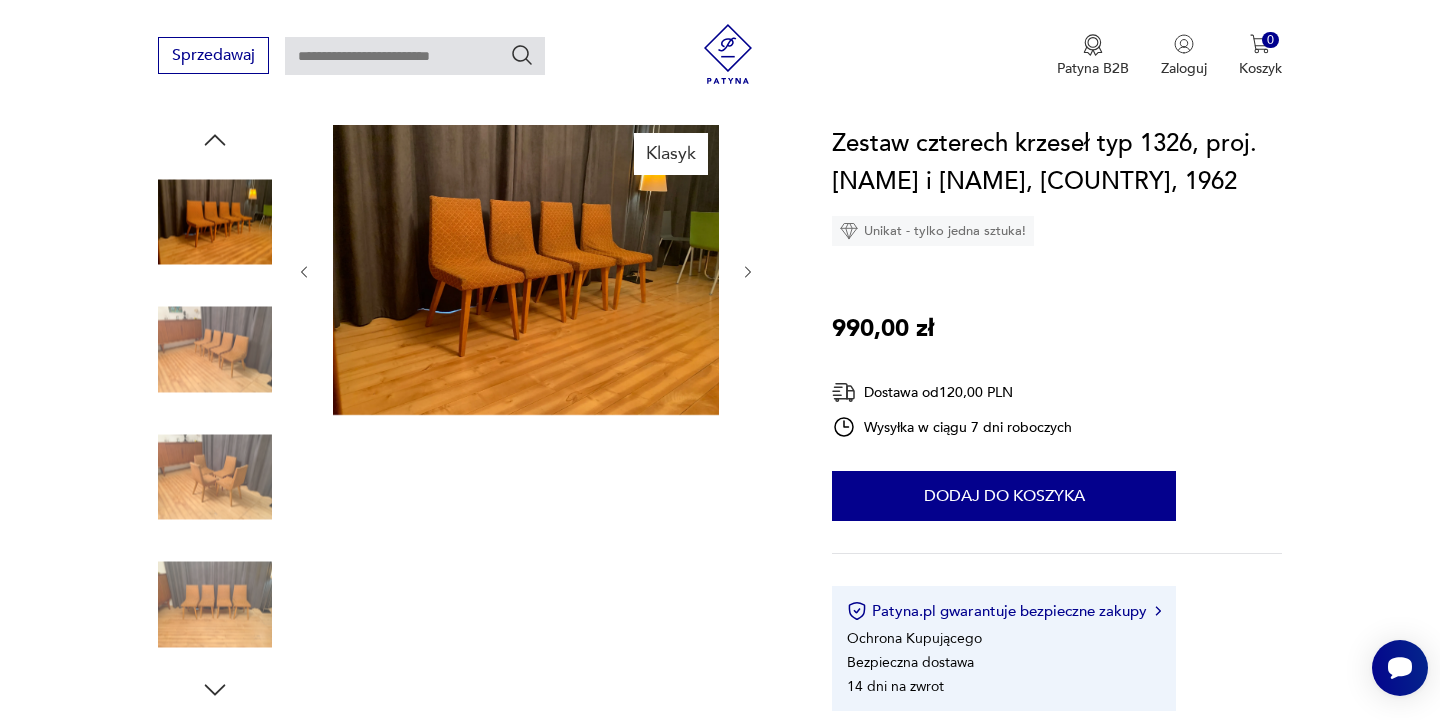 click at bounding box center [215, 350] 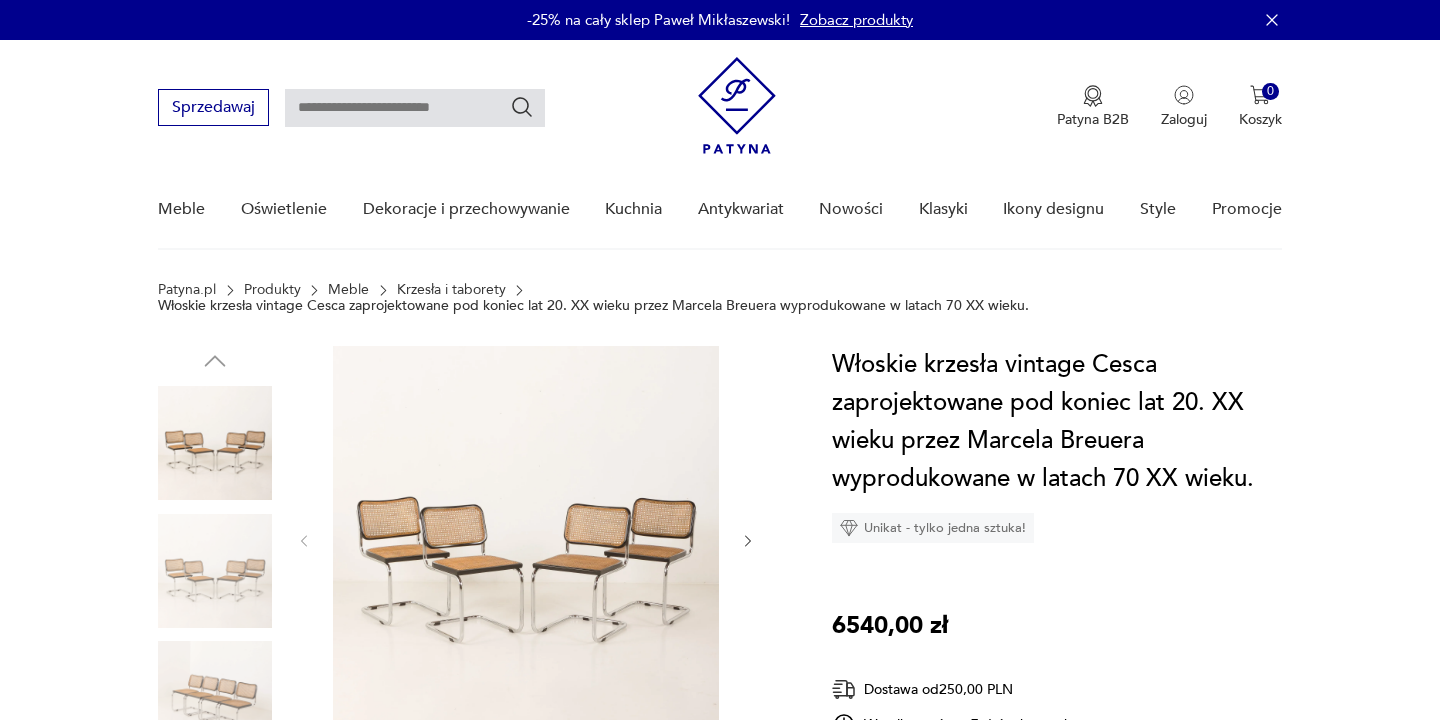 scroll, scrollTop: 339, scrollLeft: 0, axis: vertical 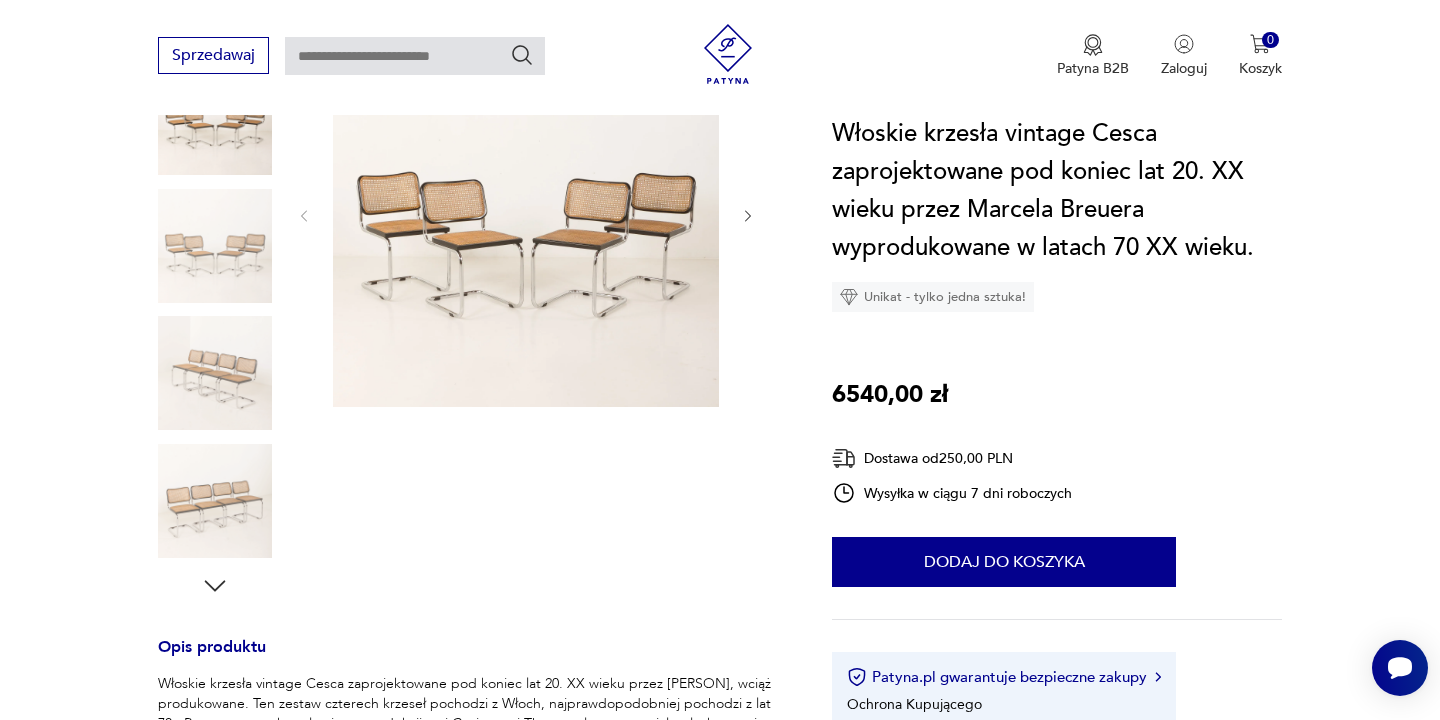 click at bounding box center [215, 246] 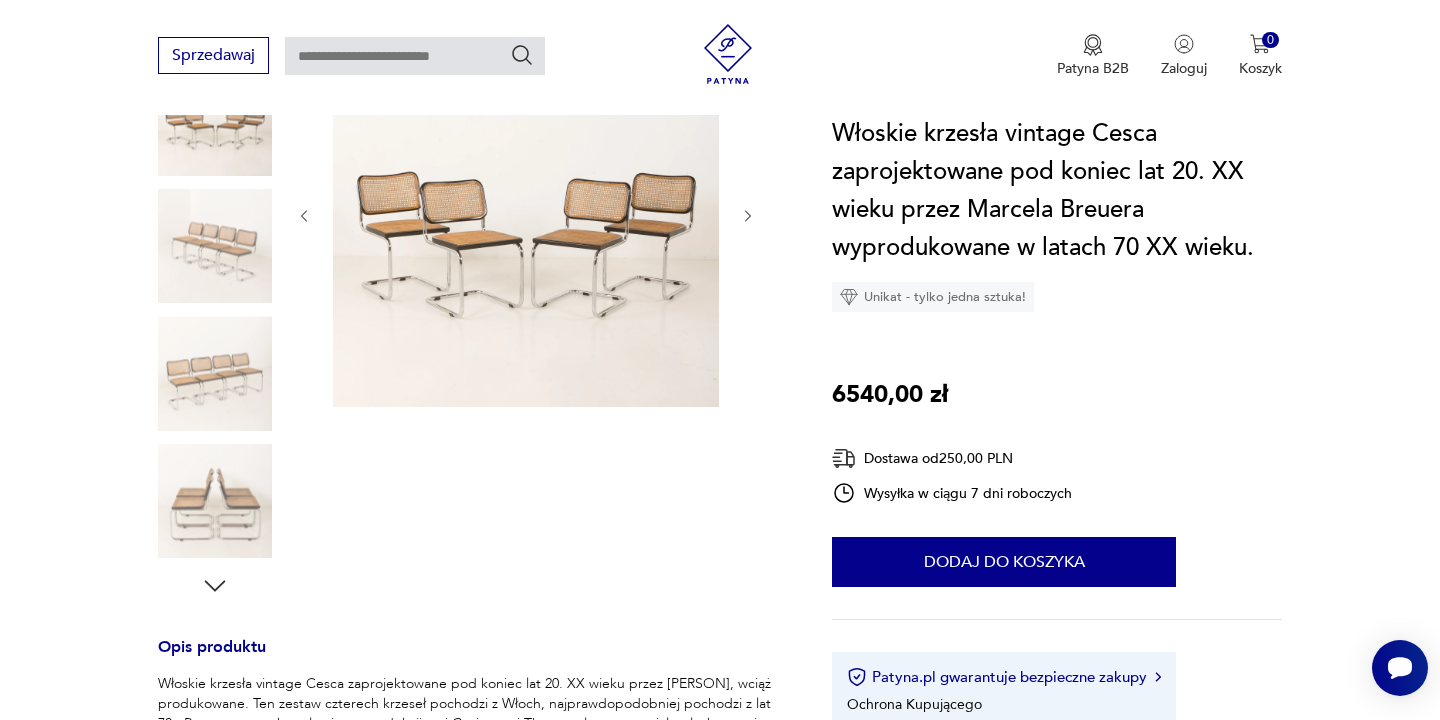 click at bounding box center (215, 246) 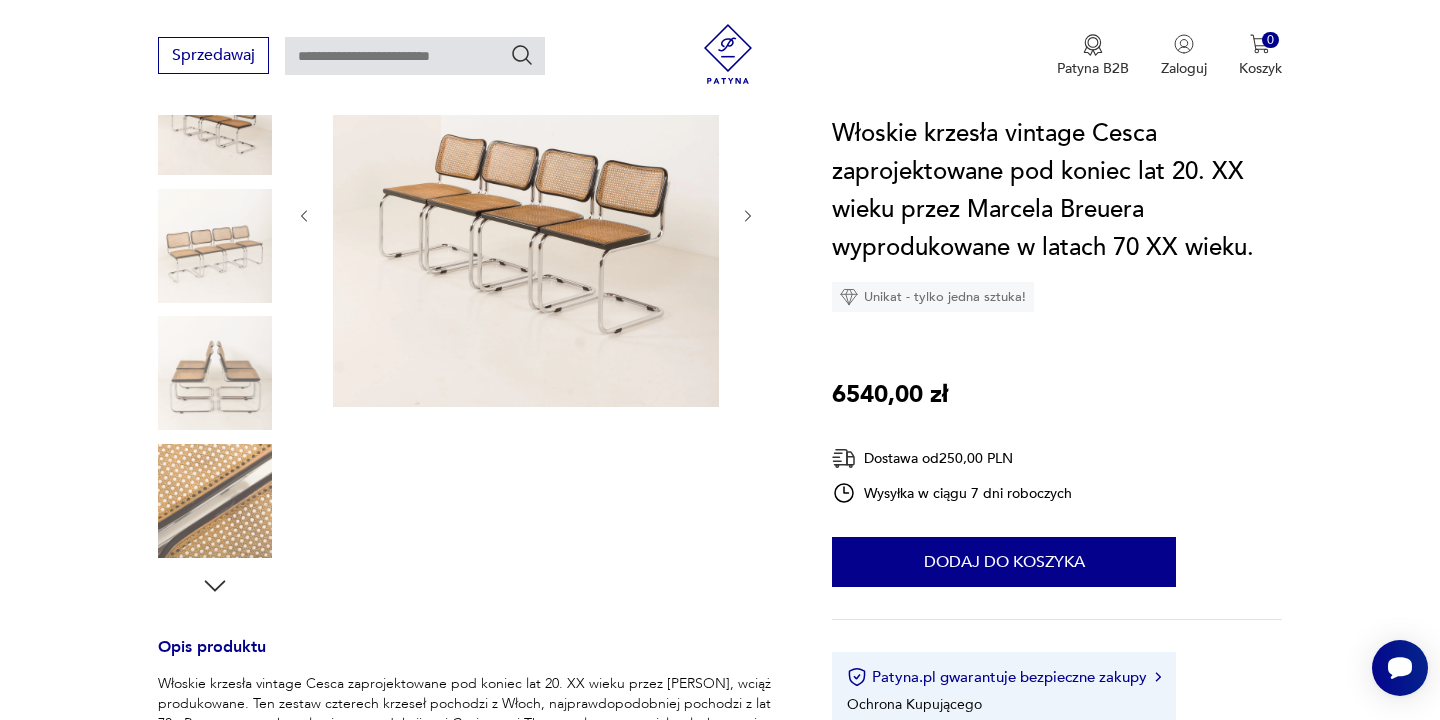 click at bounding box center (215, 246) 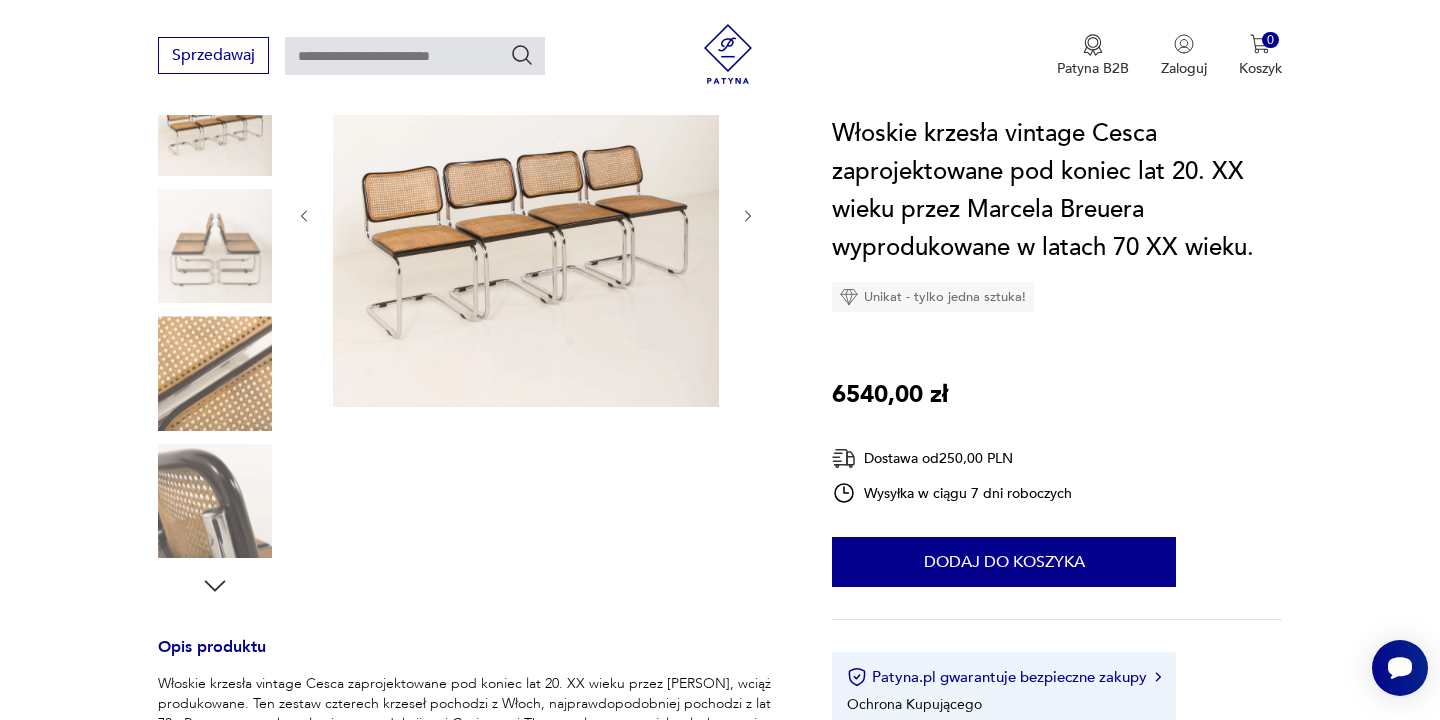 click at bounding box center (215, 246) 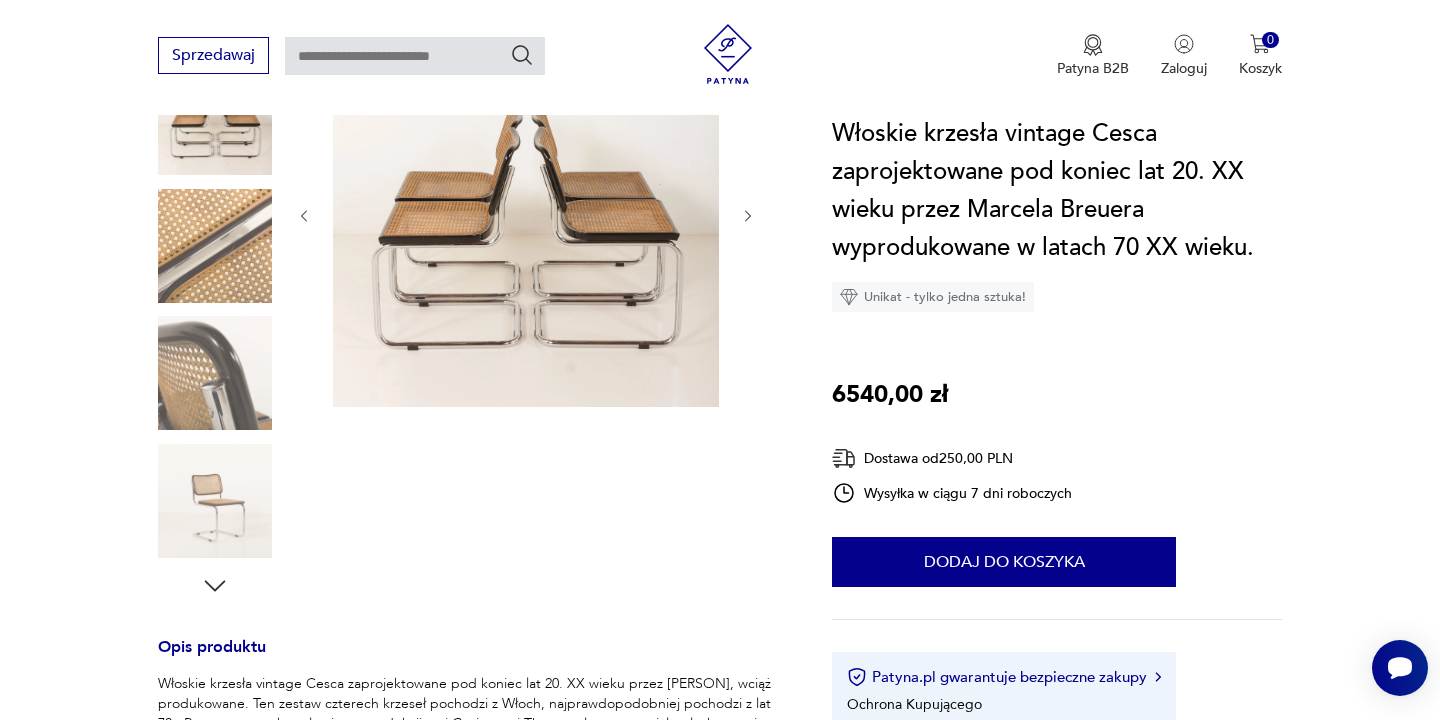 click at bounding box center (215, 246) 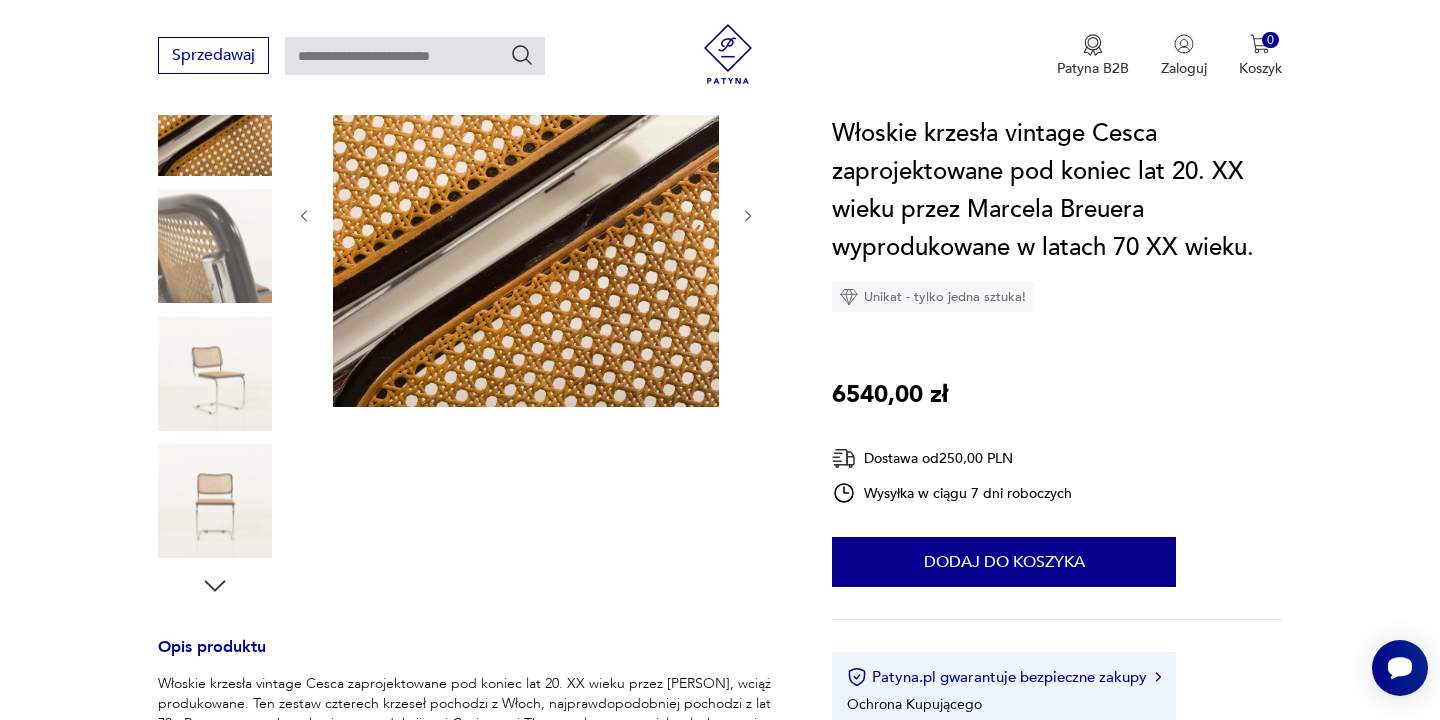 click at bounding box center [215, 246] 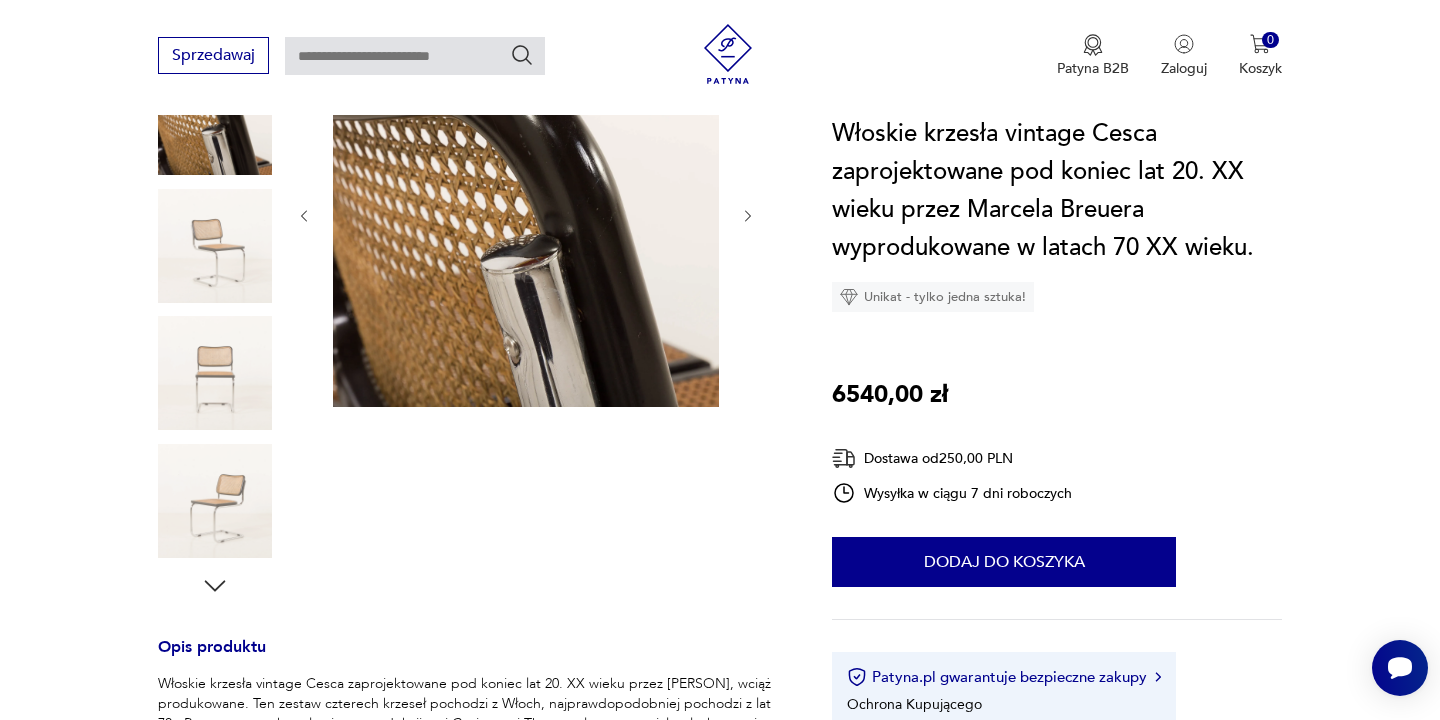 click at bounding box center [215, 246] 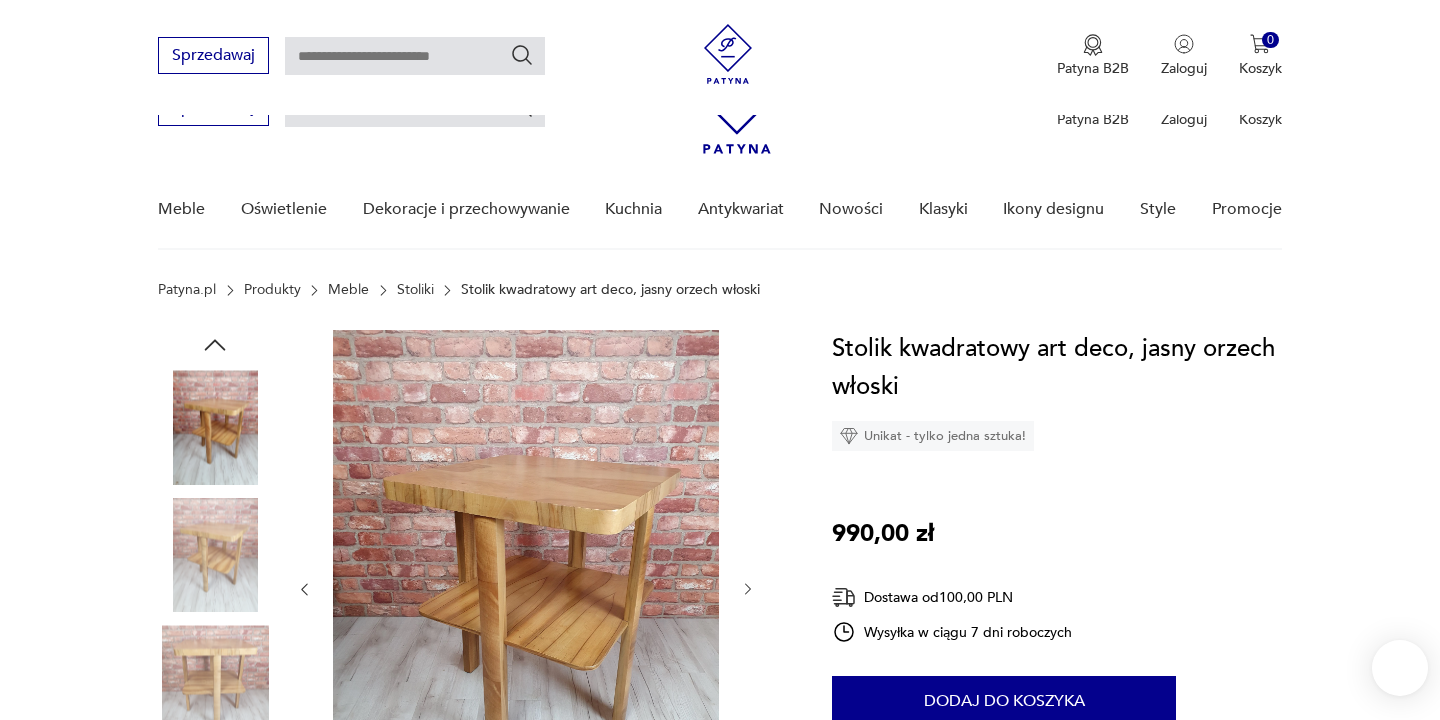 scroll, scrollTop: 178, scrollLeft: 0, axis: vertical 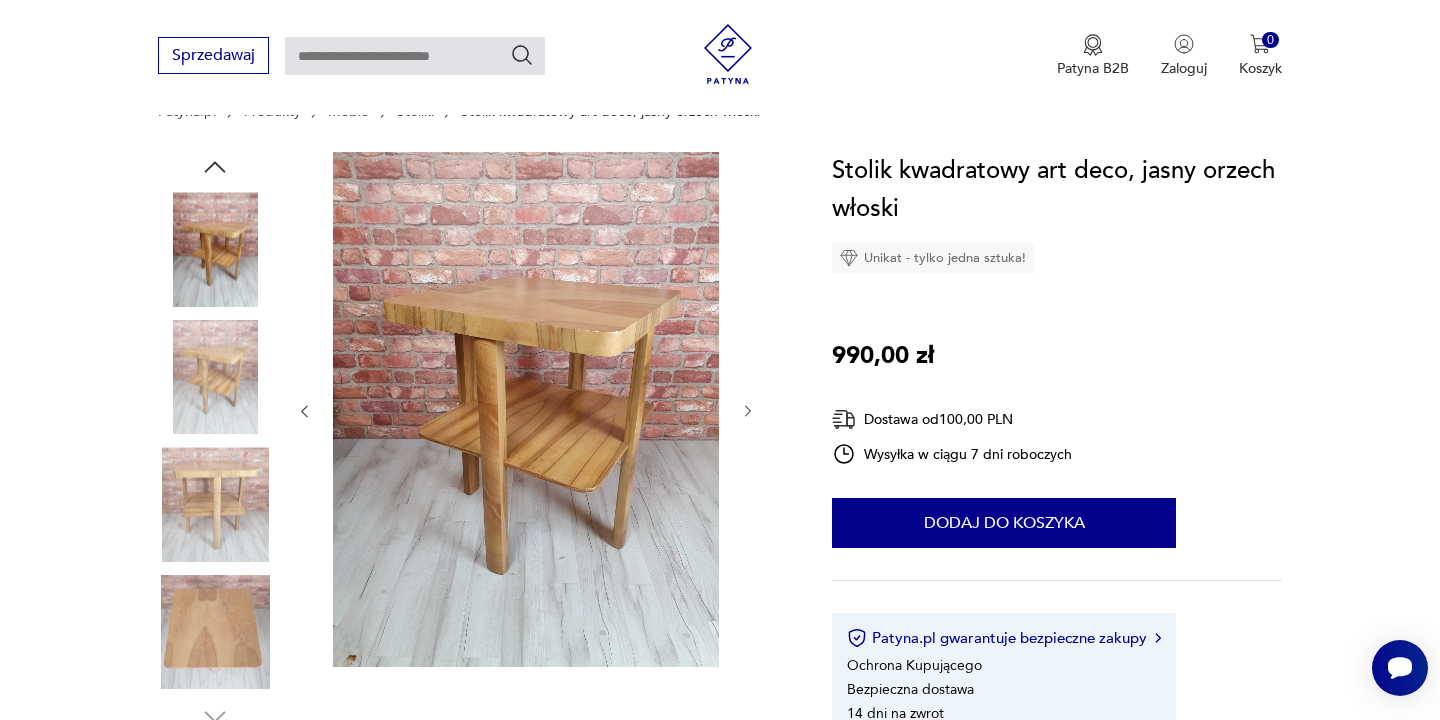 click at bounding box center [215, 377] 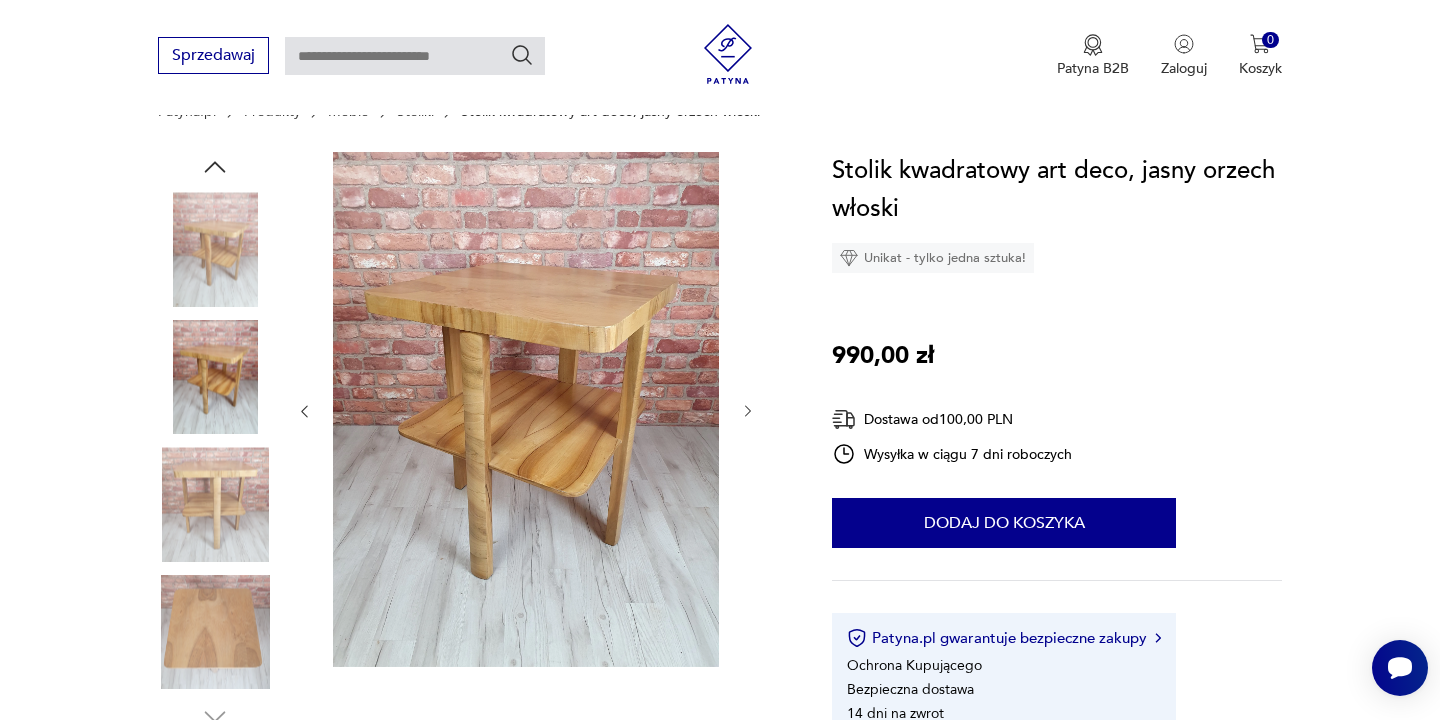 click at bounding box center (215, 249) 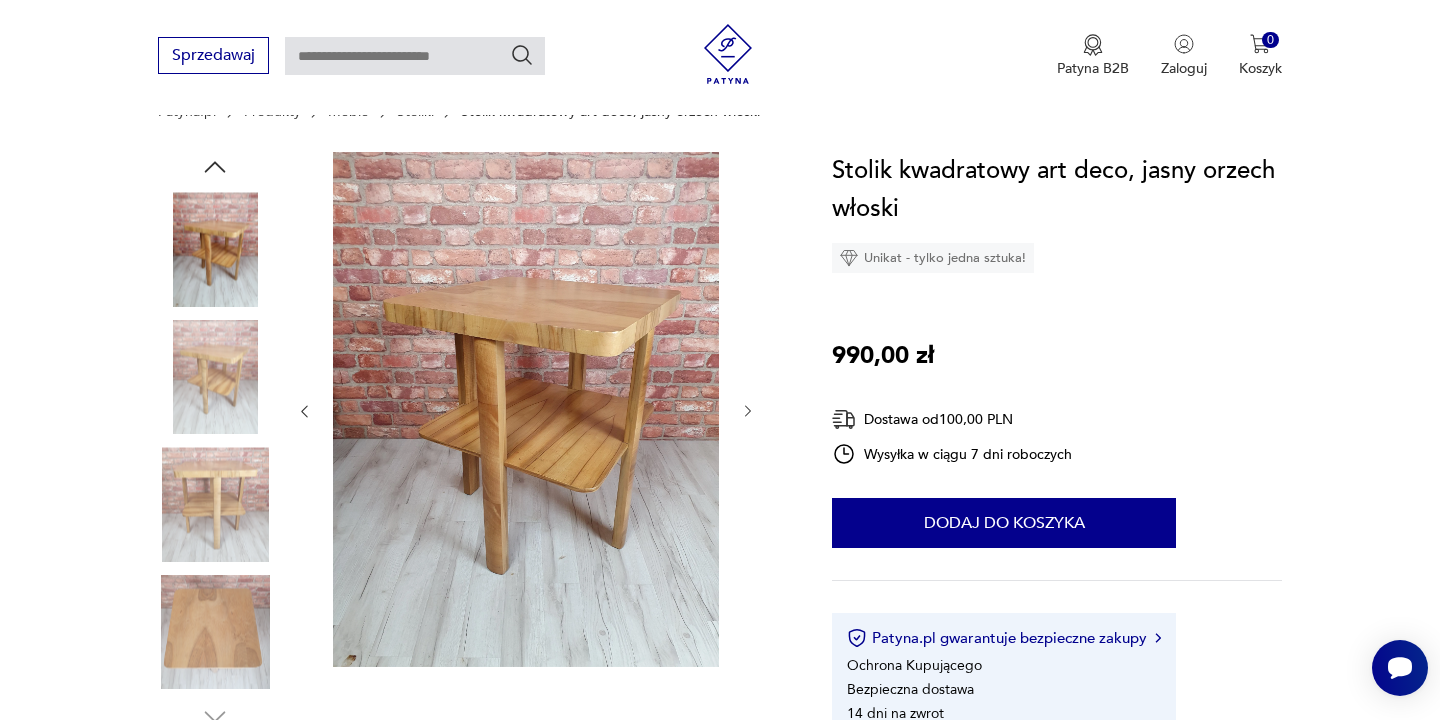 click at bounding box center (215, 504) 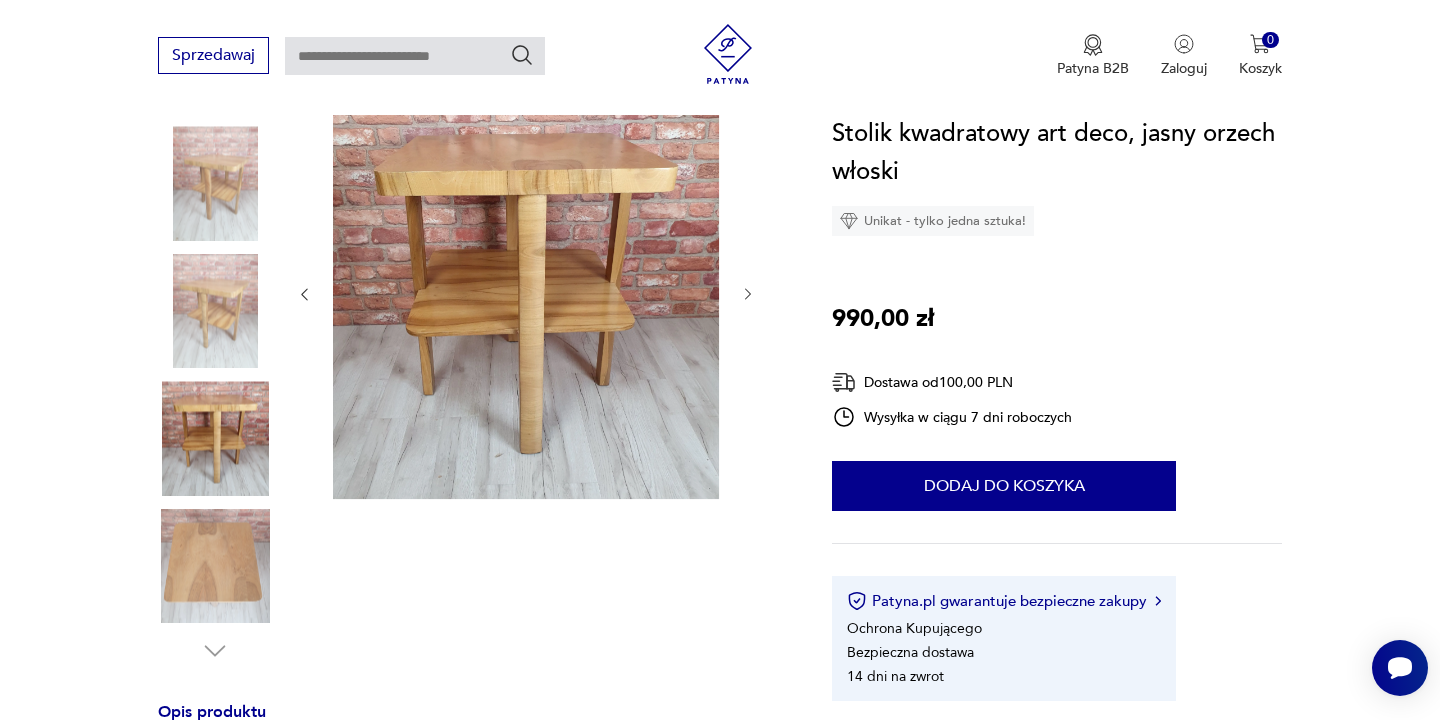 scroll, scrollTop: 268, scrollLeft: 0, axis: vertical 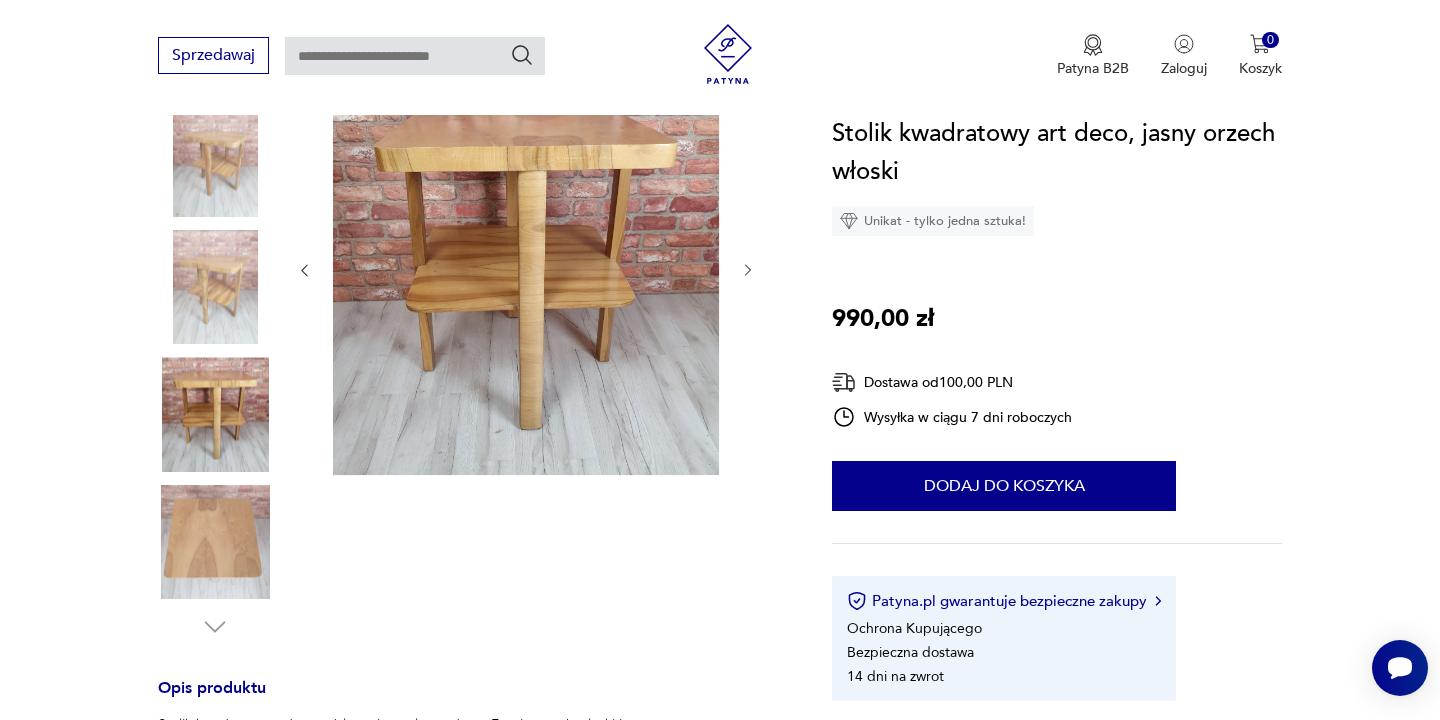 click at bounding box center [215, 542] 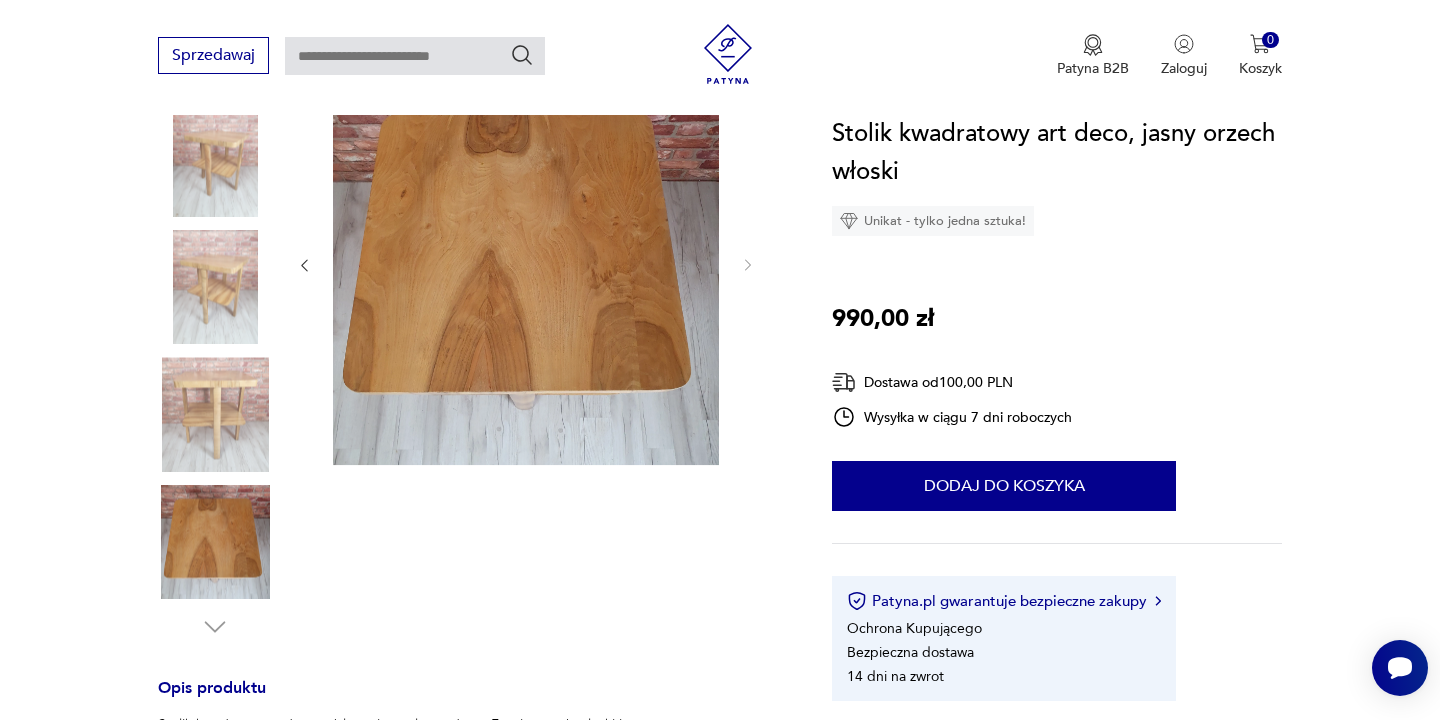 click at bounding box center (215, 159) 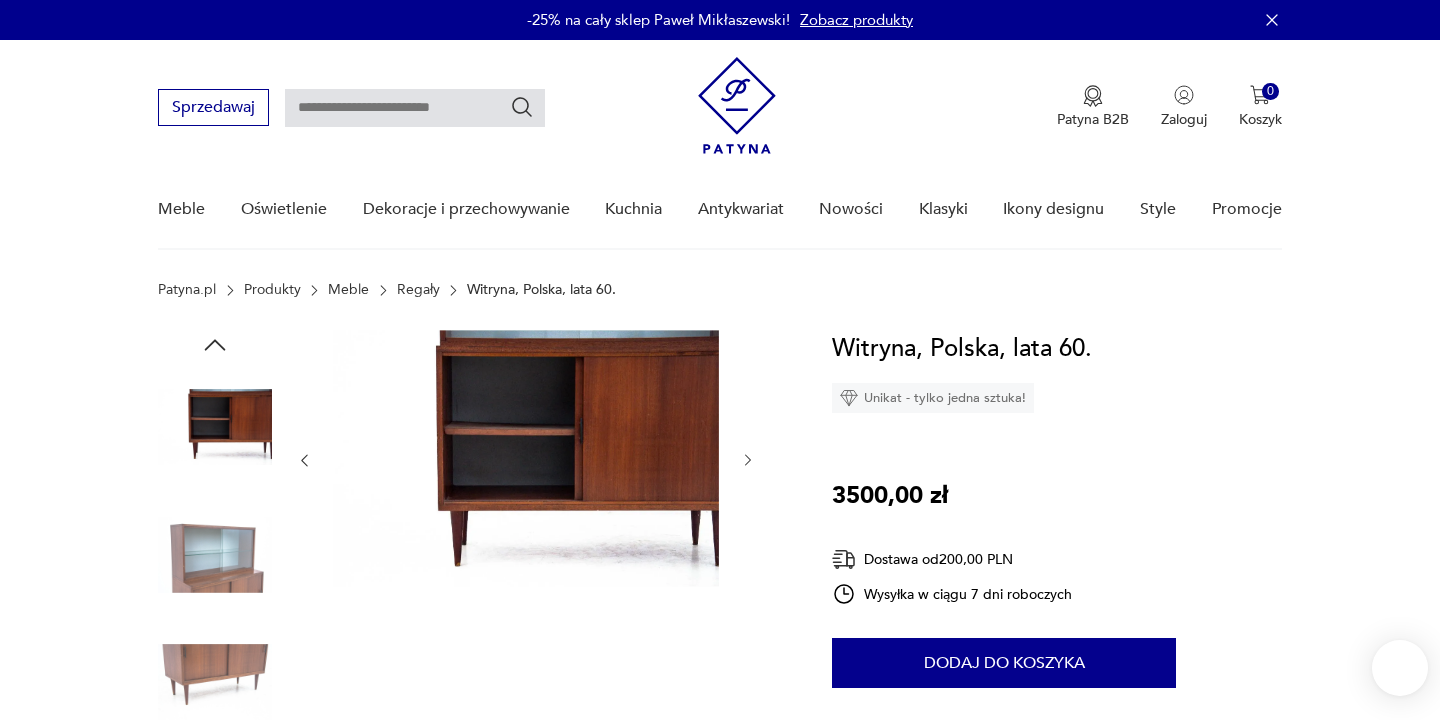 scroll, scrollTop: 155, scrollLeft: 0, axis: vertical 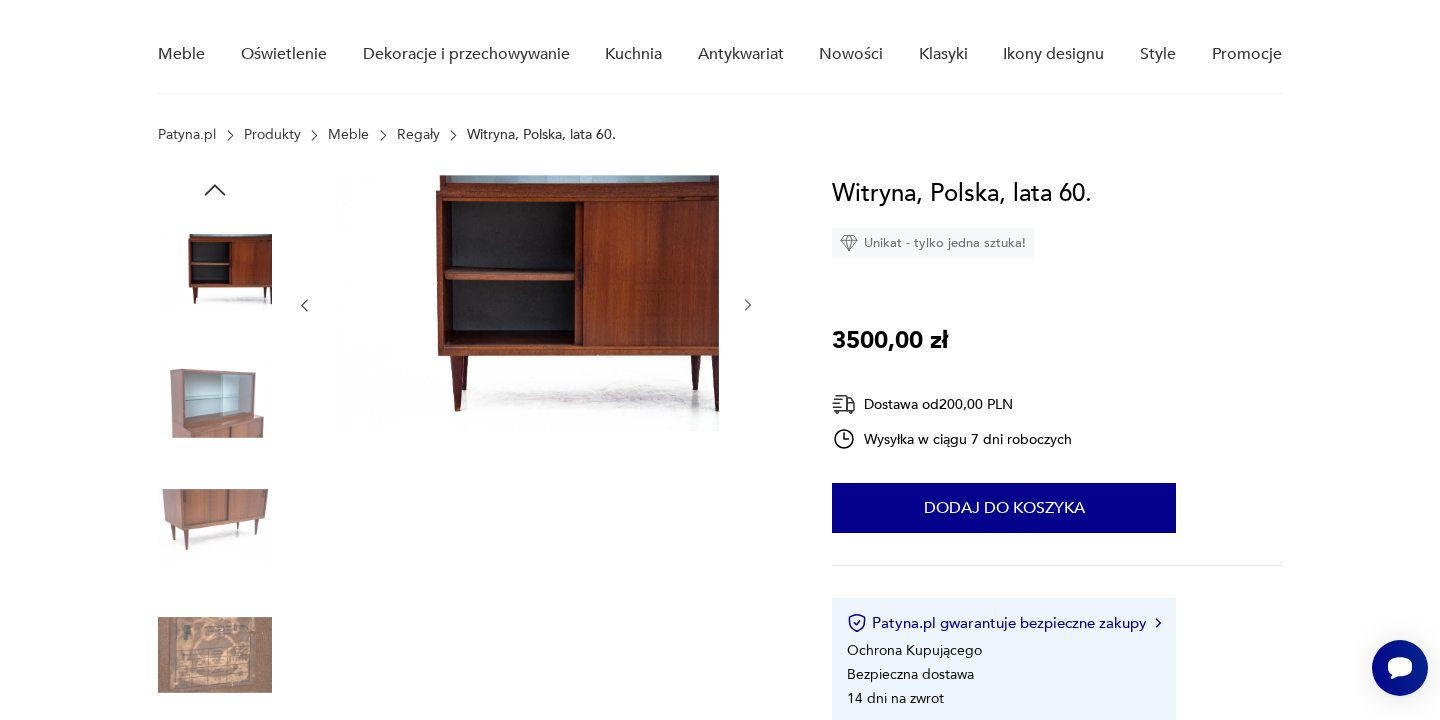 click at bounding box center [215, 272] 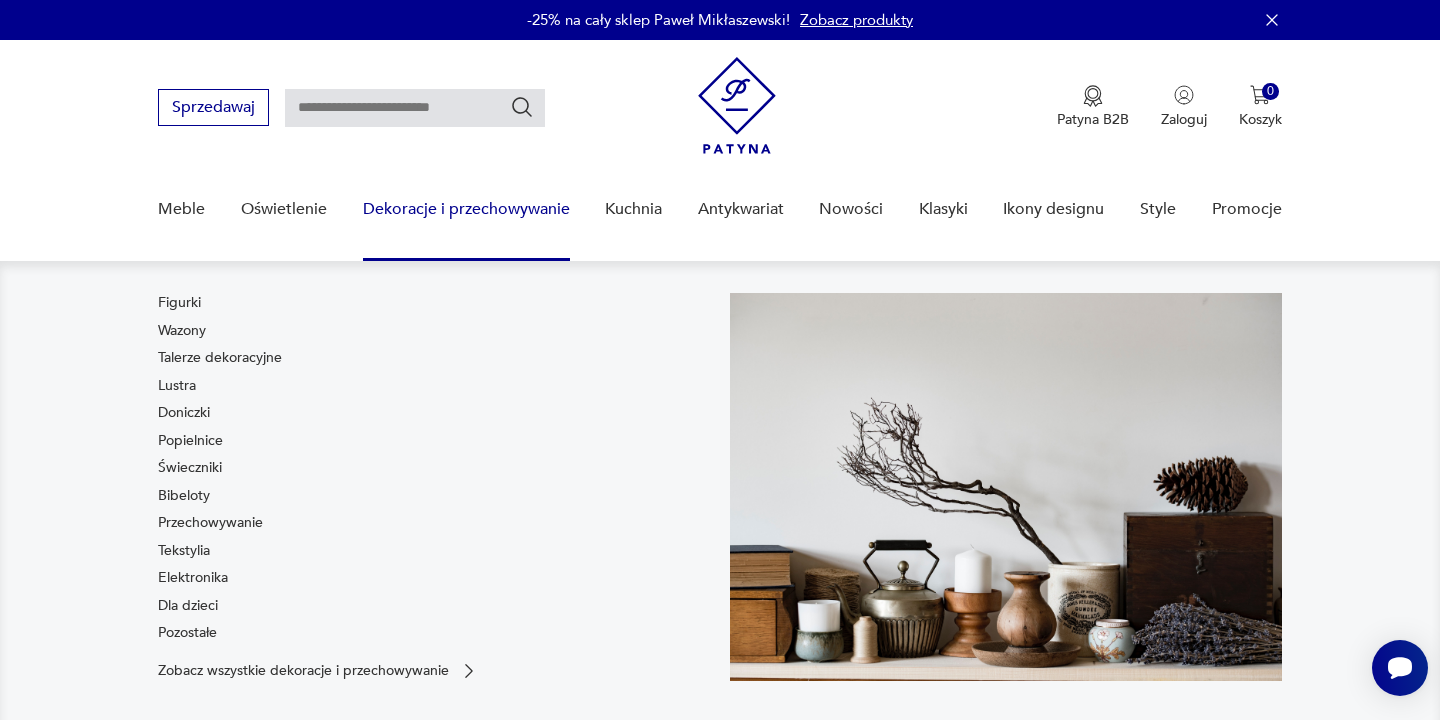 scroll, scrollTop: 0, scrollLeft: 0, axis: both 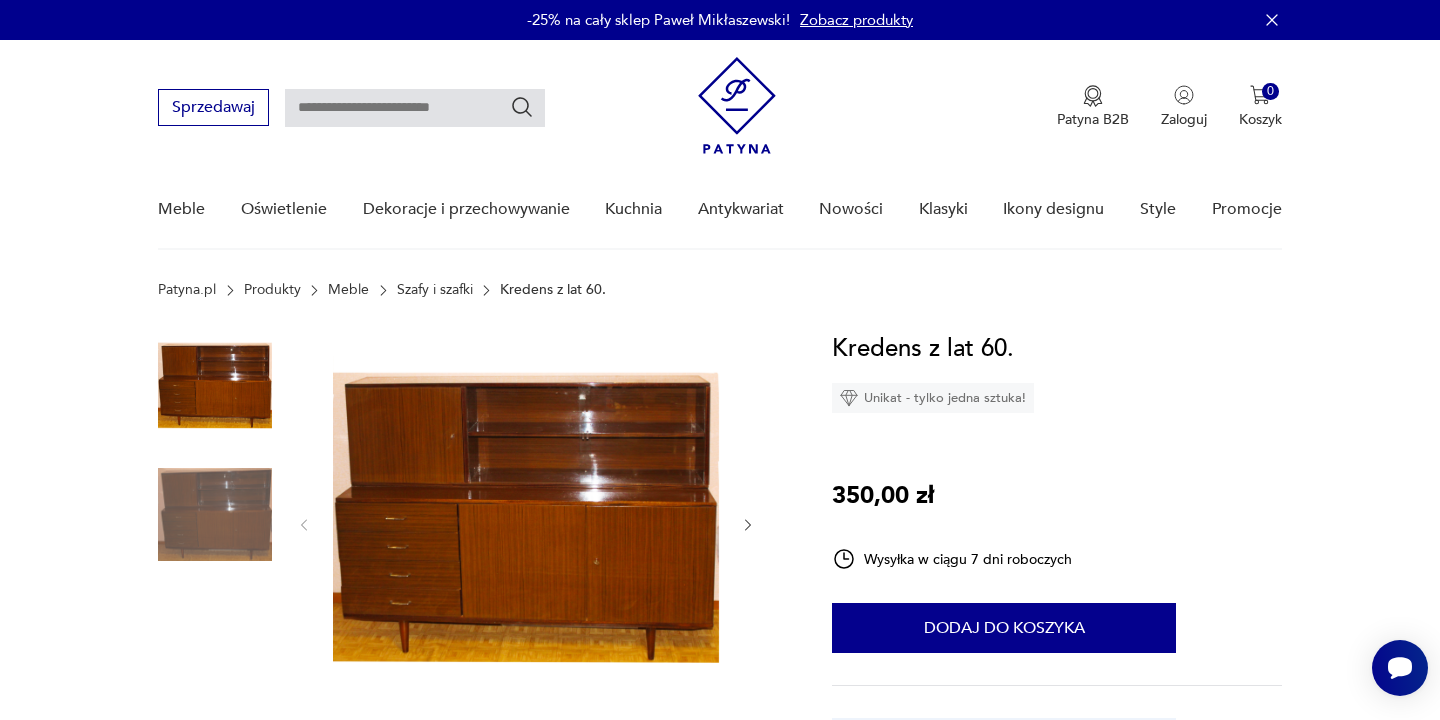 click on "Szafy i szafki" at bounding box center [435, 290] 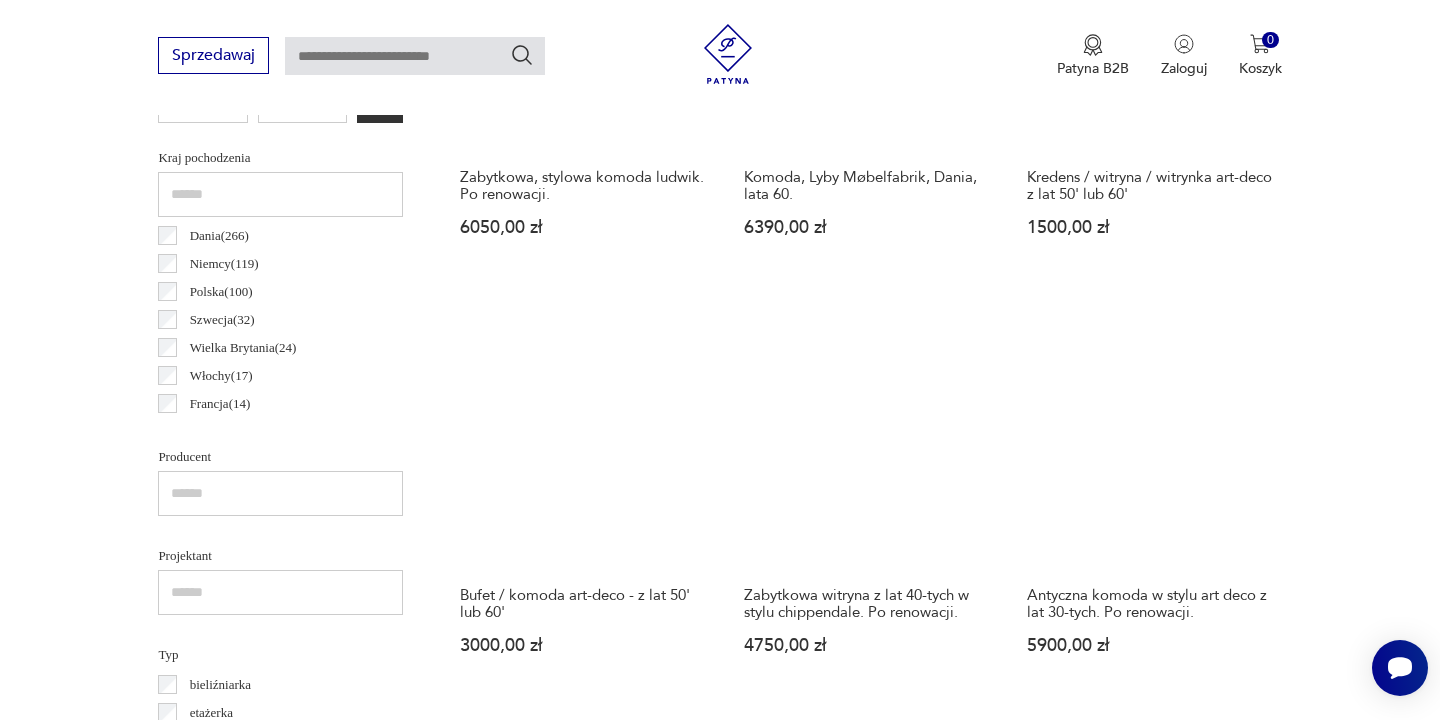 scroll, scrollTop: 1005, scrollLeft: 0, axis: vertical 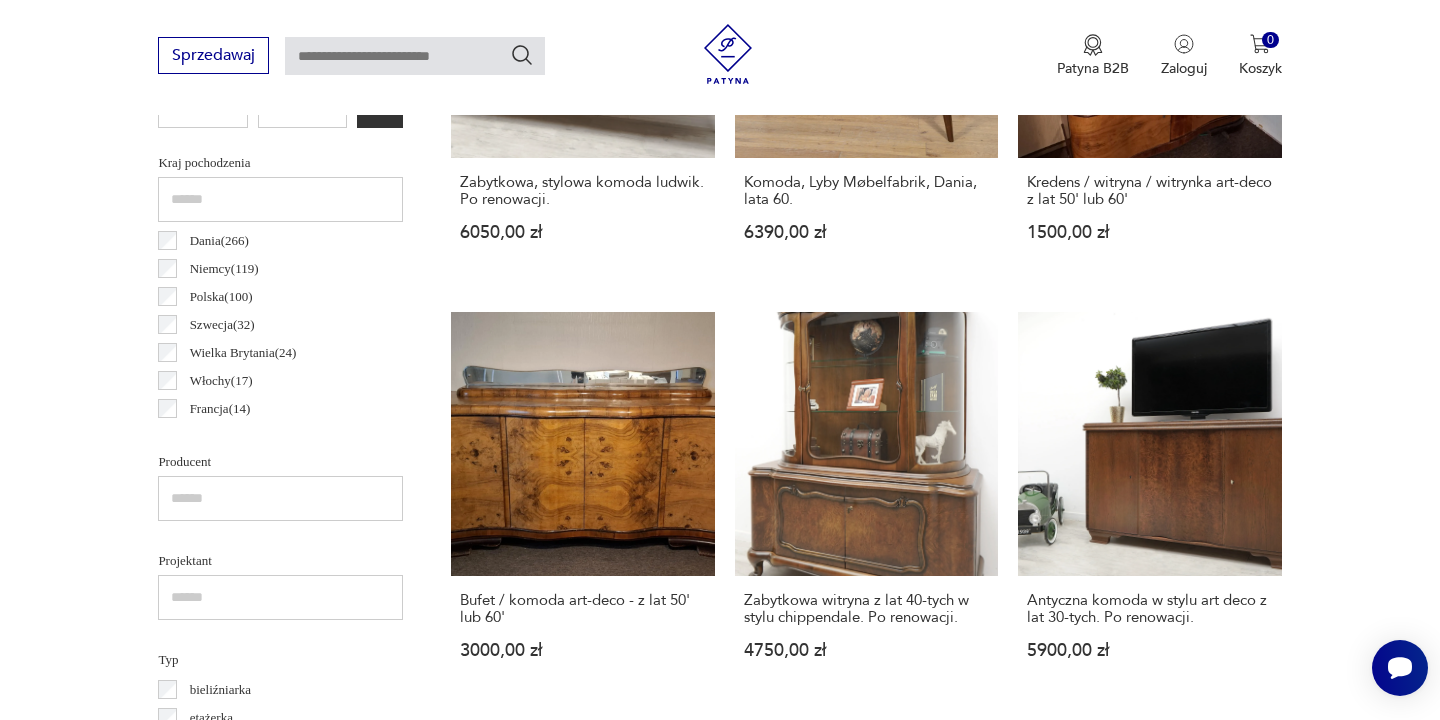 click on "[COUNTRY]  ( 100 )" at bounding box center (221, 297) 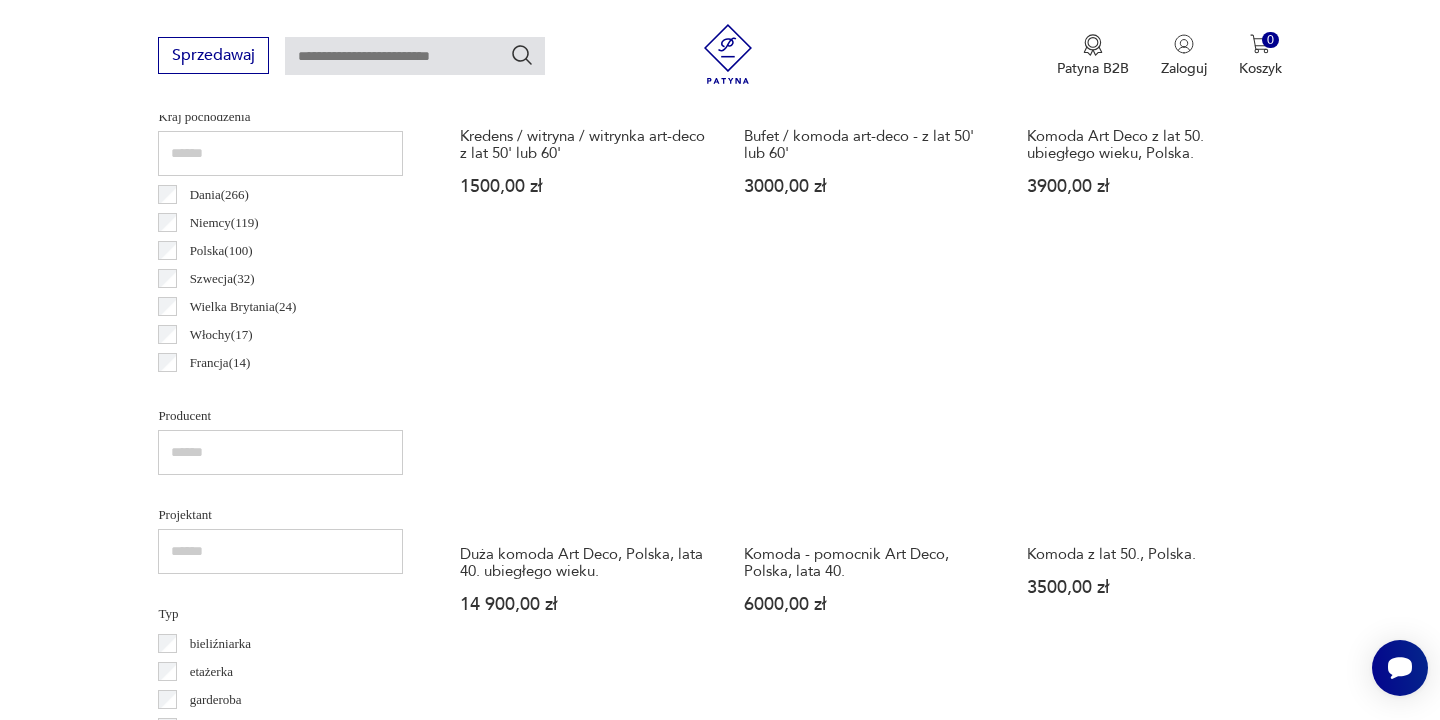 scroll, scrollTop: 945, scrollLeft: 0, axis: vertical 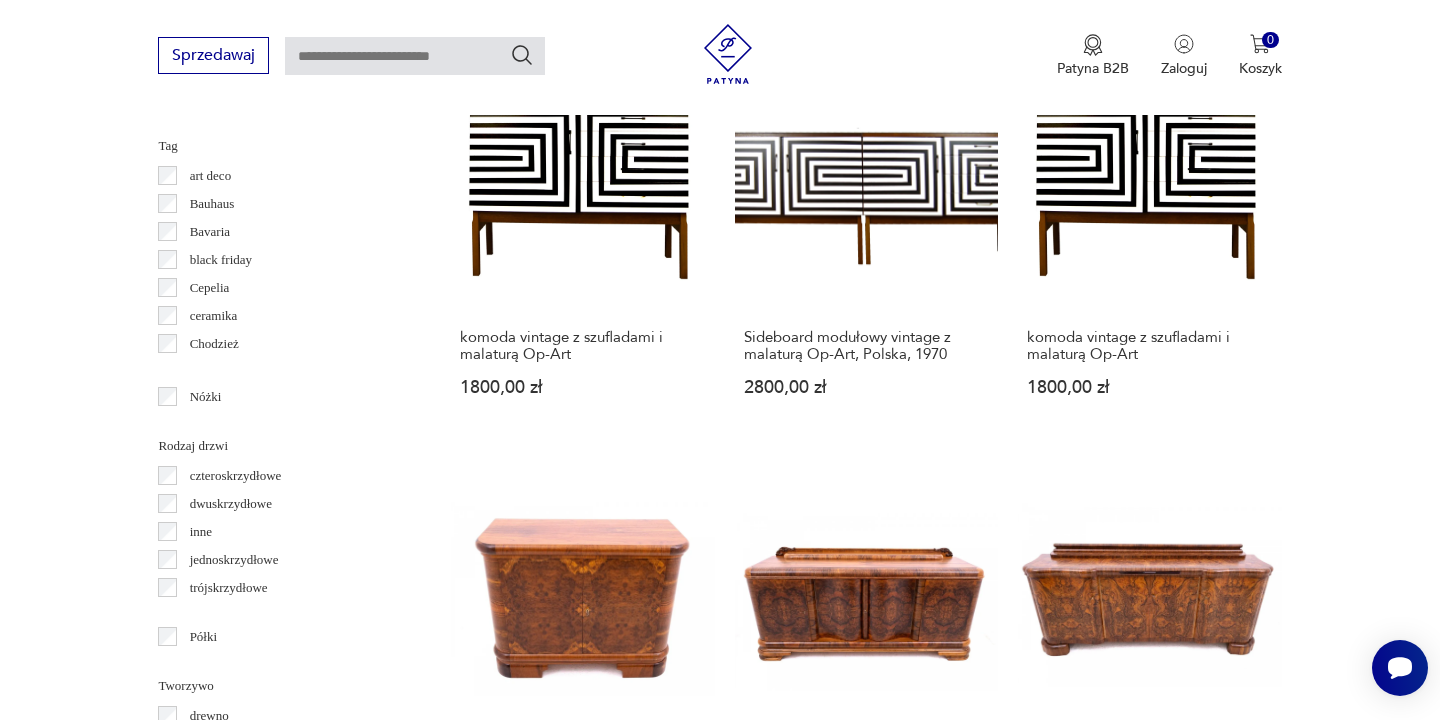 click on "2" at bounding box center [942, 1374] 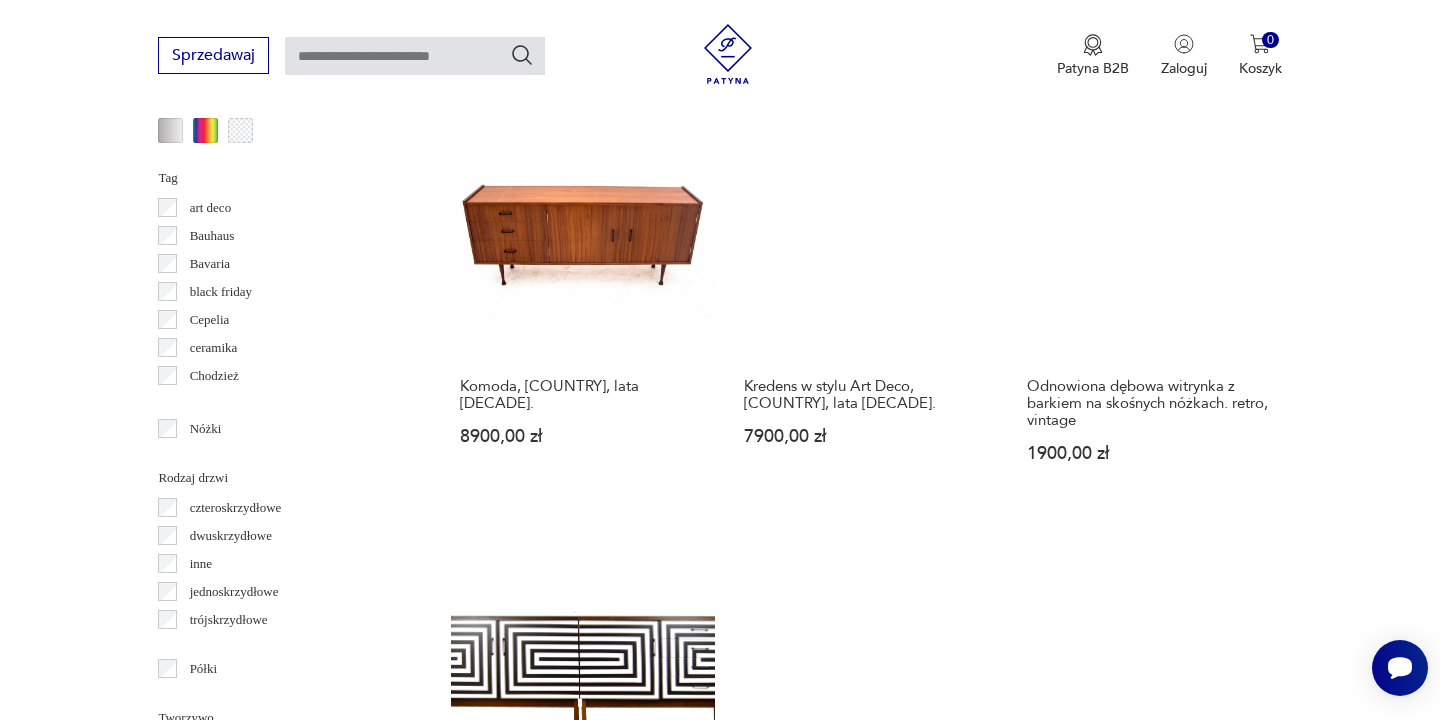 scroll, scrollTop: 2244, scrollLeft: 0, axis: vertical 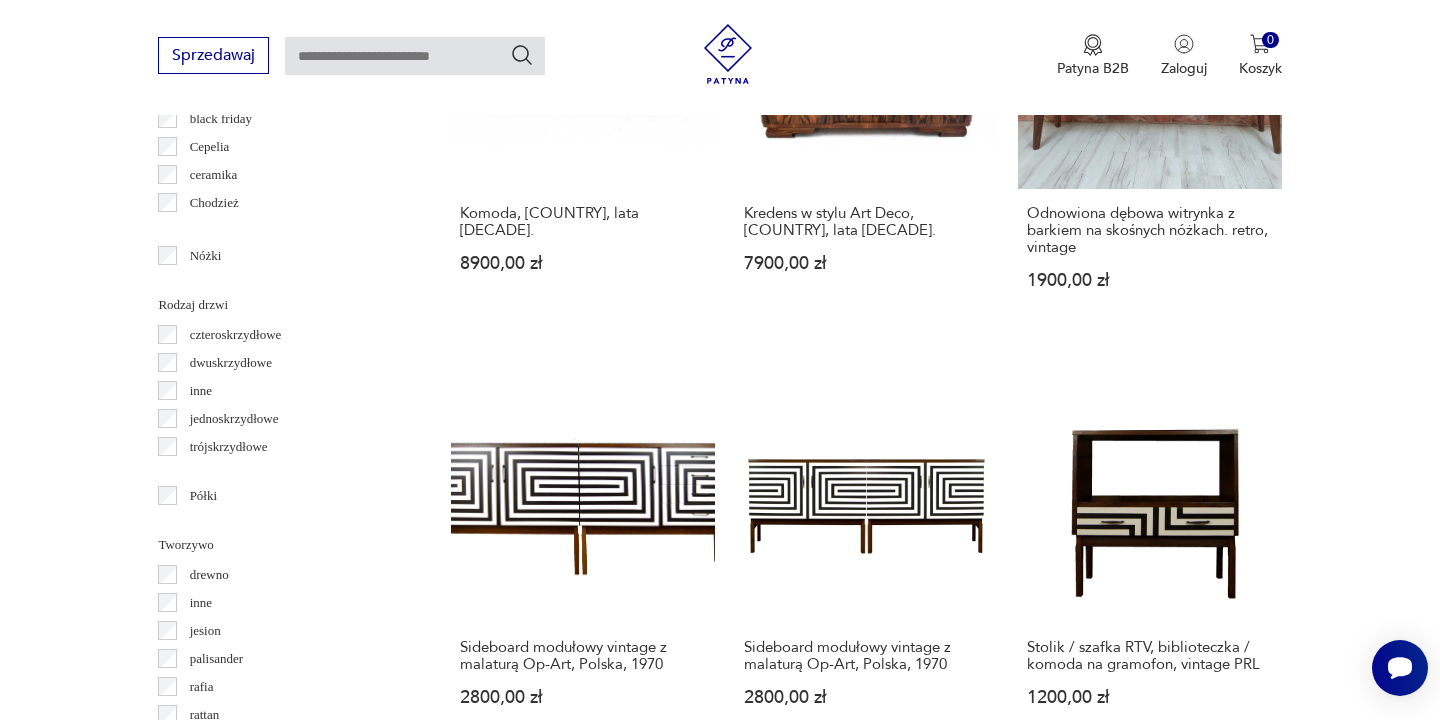 click on "3" at bounding box center (988, 1233) 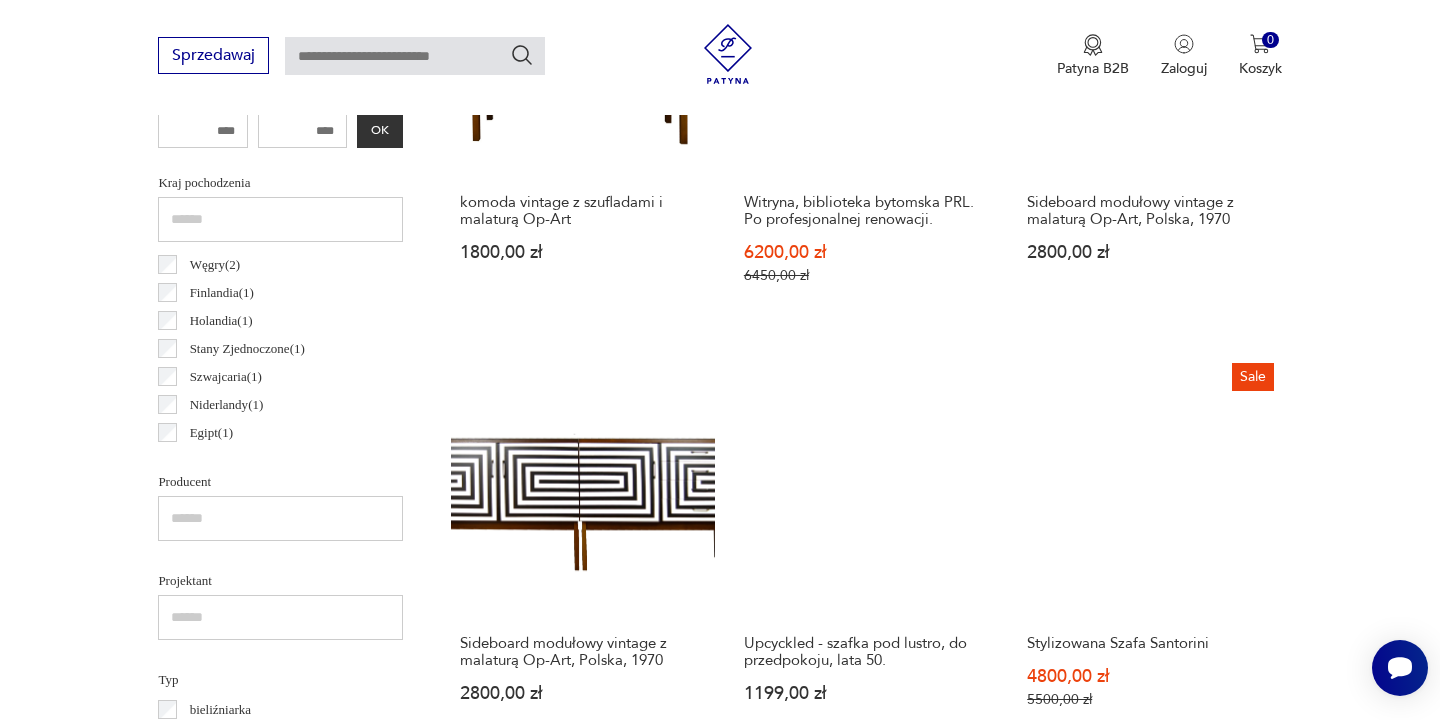 scroll, scrollTop: 987, scrollLeft: 0, axis: vertical 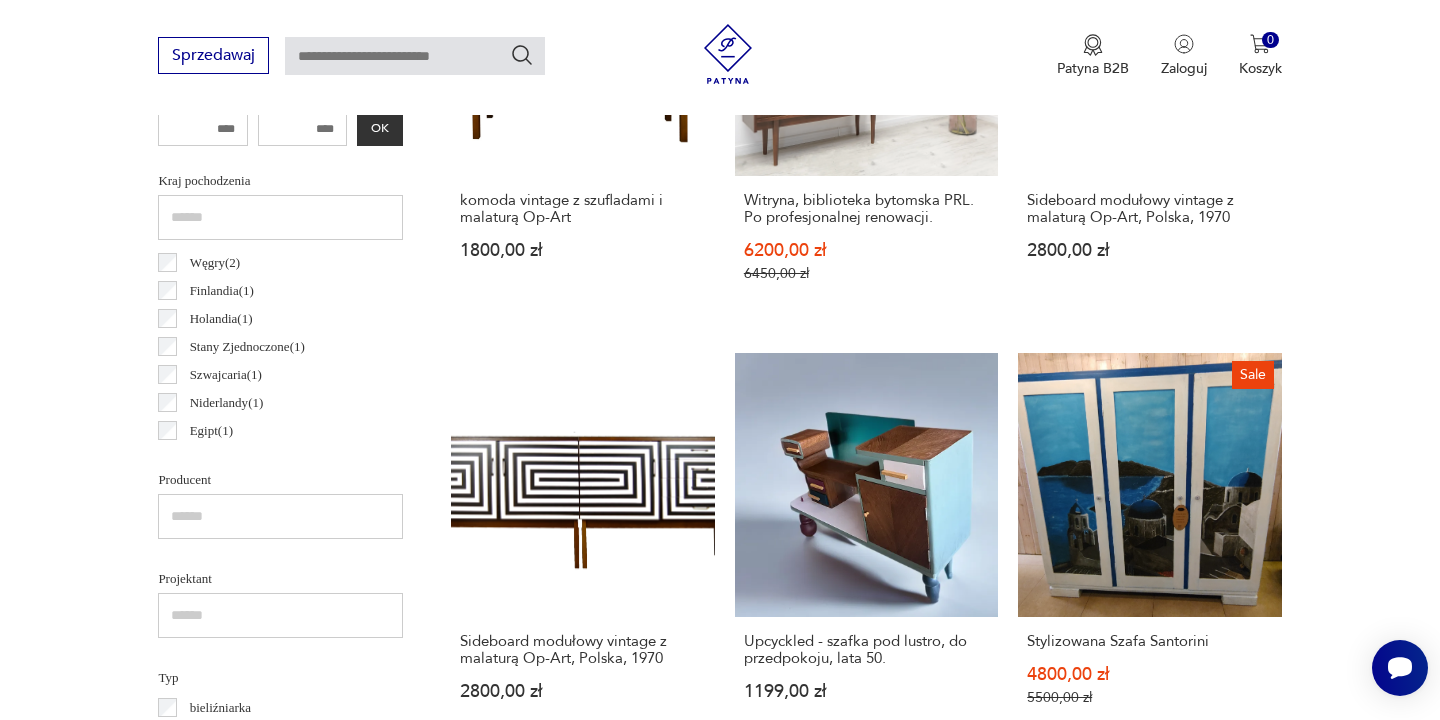 click on "Klasyk Komplet witryna/biblioteczka + mała komoda, Bytomskie Fabryki Mebli, super stan [PRICE] zł" at bounding box center (582, 989) 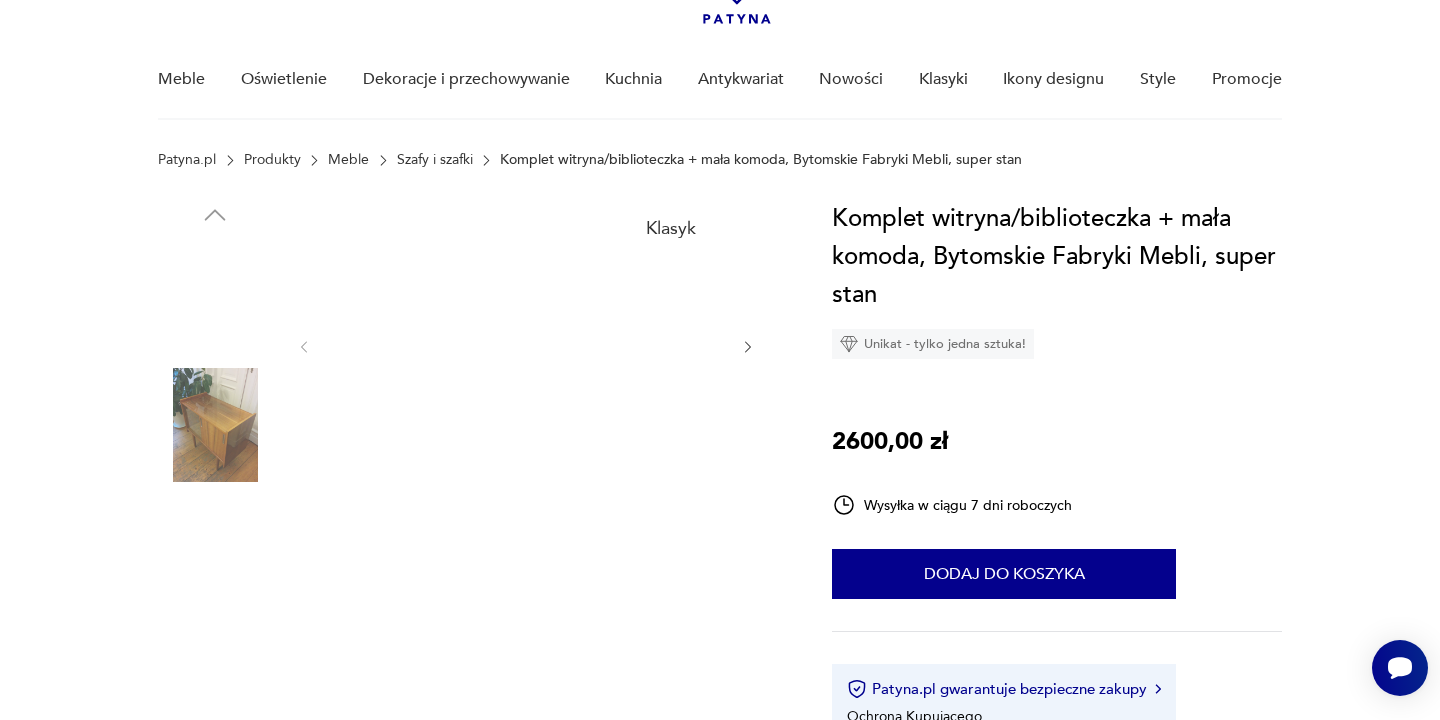 scroll, scrollTop: 251, scrollLeft: 0, axis: vertical 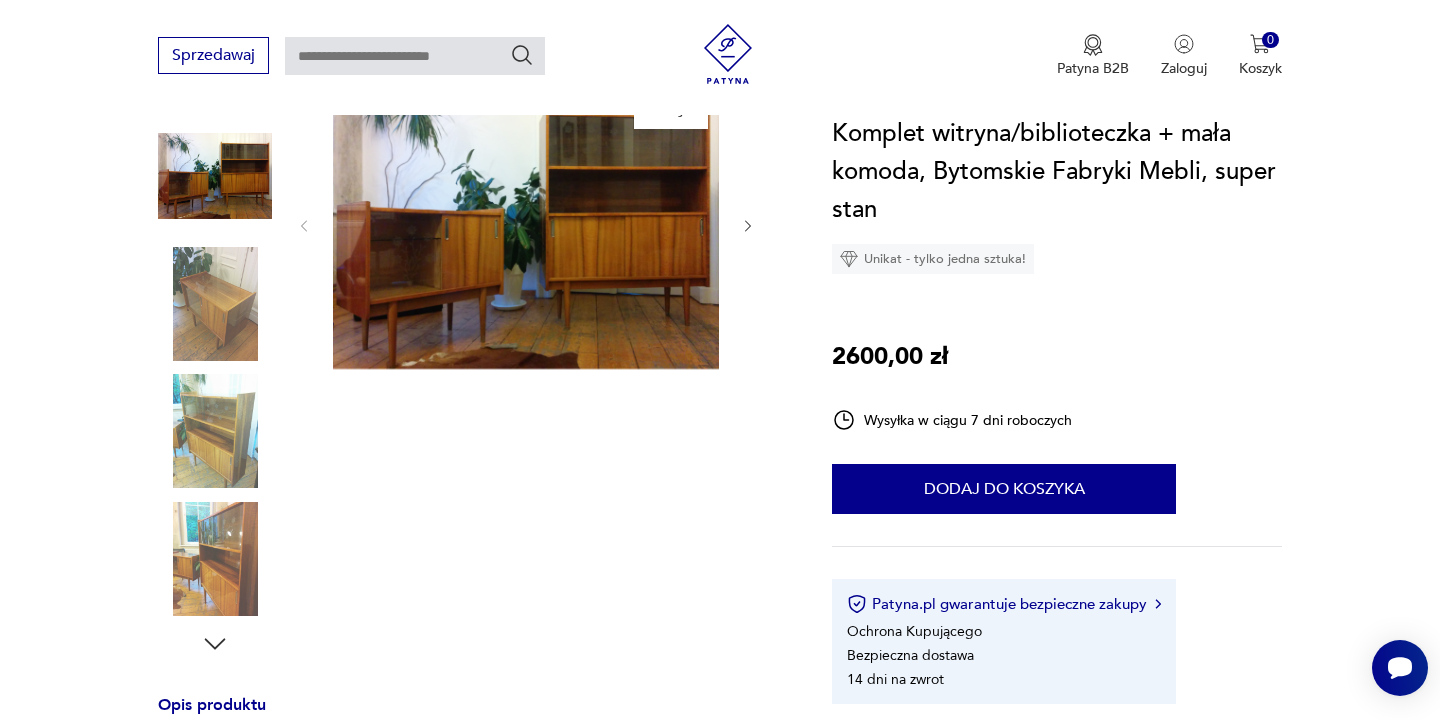 click at bounding box center [215, 431] 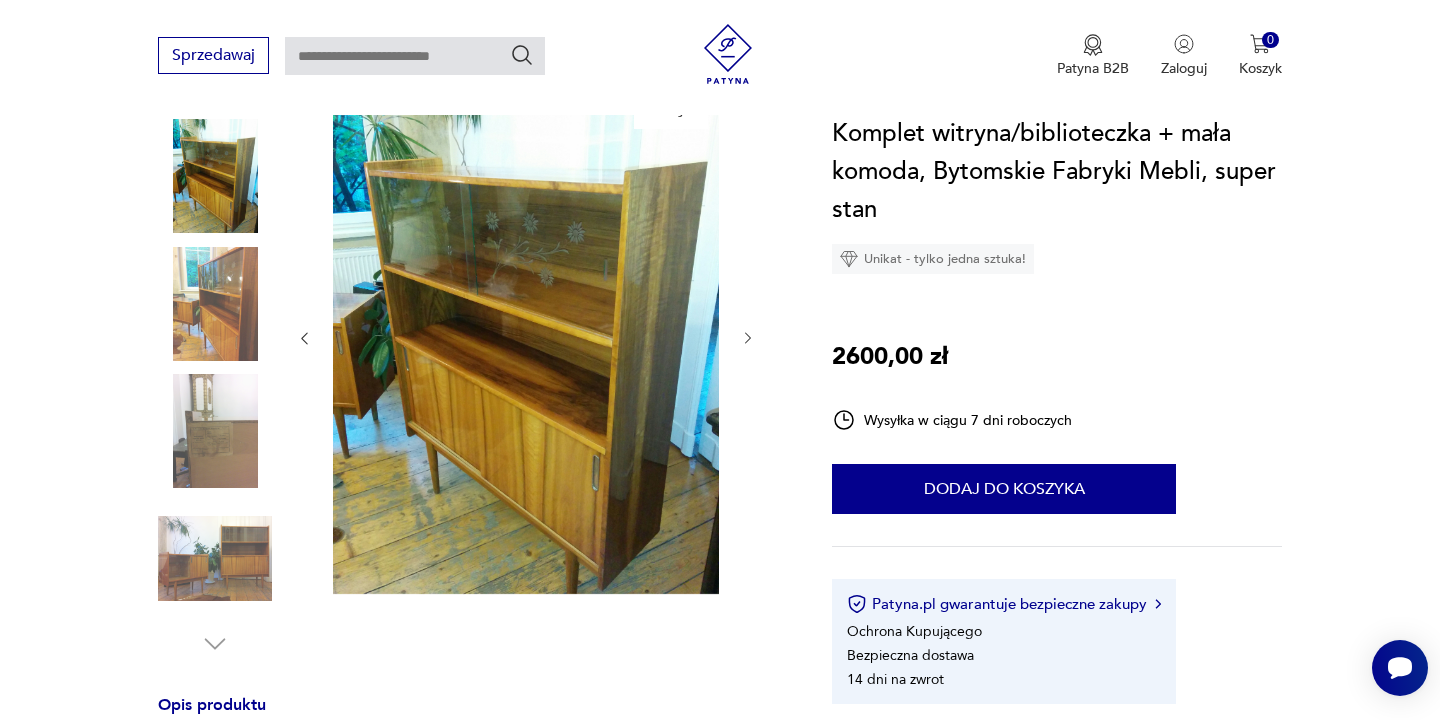 click at bounding box center (215, 431) 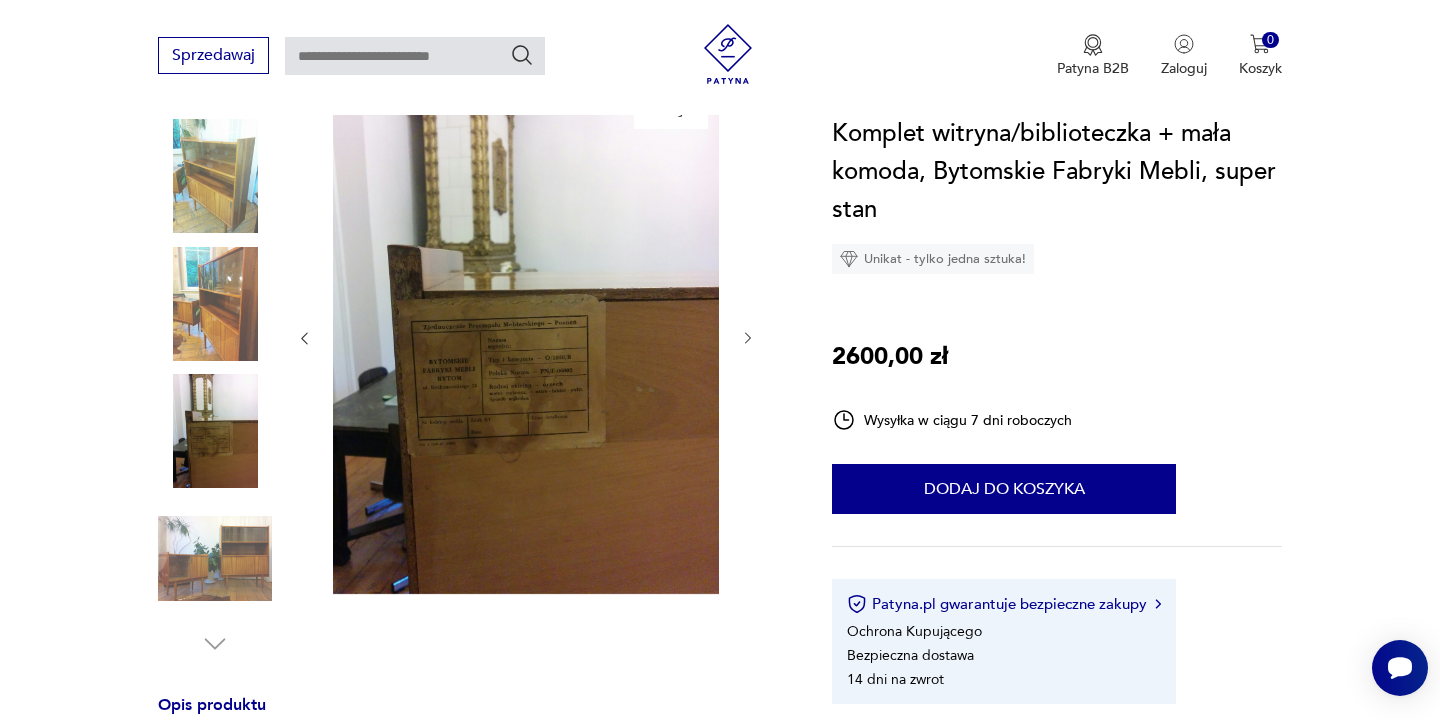 click at bounding box center (215, 559) 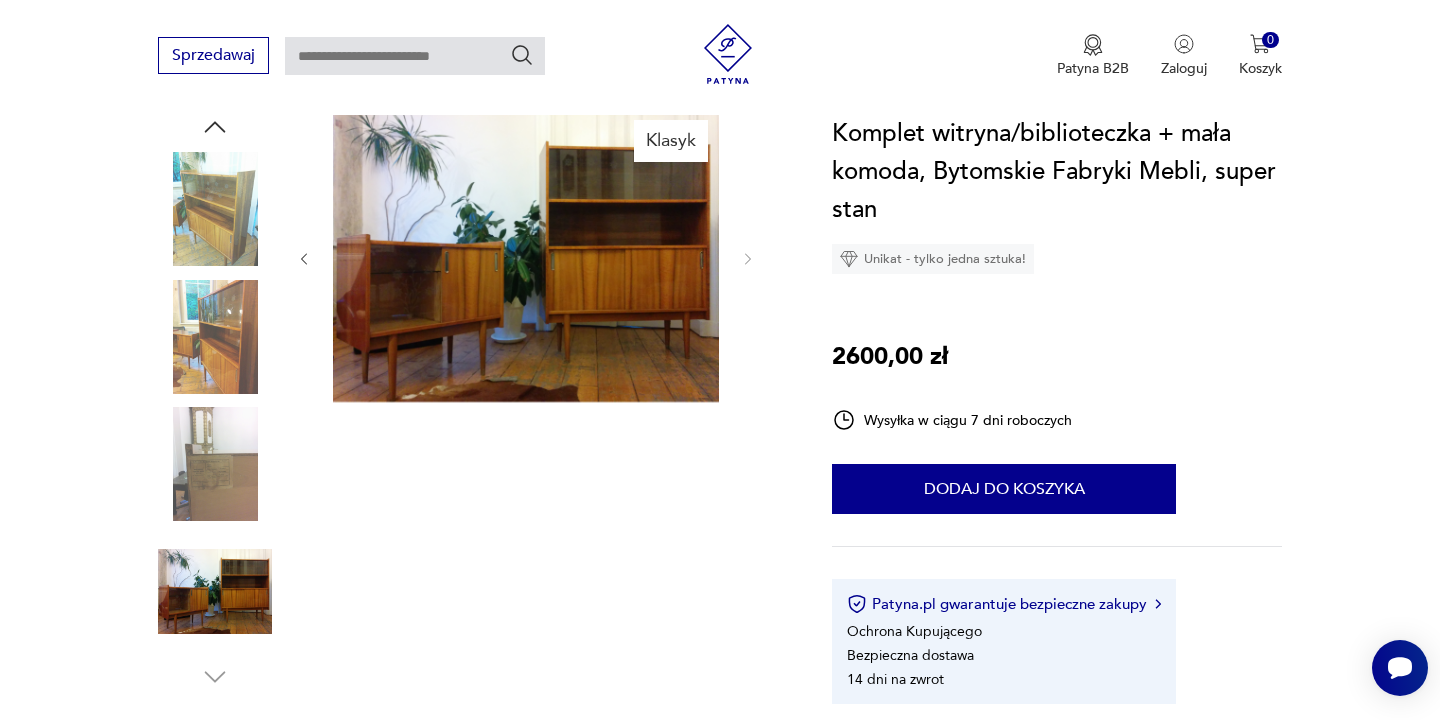 scroll, scrollTop: 216, scrollLeft: 0, axis: vertical 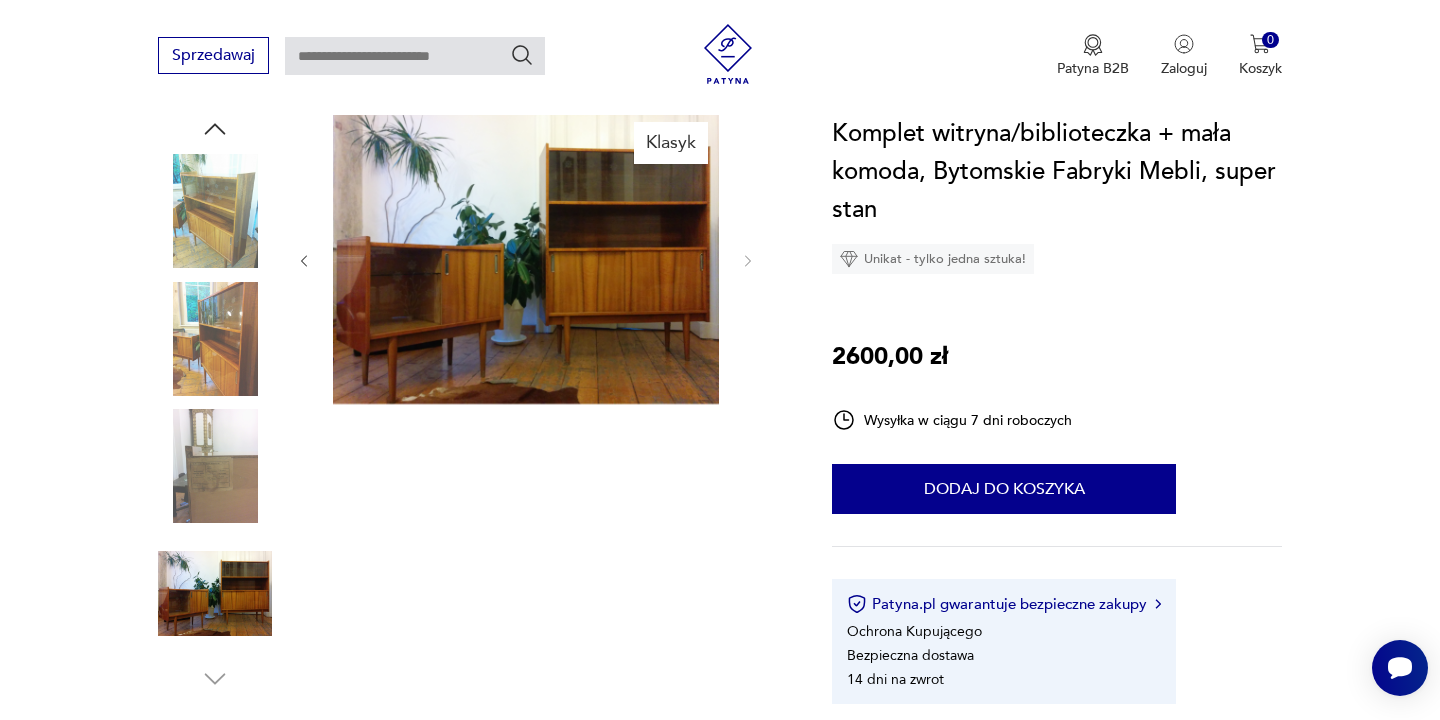 click at bounding box center [526, 259] 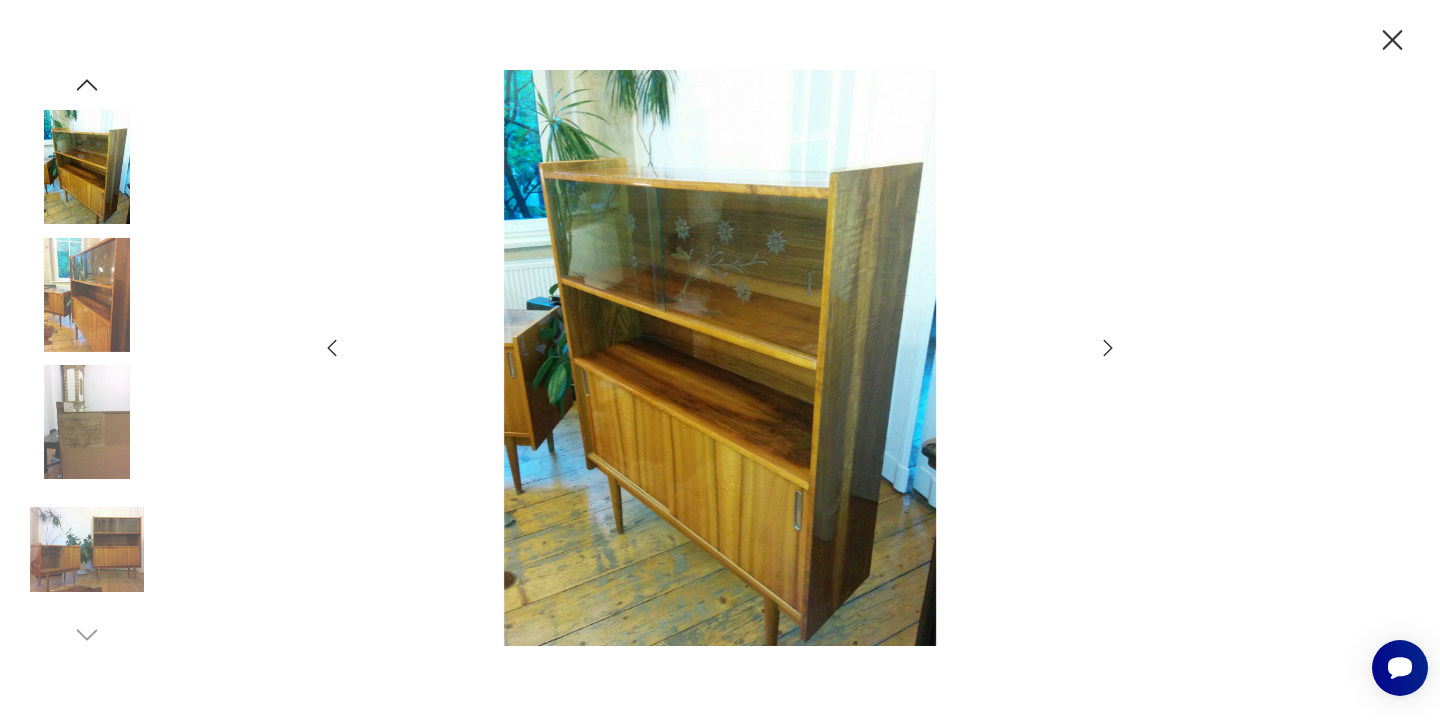 click 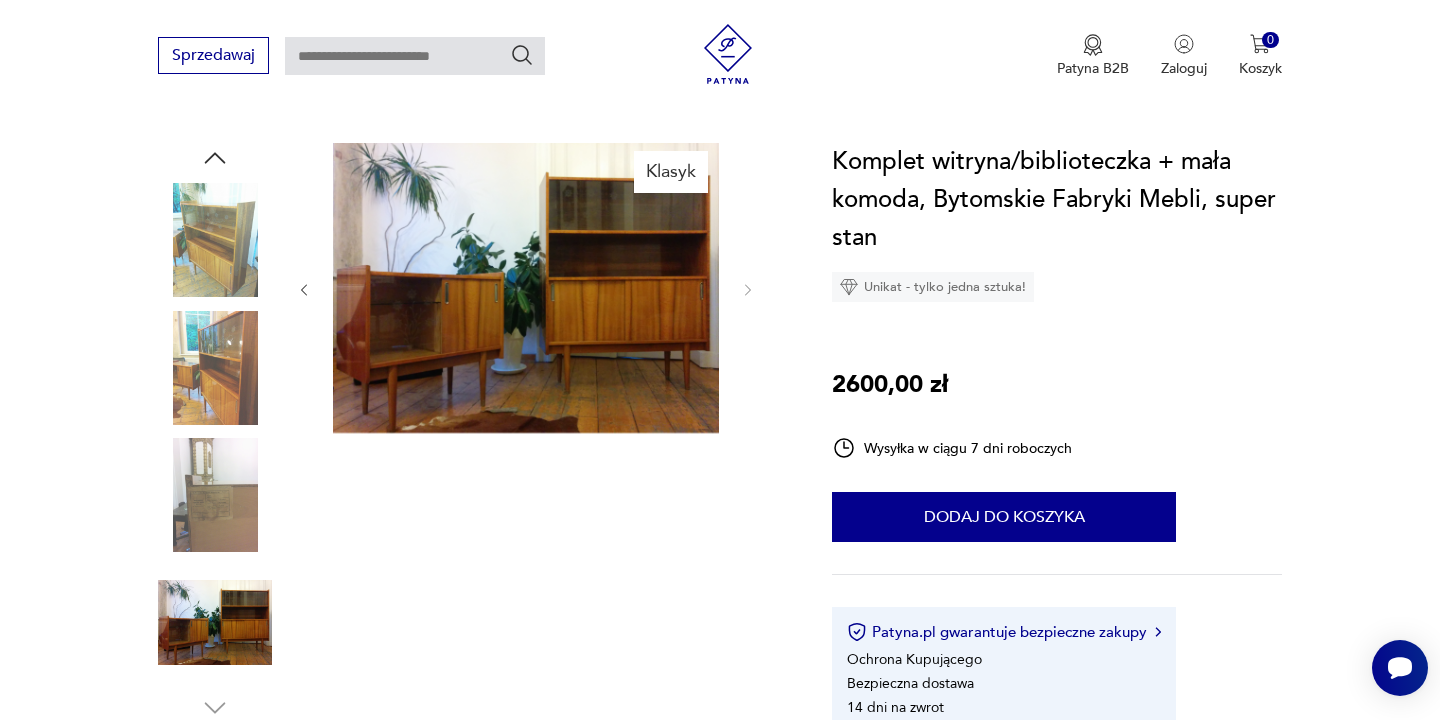 scroll, scrollTop: 187, scrollLeft: 0, axis: vertical 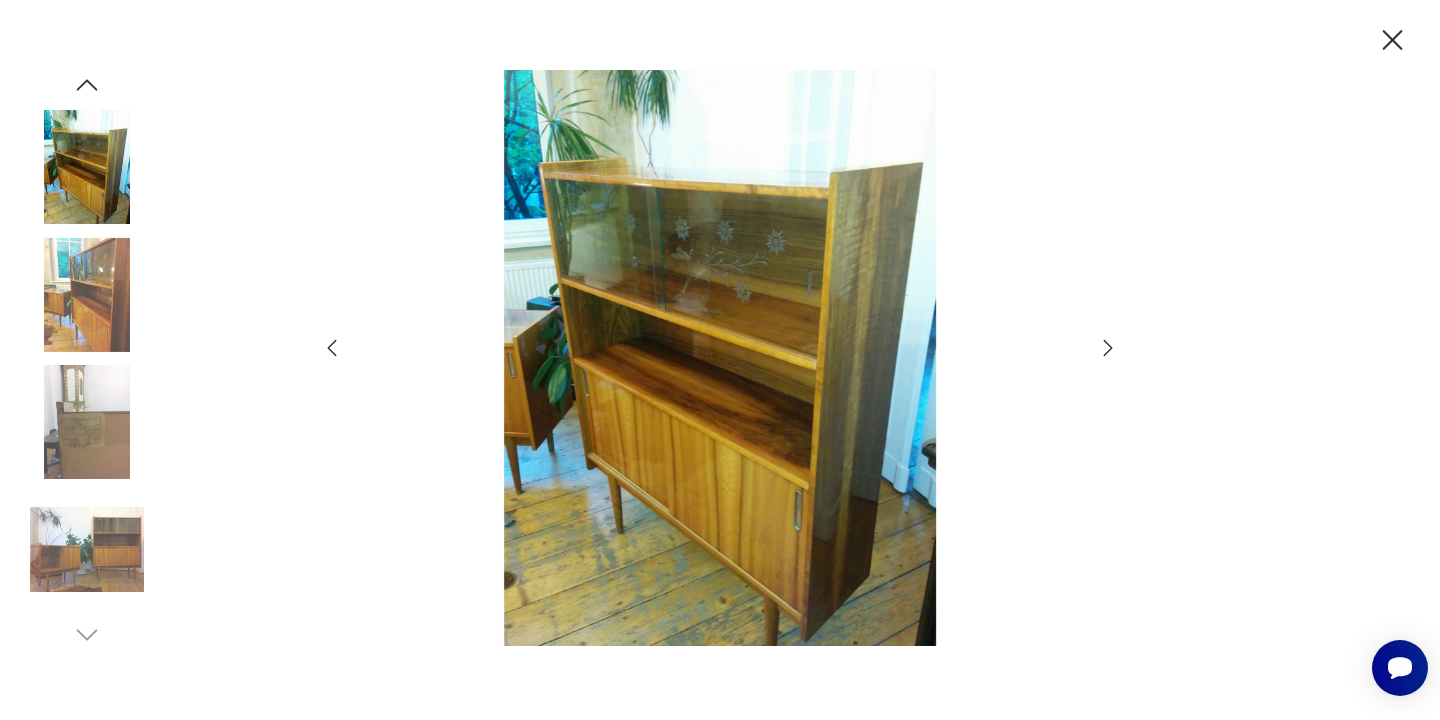 click 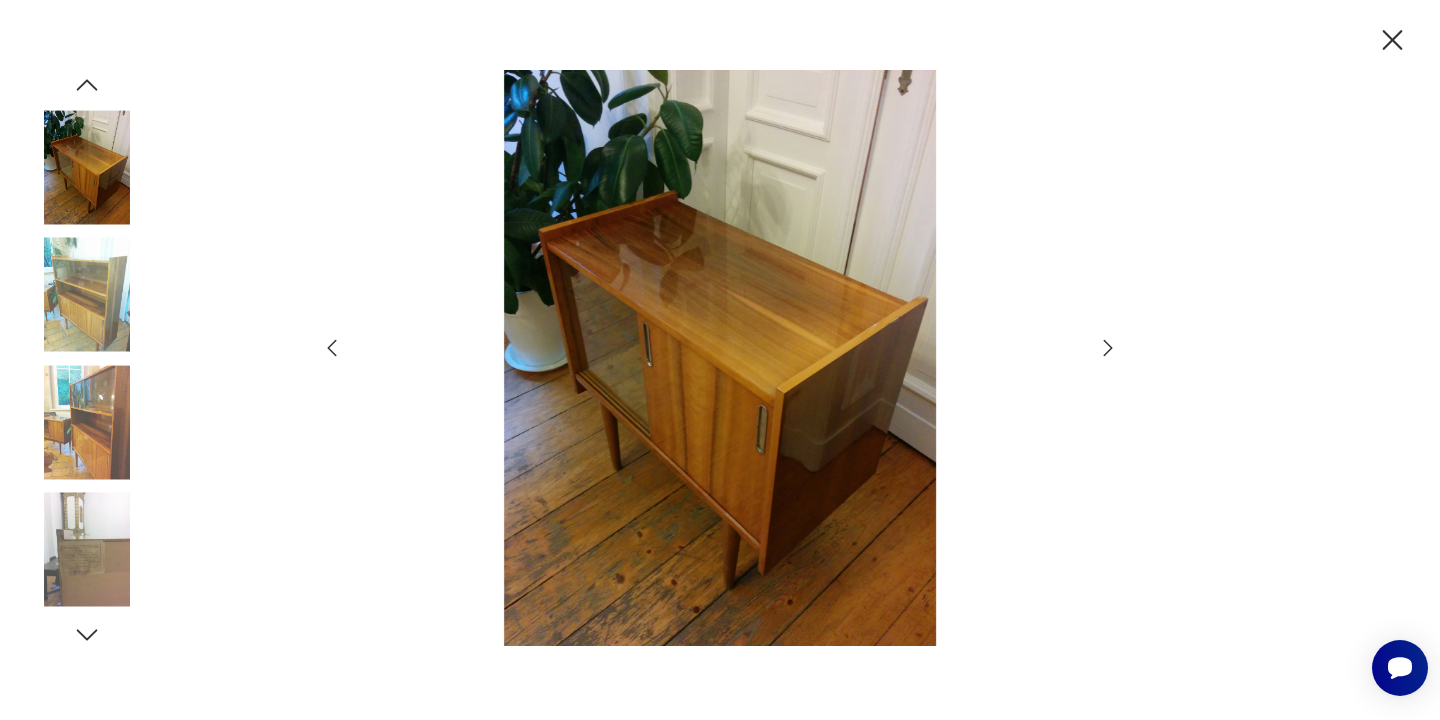 click 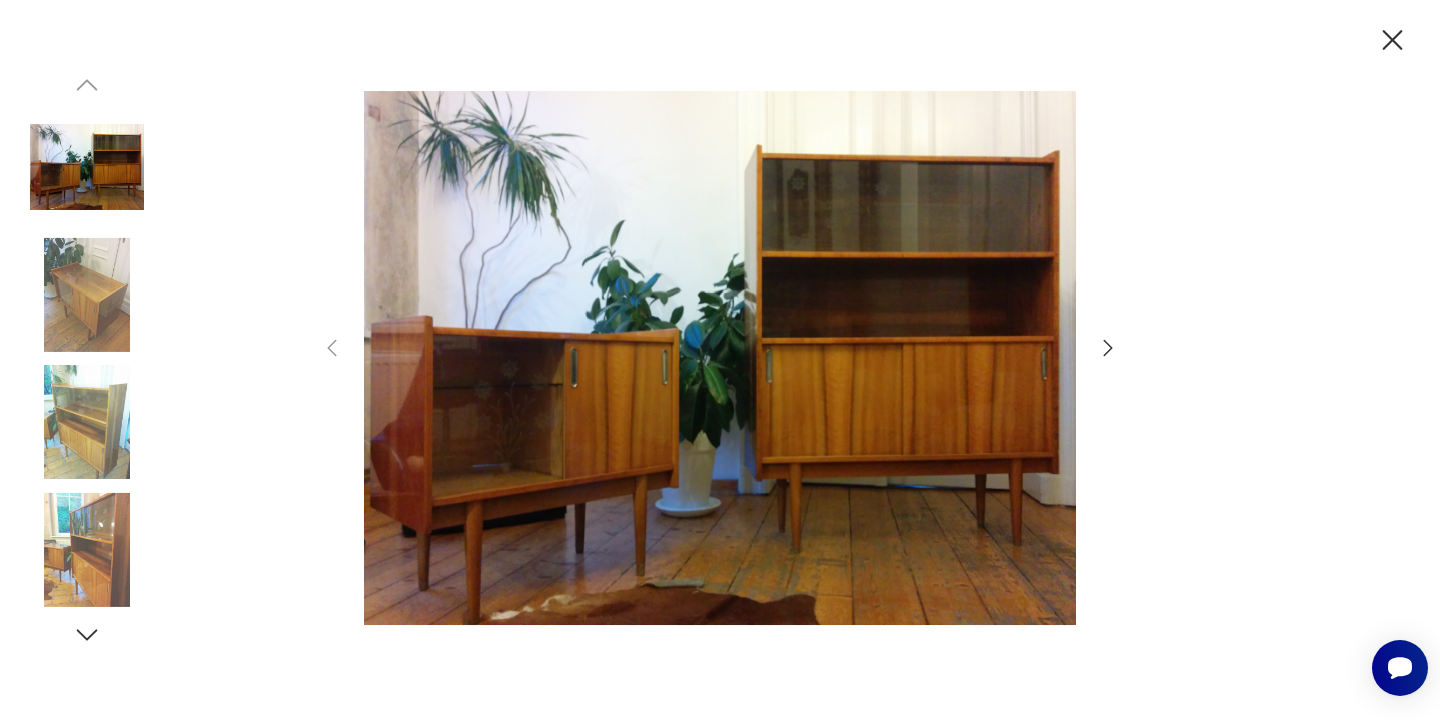 click 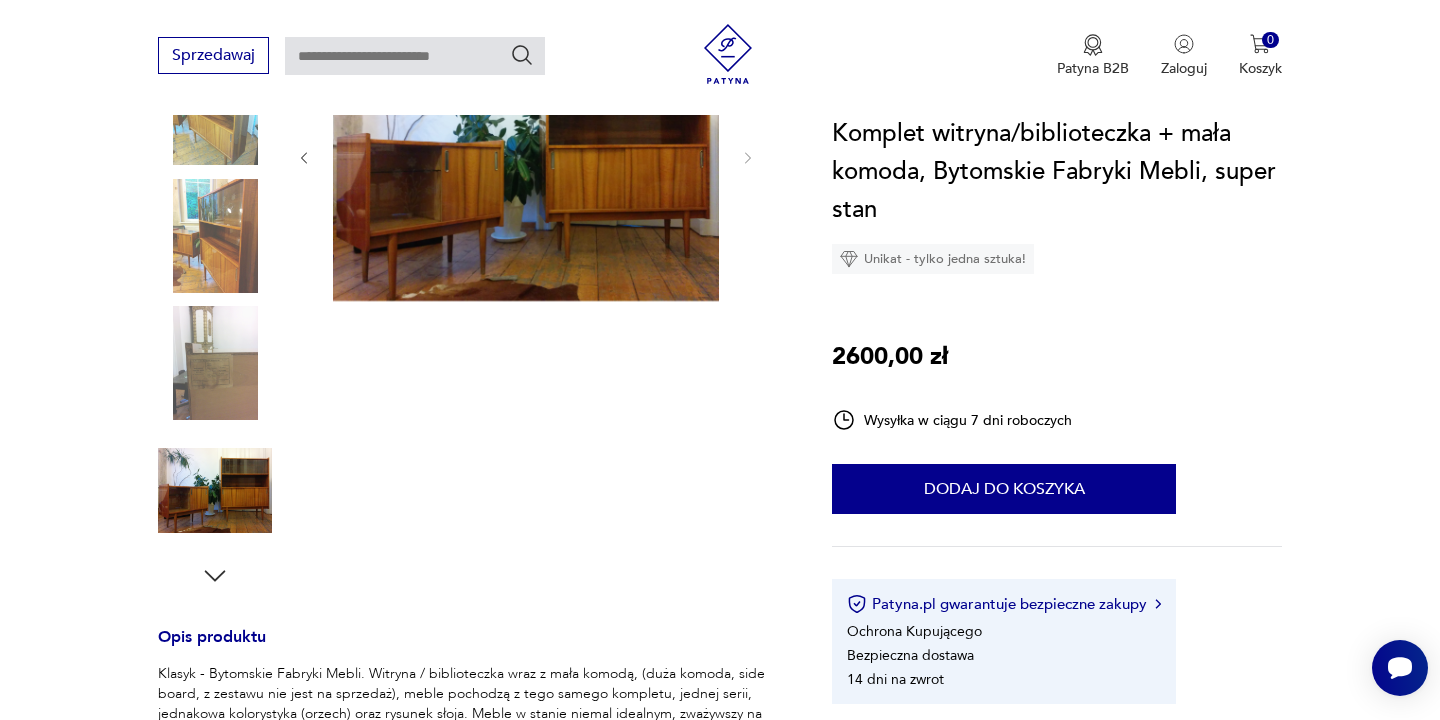 scroll, scrollTop: 320, scrollLeft: 0, axis: vertical 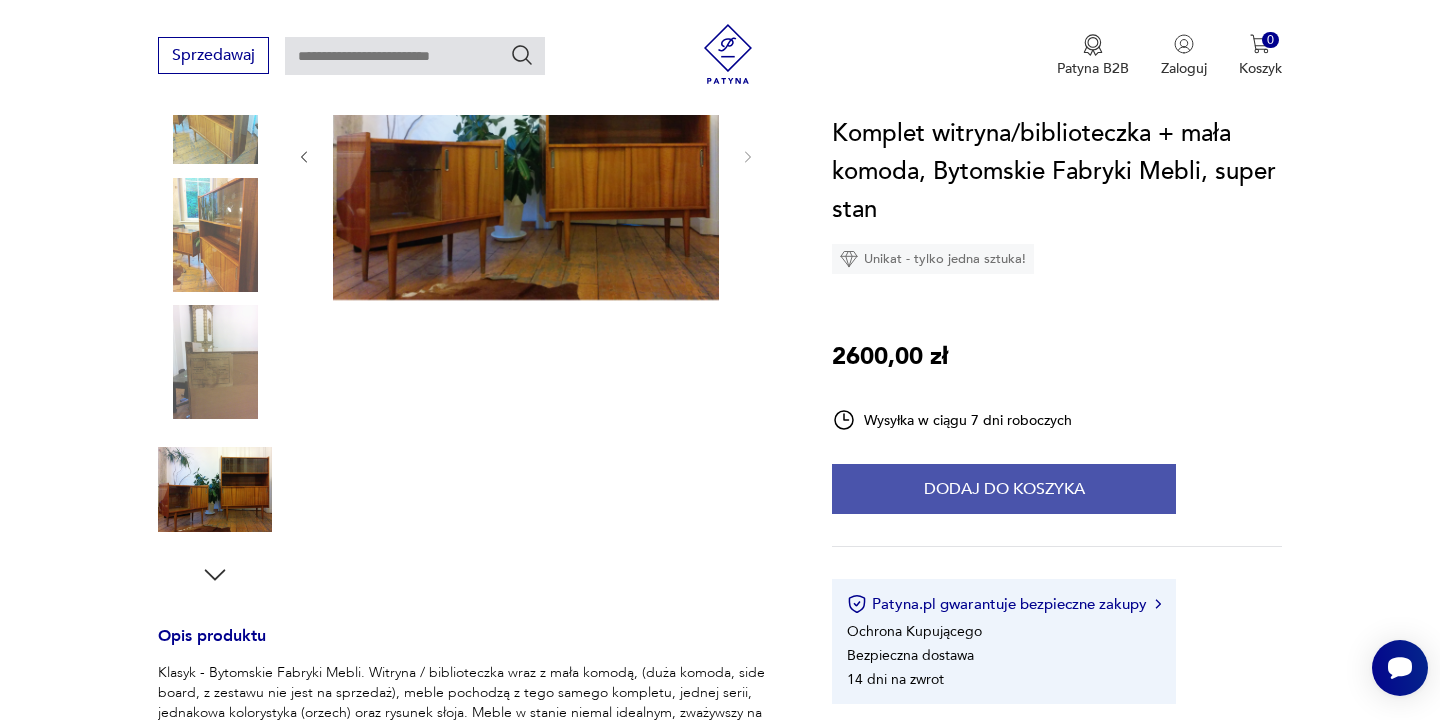 click on "Dodaj do koszyka" at bounding box center (1004, 489) 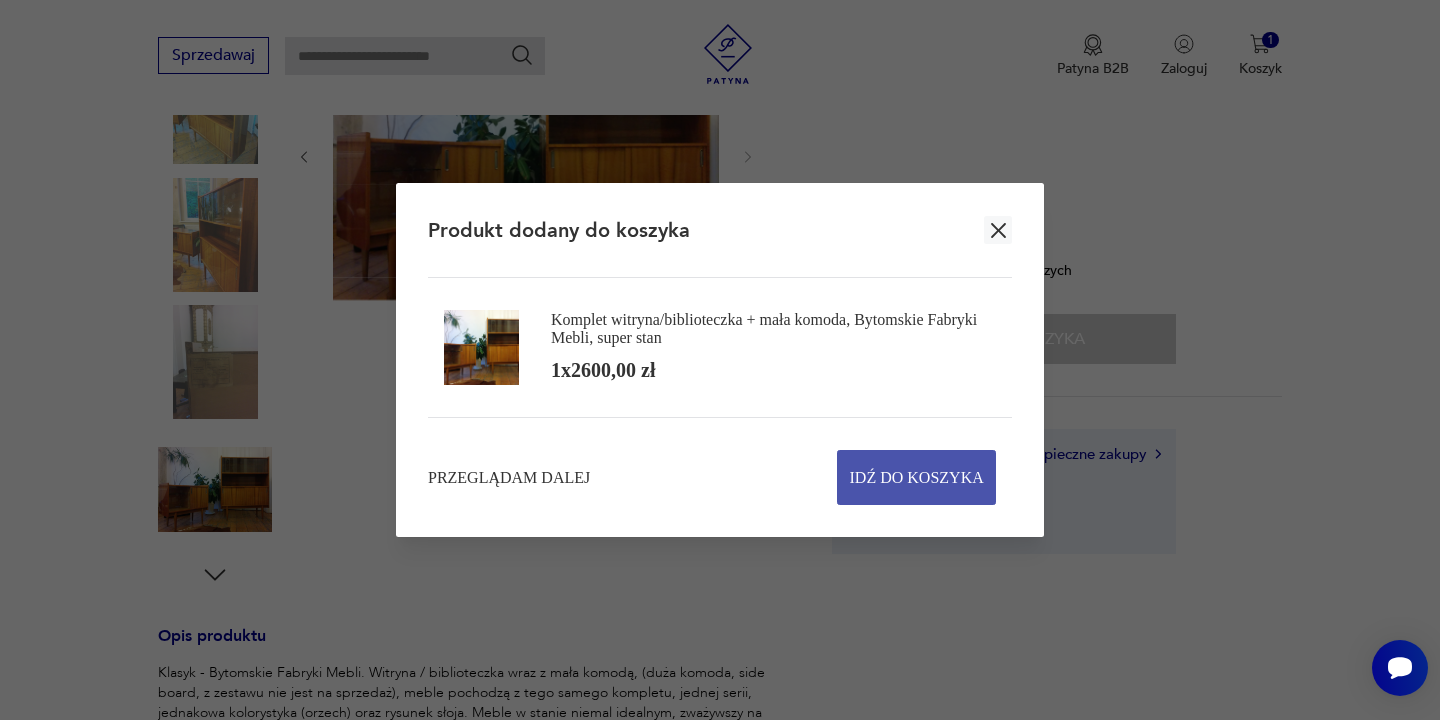 click on "Idź do koszyka" at bounding box center [917, 477] 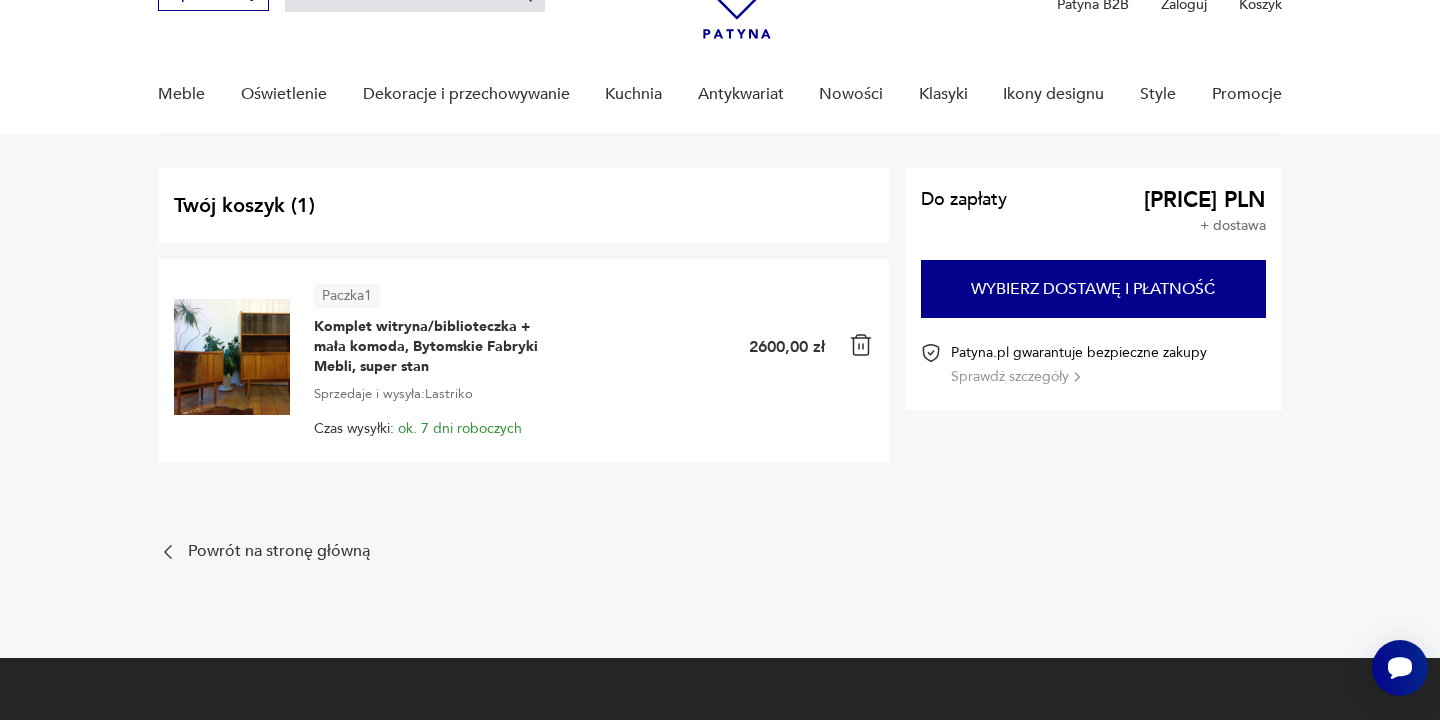 scroll, scrollTop: 112, scrollLeft: 0, axis: vertical 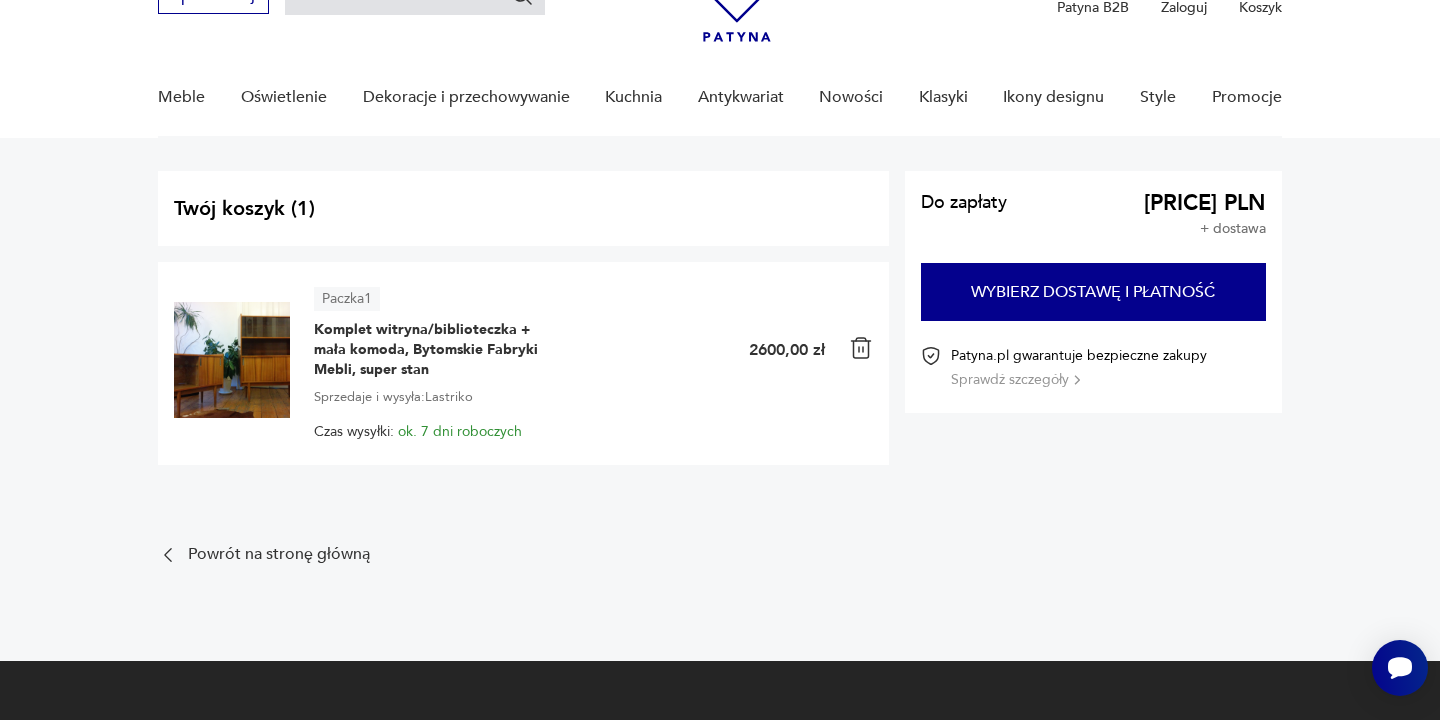 click on "Sprzedaje i wysyła:  [SELLER]" at bounding box center (393, 397) 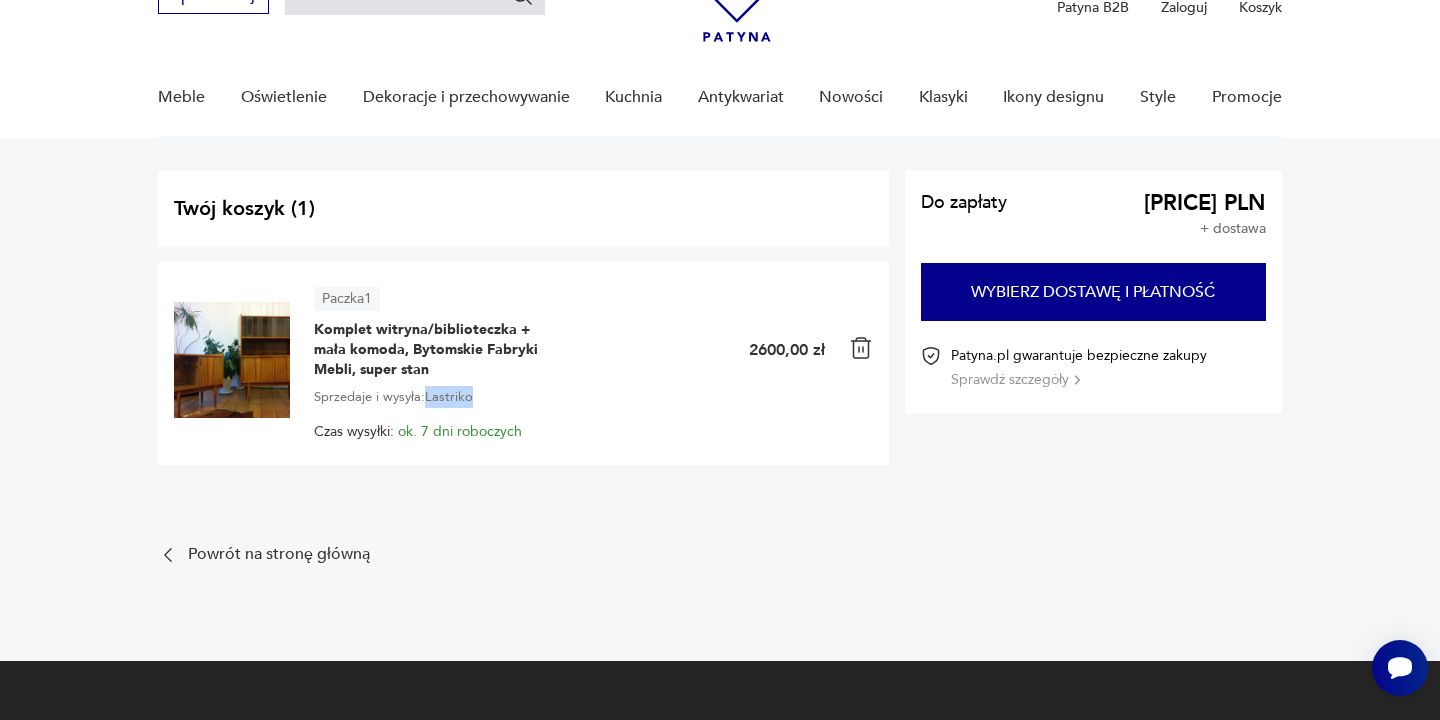 copy on "Lastriko" 